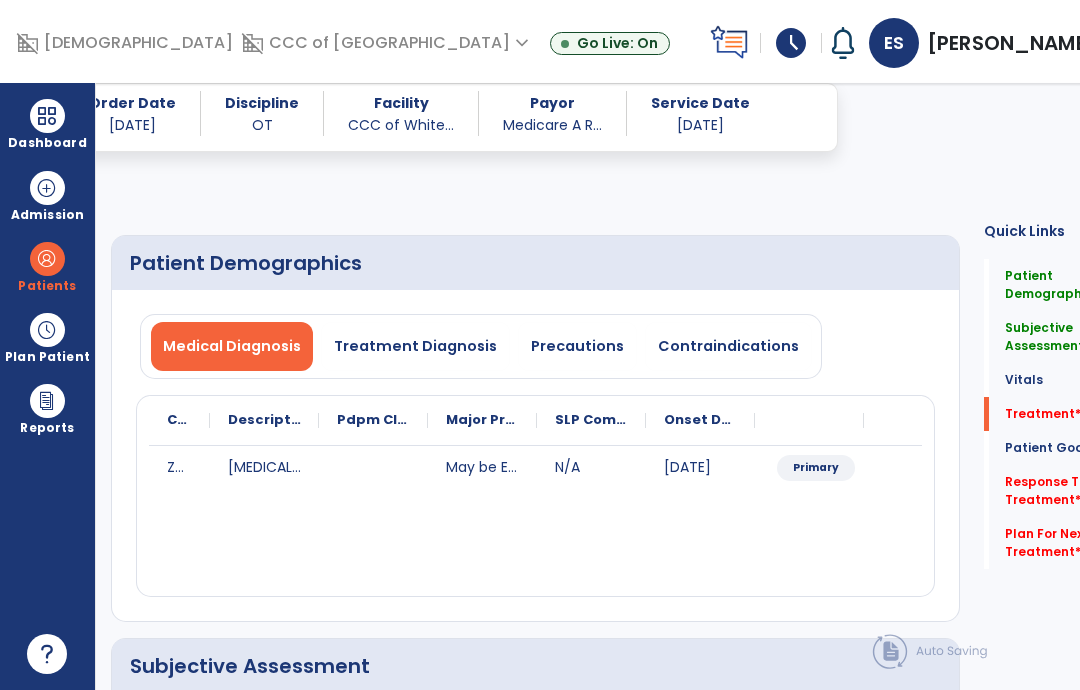select on "*" 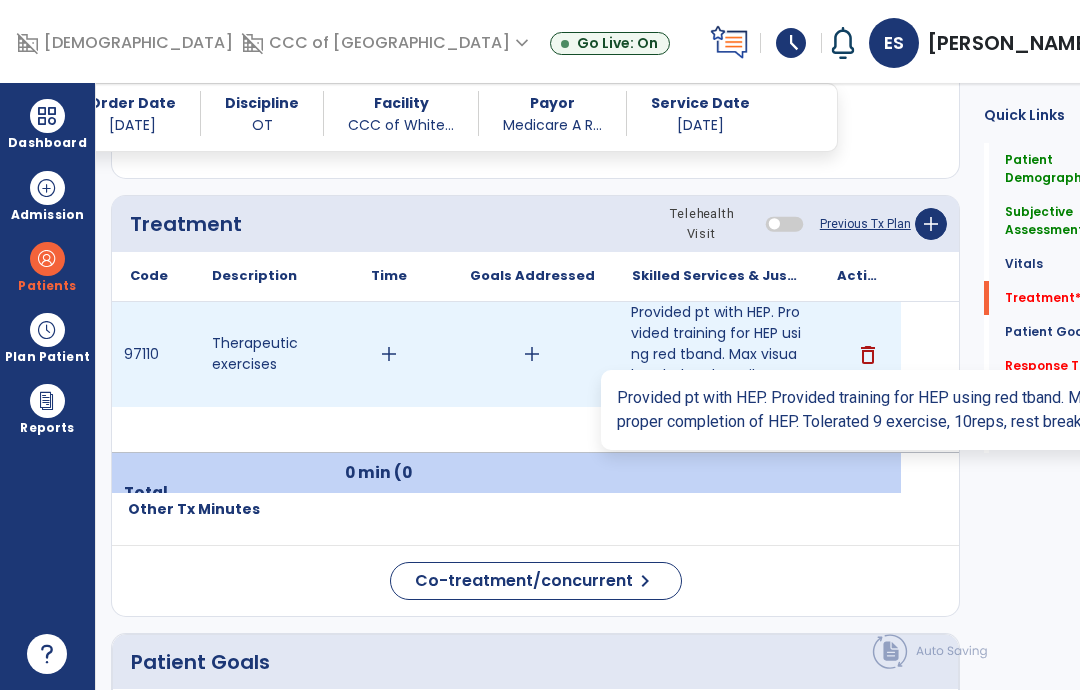 click on "Provided pt with HEP. Provided training for HEP using red tband. Max visual, verbal and tactile cues..." at bounding box center (716, 354) 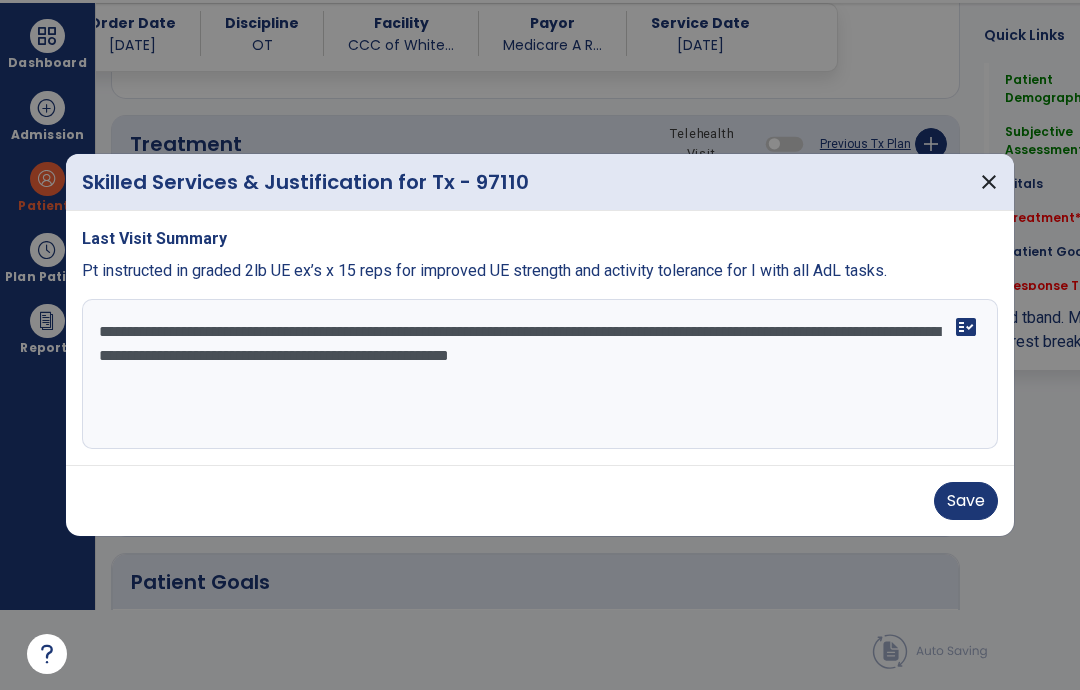 click on "**********" at bounding box center (540, 374) 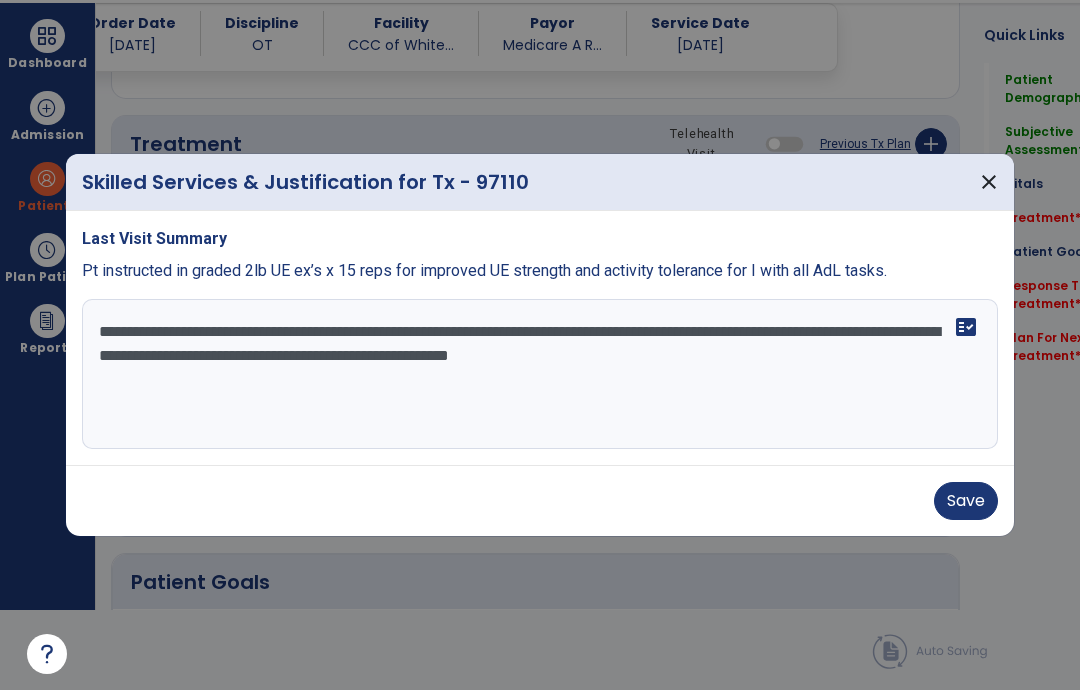click on "Save" at bounding box center [966, 501] 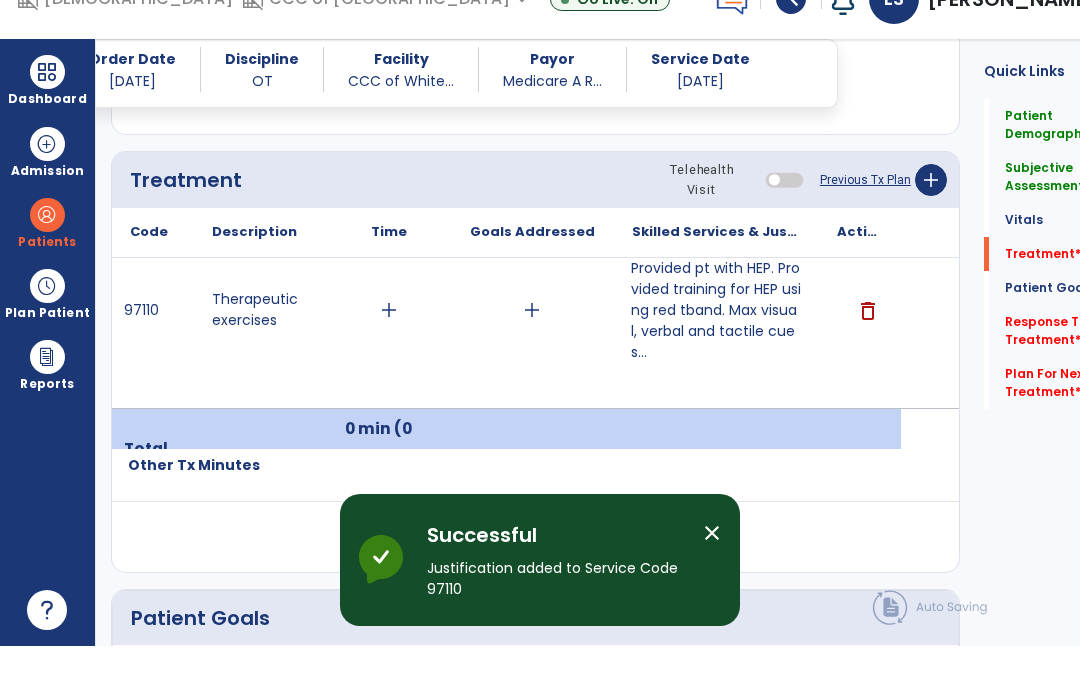 scroll, scrollTop: 80, scrollLeft: 0, axis: vertical 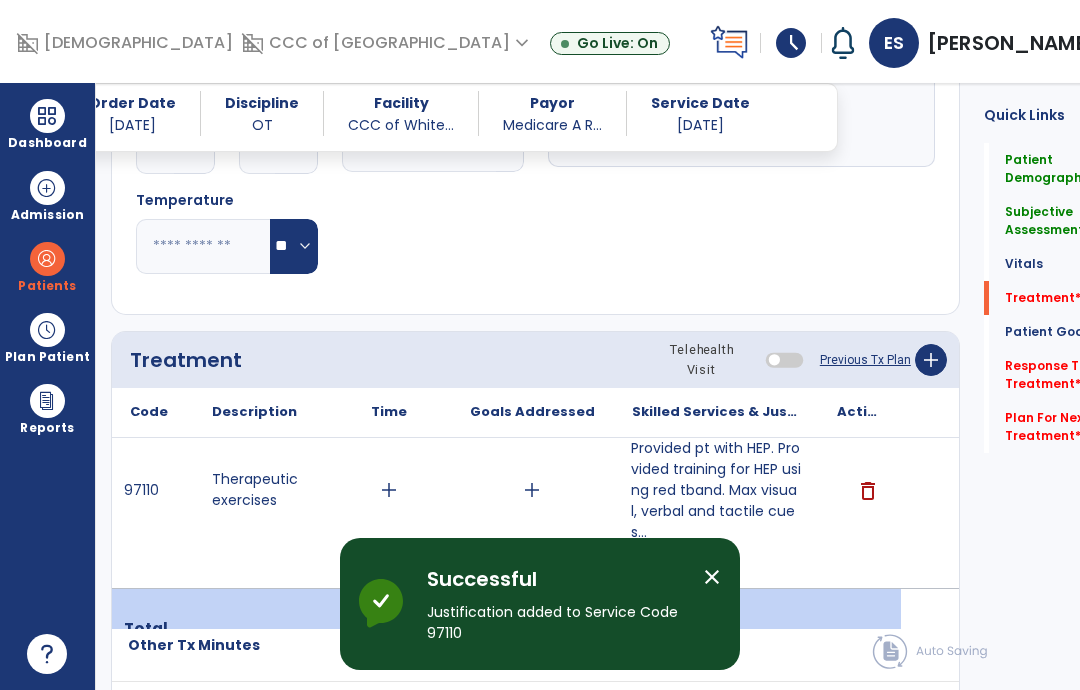 click on "add" 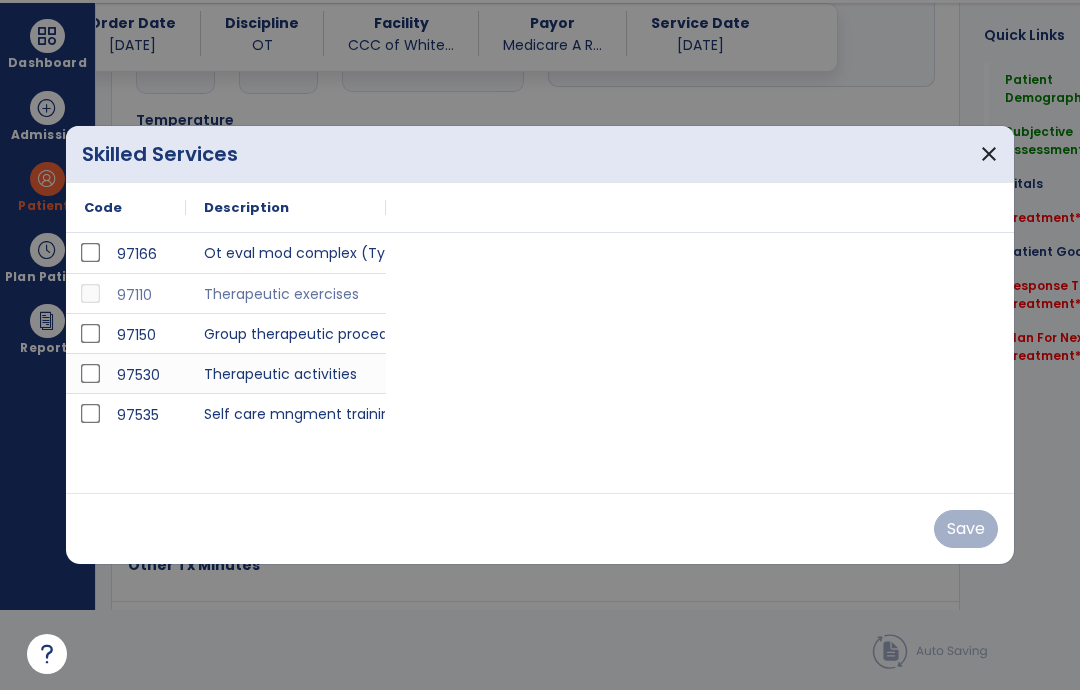 scroll, scrollTop: 0, scrollLeft: 0, axis: both 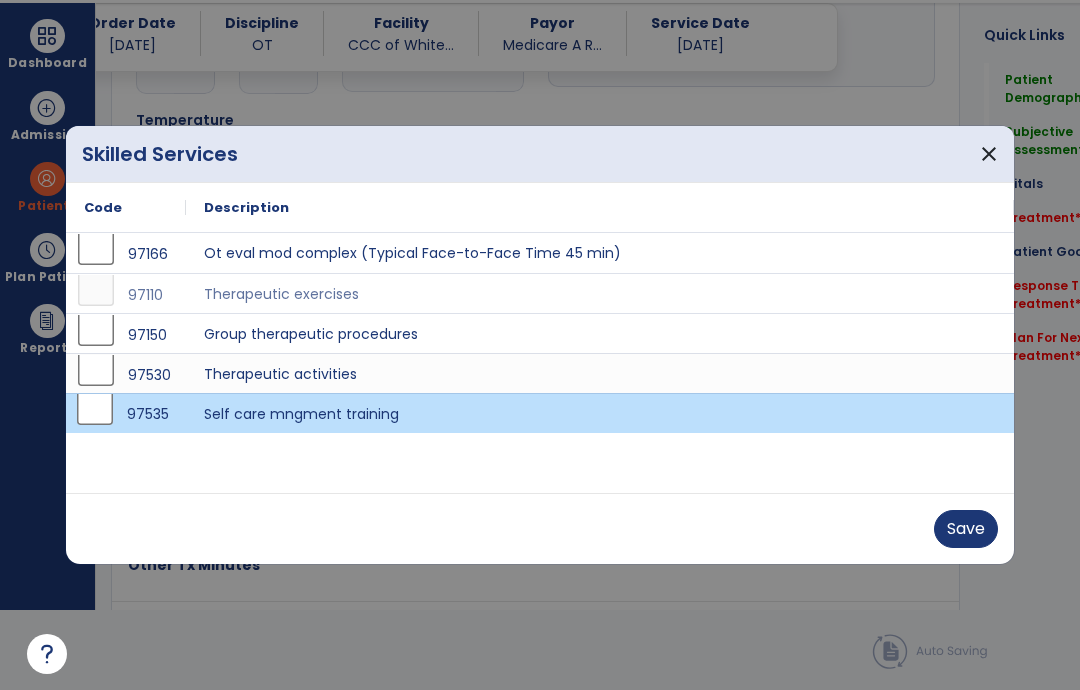 click on "Save" at bounding box center (966, 529) 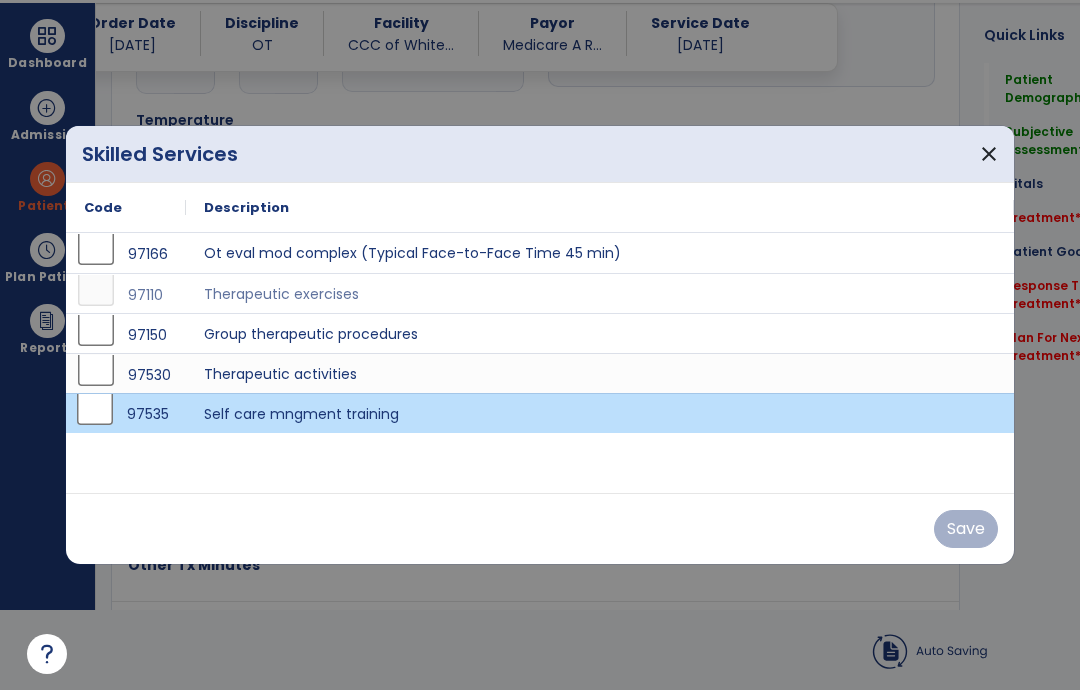 scroll, scrollTop: 80, scrollLeft: 0, axis: vertical 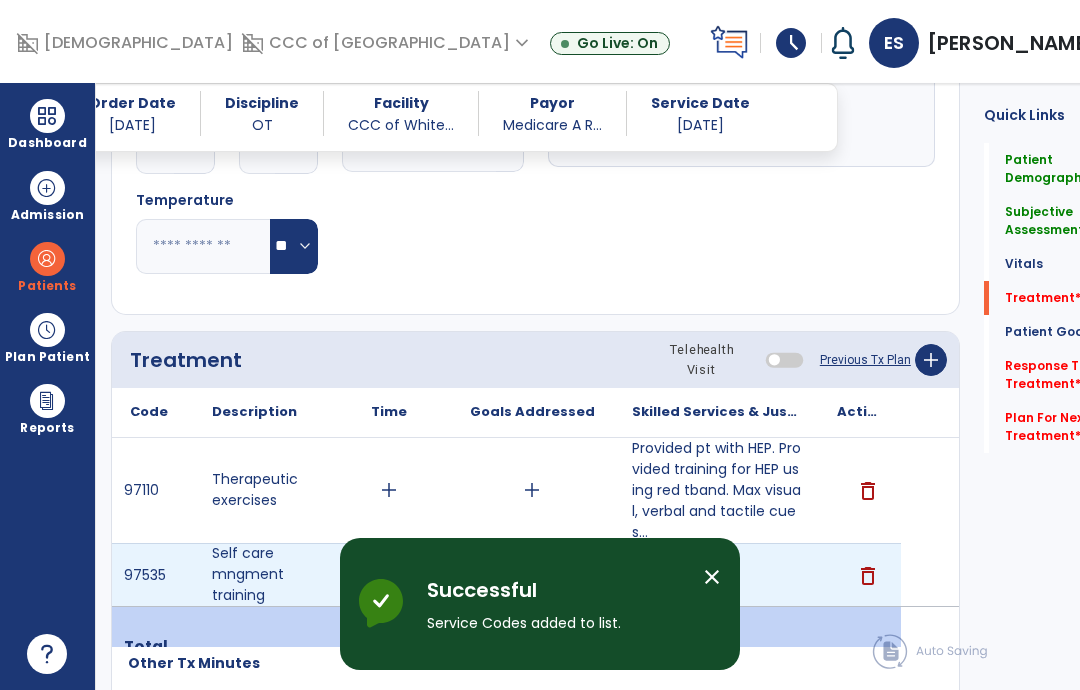 click on "add" at bounding box center [717, 575] 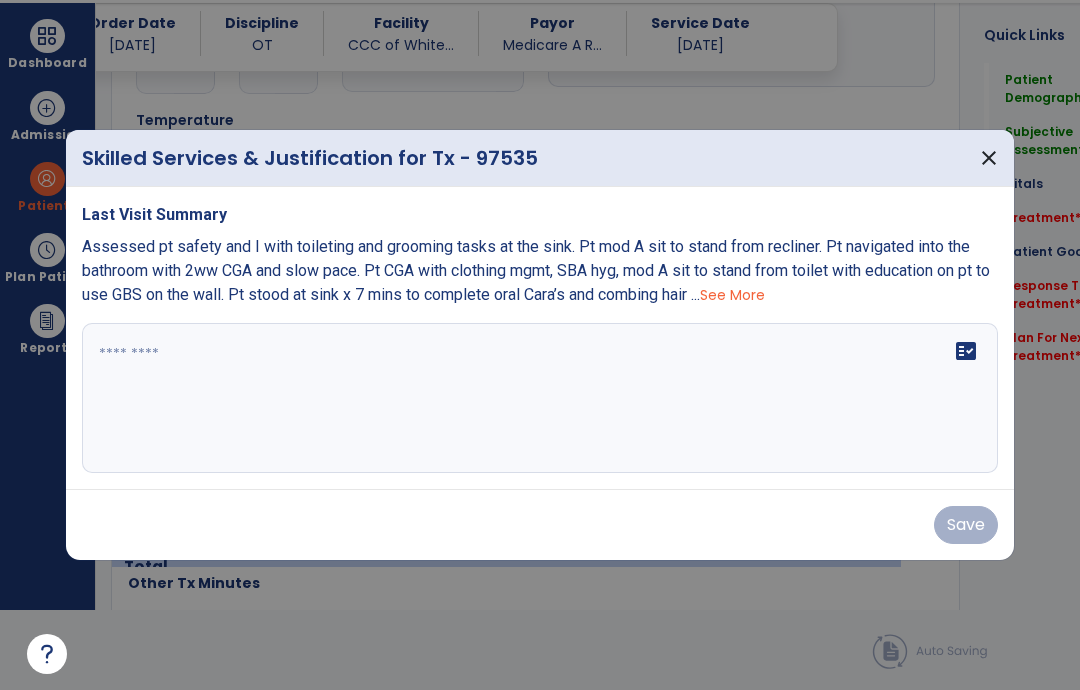 scroll, scrollTop: 0, scrollLeft: 0, axis: both 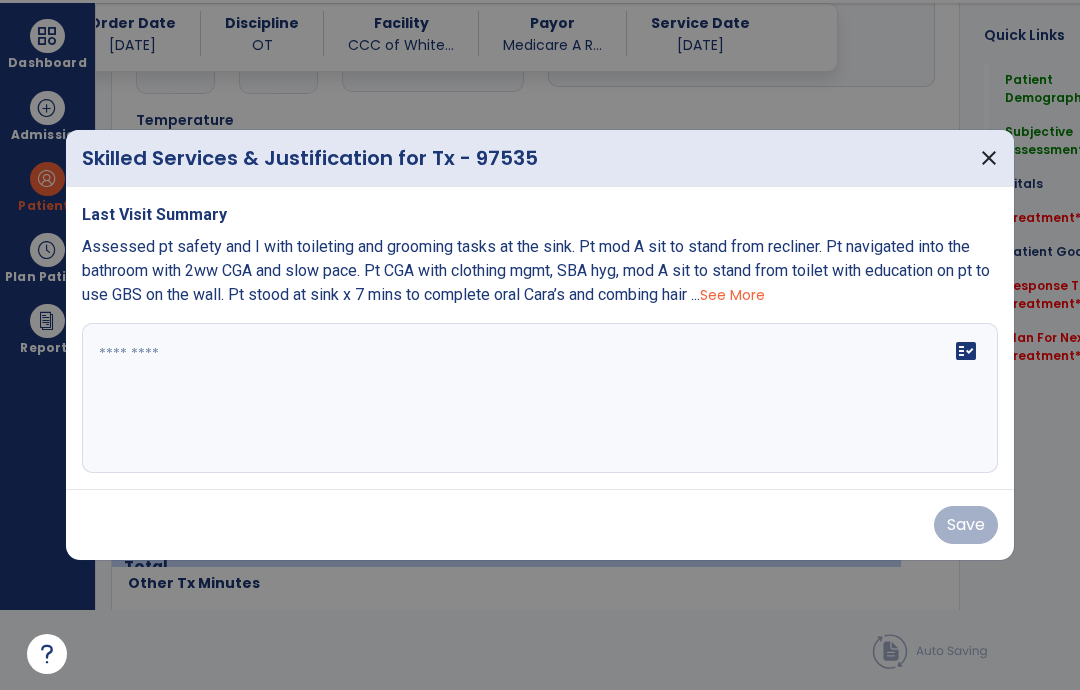 click on "fact_check" at bounding box center [540, 398] 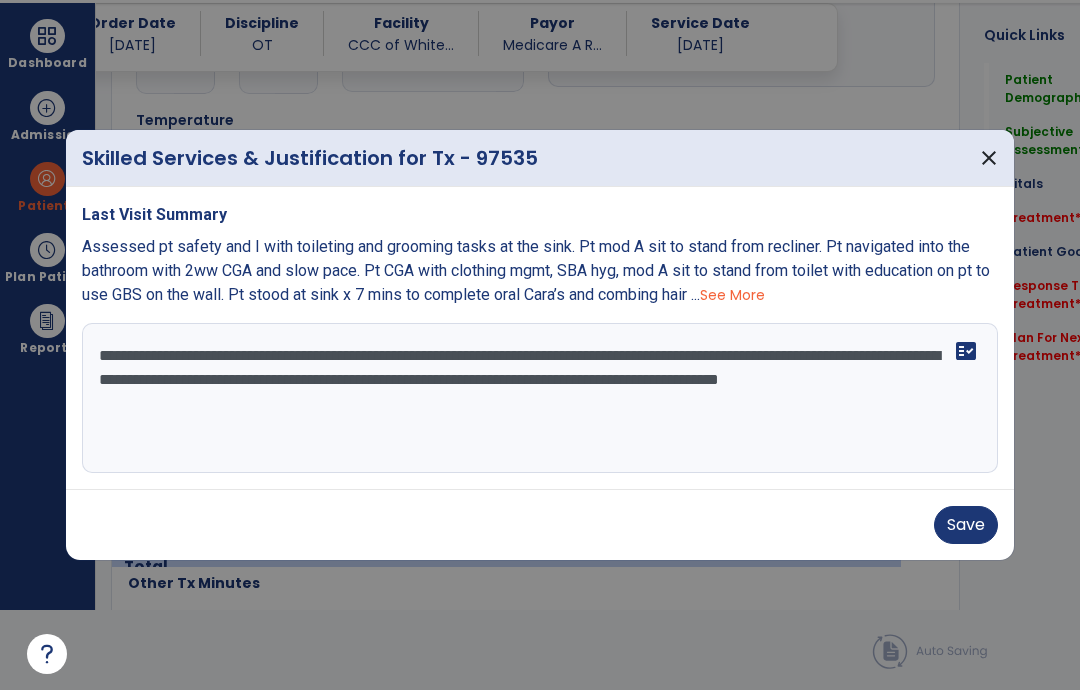 click on "**********" at bounding box center (540, 398) 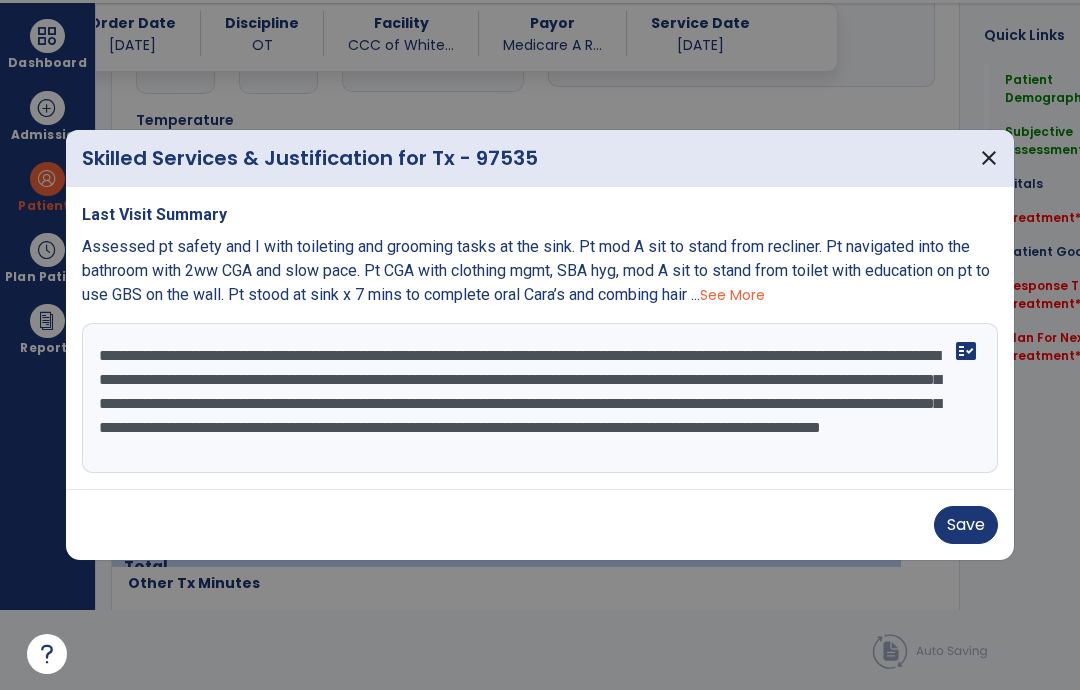 scroll, scrollTop: 15, scrollLeft: 0, axis: vertical 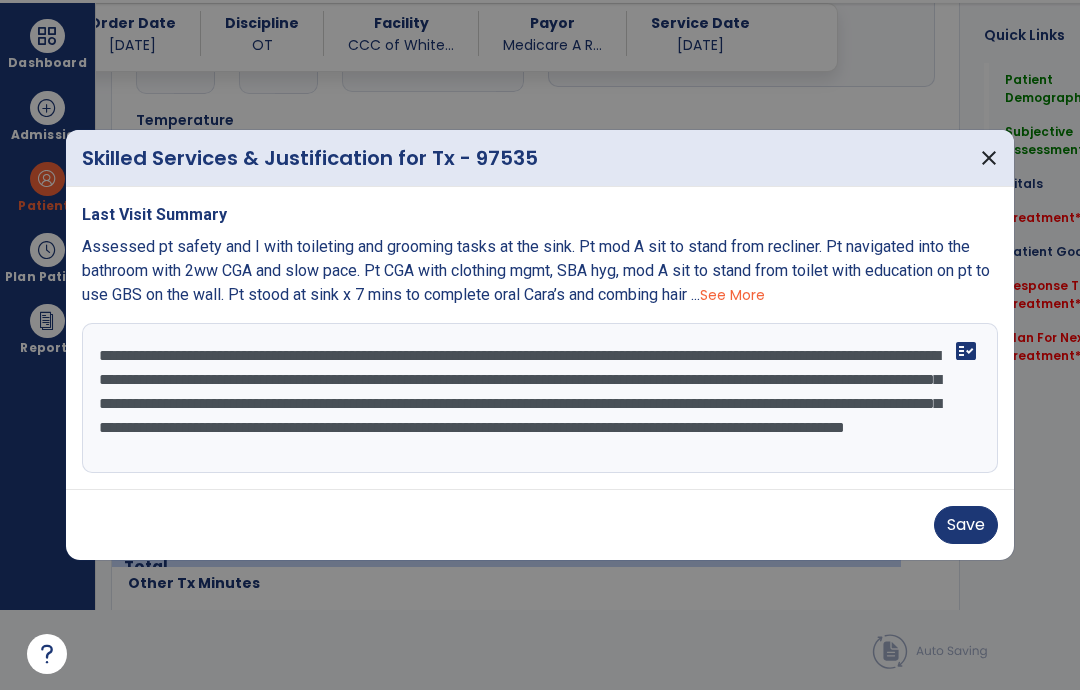 type on "**********" 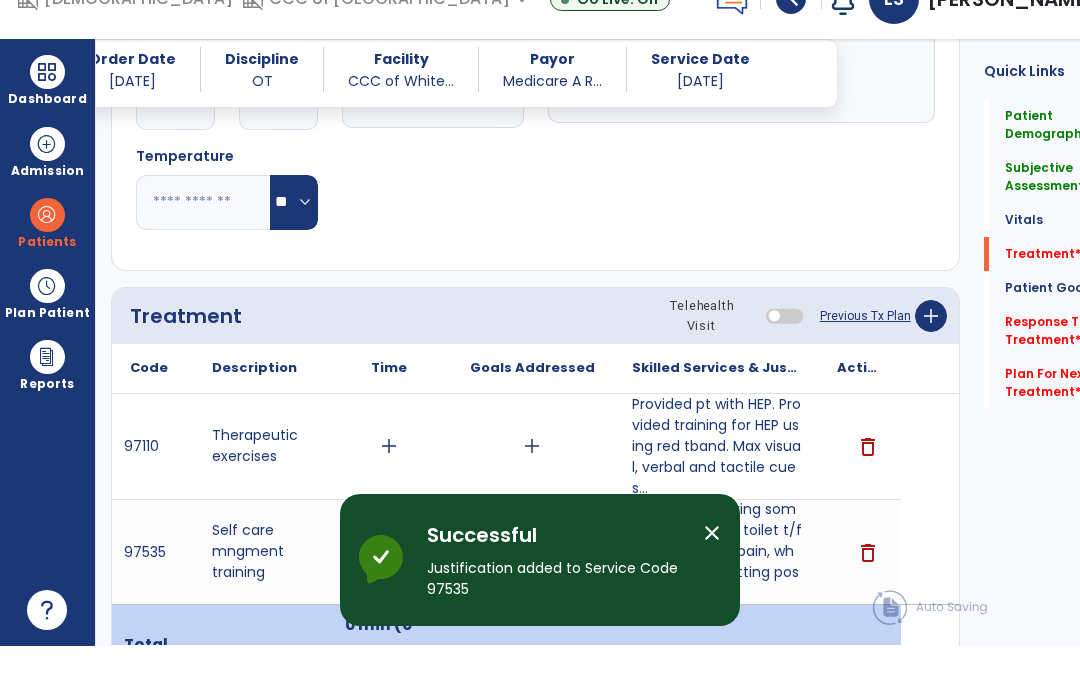 scroll, scrollTop: 80, scrollLeft: 0, axis: vertical 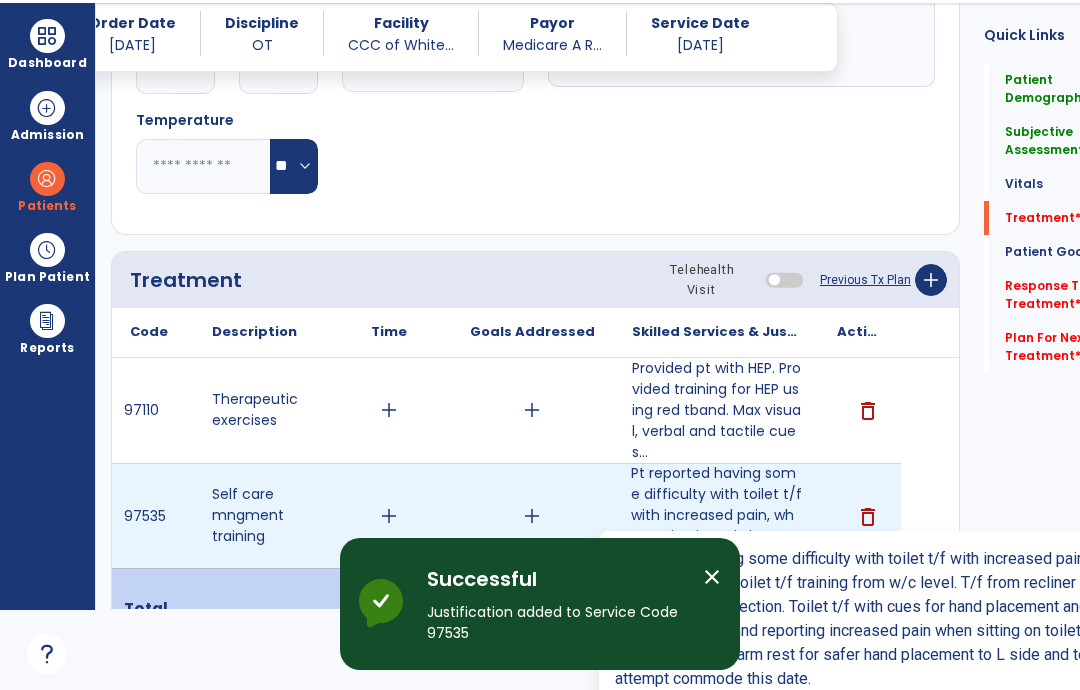 click on "Pt reported having some difficulty with toilet t/f with increased pain, when going into sitting posi..." at bounding box center (716, 515) 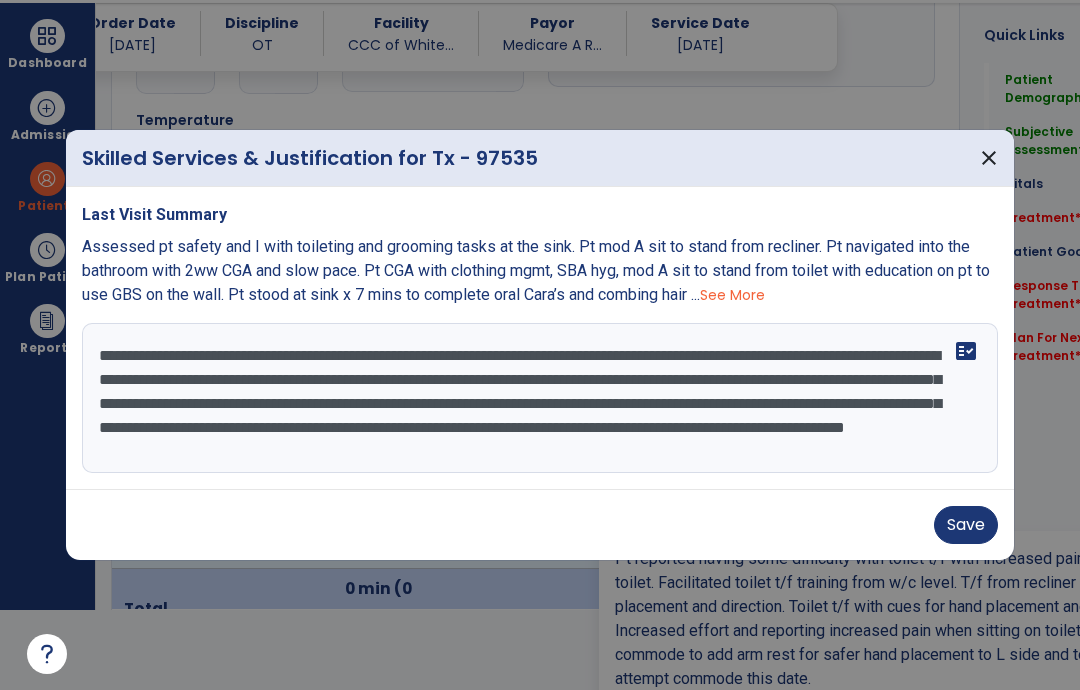 scroll, scrollTop: 41, scrollLeft: 0, axis: vertical 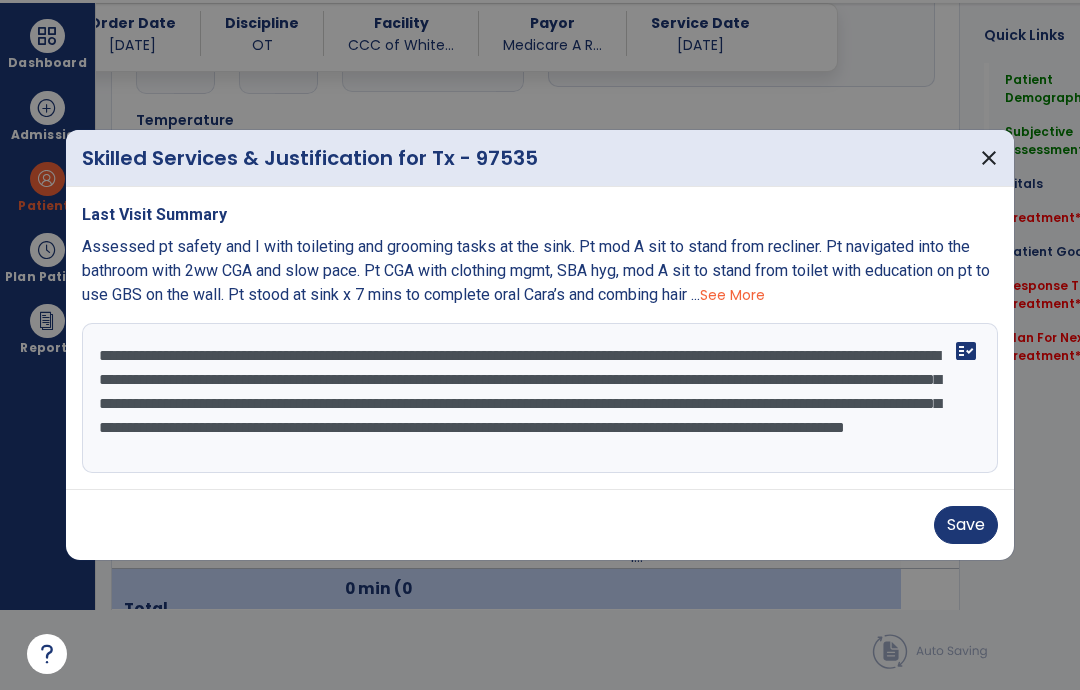 click on "Last Visit Summary Assessed pt safety and I with toileting and grooming tasks at the sink.  Pt mod A sit to stand from recliner.  Pt navigated into the bathroom with 2ww CGA and slow pace.  Pt CGA with clothing mgmt, SBA hyg, mod A sit to stand from toilet with education on pt to use GBS on the wall. Pt stood at sink x 7 mins to complete oral Cara’s and combing hair  ...  See More  Pt reported having some difficulty with toilet t/f with increased pain, when going into sitting position on toilet. Facilitated toilet t/f training from w/c level. T/f from recliner to w/c with Min A and cues for hand placement and direction. Toilet t/f with cues for hand placement and direction for turning, CGA. Increased effort and reporting increased pain when sitting on toilet. Provided pt with over the toilet commode to add arm rest for safer hand placement to L side and to increase height slightly. Did not attempt commode this date.  fact_check" at bounding box center (540, 338) 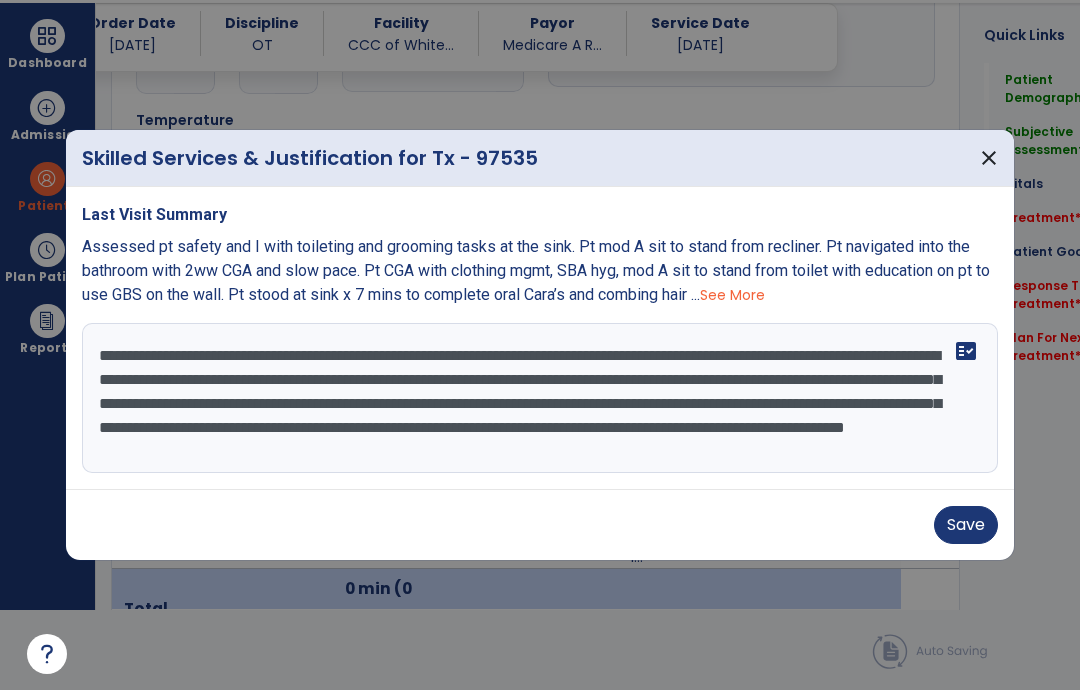 click on "**********" at bounding box center (540, 398) 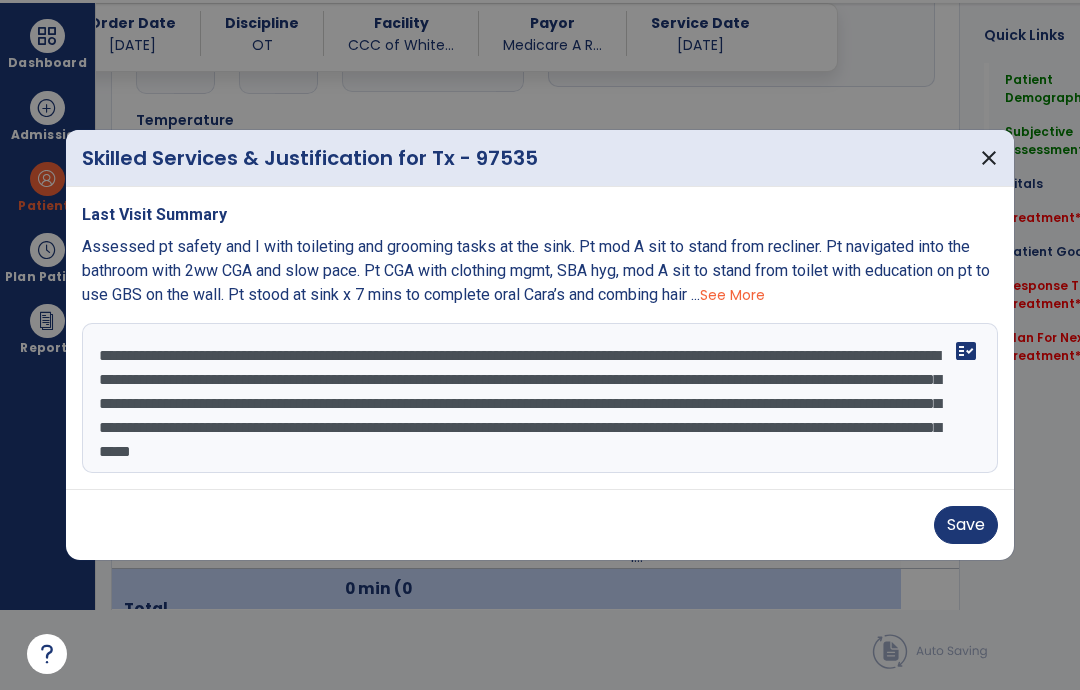 type on "**********" 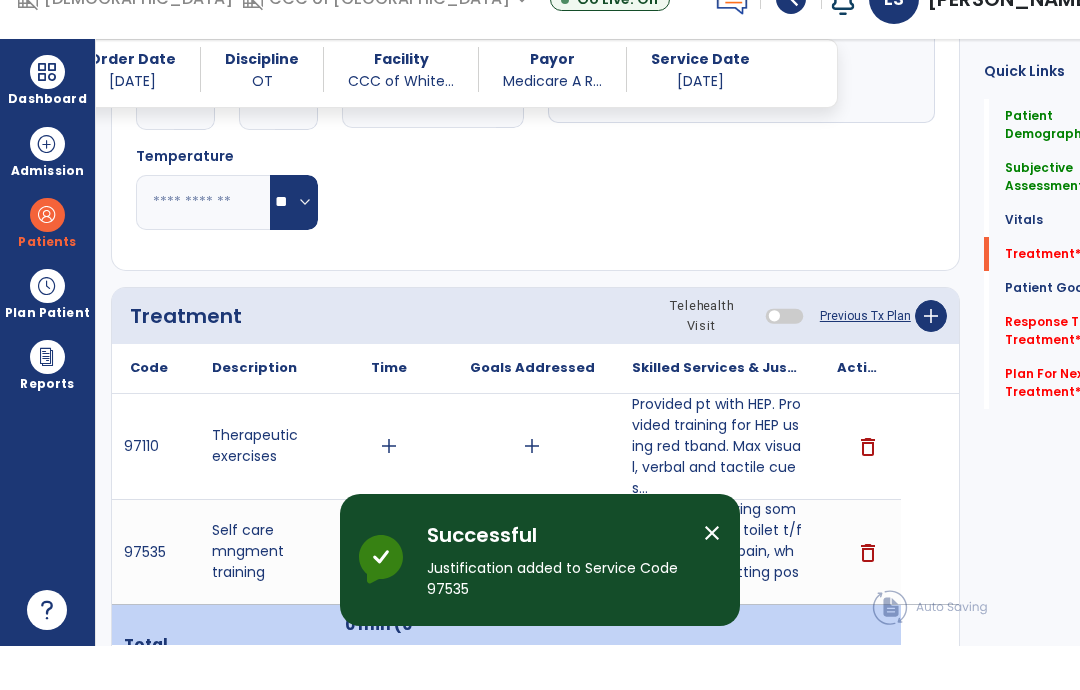 scroll, scrollTop: 80, scrollLeft: 0, axis: vertical 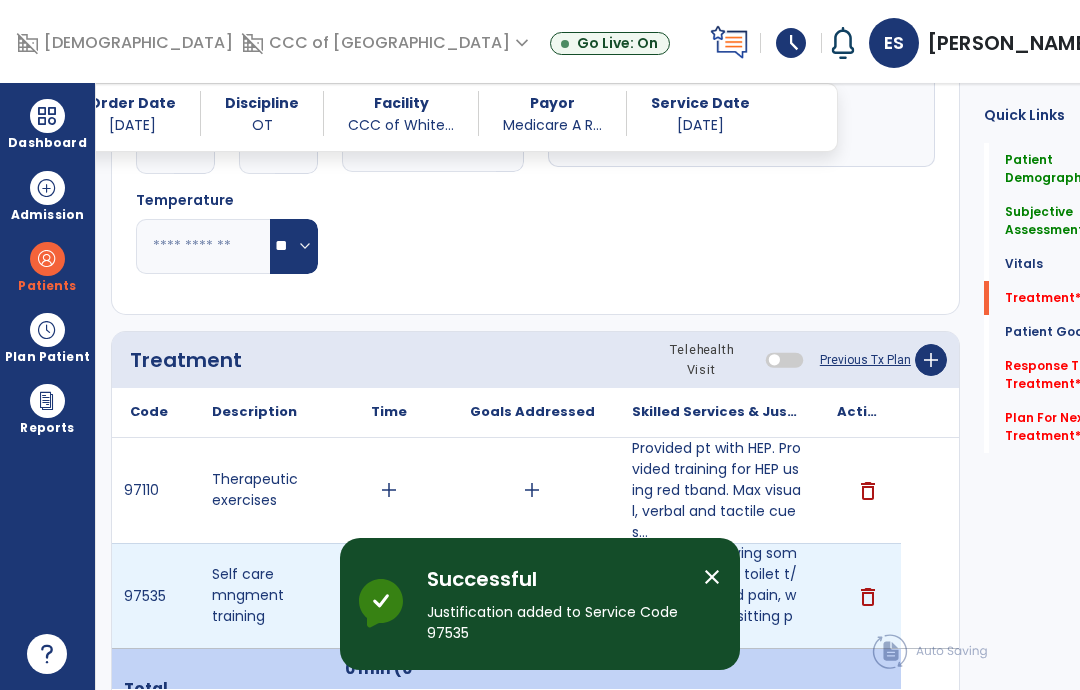 click on "add" at bounding box center [532, 596] 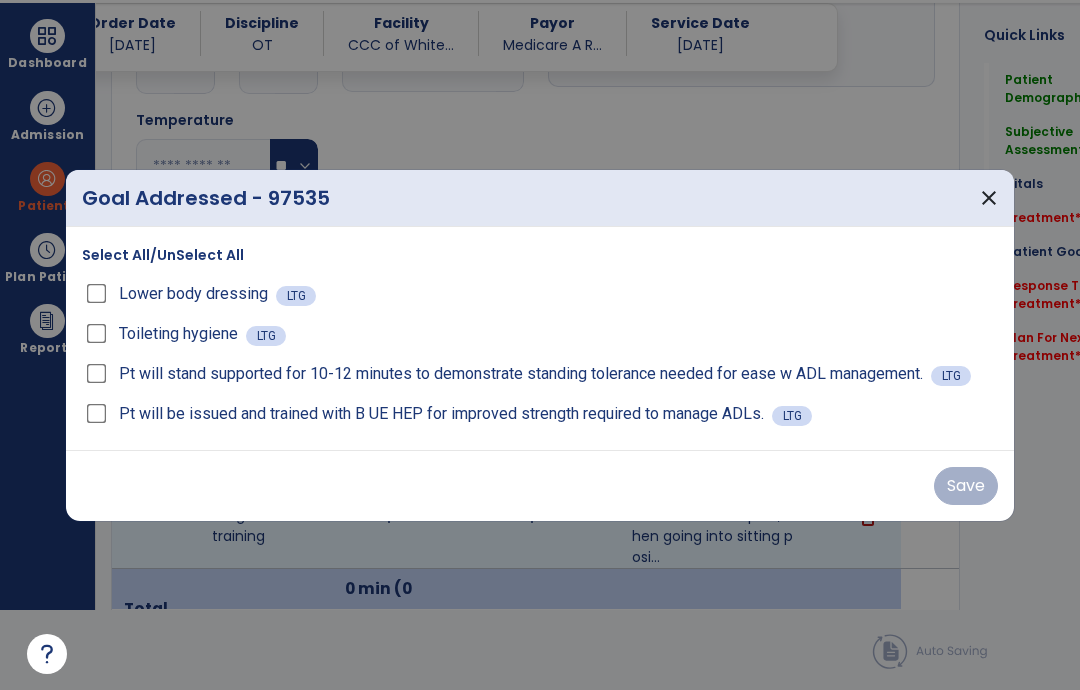 scroll, scrollTop: 0, scrollLeft: 0, axis: both 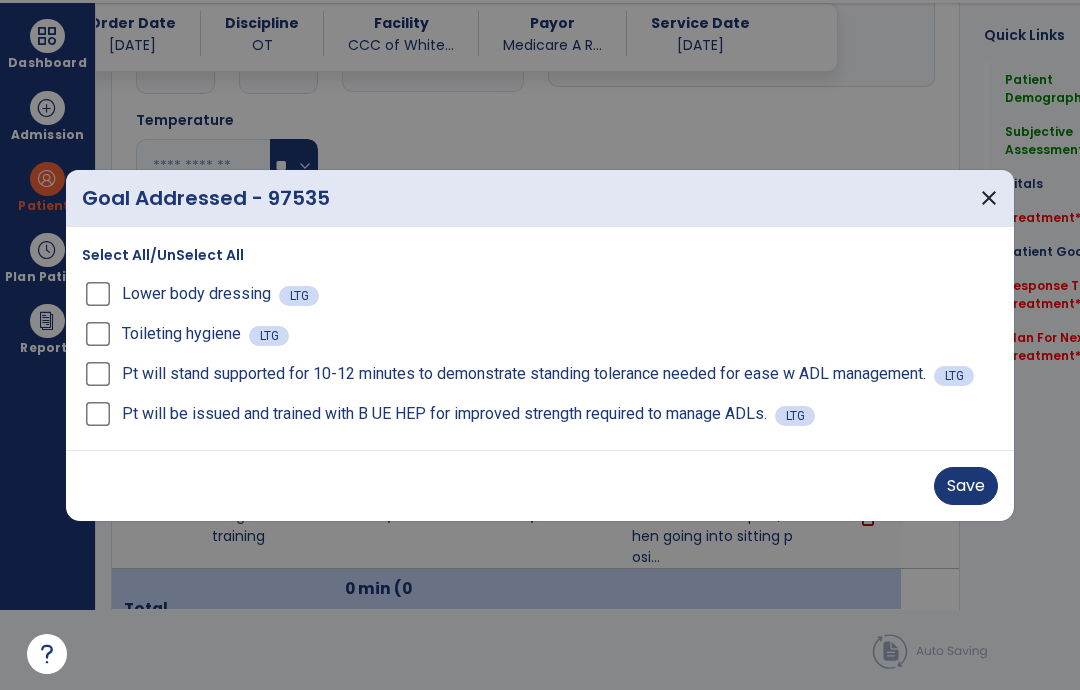 click on "Save" at bounding box center [966, 486] 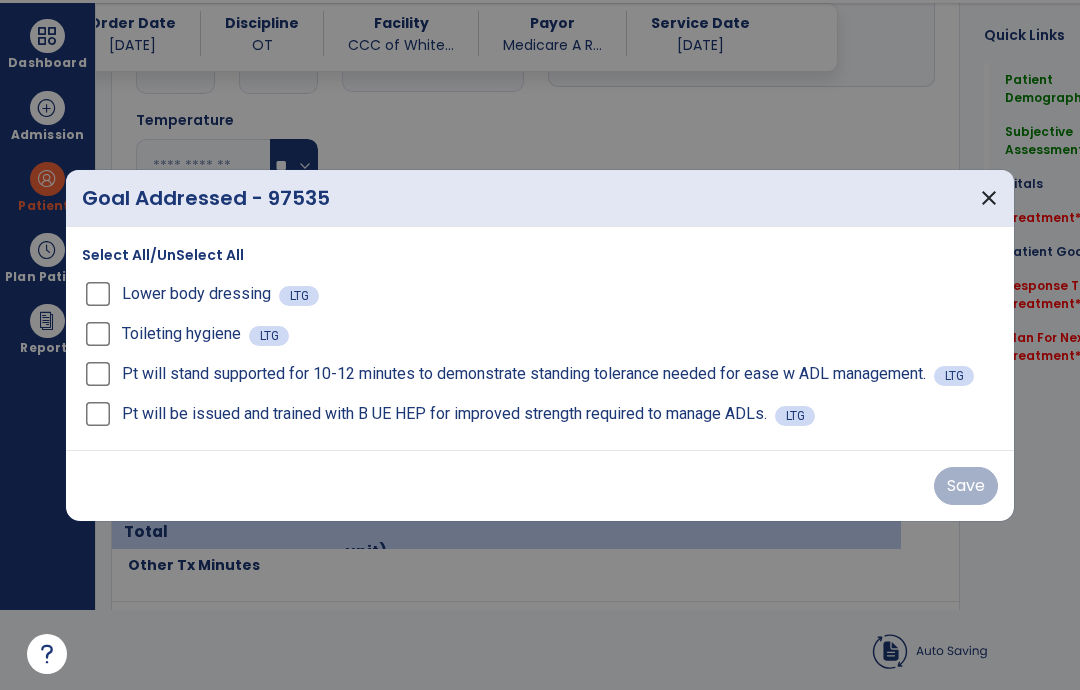 scroll, scrollTop: 80, scrollLeft: 0, axis: vertical 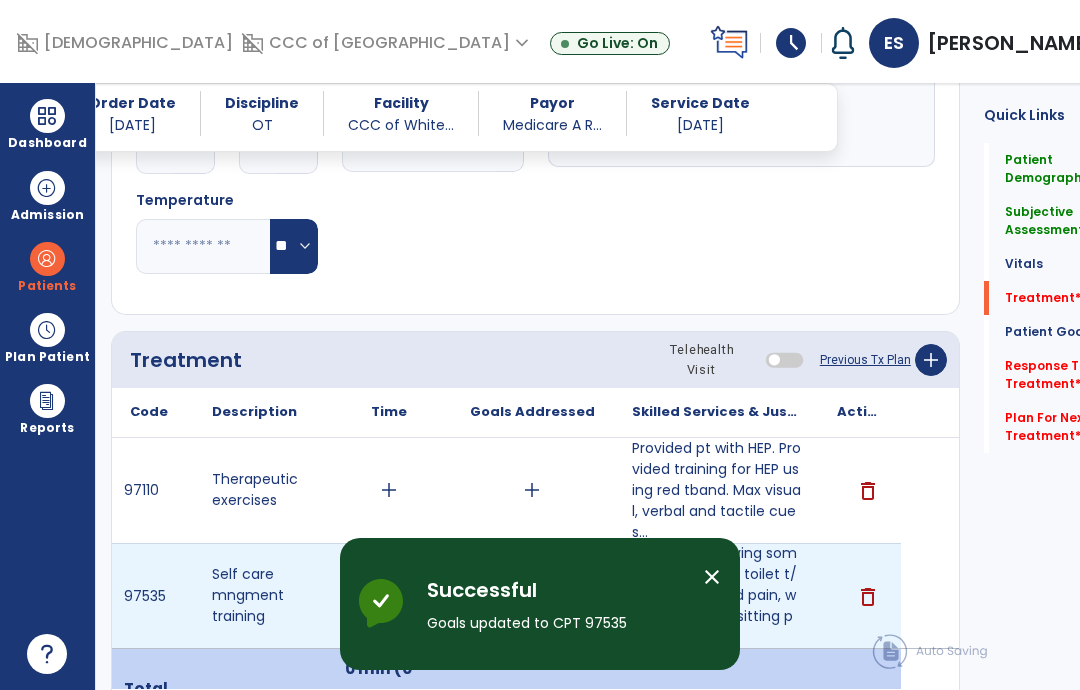 click on "add" at bounding box center [389, 596] 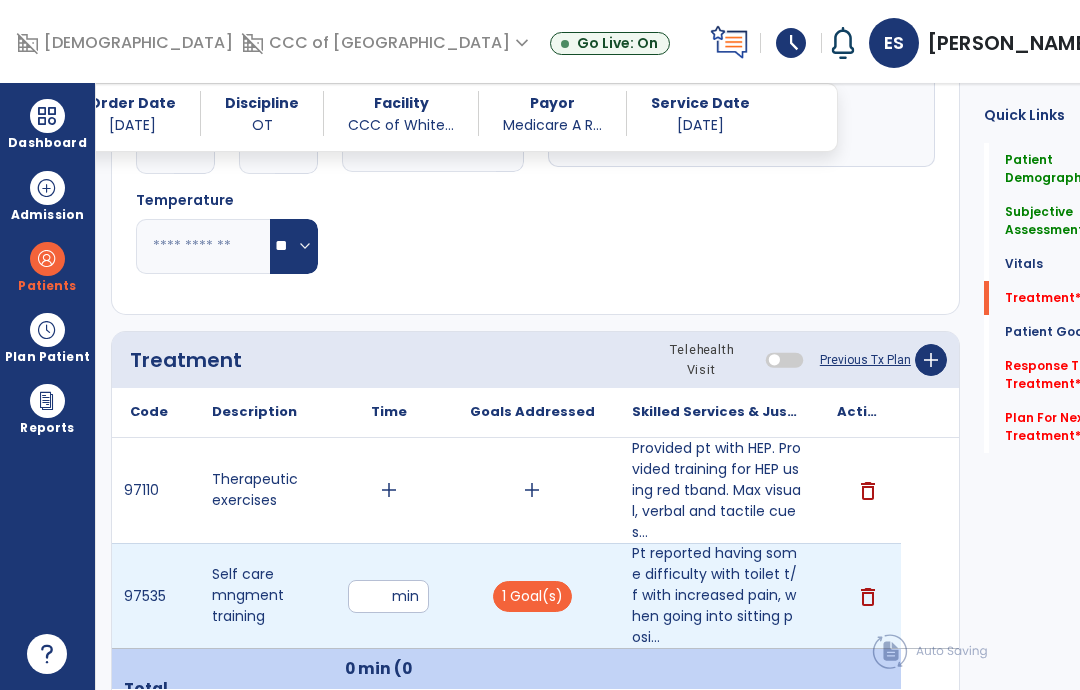type on "**" 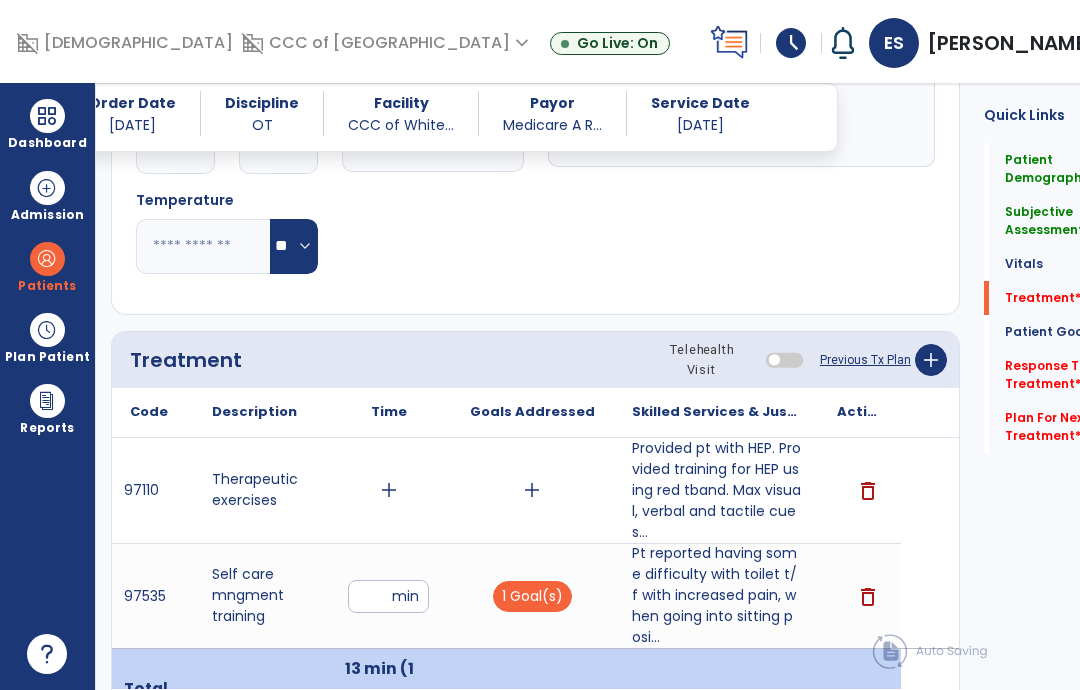 click on "add" at bounding box center (532, 490) 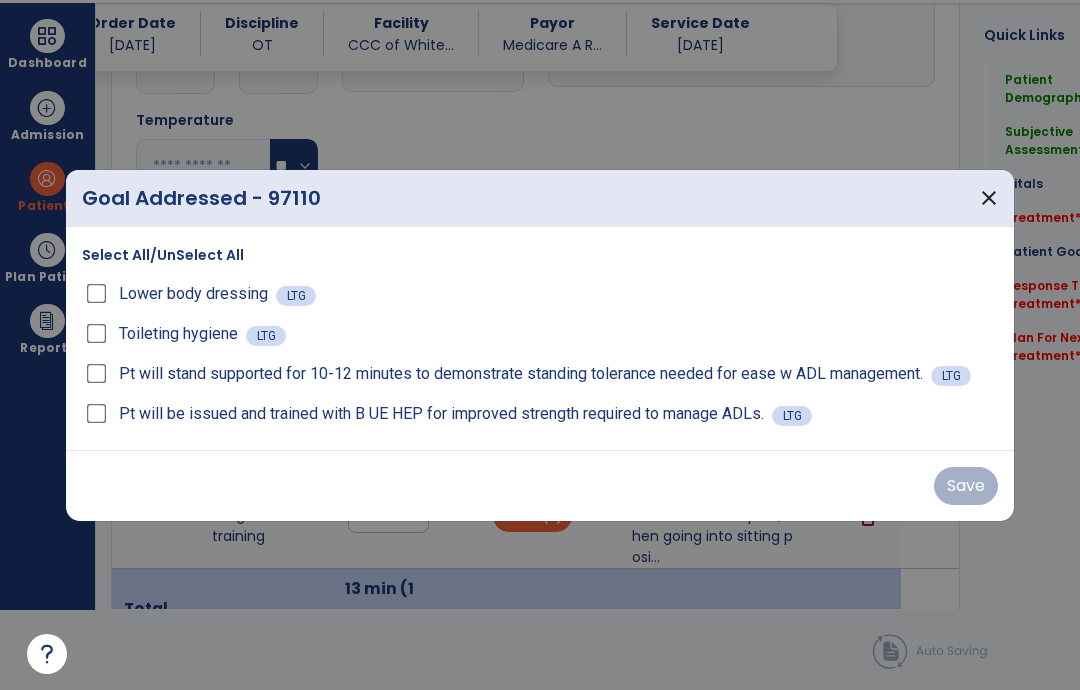 scroll, scrollTop: 0, scrollLeft: 0, axis: both 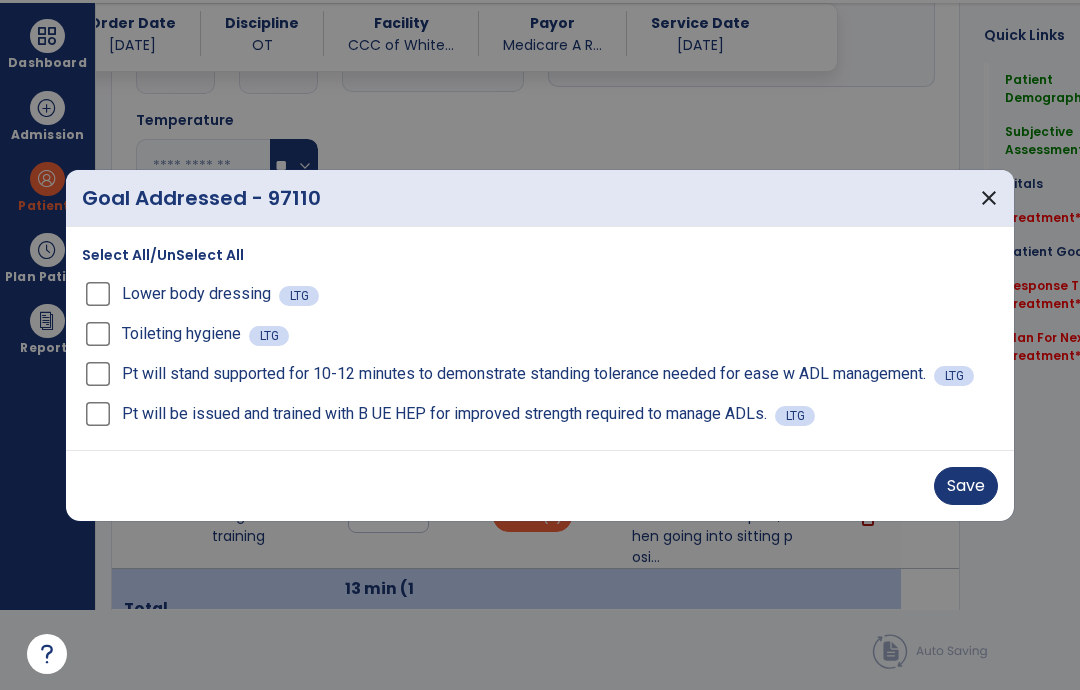 click on "Save" at bounding box center [966, 486] 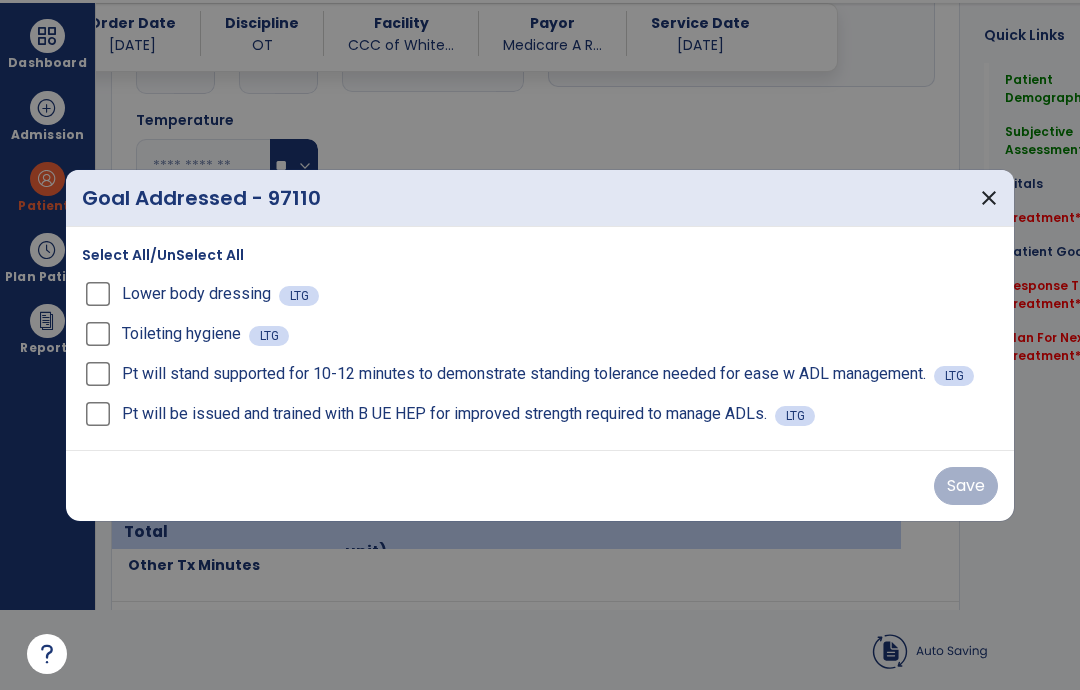 scroll, scrollTop: 80, scrollLeft: 0, axis: vertical 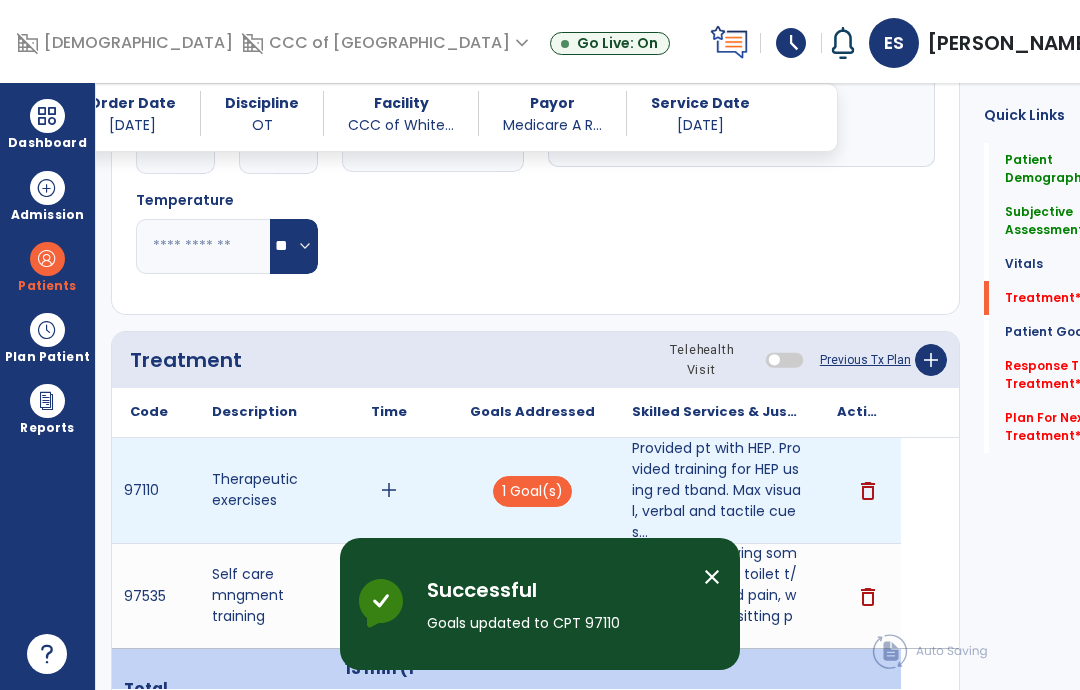 click on "add" at bounding box center [389, 490] 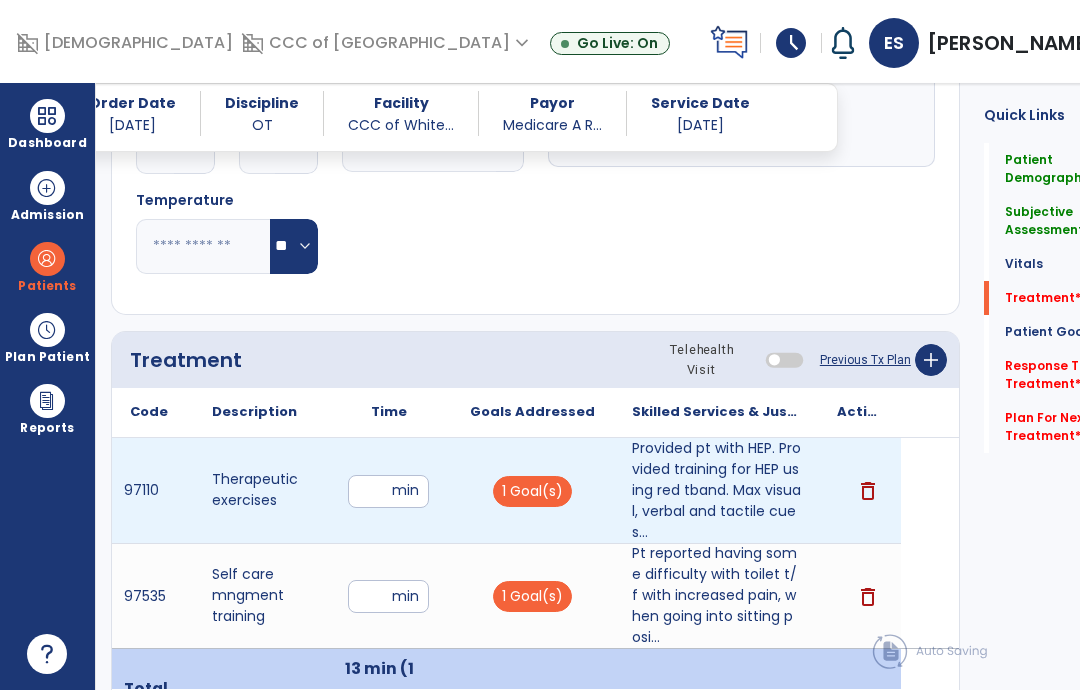 type on "**" 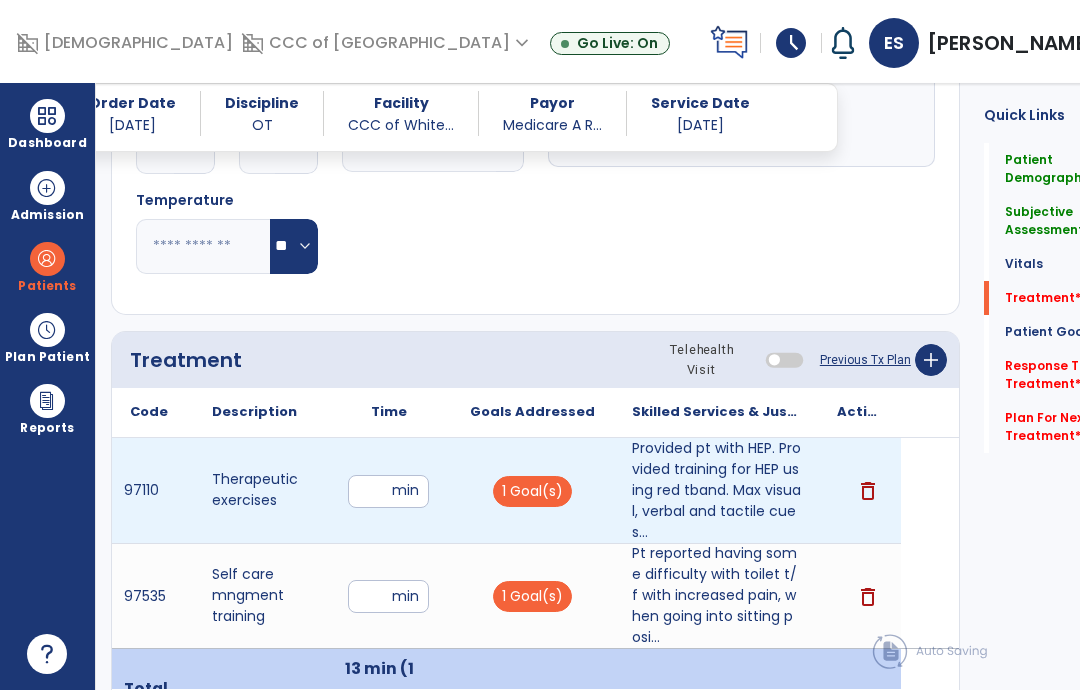 click on "Response To Treatment   *" 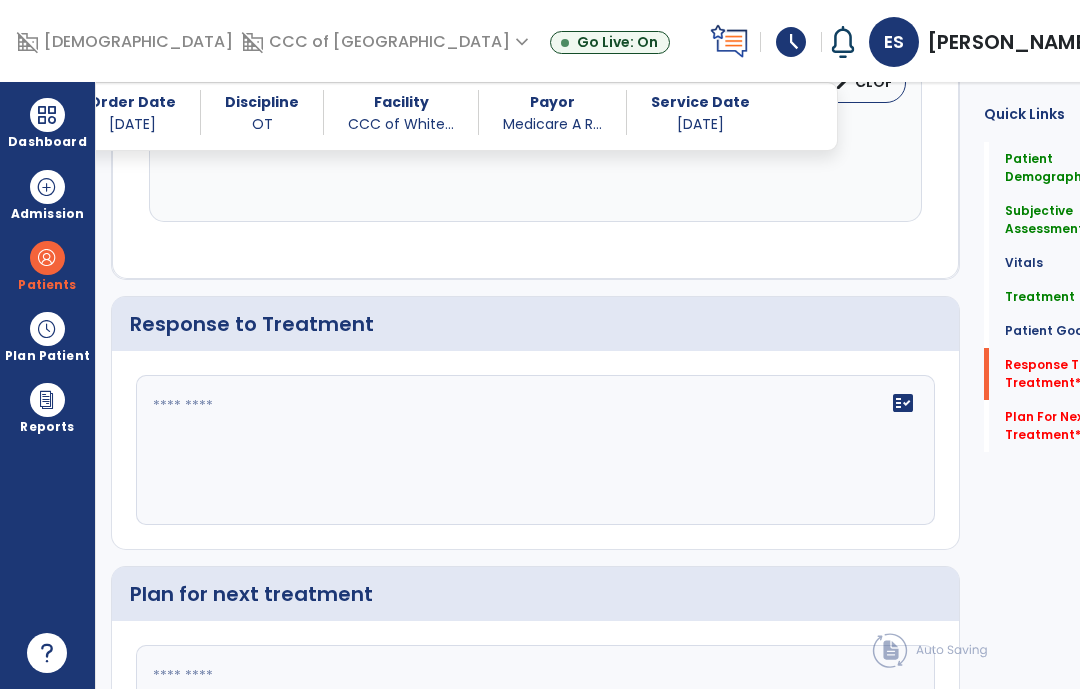 scroll, scrollTop: 2524, scrollLeft: 0, axis: vertical 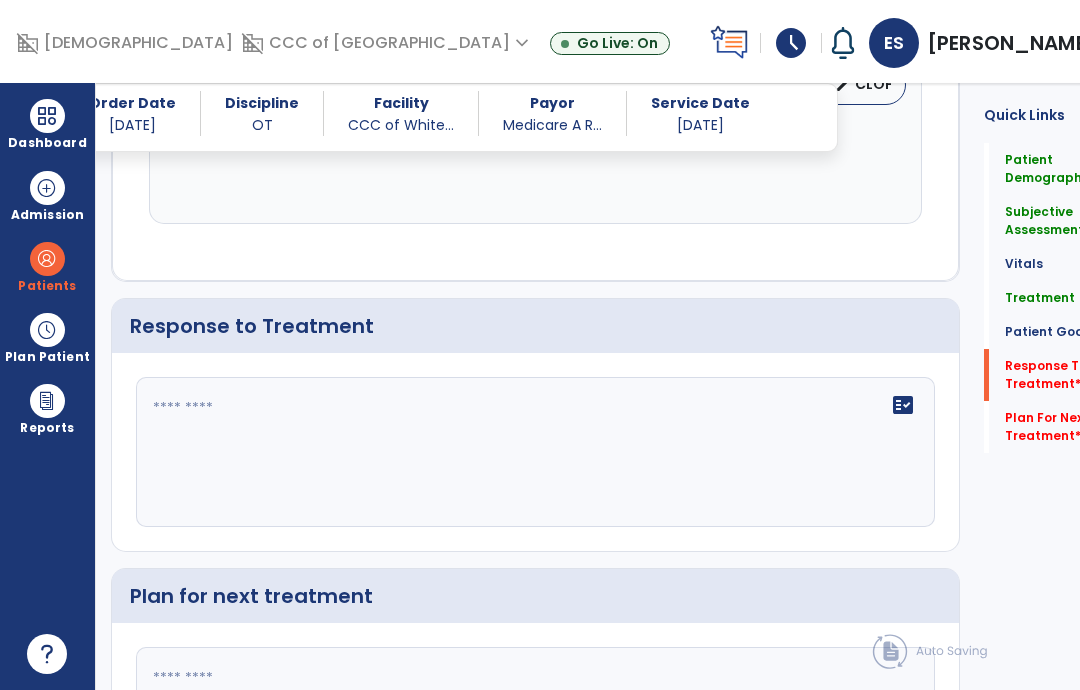 click on "fact_check" 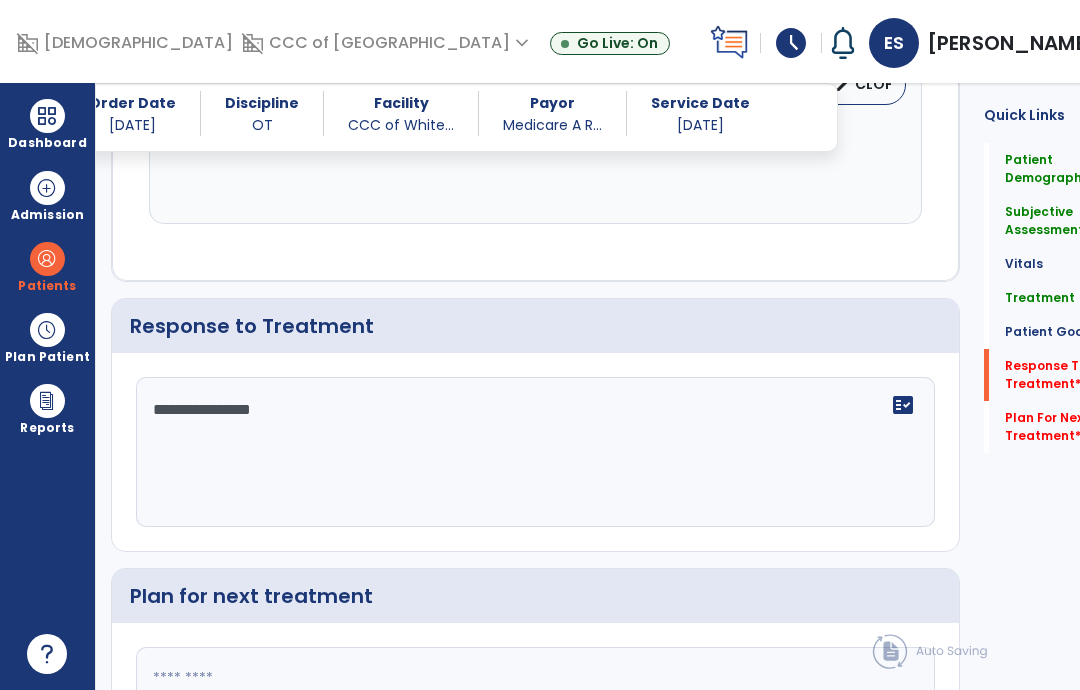 click on "**********" 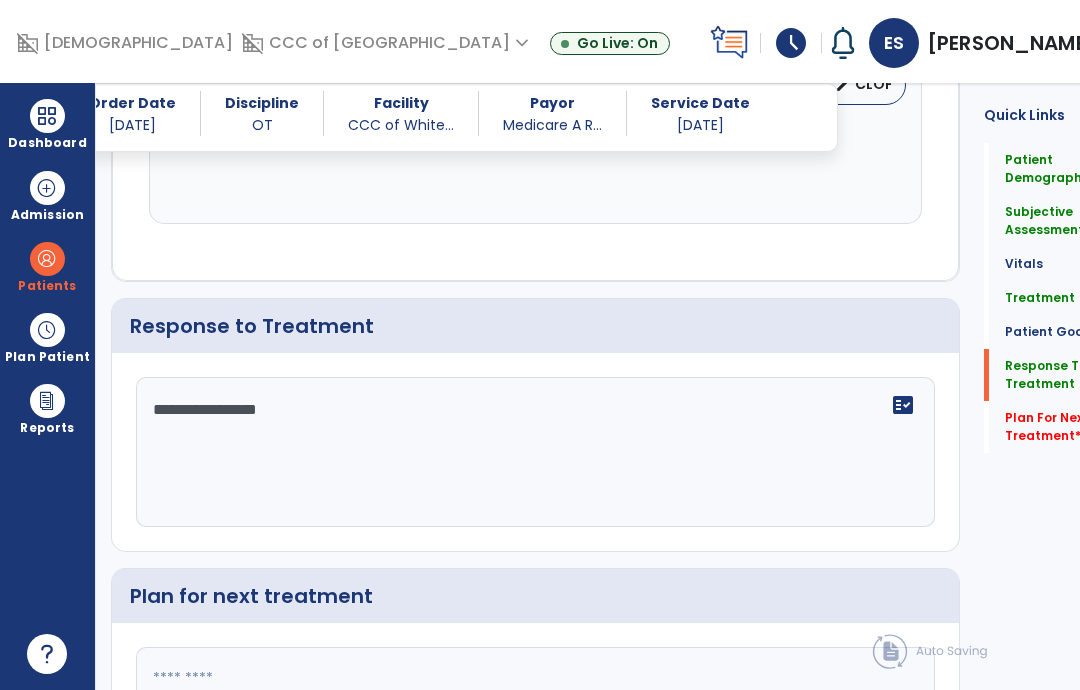 type on "**********" 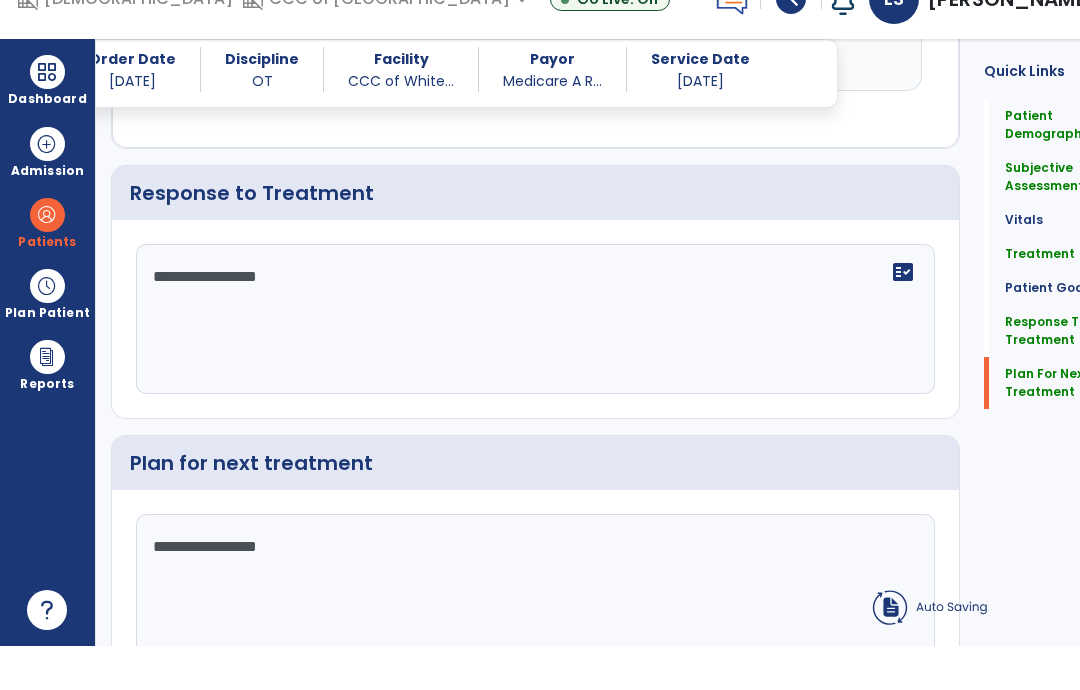 scroll, scrollTop: 2583, scrollLeft: 0, axis: vertical 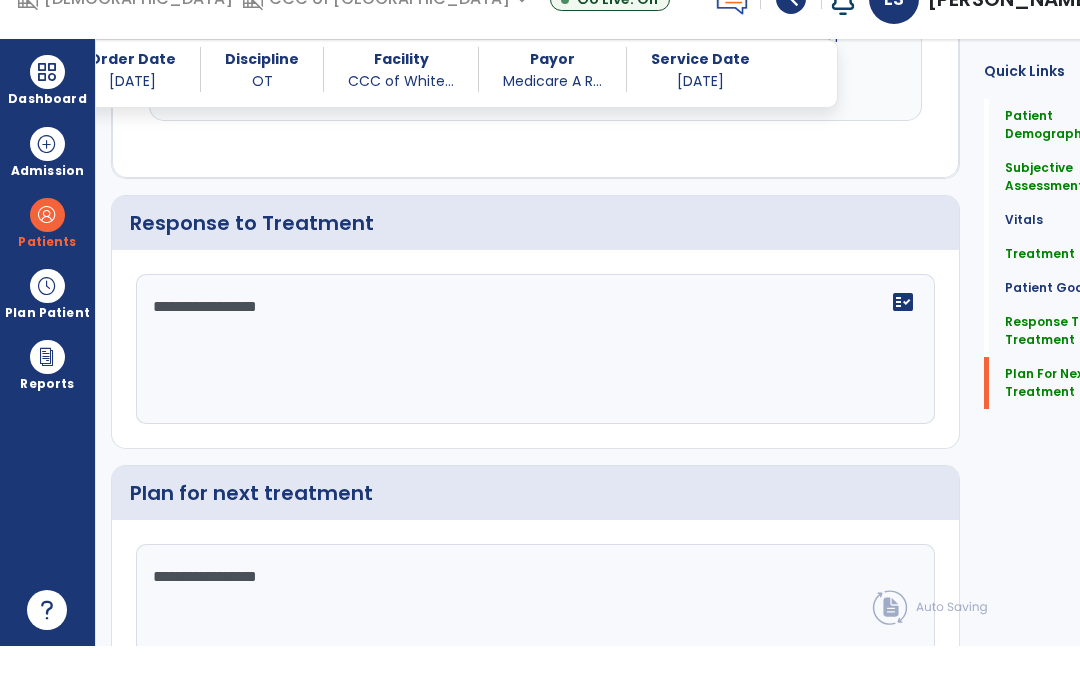 type on "**********" 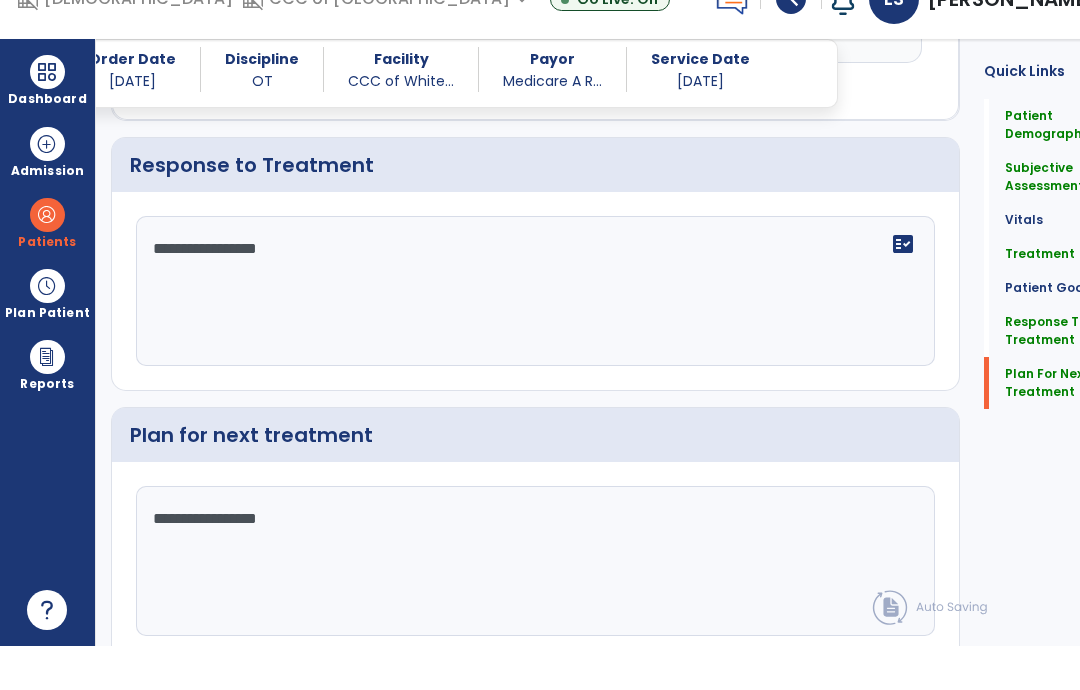 scroll, scrollTop: 2643, scrollLeft: 0, axis: vertical 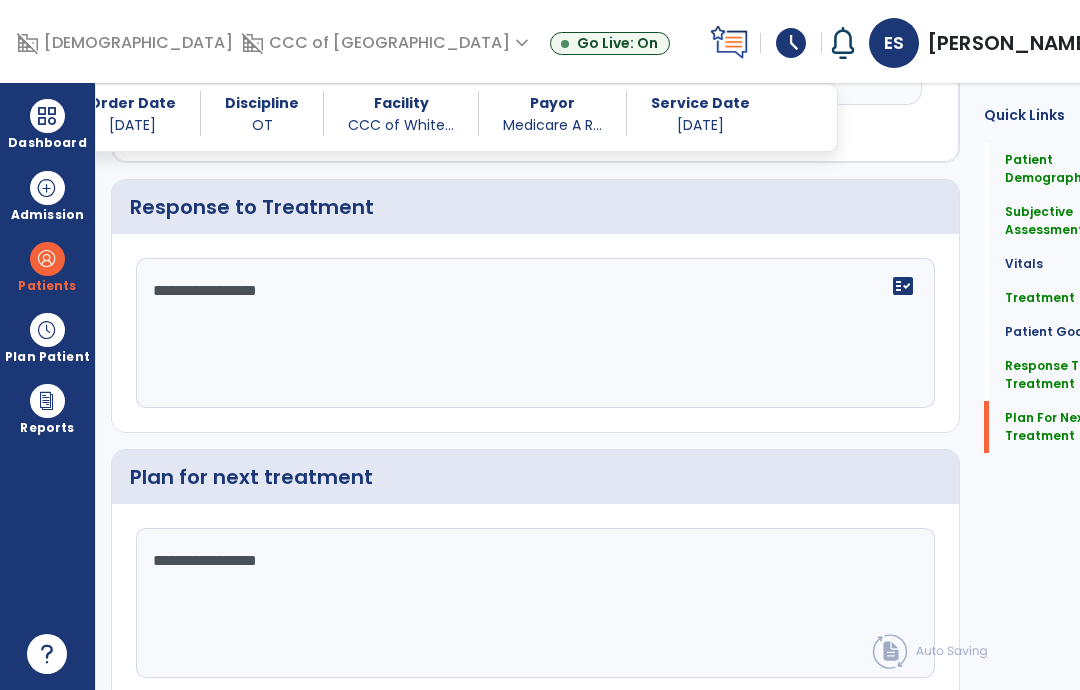 click on "Patient Demographics  Medical Diagnosis   Treatment Diagnosis   Precautions   Contraindications
Code
Description
Pdpm Clinical Category
Z47.89" 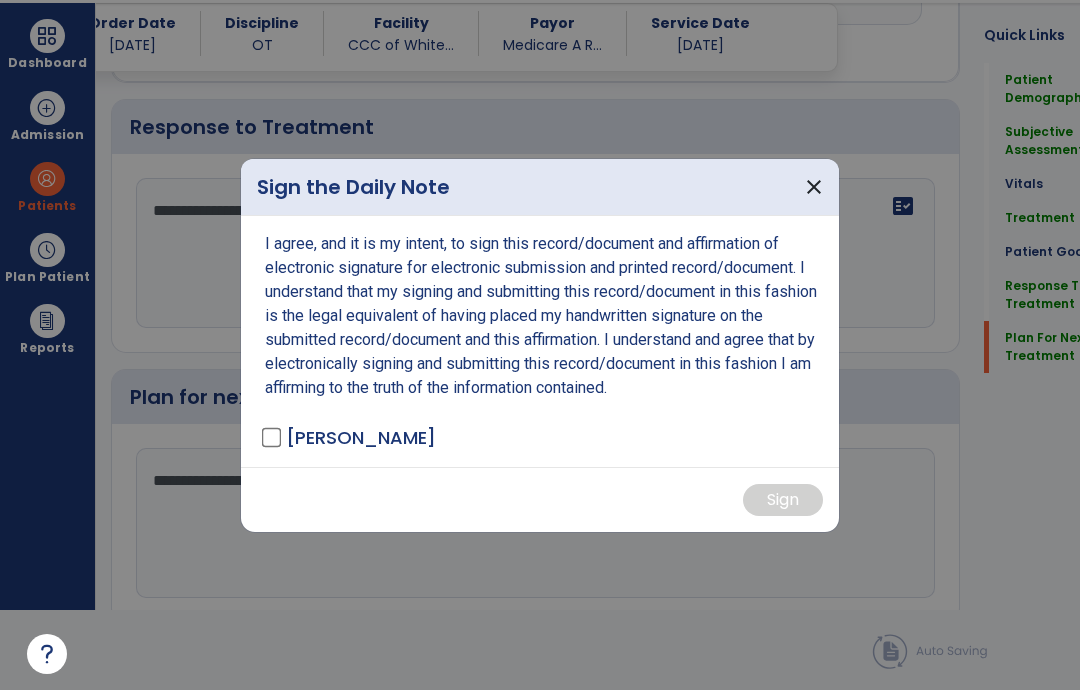 scroll, scrollTop: 0, scrollLeft: 0, axis: both 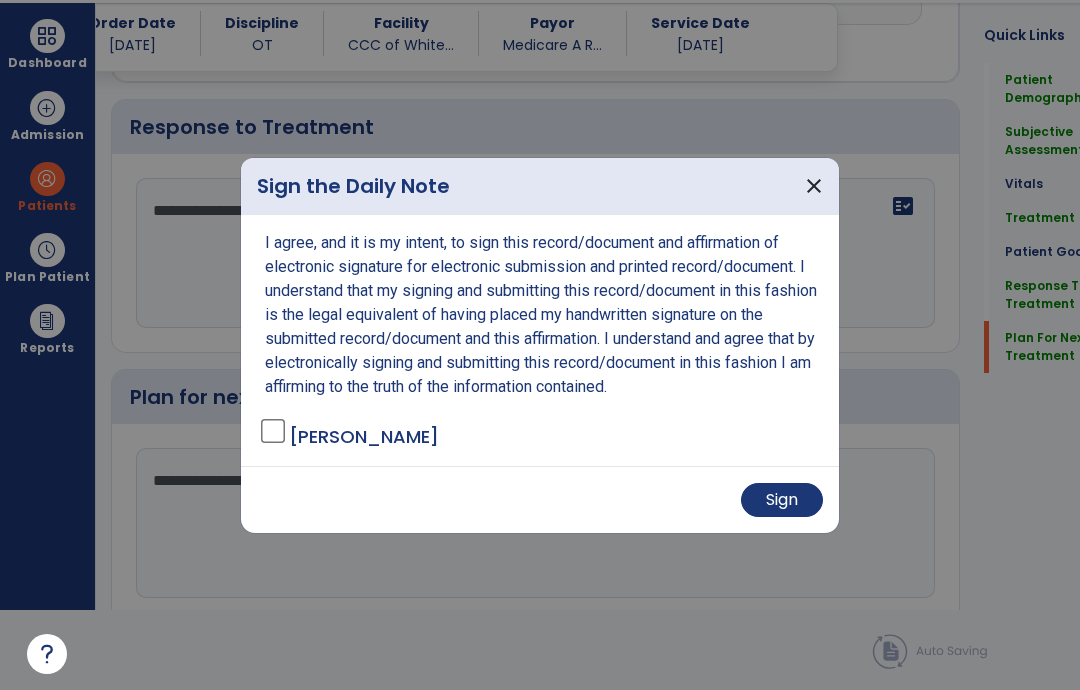 click on "Sign" at bounding box center (782, 500) 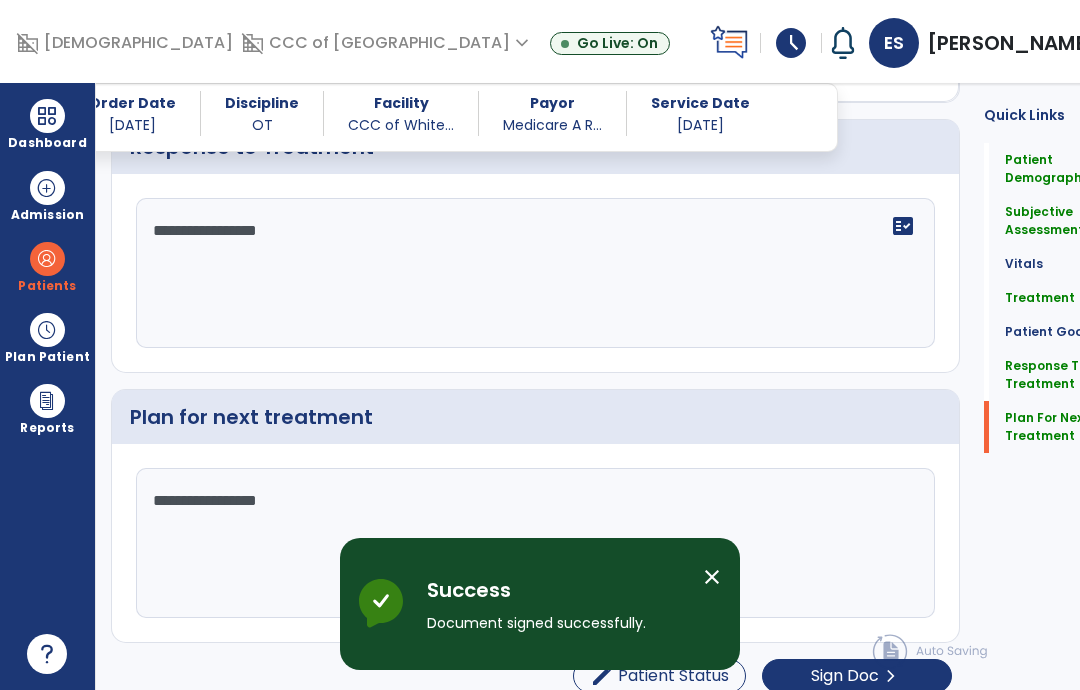 scroll, scrollTop: 0, scrollLeft: 0, axis: both 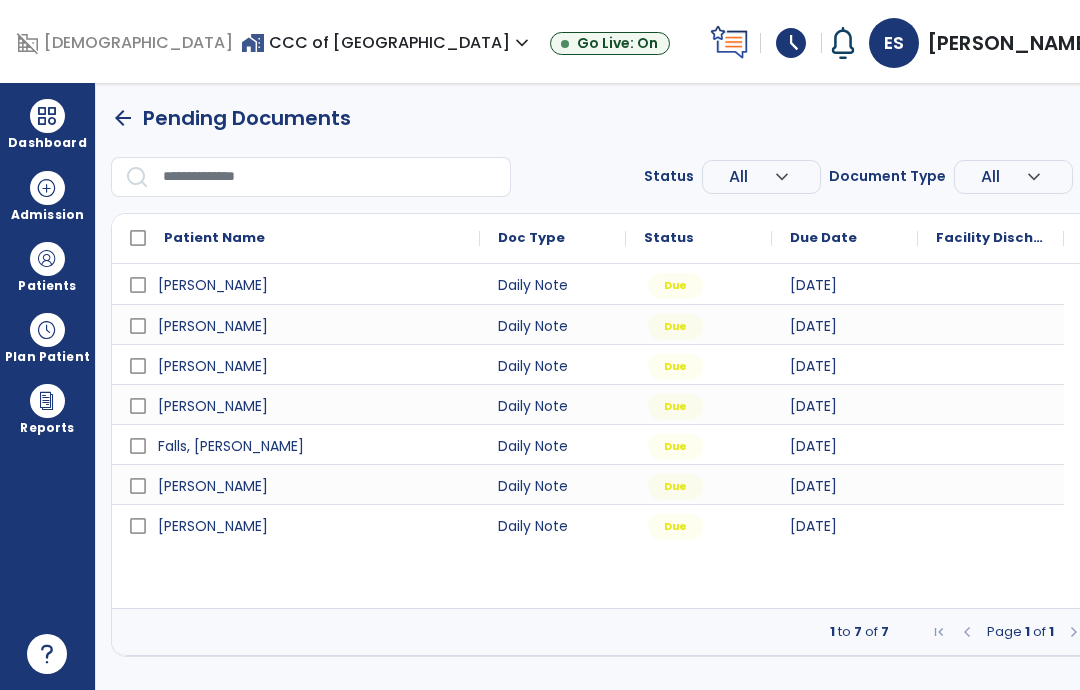 click at bounding box center [47, 259] 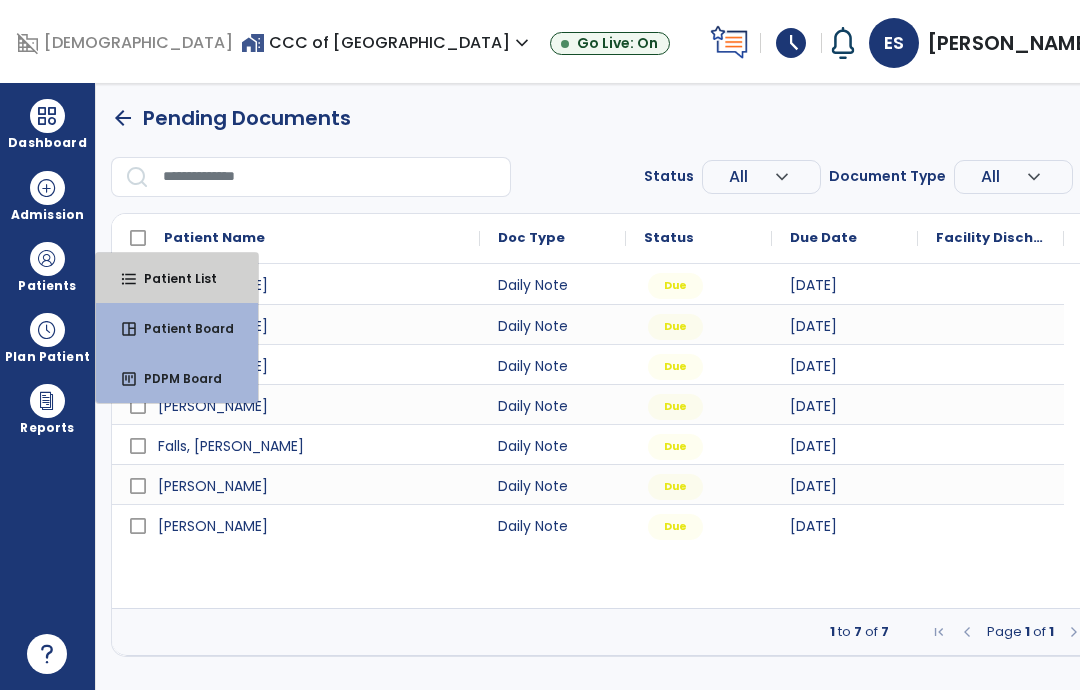 click on "format_list_bulleted  Patient List" at bounding box center [177, 278] 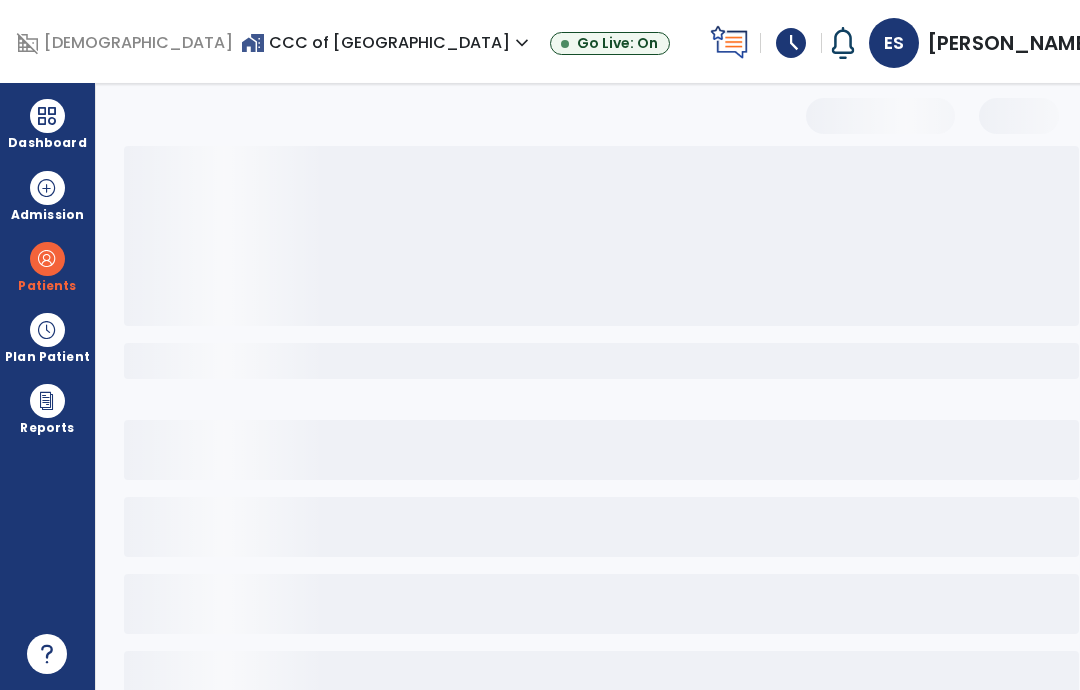 select on "***" 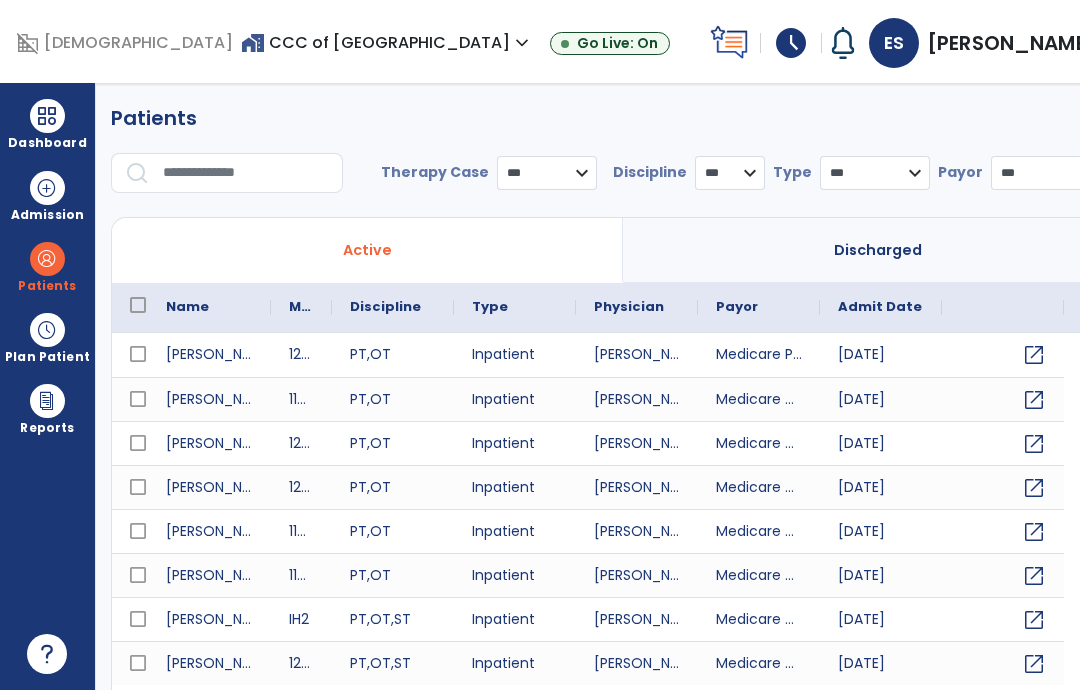click at bounding box center [246, 173] 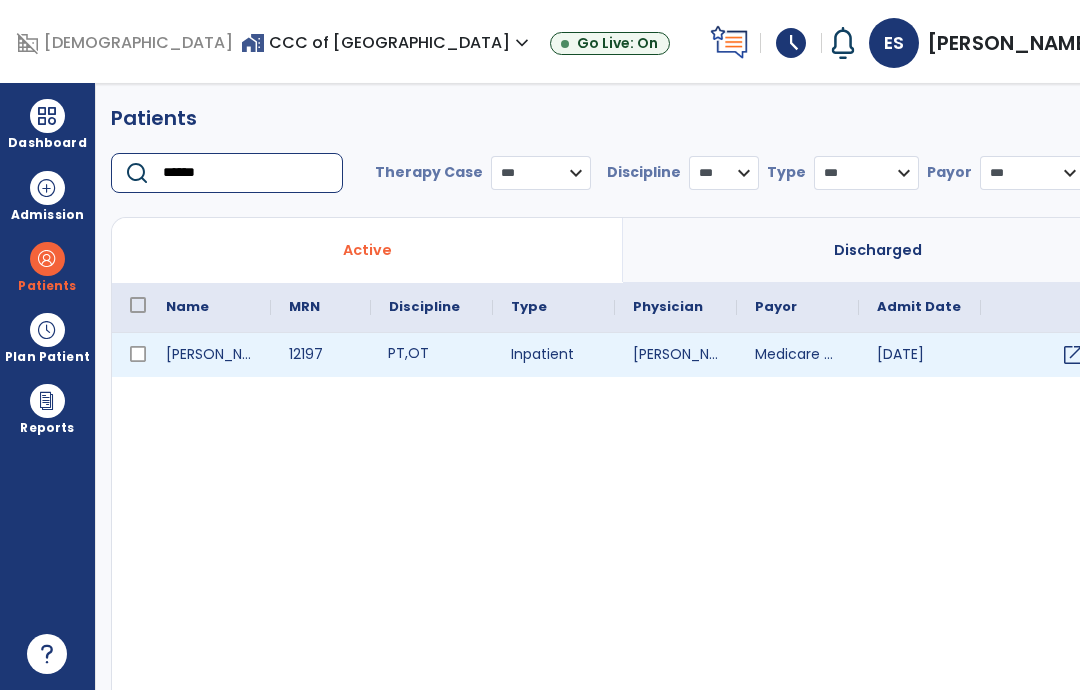 type on "******" 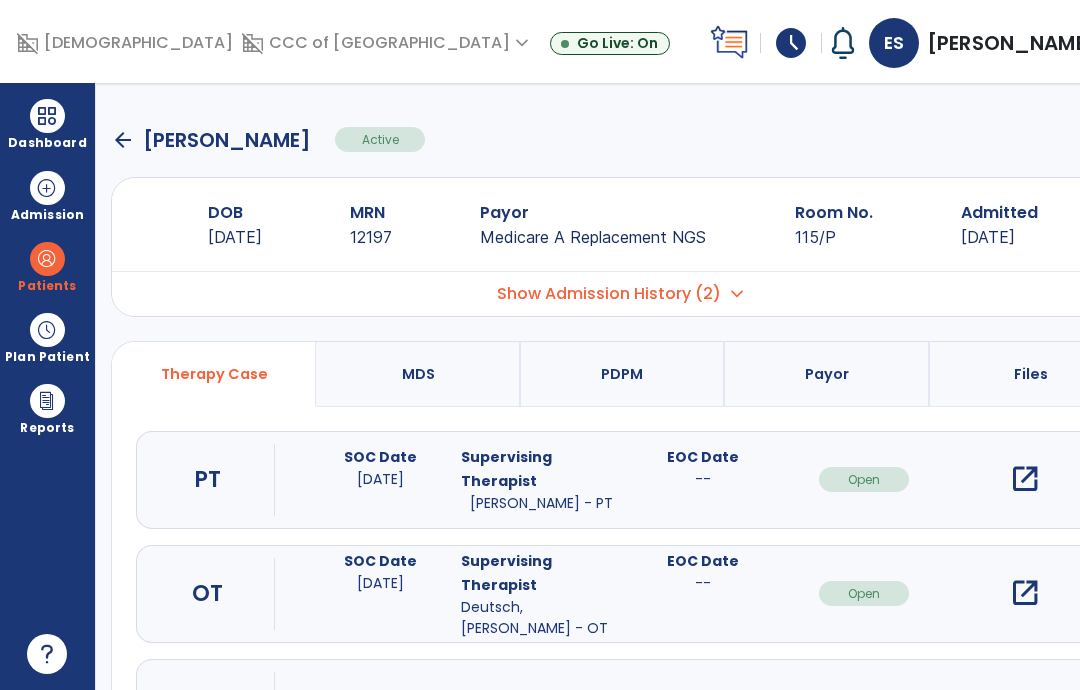 click on "open_in_new" at bounding box center (1025, 593) 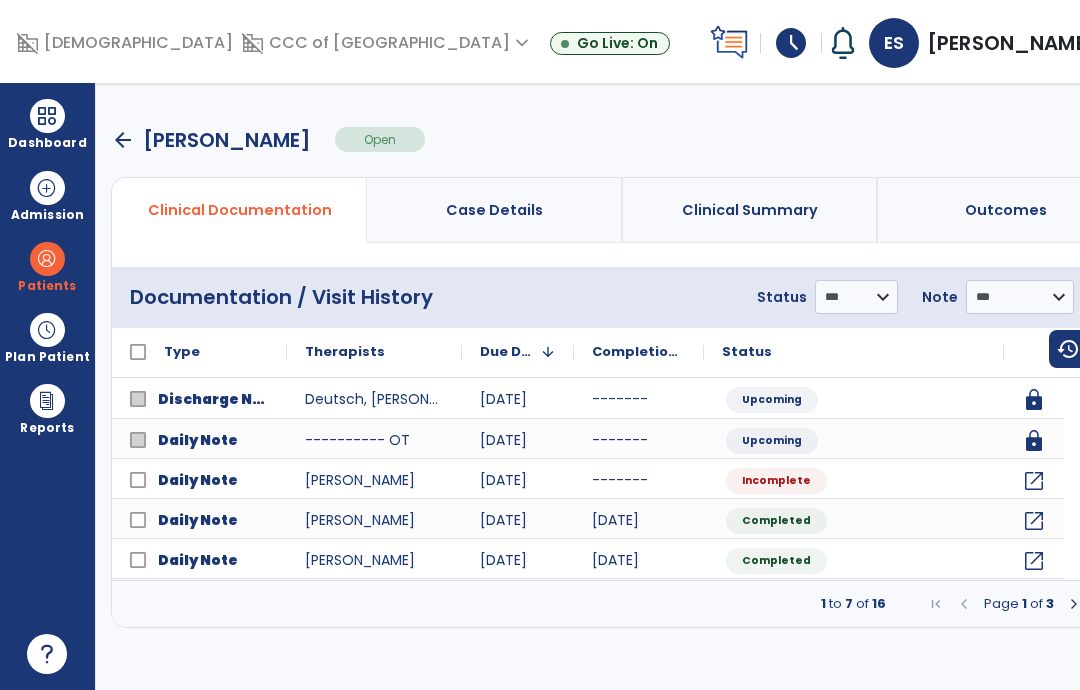 click on "Case Details" at bounding box center [494, 210] 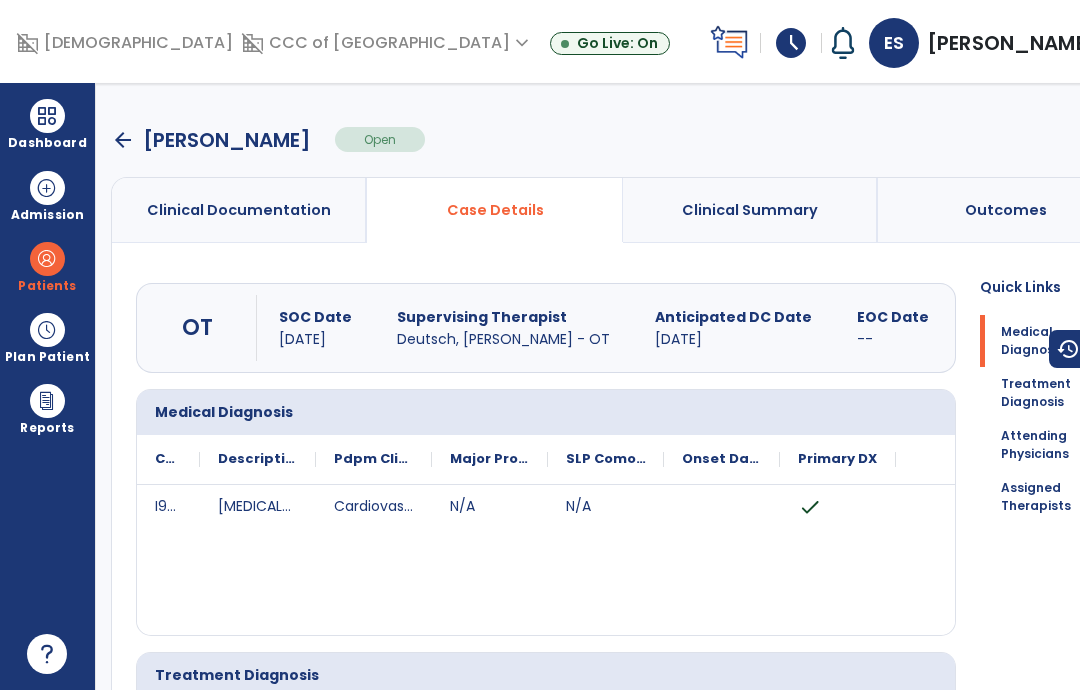 scroll, scrollTop: 0, scrollLeft: 0, axis: both 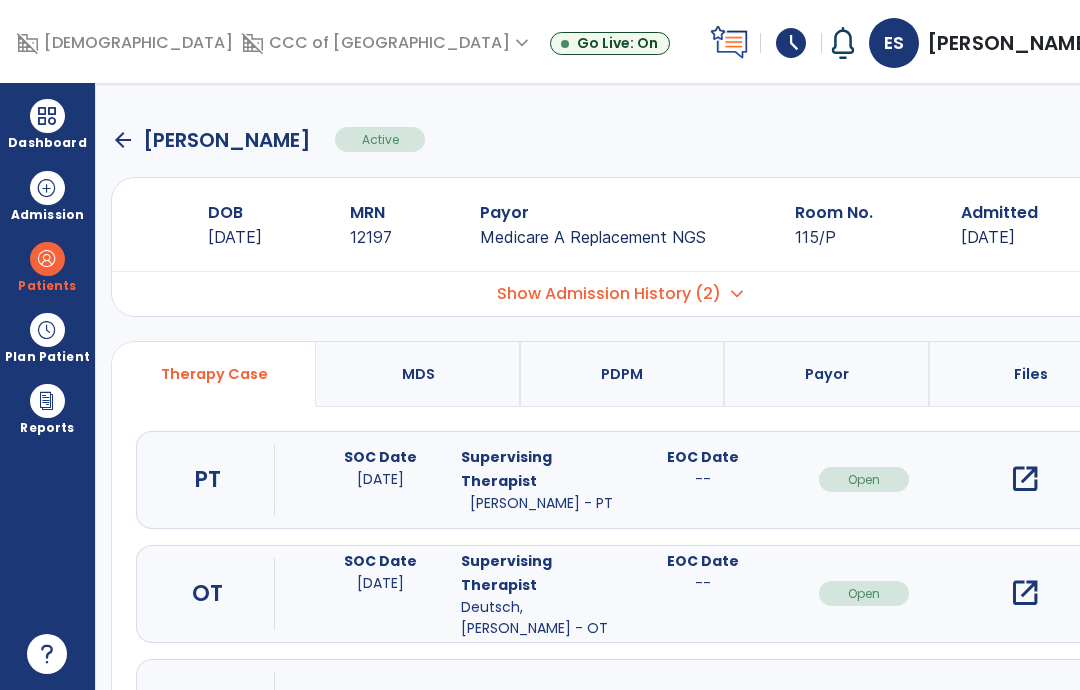 click on "arrow_back" 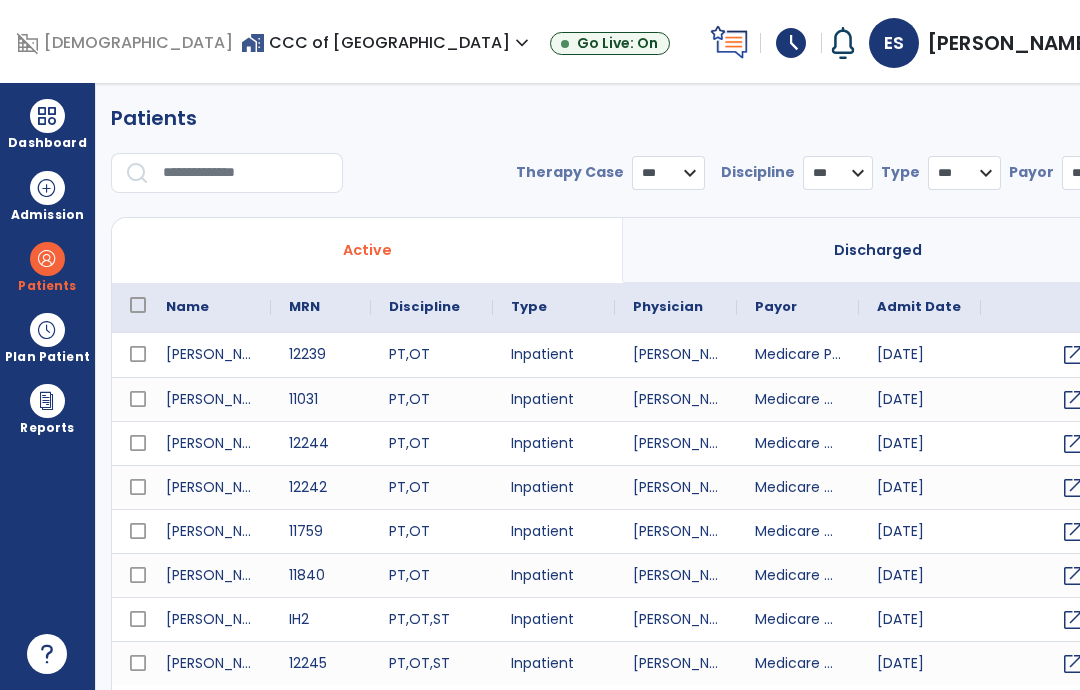 select on "***" 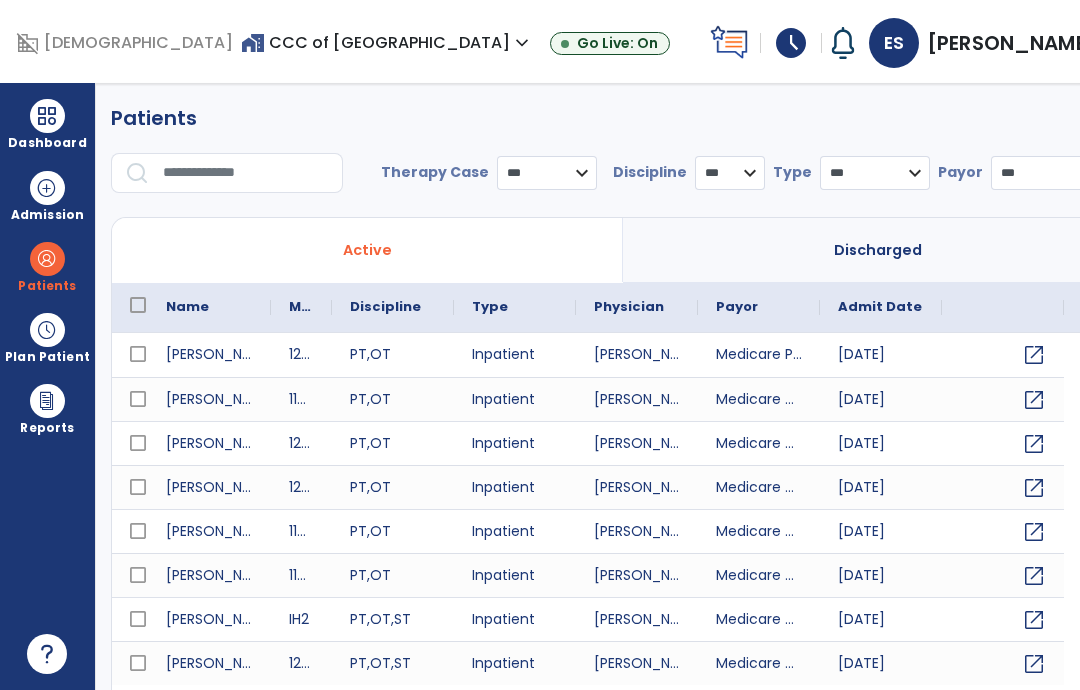 click at bounding box center (246, 173) 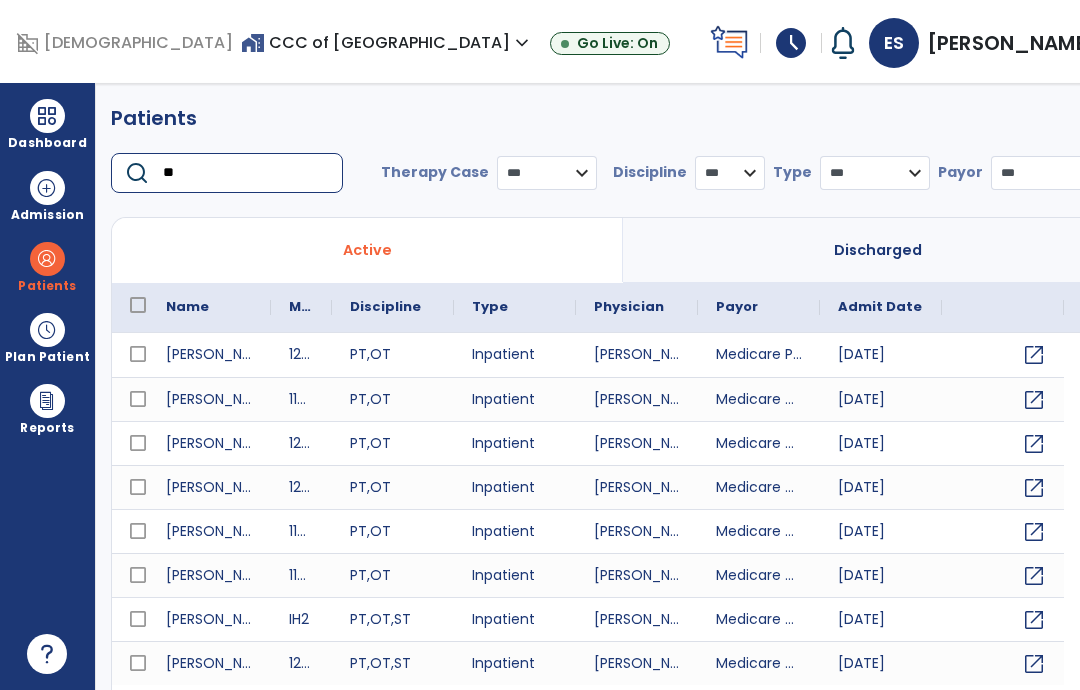 type on "*" 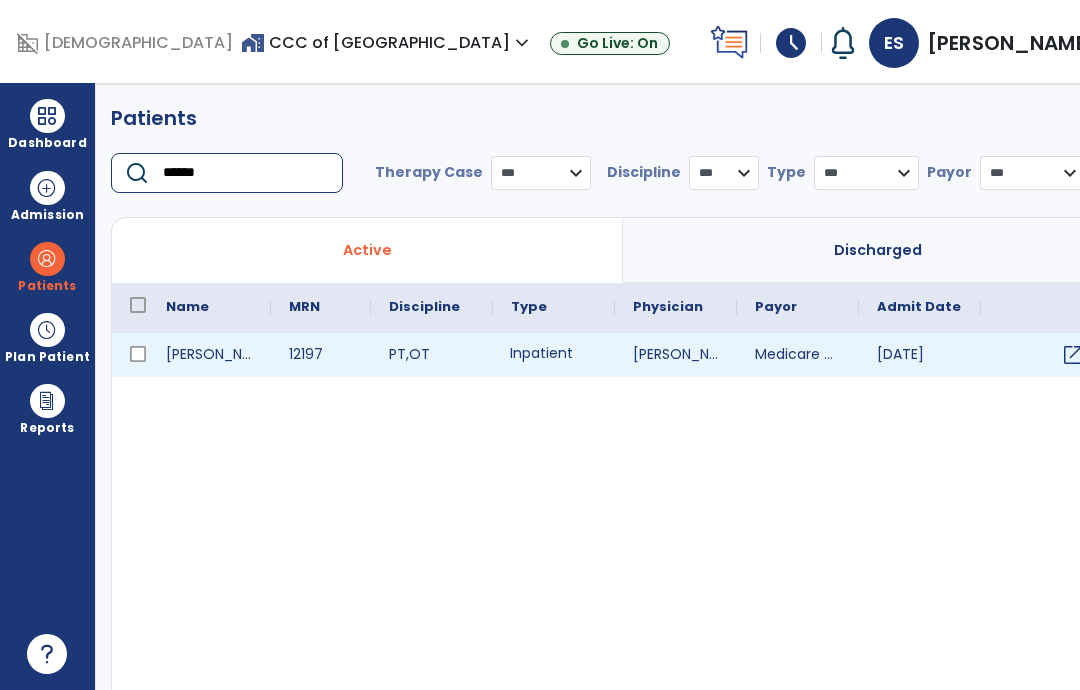 type on "******" 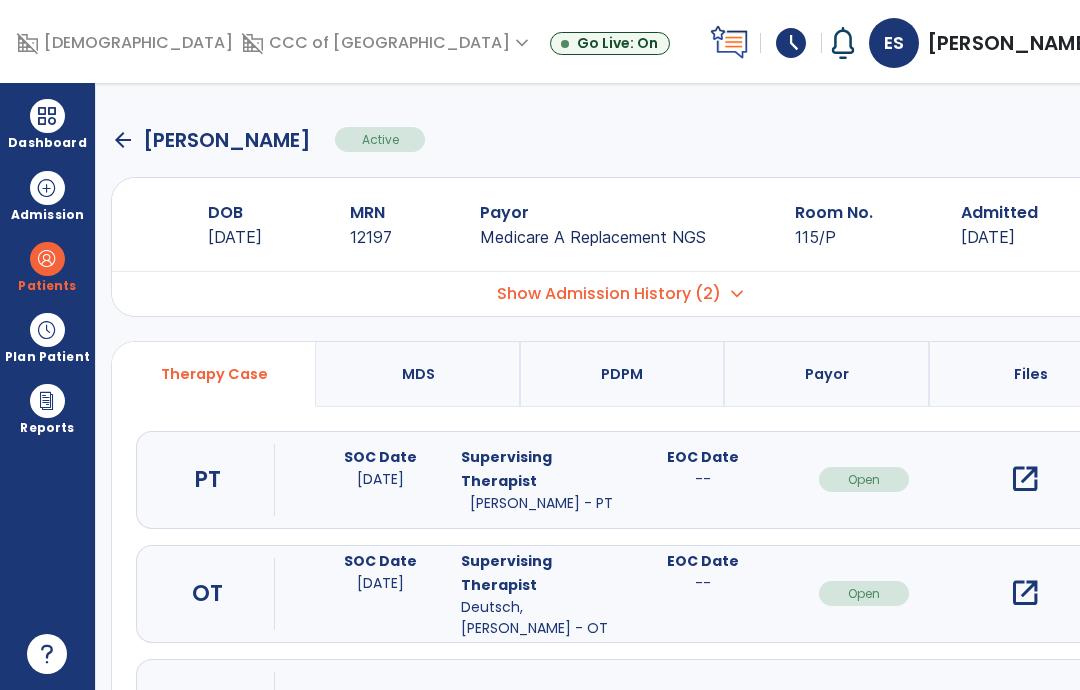 click at bounding box center [47, 116] 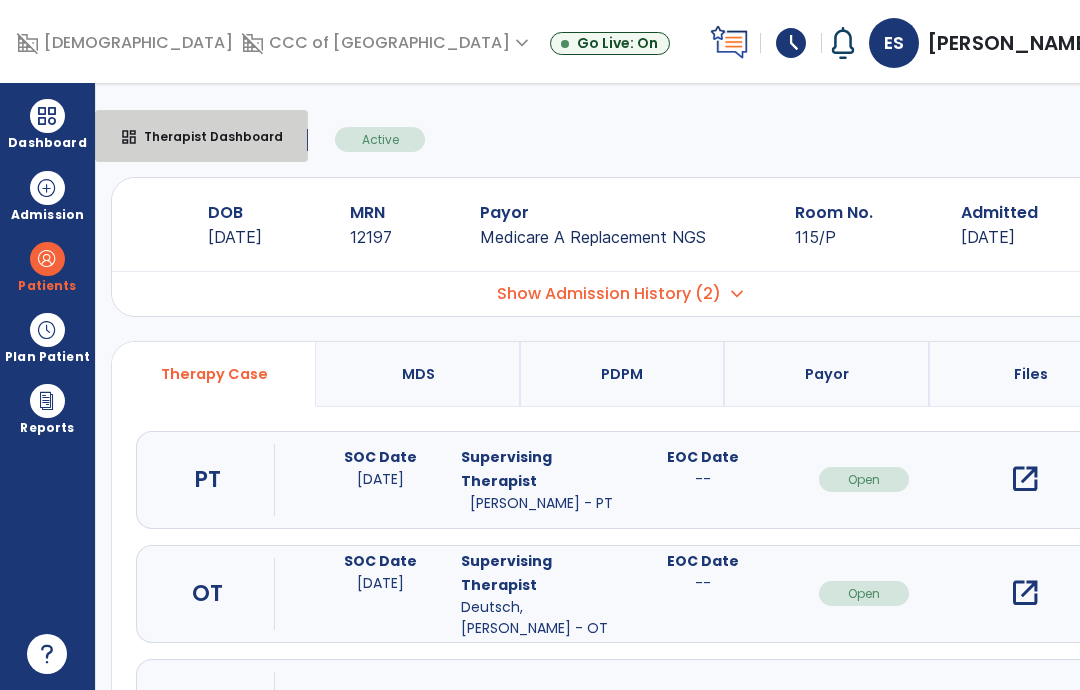 click on "dashboard" at bounding box center [129, 137] 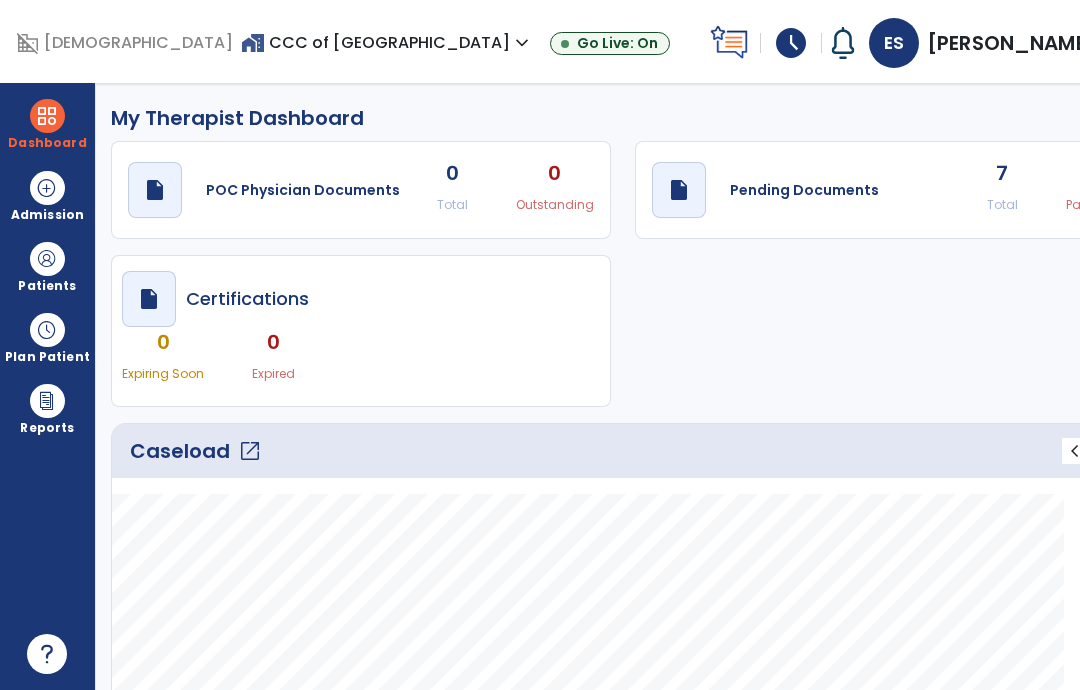 click on "draft   open_in_new  Pending Documents 7 Total 0 Past Due" 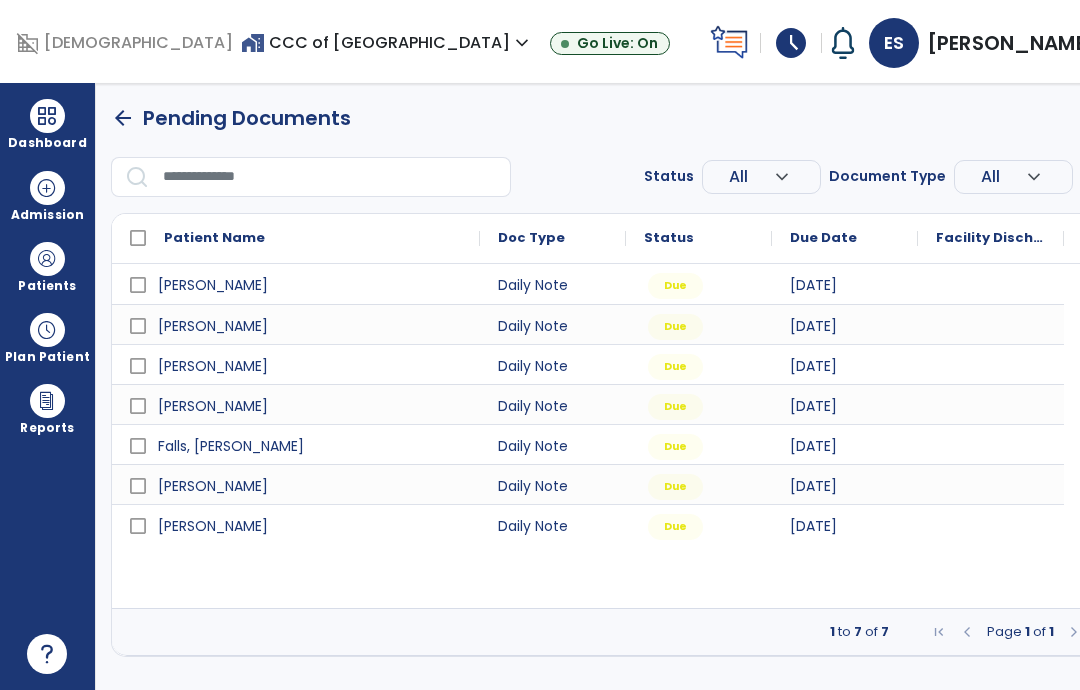 click at bounding box center (47, 116) 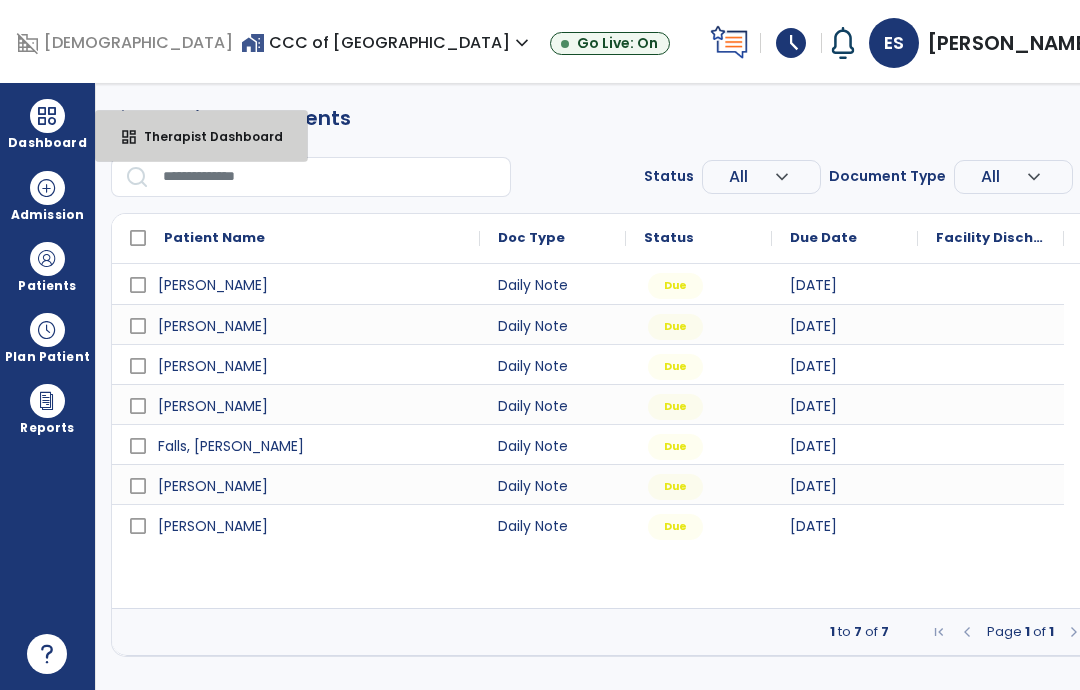 click on "Therapist Dashboard" at bounding box center (205, 136) 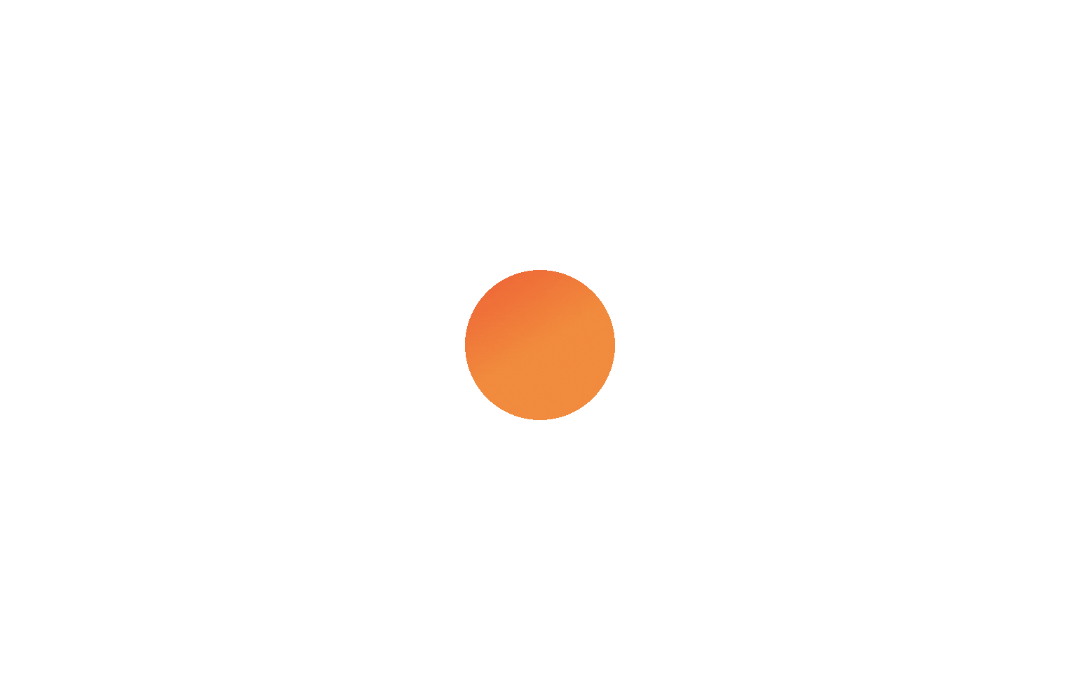 scroll, scrollTop: 0, scrollLeft: 0, axis: both 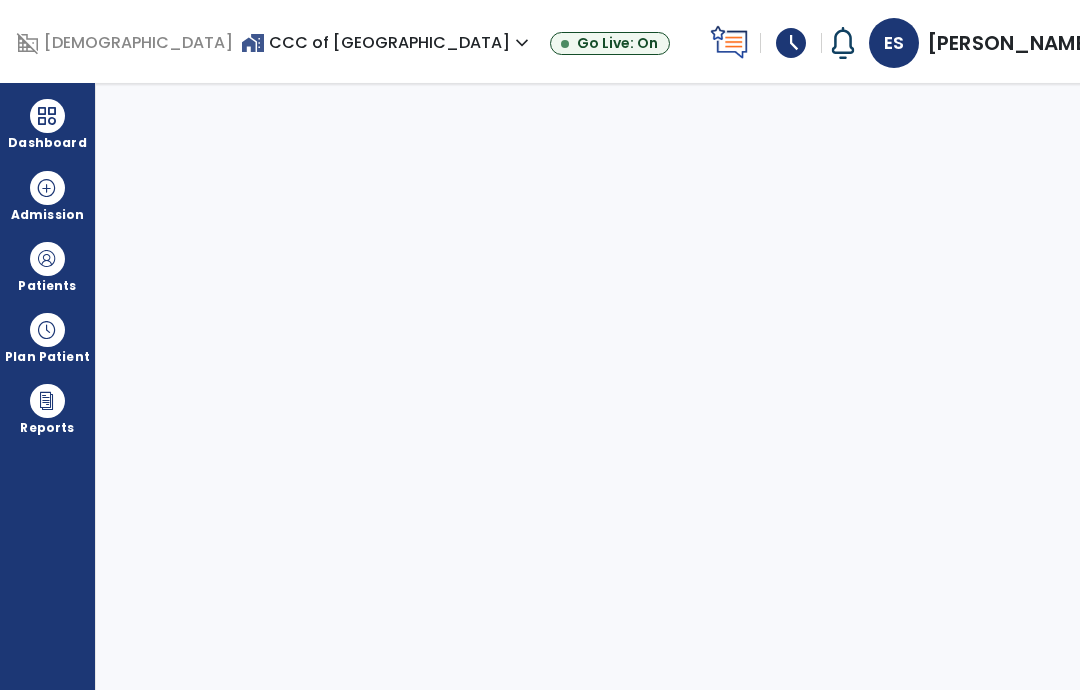 select on "****" 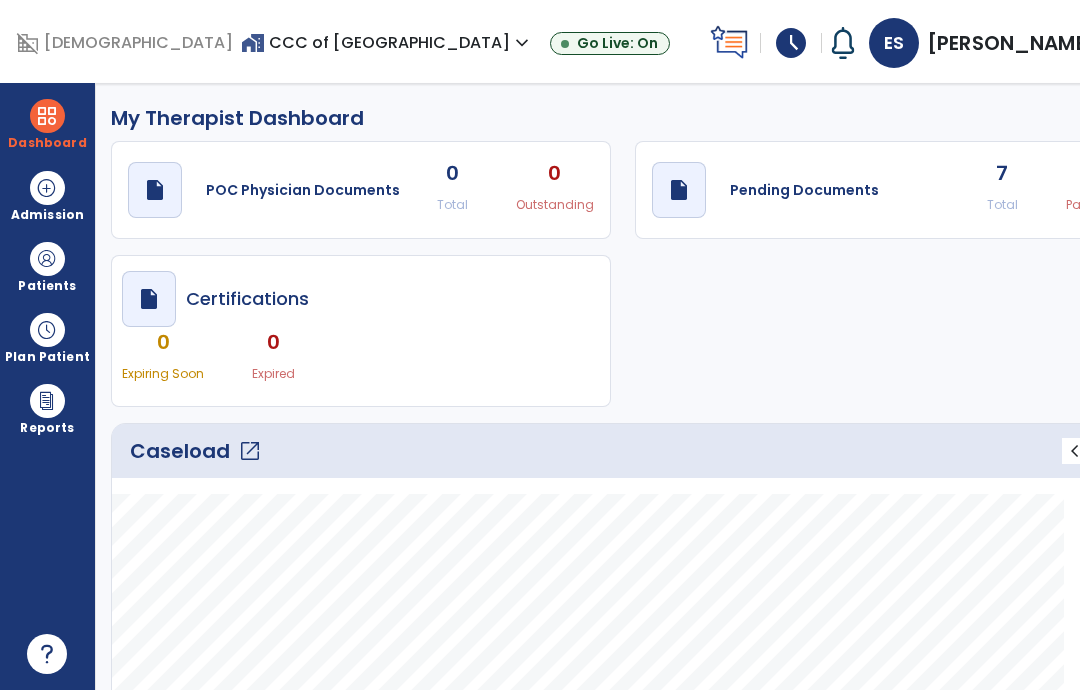 click on "open_in_new" 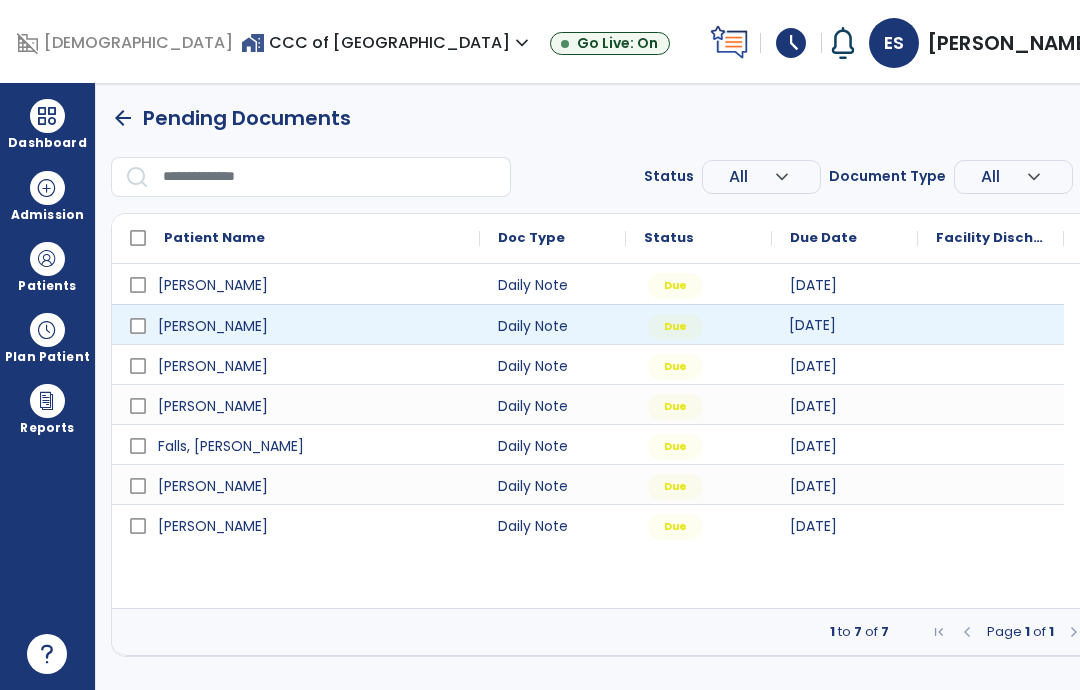 click on "[DATE]" at bounding box center [845, 324] 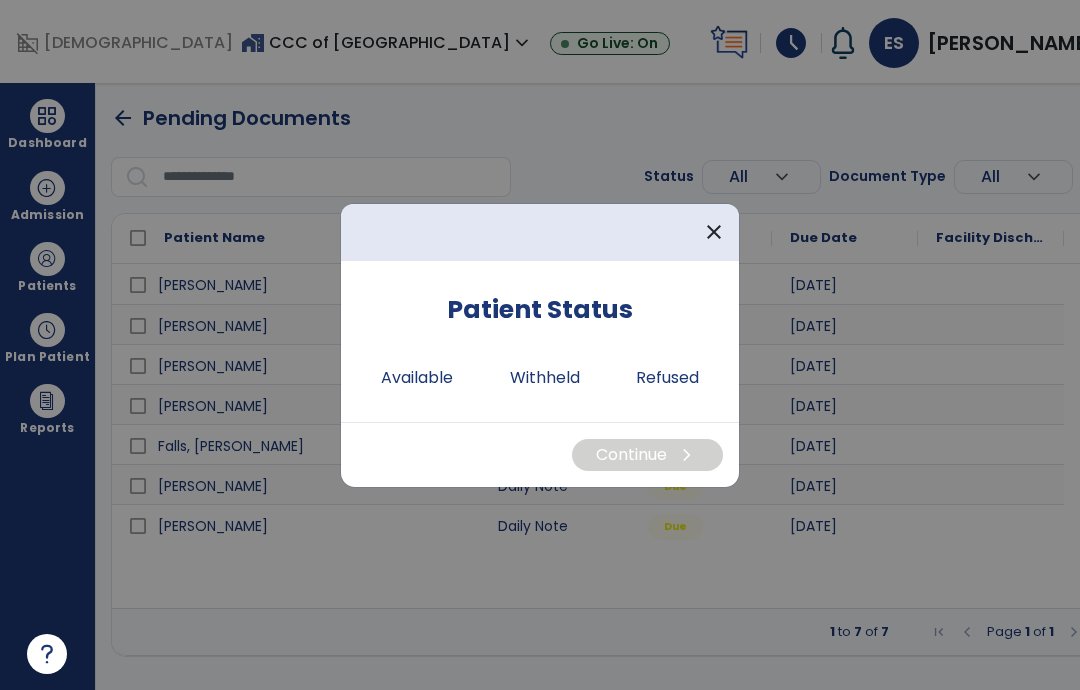 click on "Available" at bounding box center [417, 378] 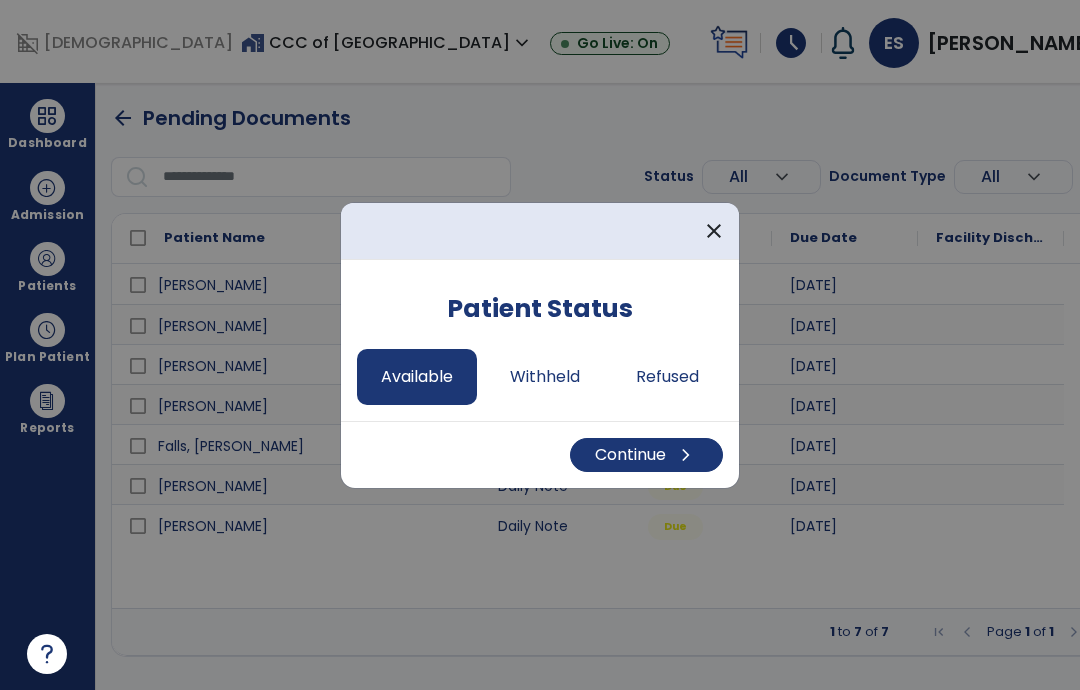 click on "Continue   chevron_right" at bounding box center [646, 455] 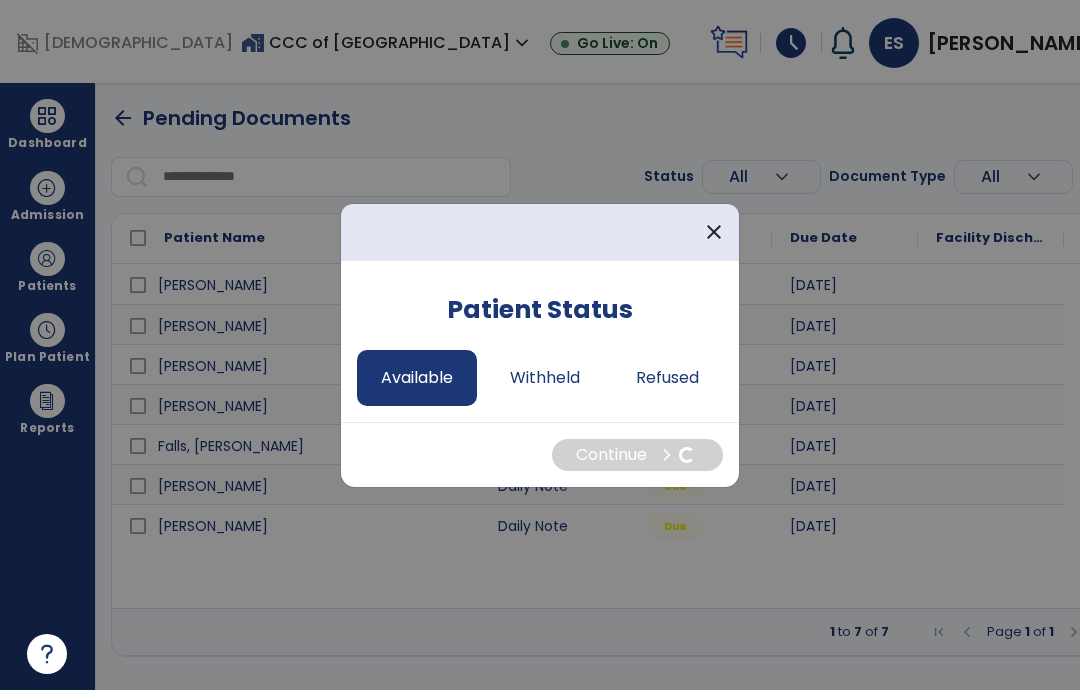 select on "*" 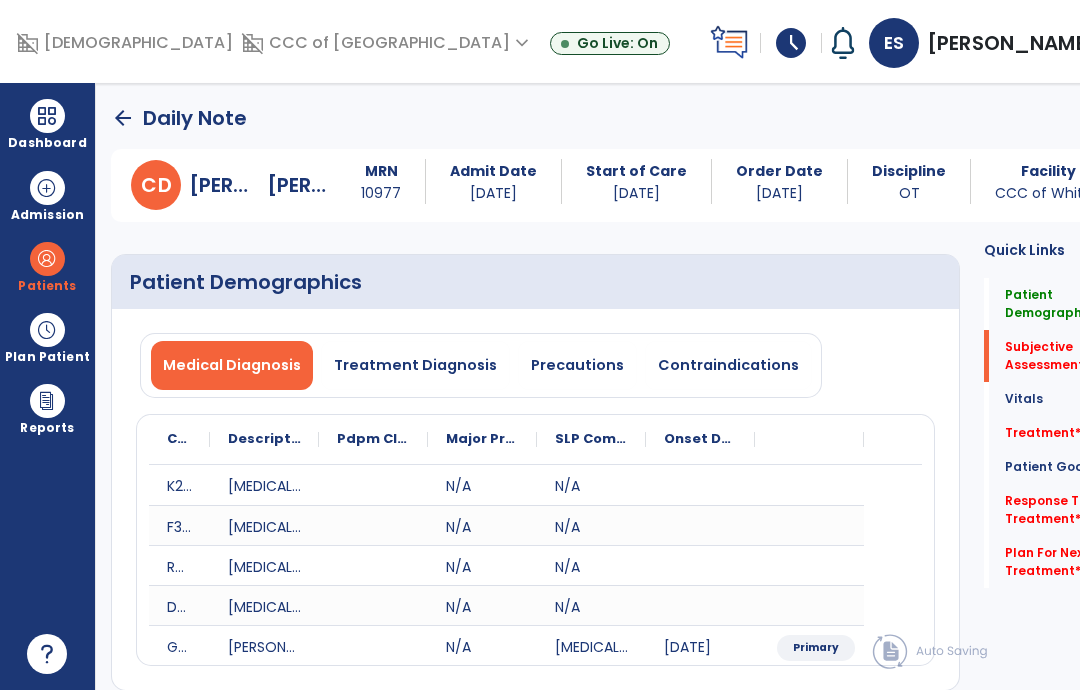 click on "Treatment   *  Treatment   *" 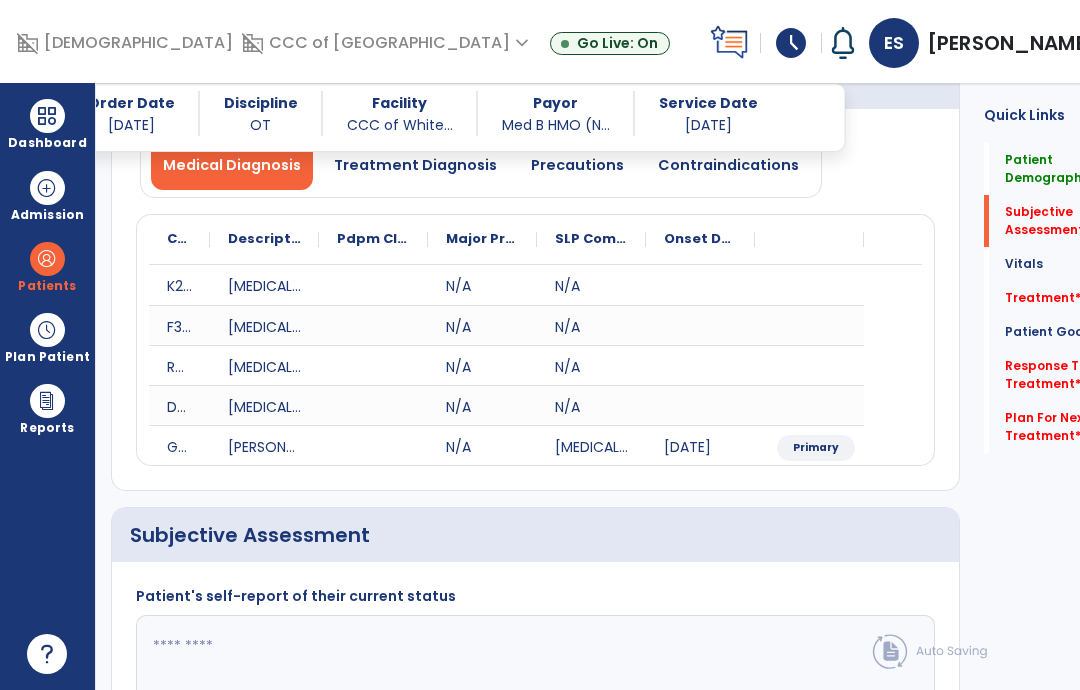 scroll, scrollTop: 66, scrollLeft: 0, axis: vertical 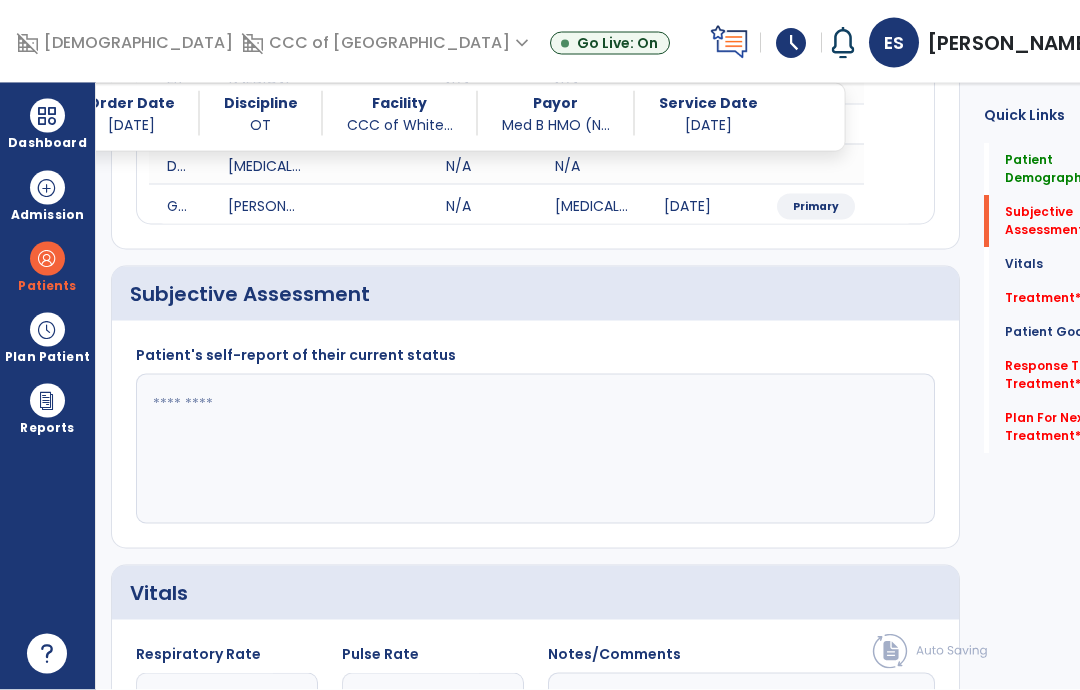 click 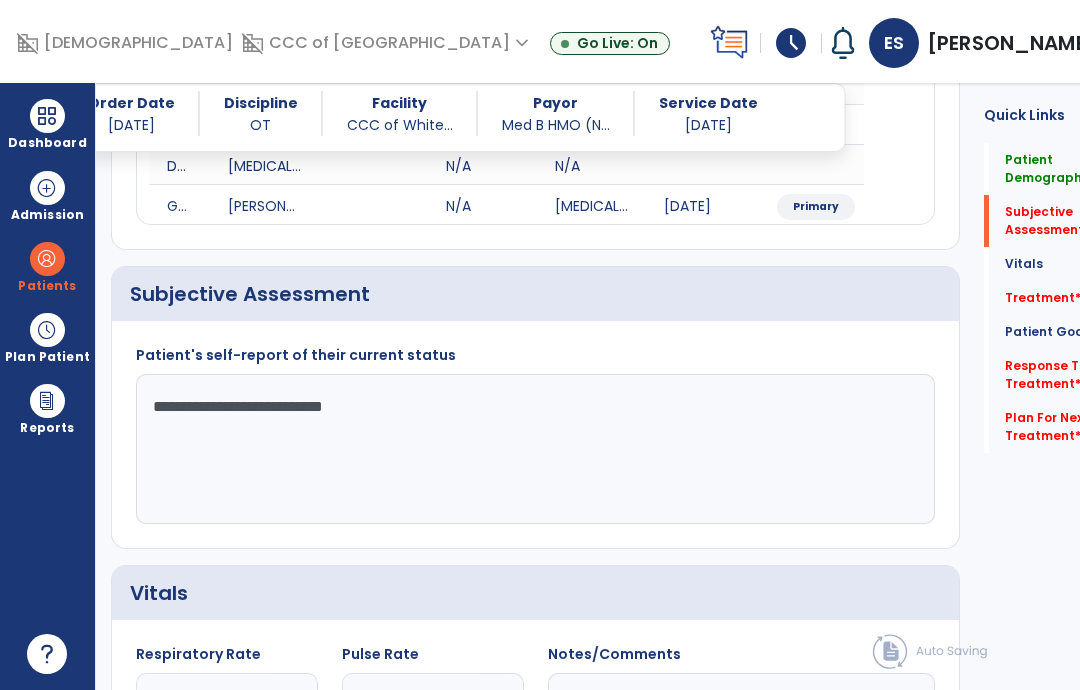 type on "**********" 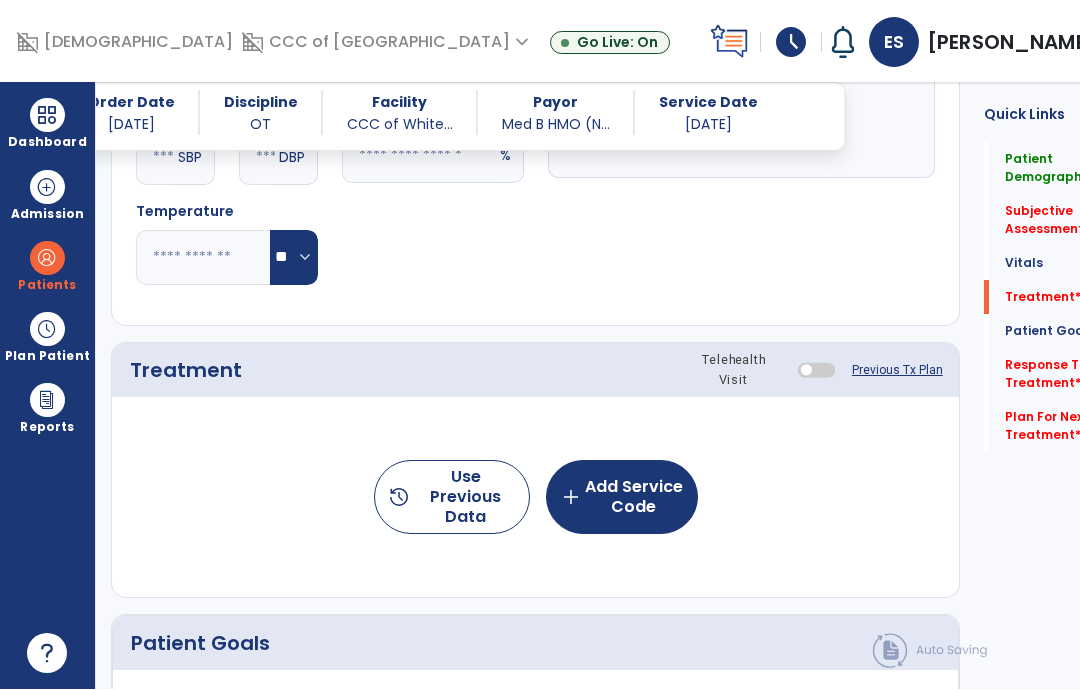 scroll, scrollTop: 1112, scrollLeft: 0, axis: vertical 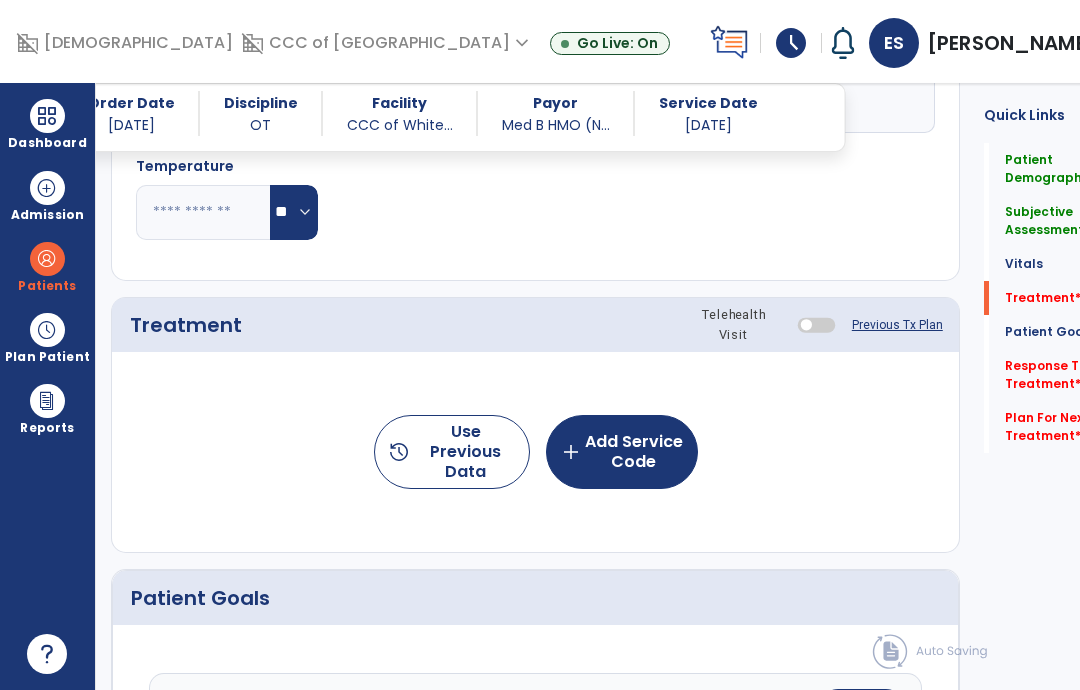 click on "add  Add Service Code" 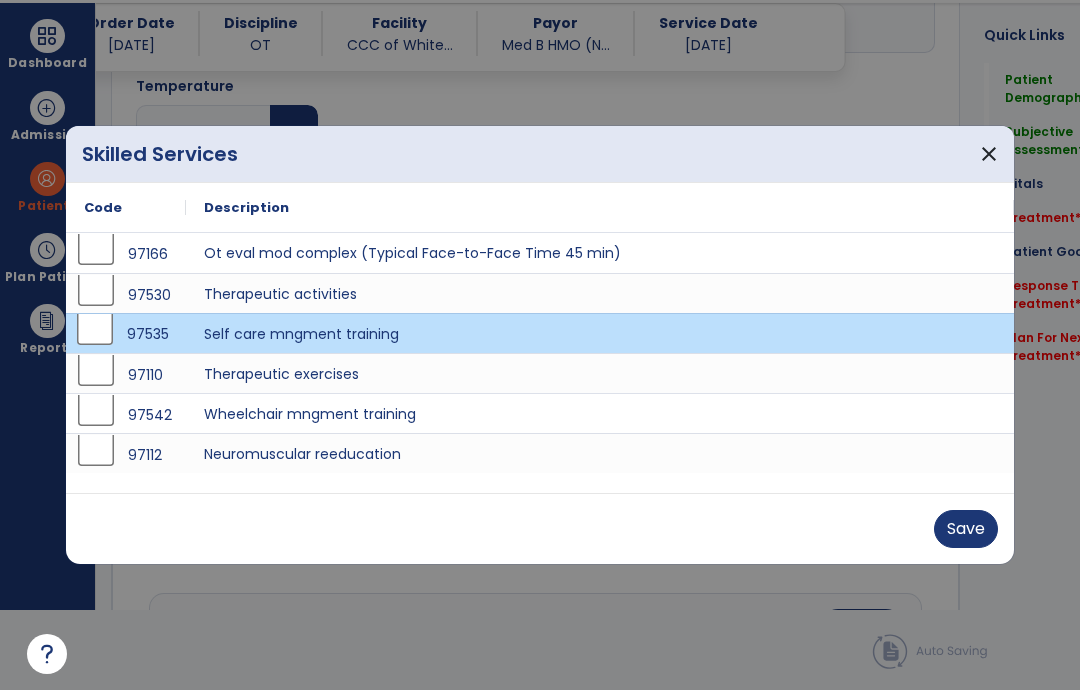 click on "Save" at bounding box center (966, 529) 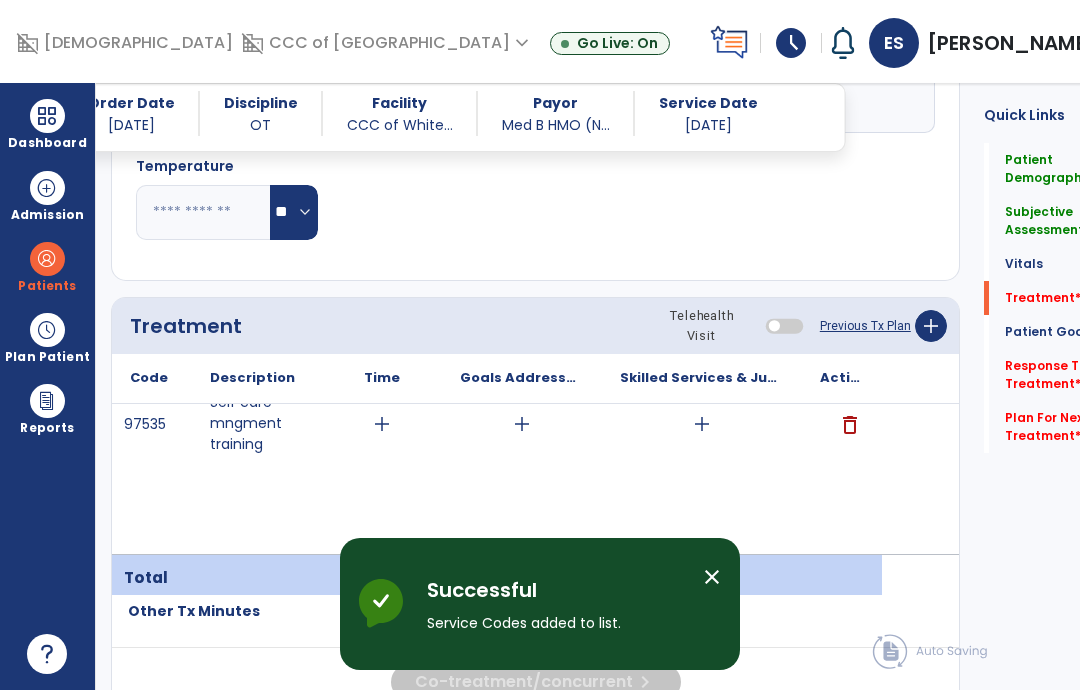 scroll, scrollTop: 80, scrollLeft: 0, axis: vertical 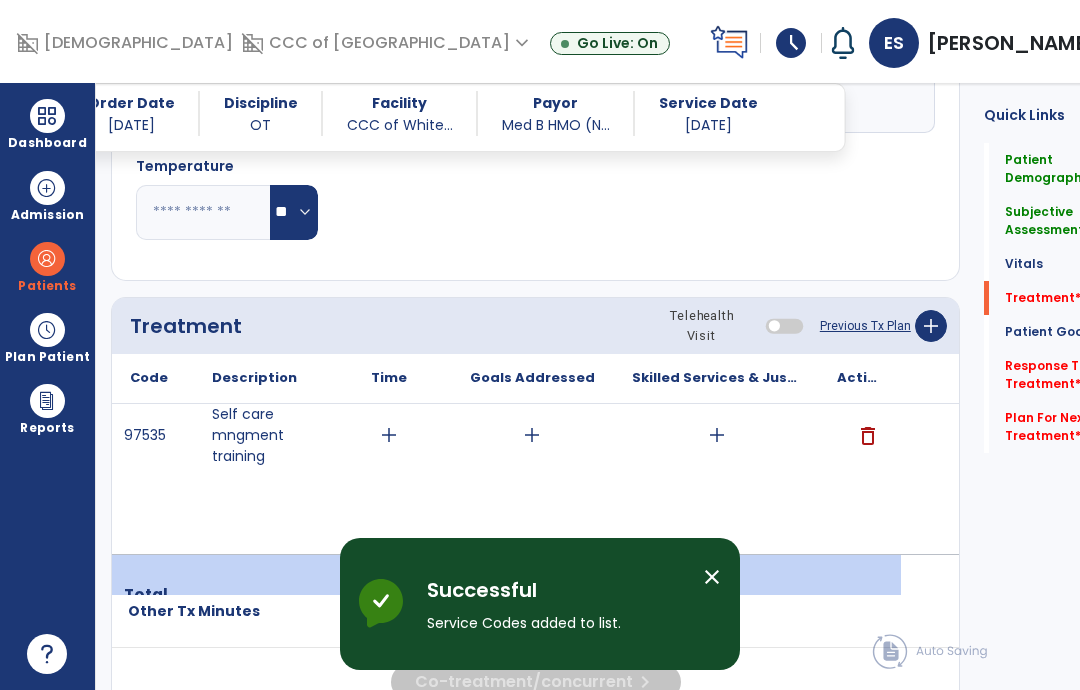 click on "add" at bounding box center (717, 435) 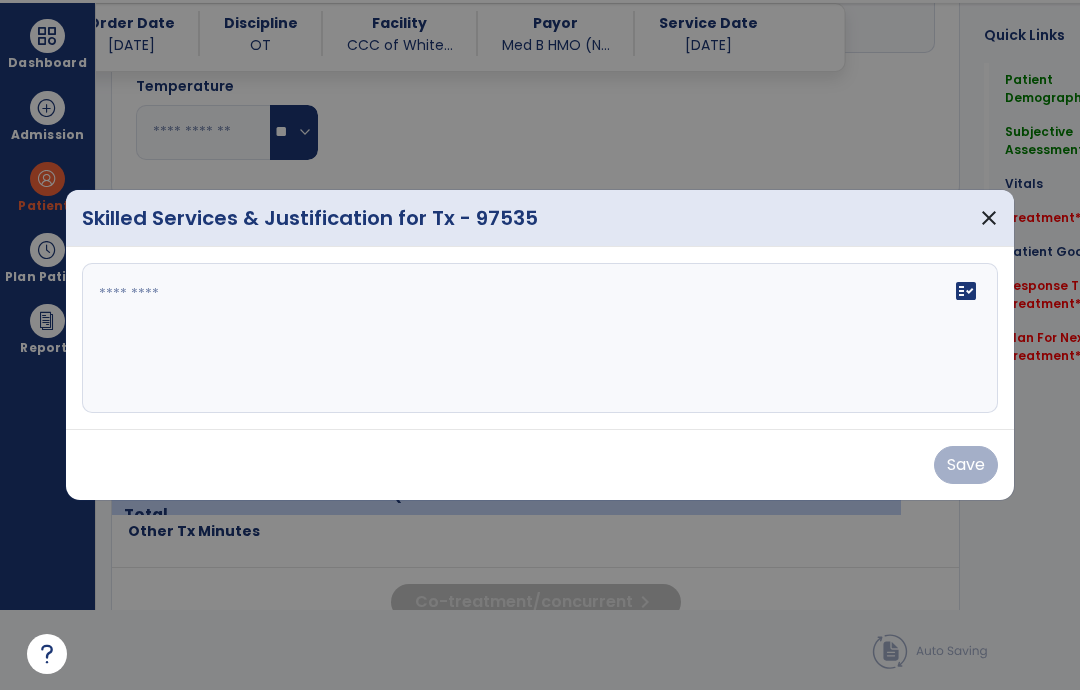 scroll, scrollTop: 0, scrollLeft: 0, axis: both 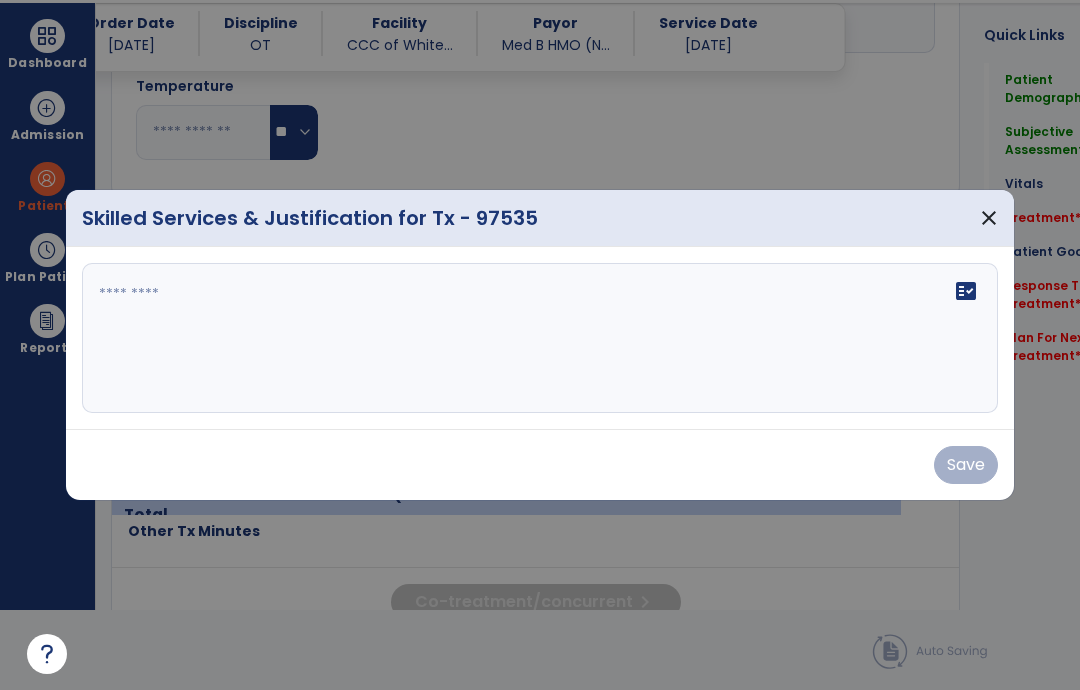 click on "fact_check" at bounding box center [540, 338] 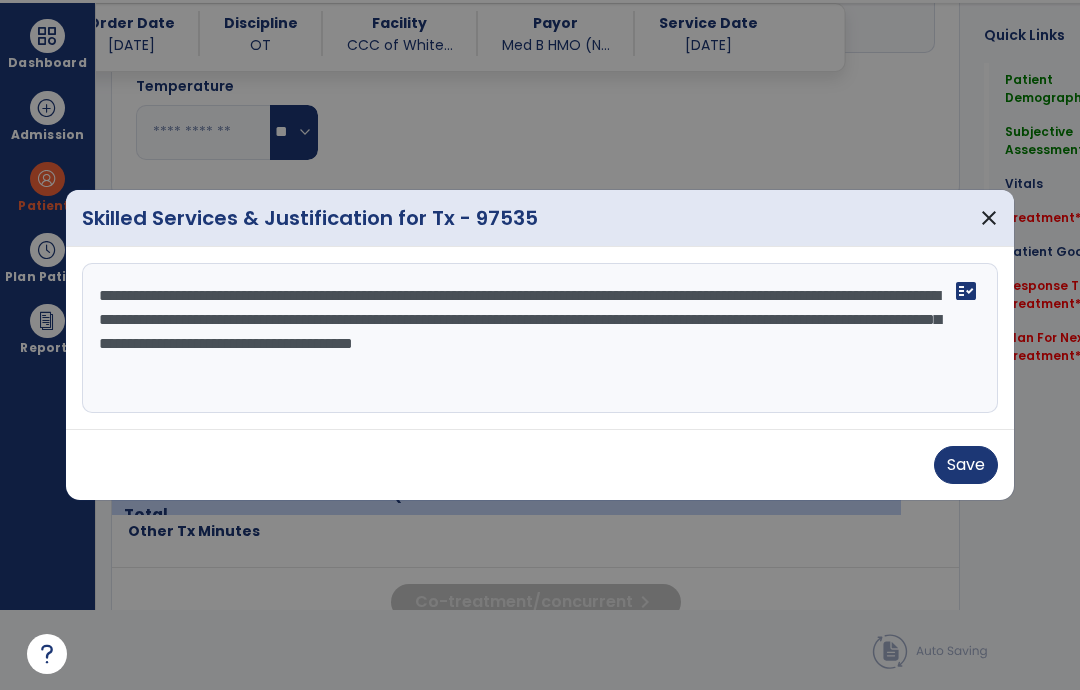 type on "**********" 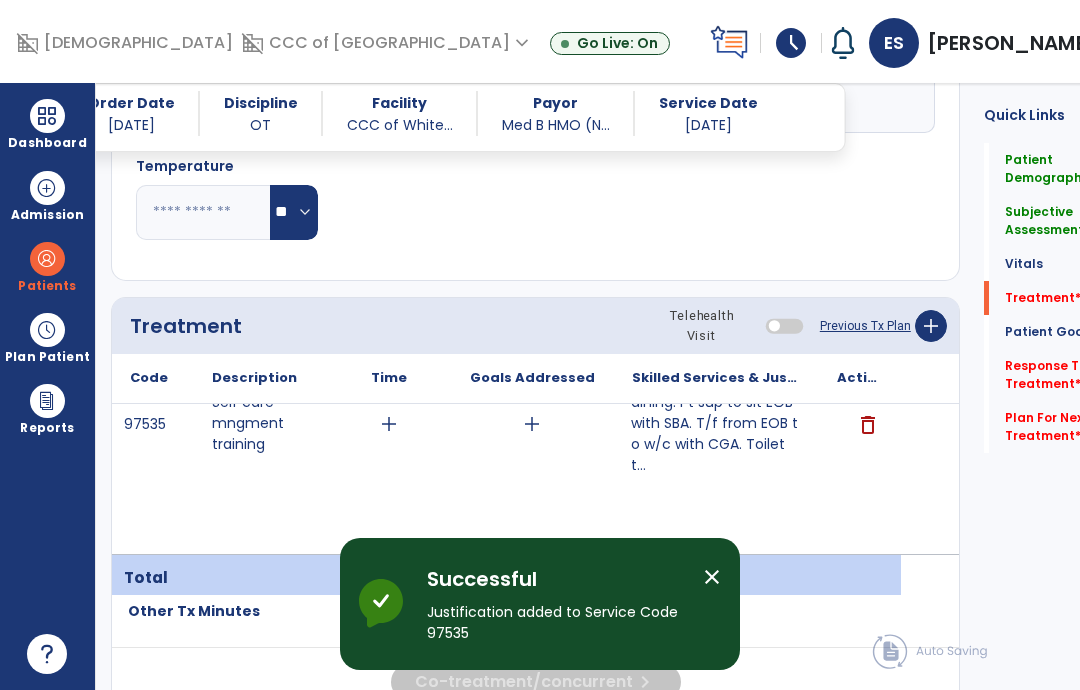 scroll, scrollTop: 80, scrollLeft: 0, axis: vertical 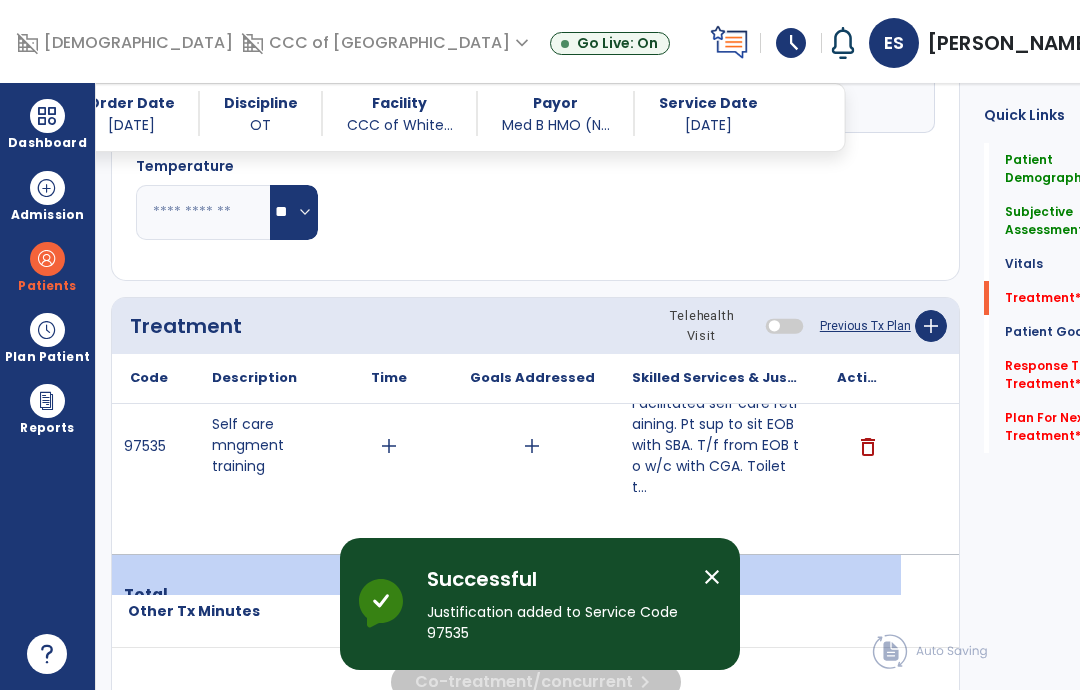 click on "add" at bounding box center (389, 446) 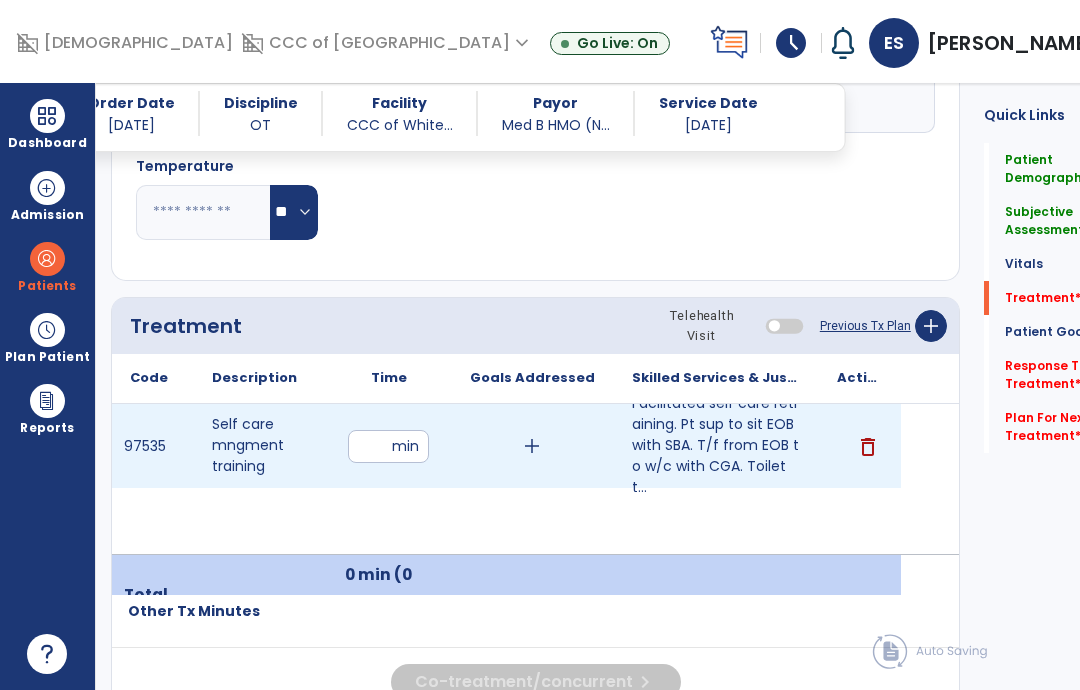 type on "**" 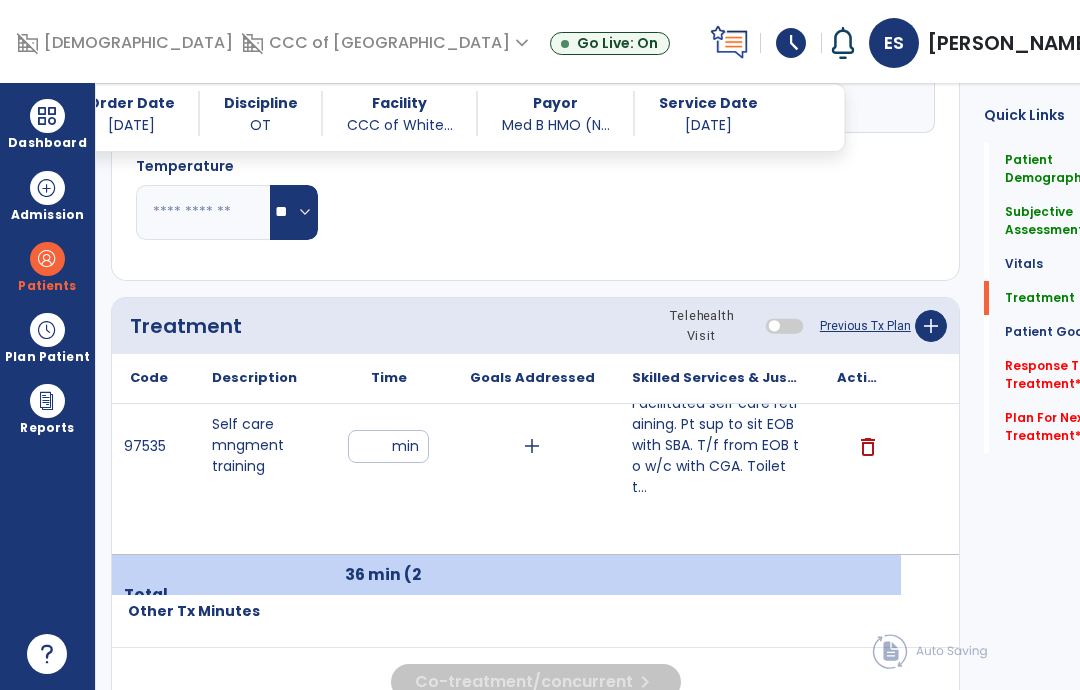 click on "add" at bounding box center (532, 446) 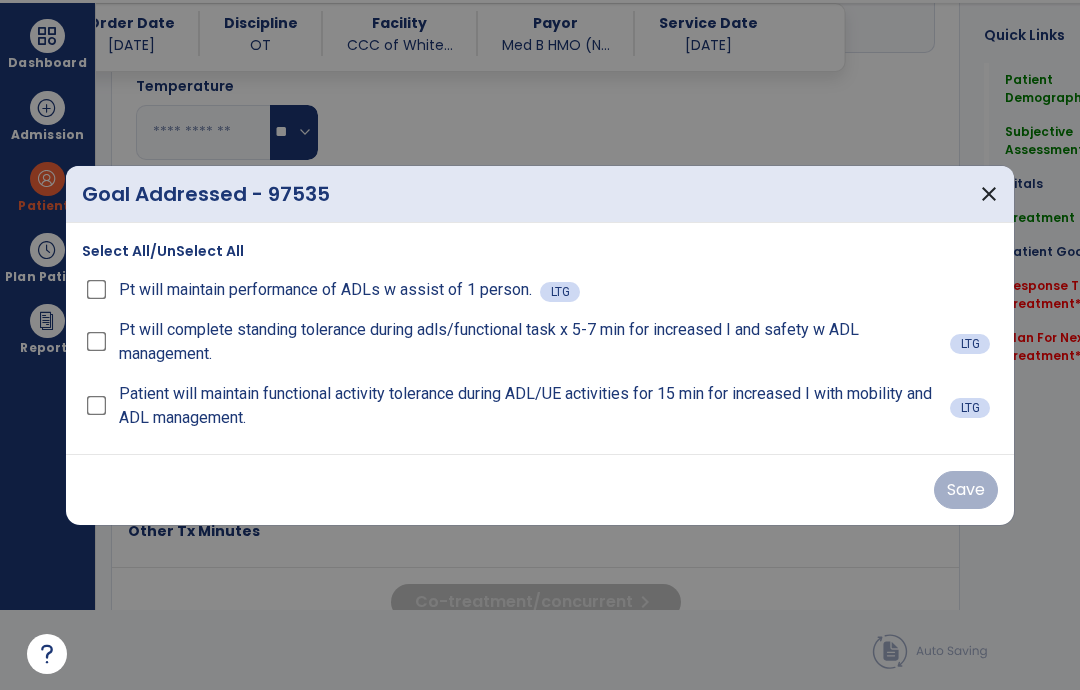 scroll, scrollTop: 0, scrollLeft: 0, axis: both 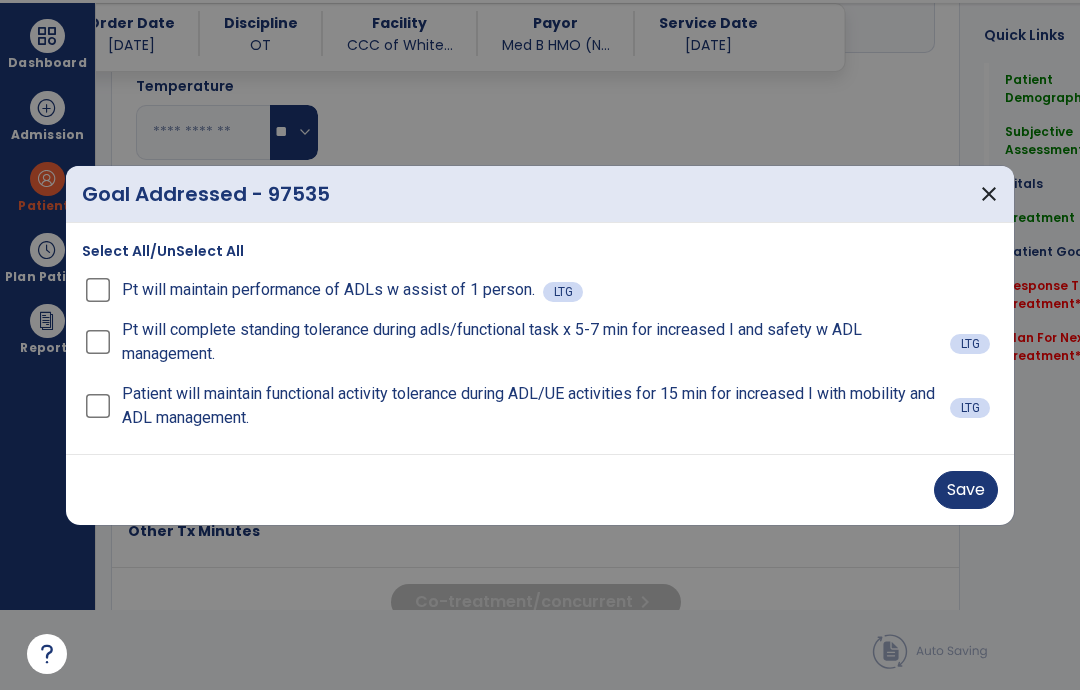 click on "Save" at bounding box center (966, 490) 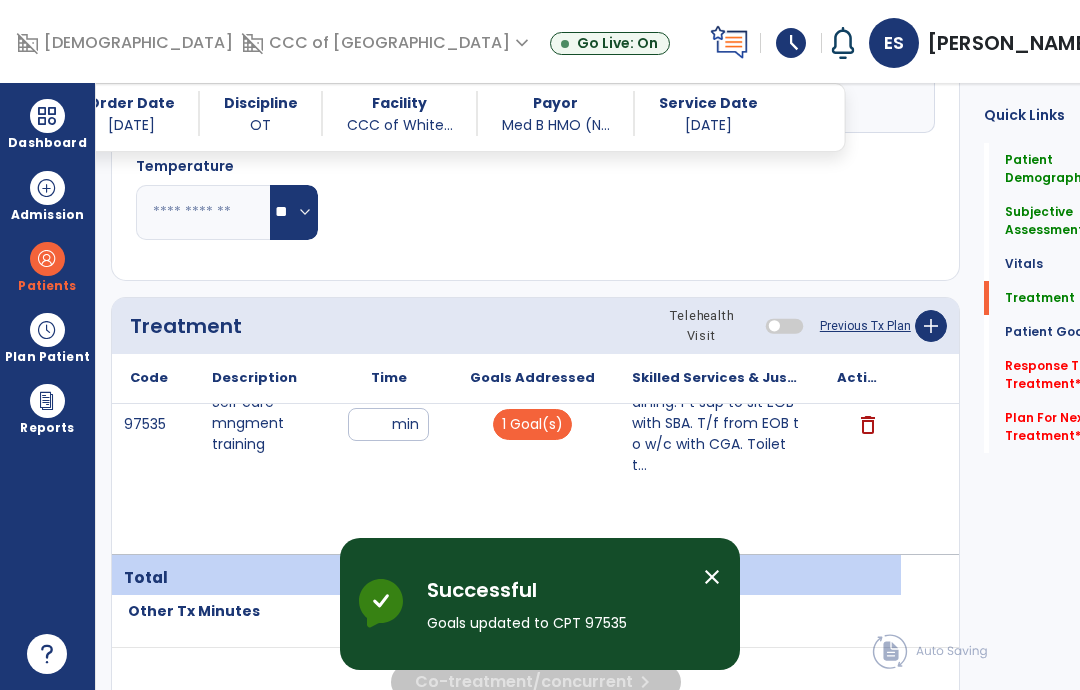 scroll, scrollTop: 80, scrollLeft: 0, axis: vertical 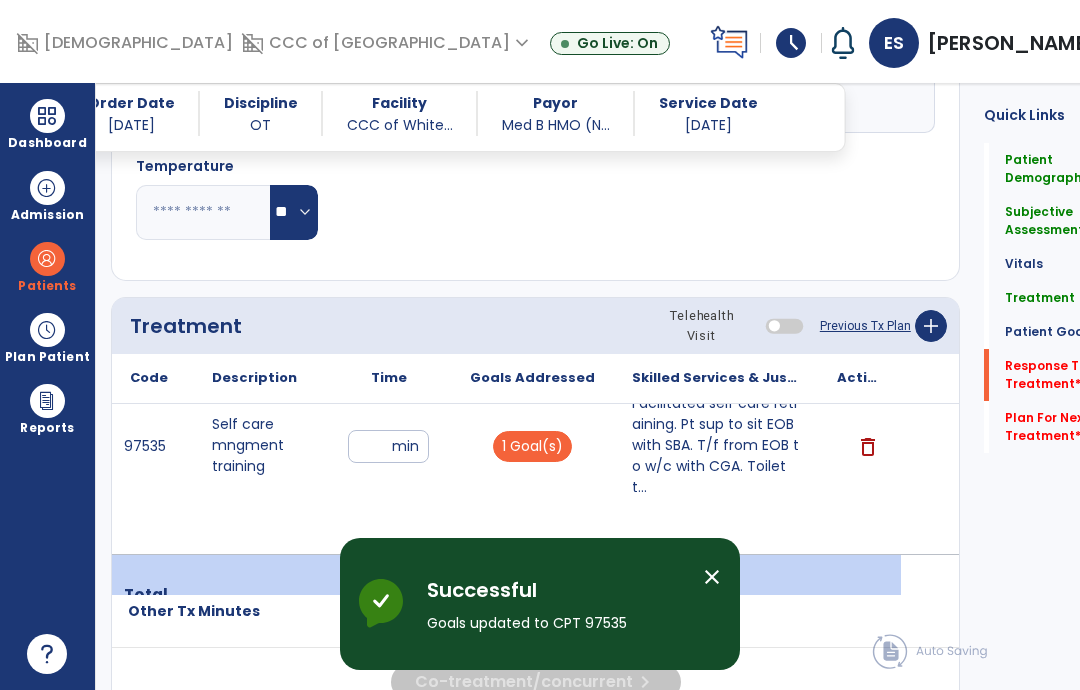 click on "Response To Treatment   *" 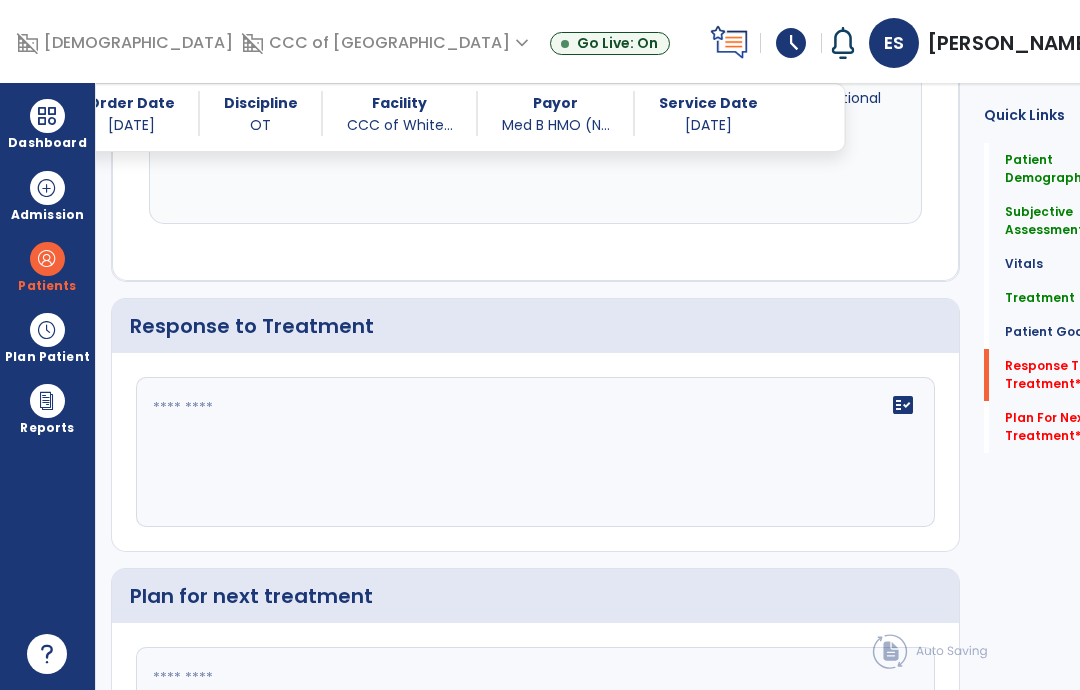 scroll, scrollTop: 2351, scrollLeft: 0, axis: vertical 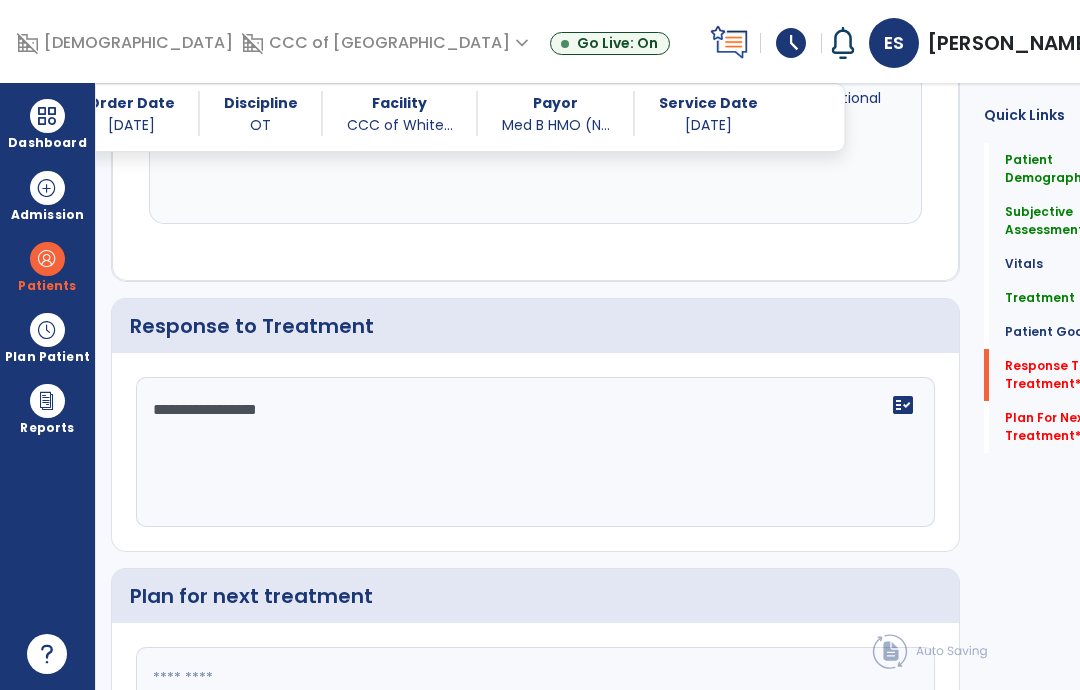 type on "**********" 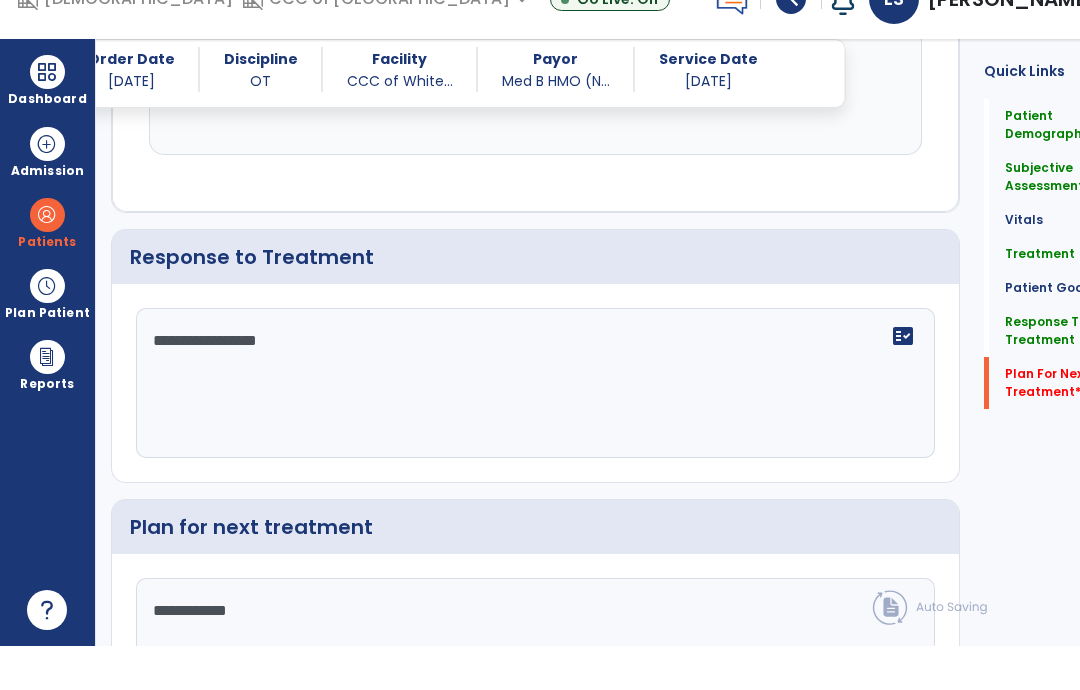 type on "**********" 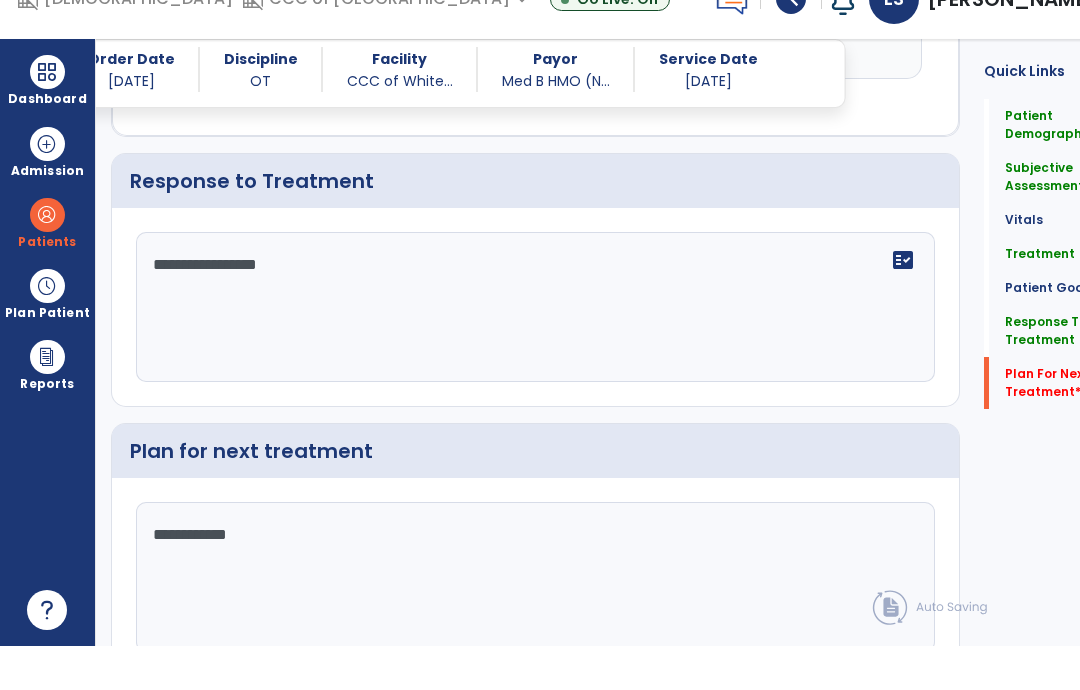 scroll, scrollTop: 2470, scrollLeft: 0, axis: vertical 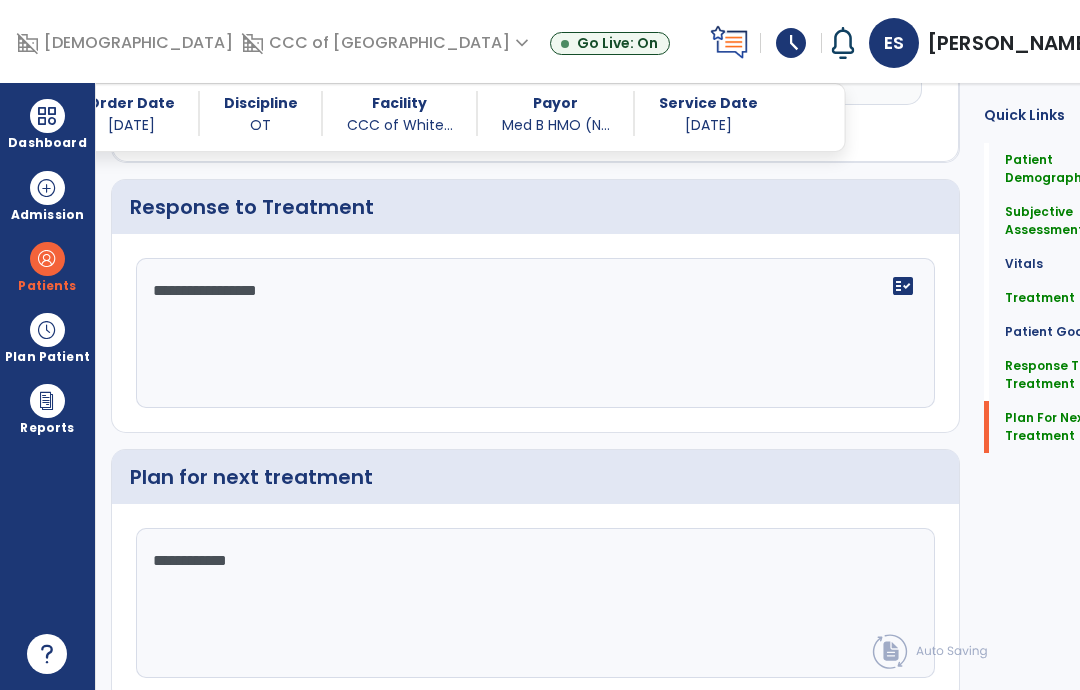 click on "Sign Doc" 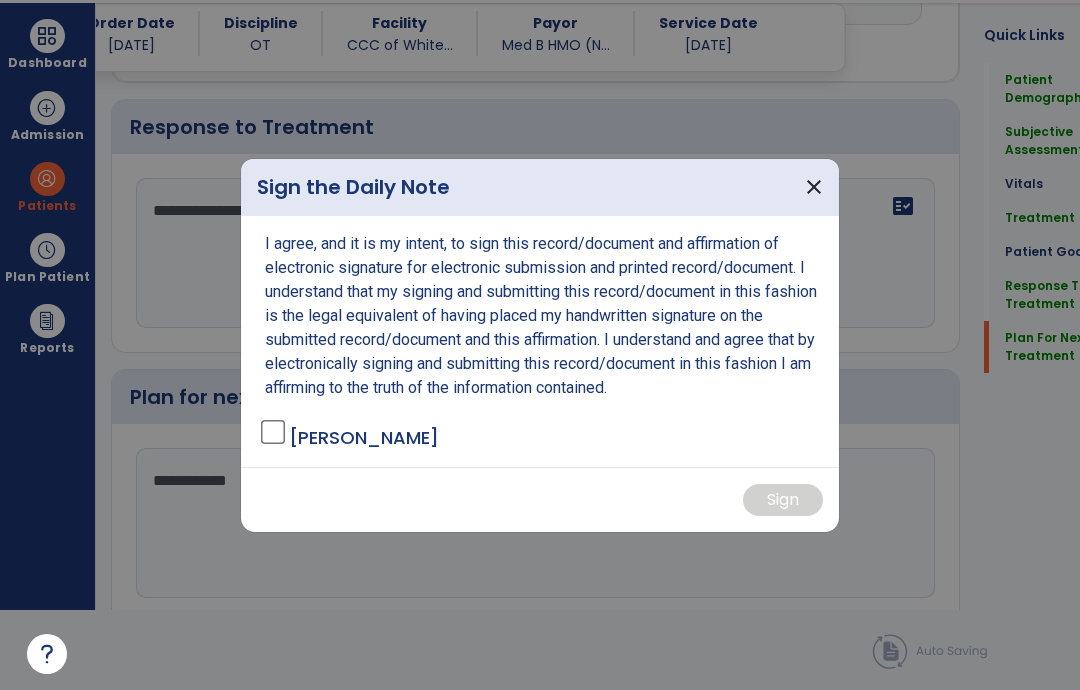 scroll, scrollTop: 0, scrollLeft: 0, axis: both 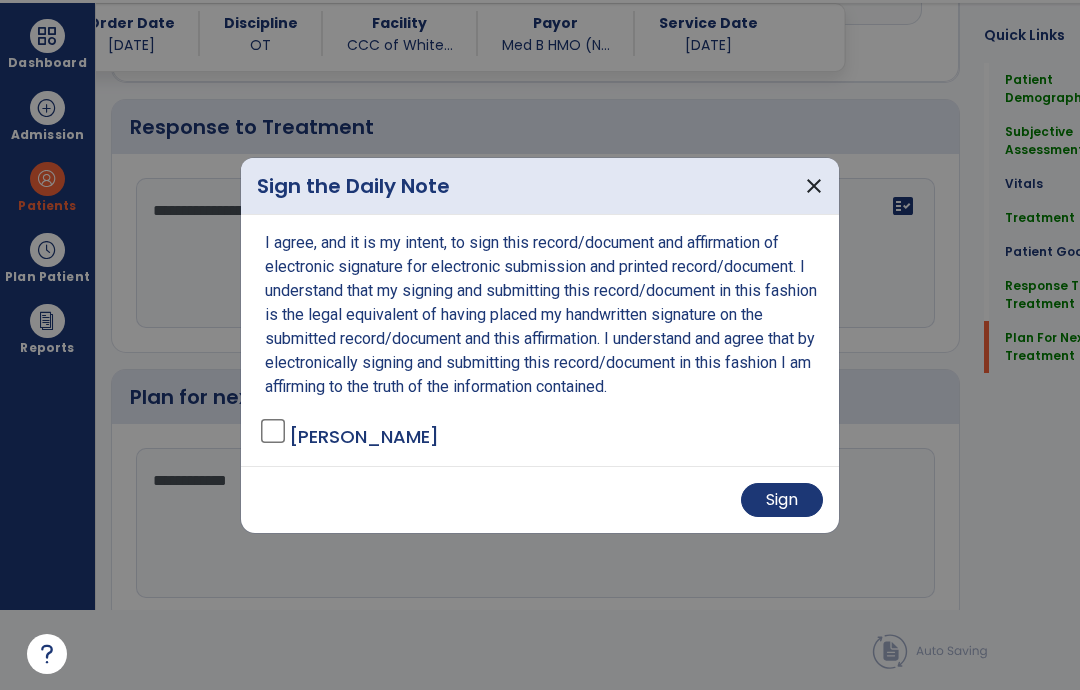click on "Sign" at bounding box center [540, 499] 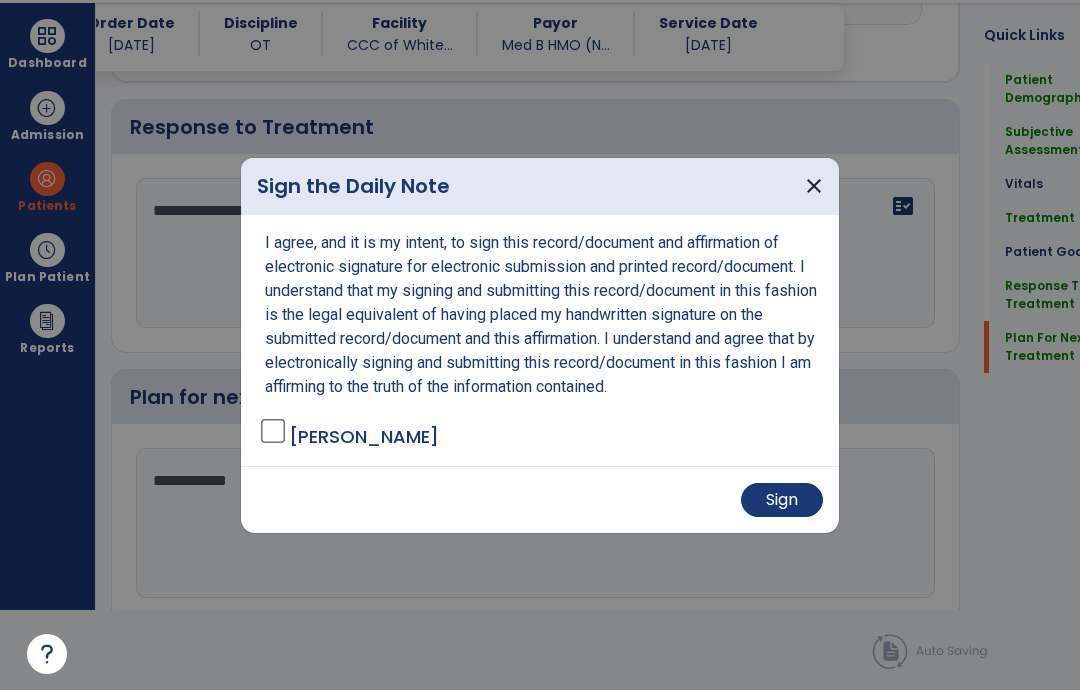 click on "Sign" at bounding box center [782, 500] 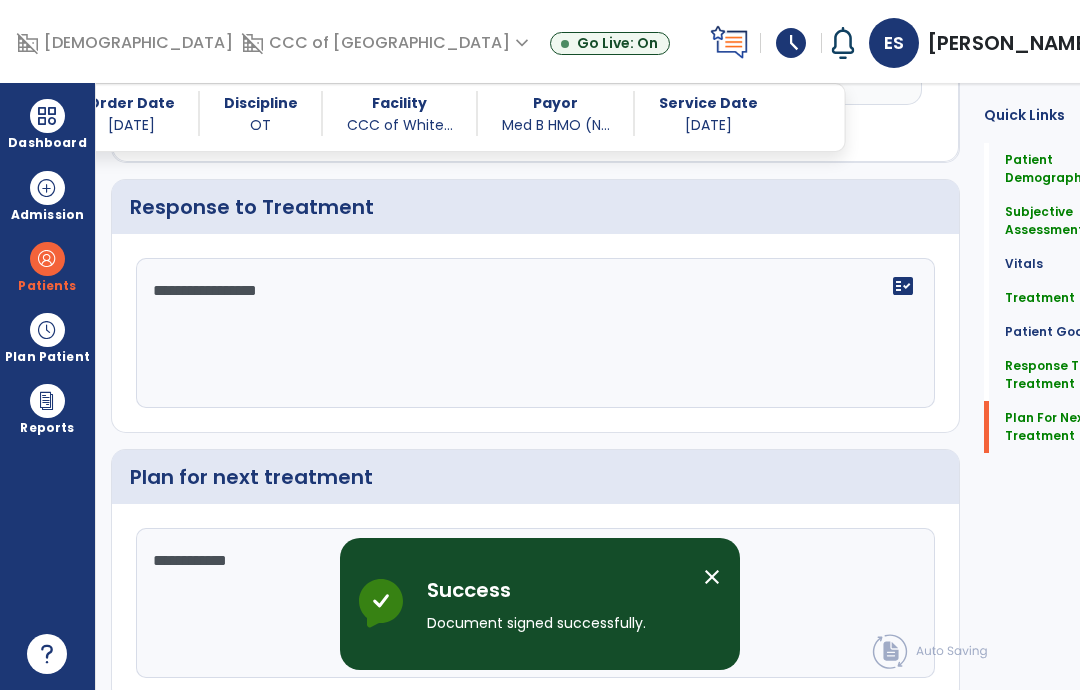 scroll, scrollTop: 0, scrollLeft: 0, axis: both 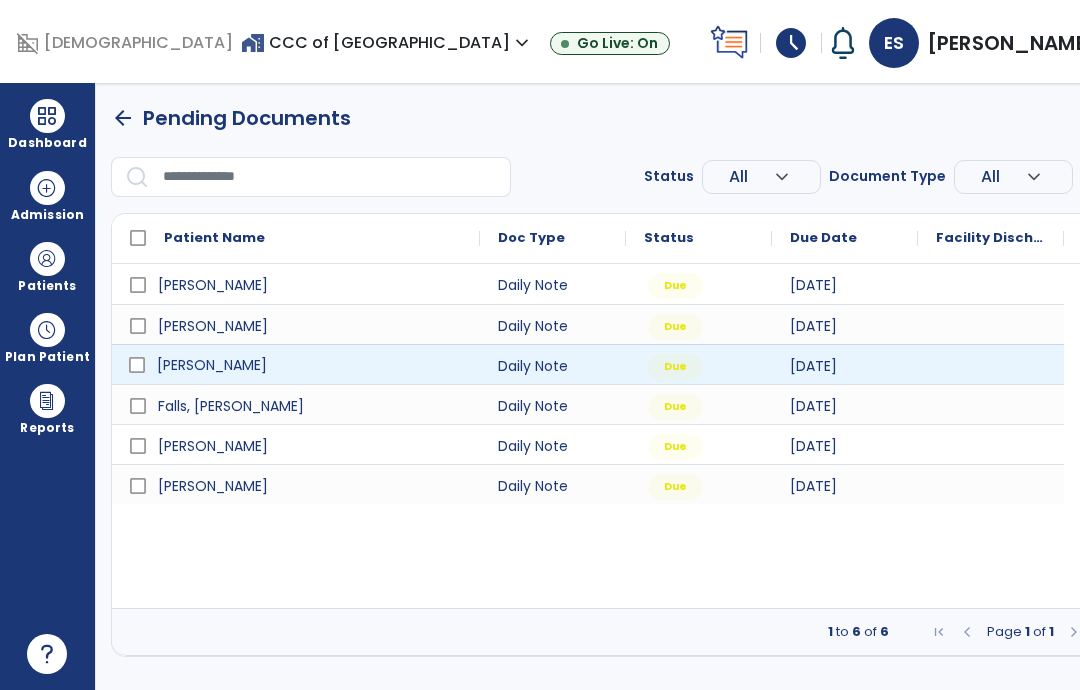 click on "[PERSON_NAME]" at bounding box center [310, 365] 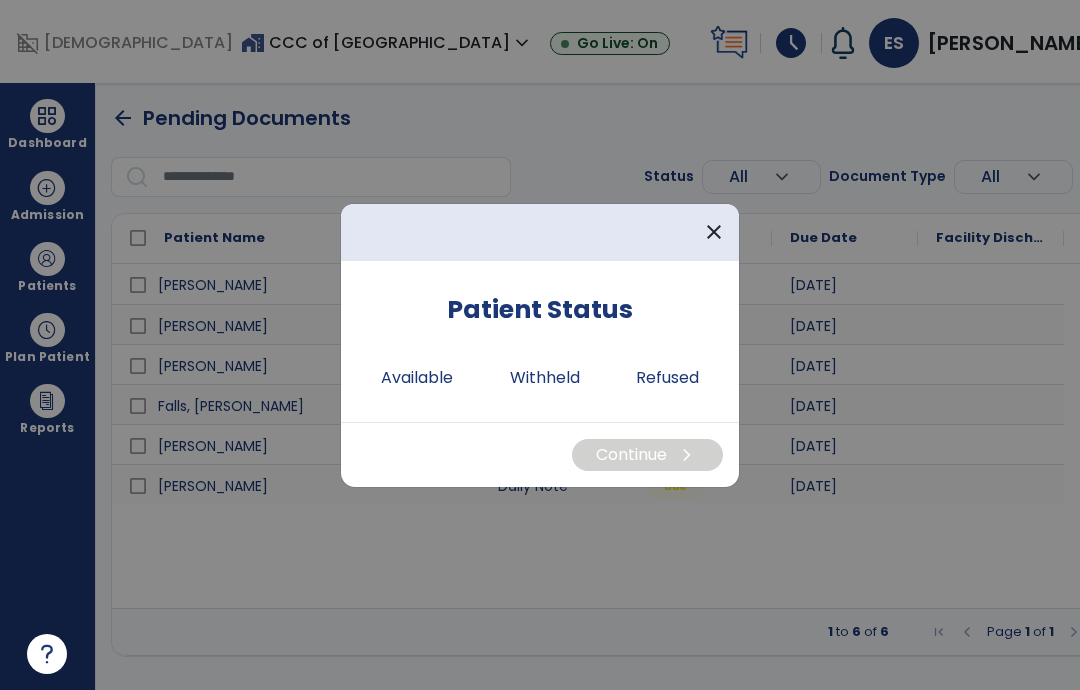 click on "Available" at bounding box center [417, 378] 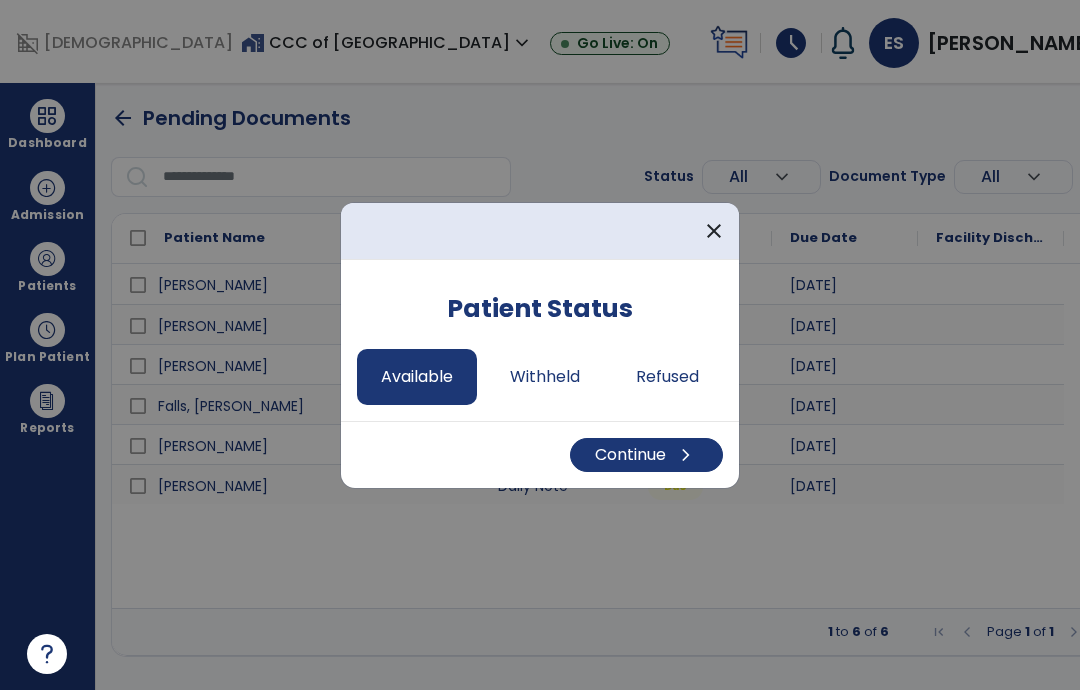 click on "Continue   chevron_right" at bounding box center [646, 455] 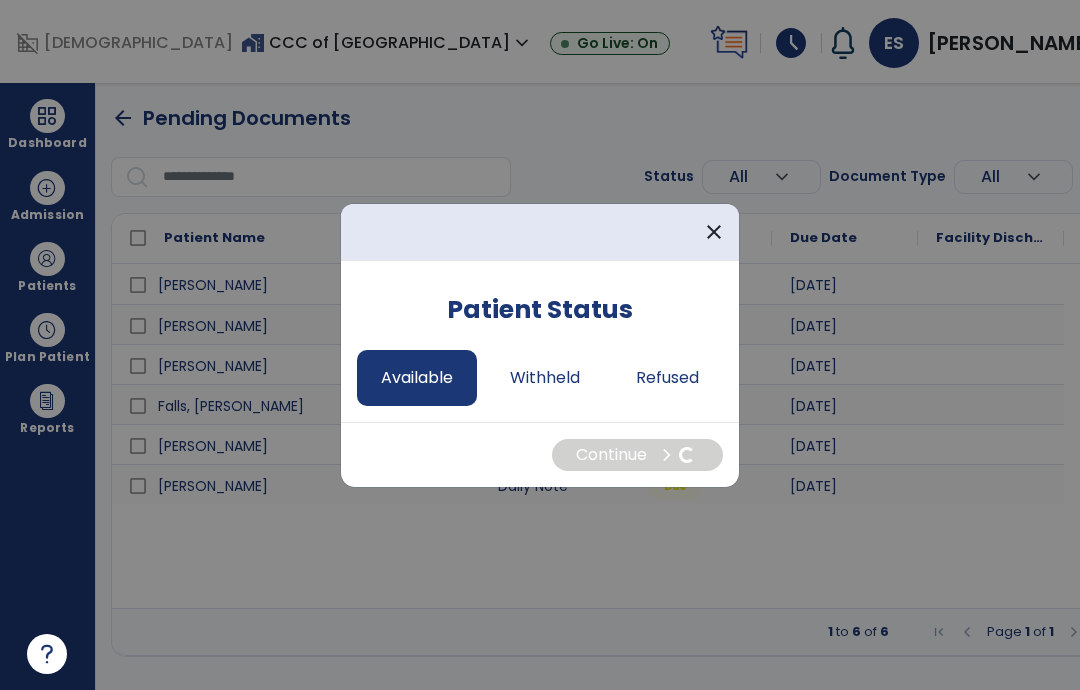 select on "*" 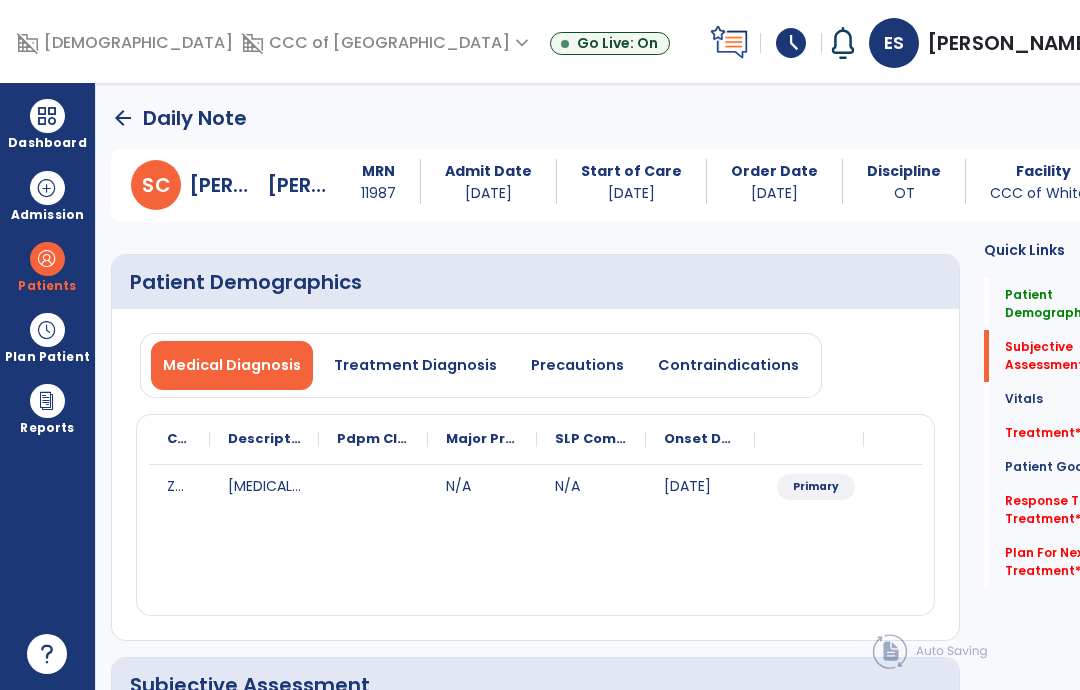 click on "Vitals   Vitals" 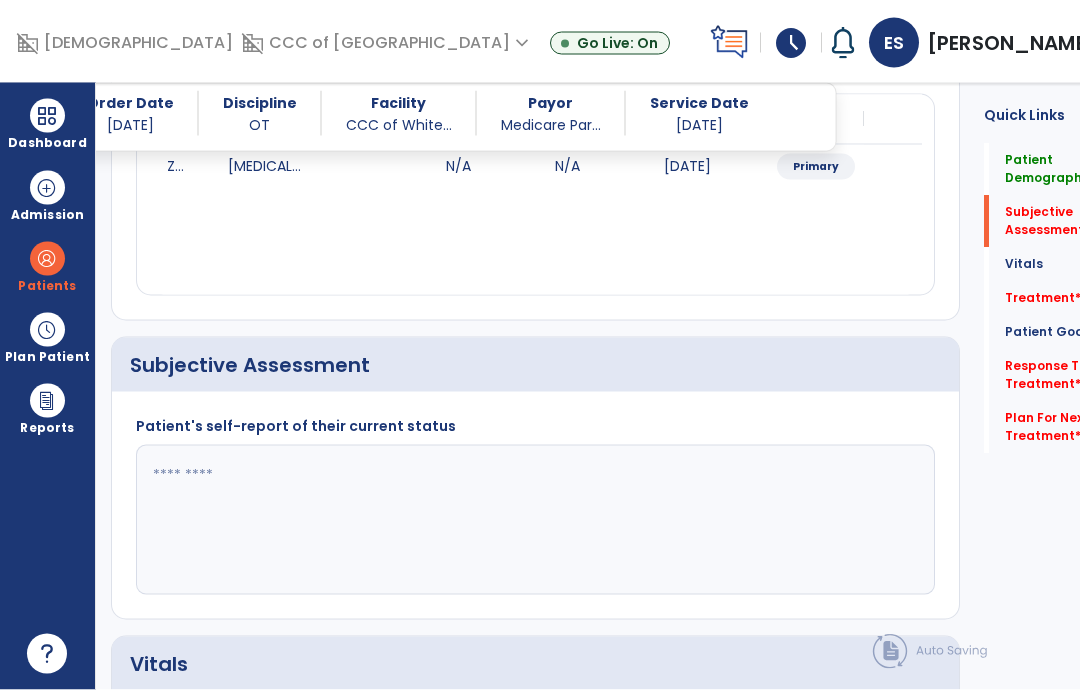 scroll, scrollTop: 372, scrollLeft: 0, axis: vertical 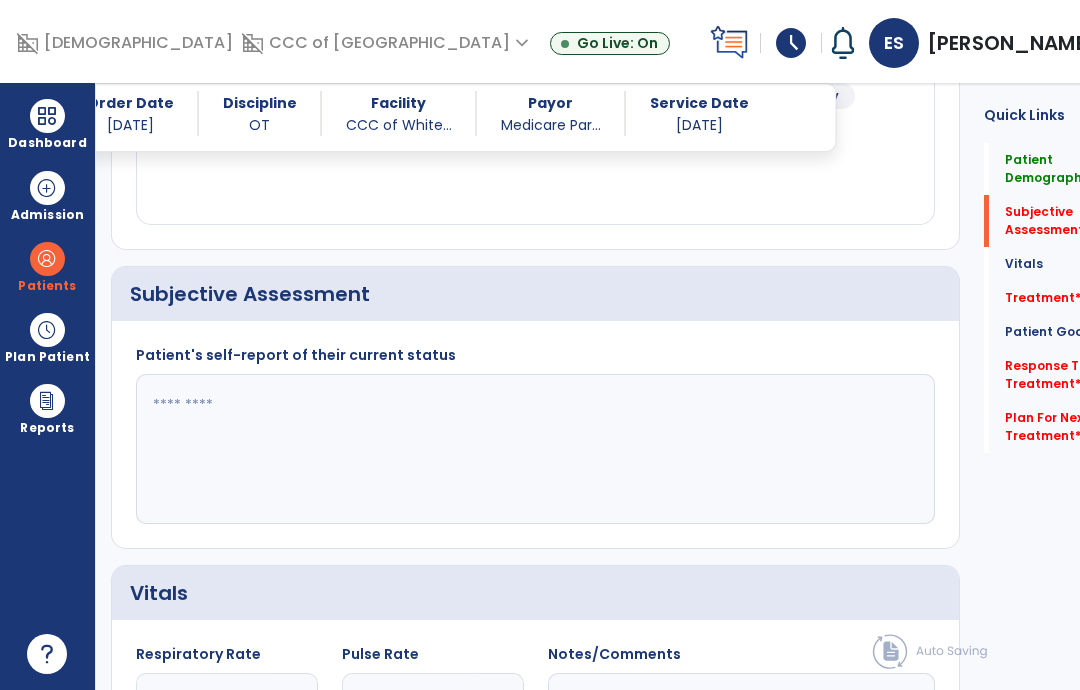 click 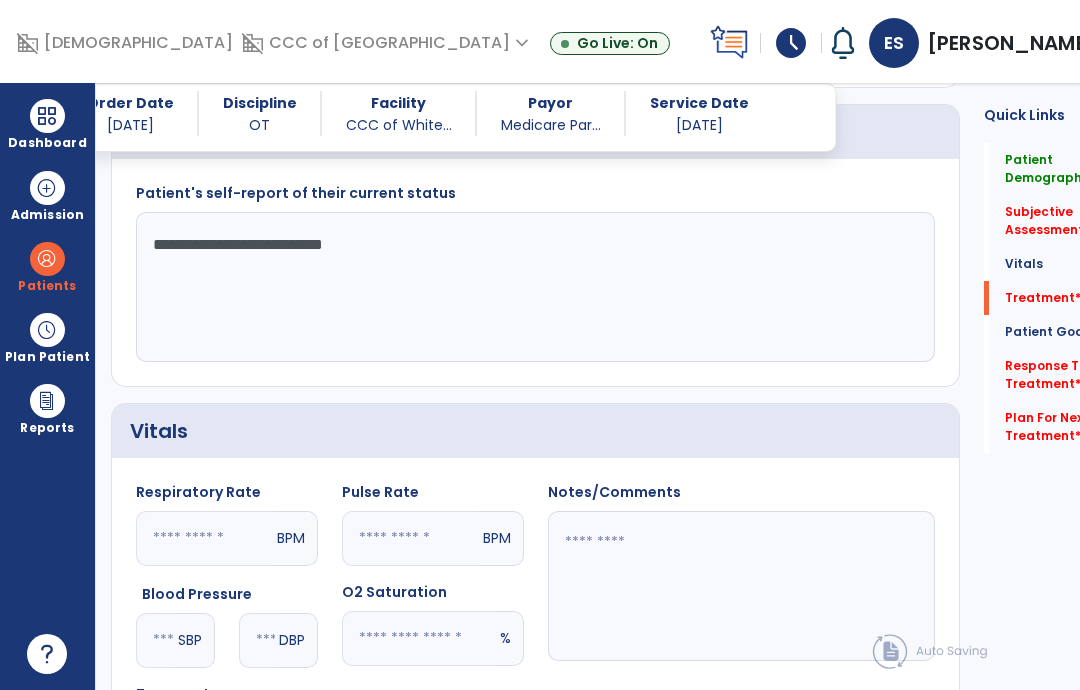 type on "**********" 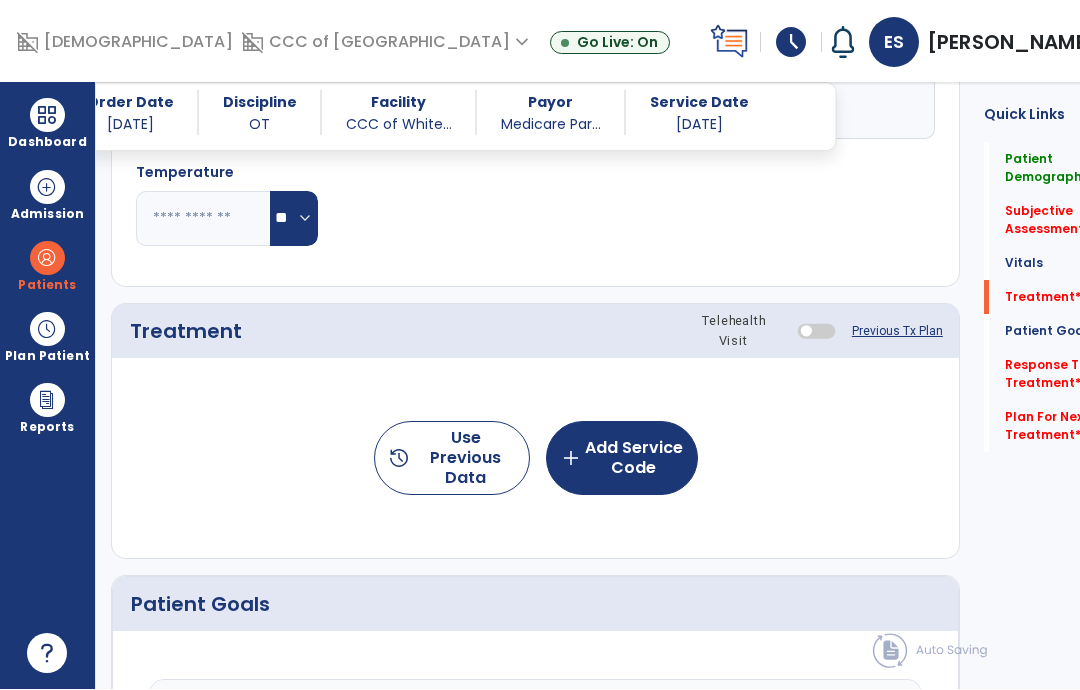 scroll, scrollTop: 1062, scrollLeft: 0, axis: vertical 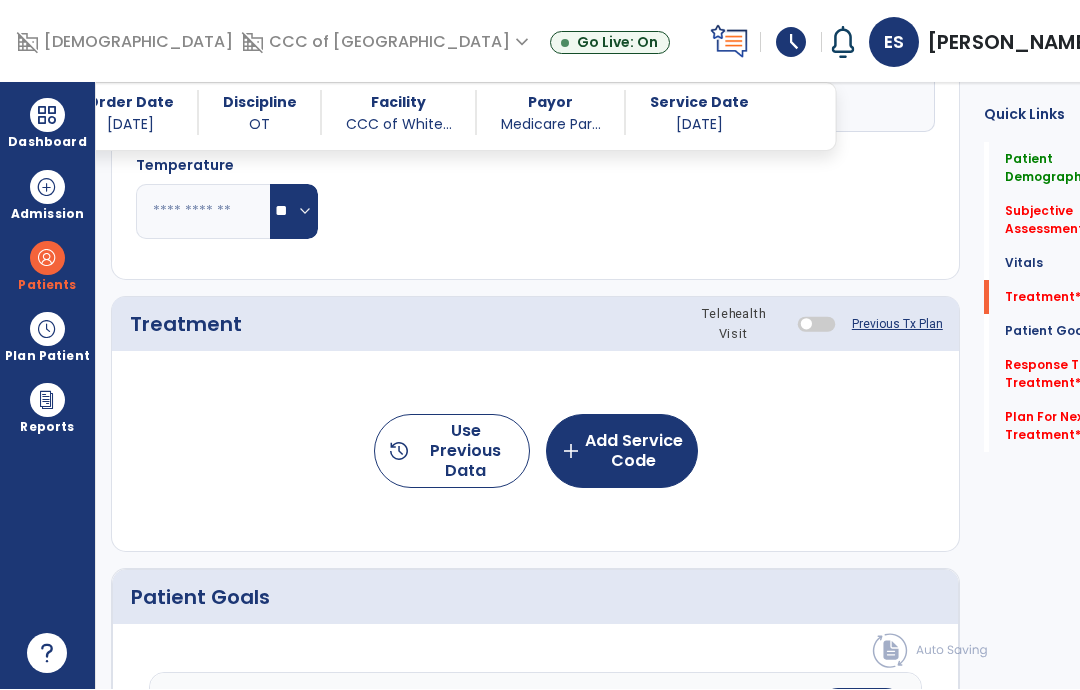 click on "add  Add Service Code" 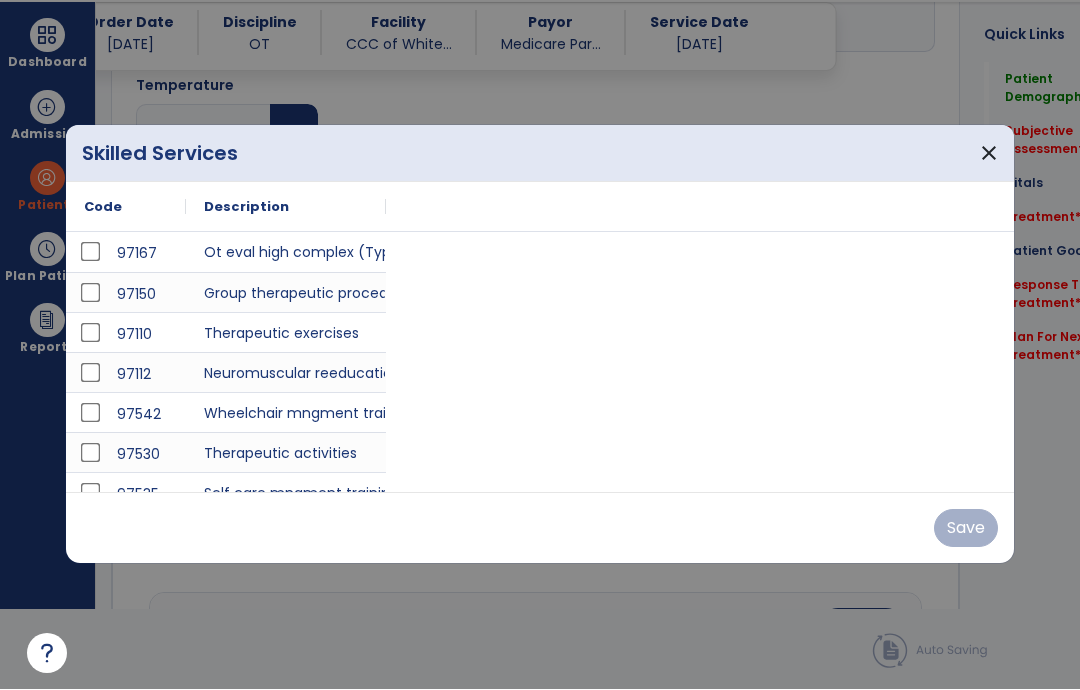 scroll, scrollTop: 0, scrollLeft: 0, axis: both 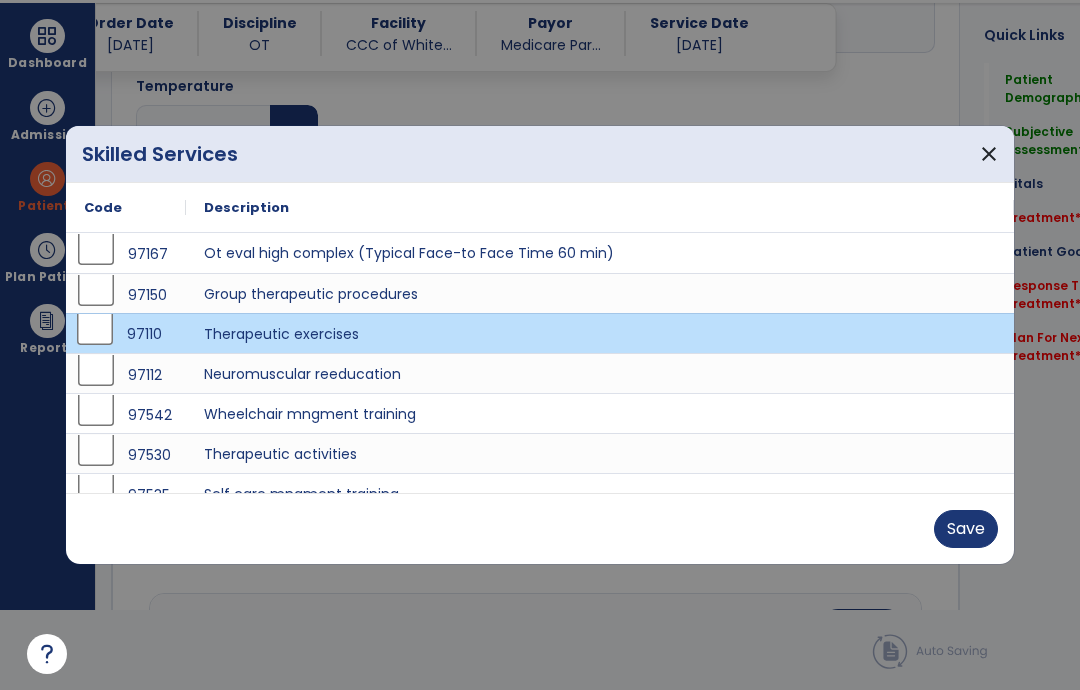 click on "Save" at bounding box center [966, 529] 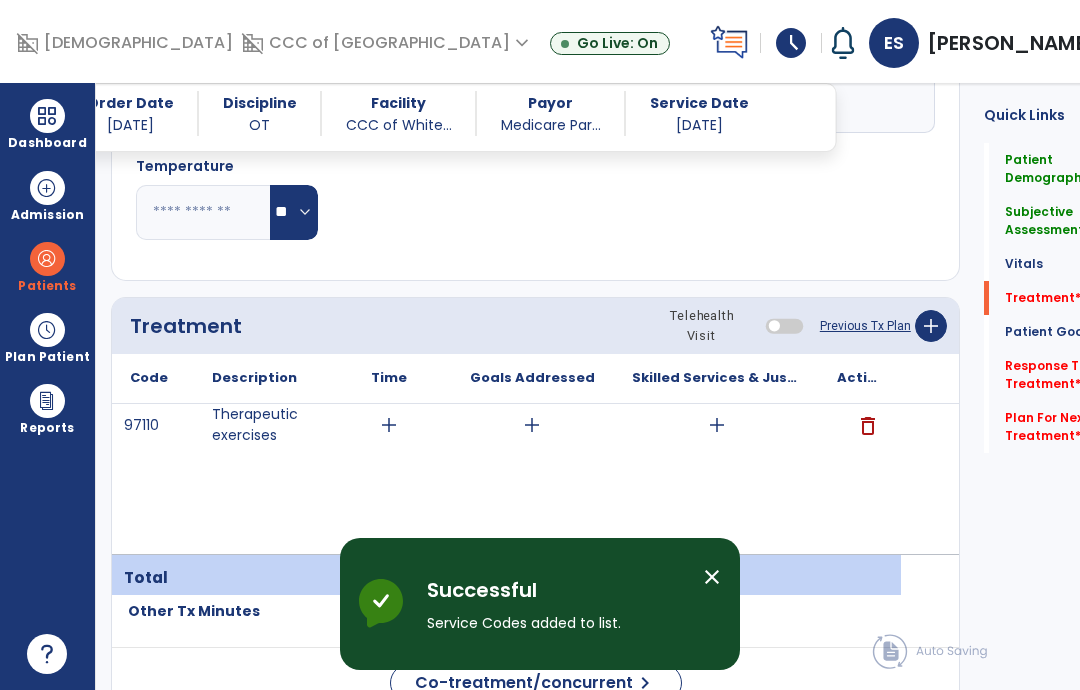 scroll, scrollTop: 80, scrollLeft: 0, axis: vertical 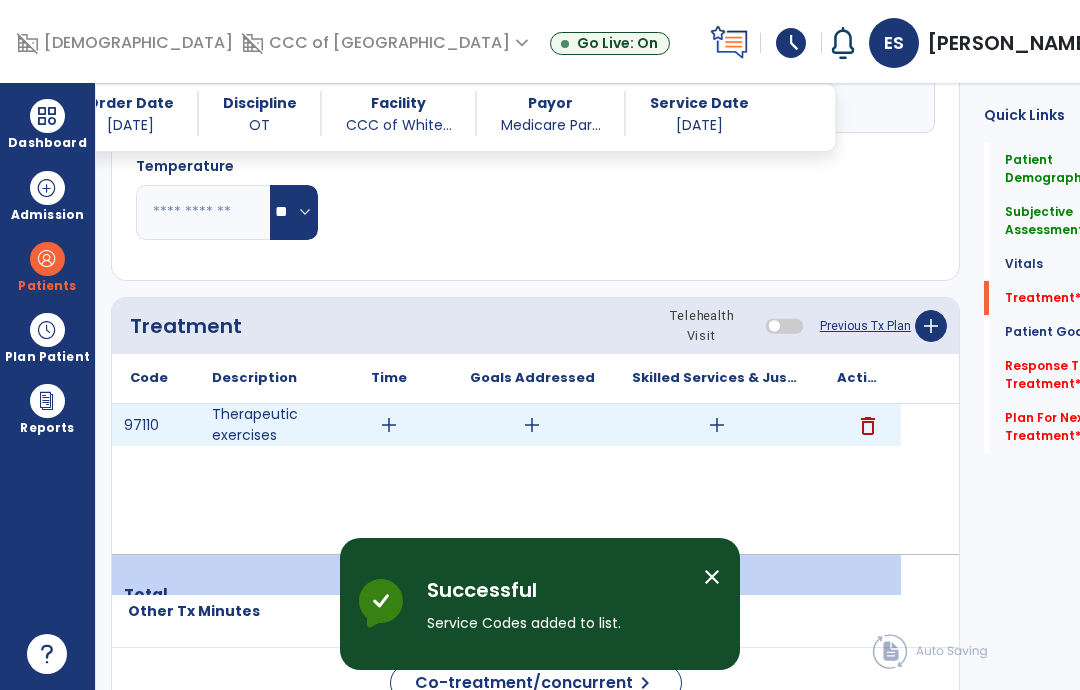 click on "add" at bounding box center [717, 425] 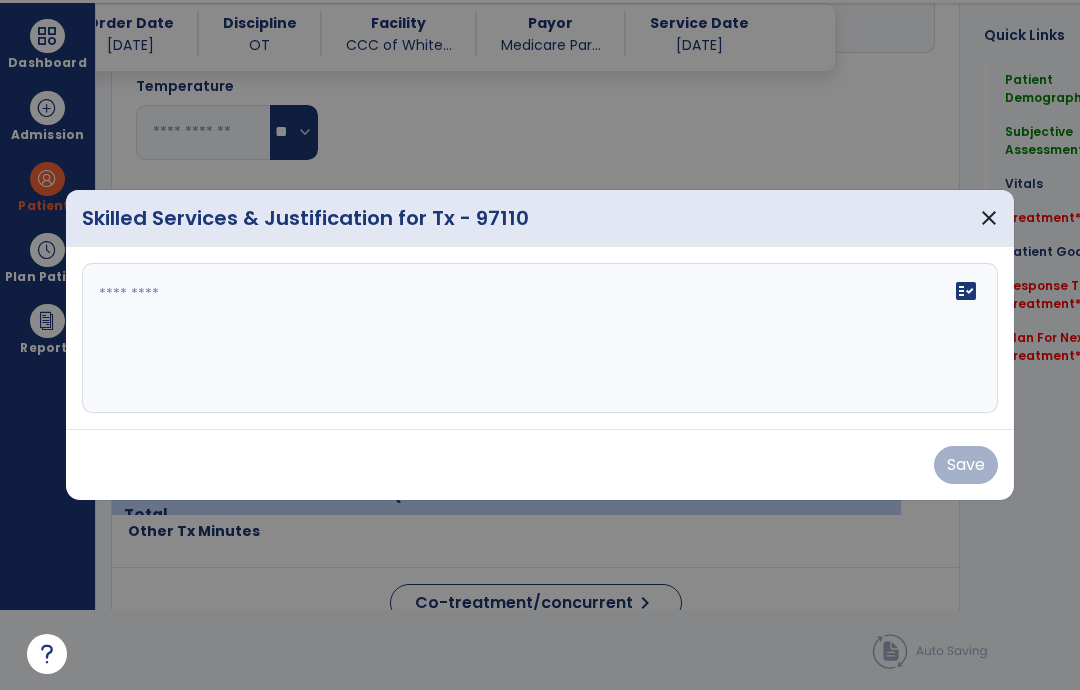 click on "fact_check" at bounding box center [540, 338] 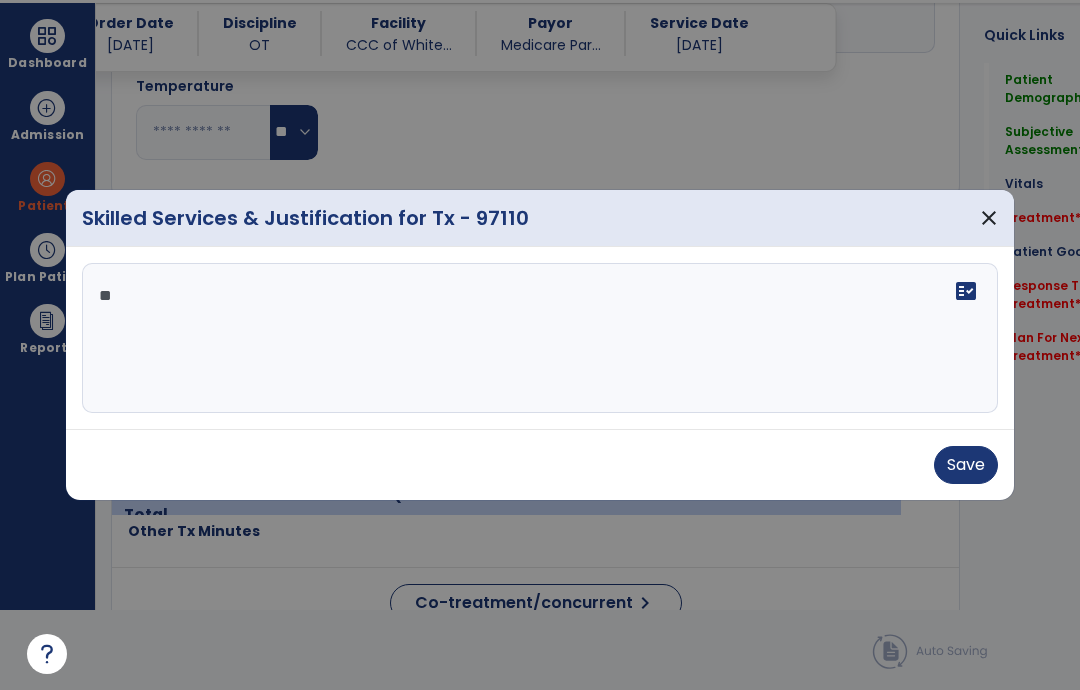 type on "*" 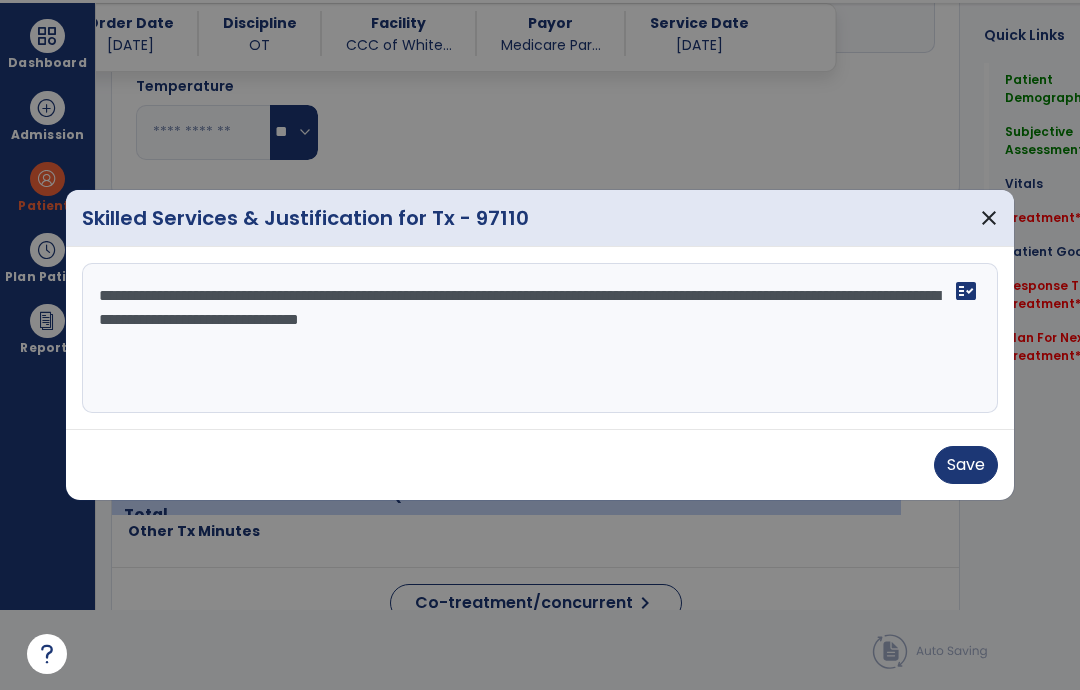 click on "**********" at bounding box center (540, 338) 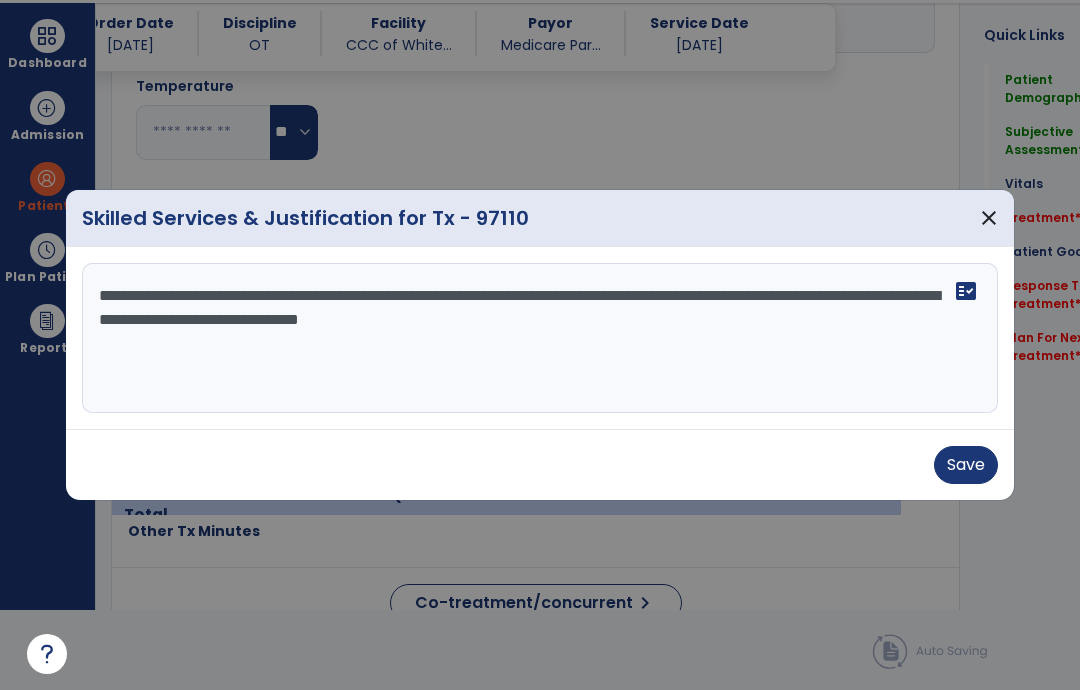 click on "**********" at bounding box center [540, 338] 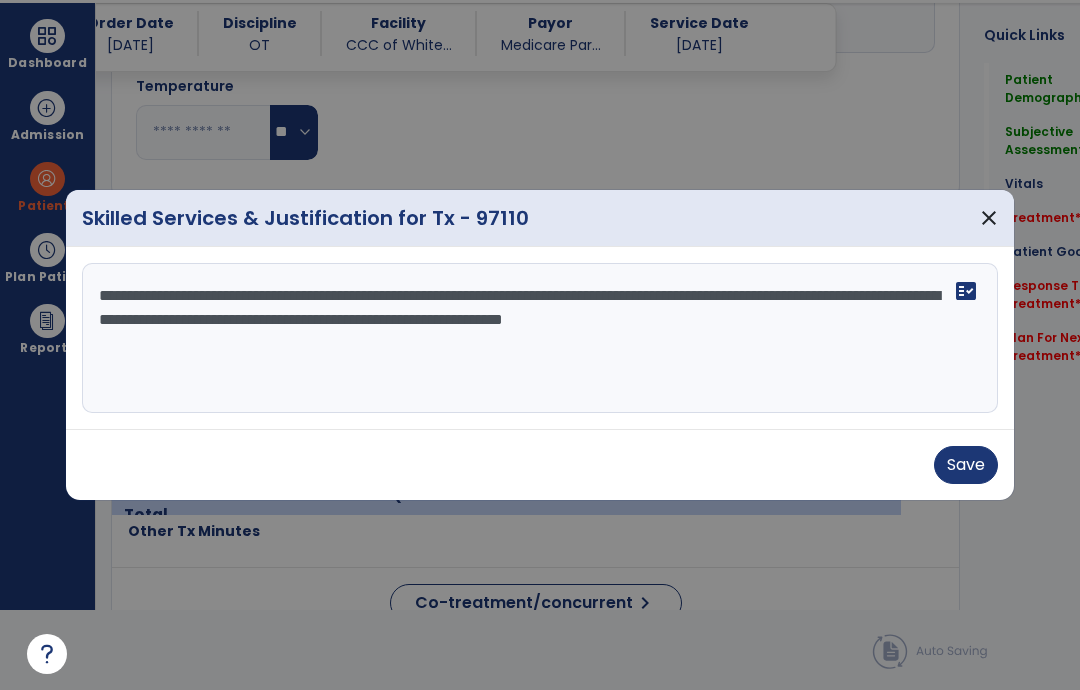 click on "**********" at bounding box center (540, 338) 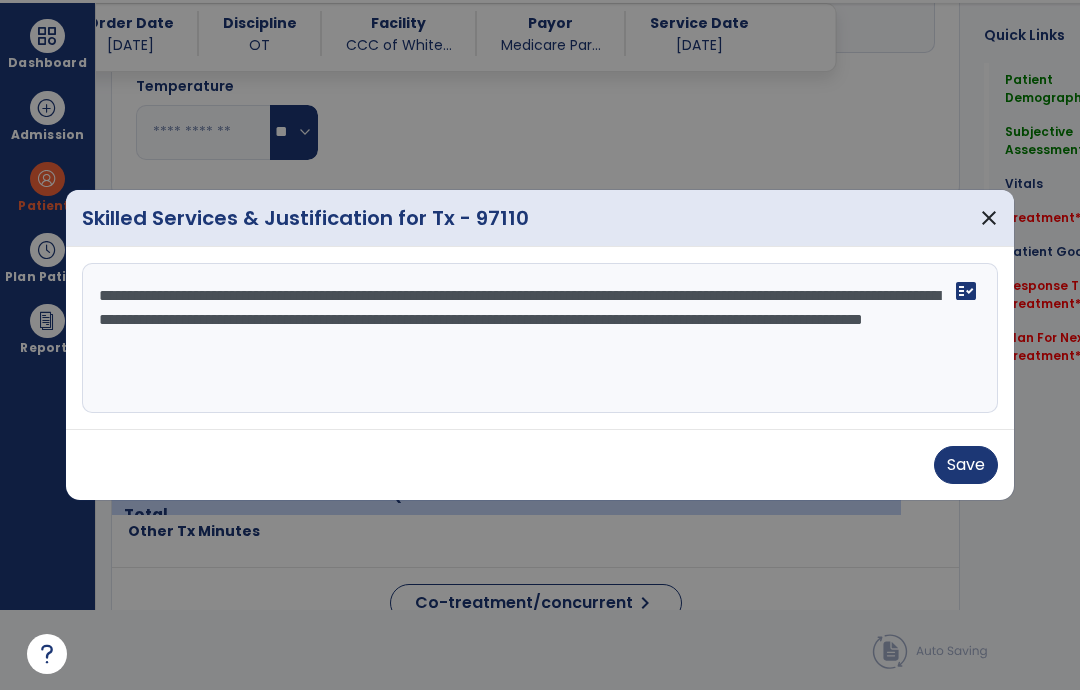 type on "**********" 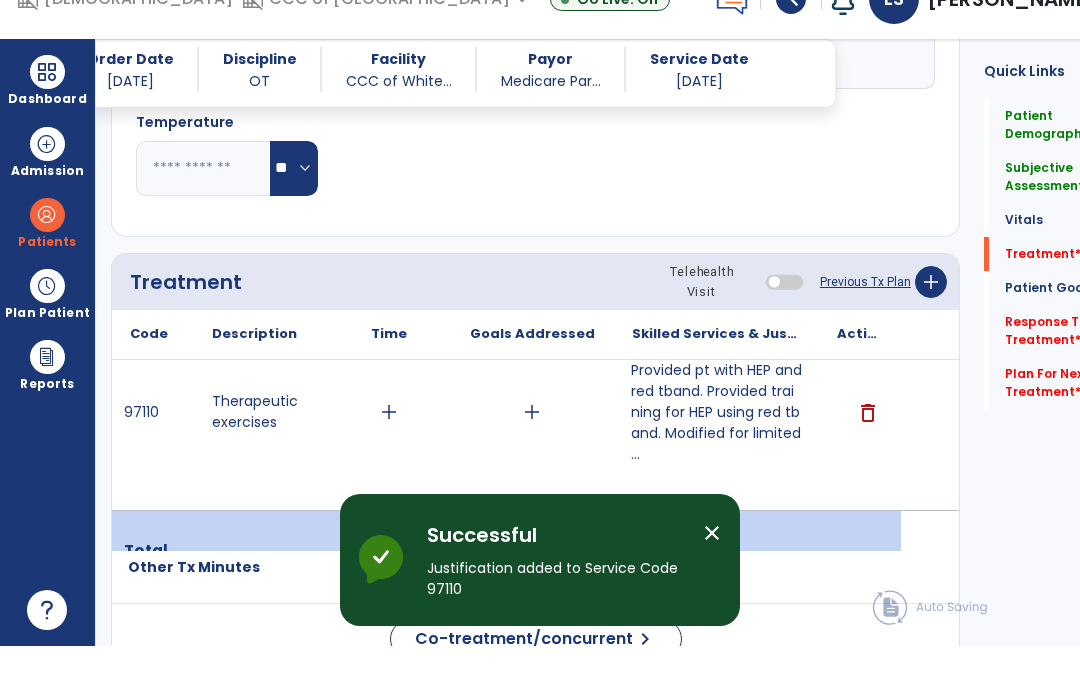scroll, scrollTop: 80, scrollLeft: 0, axis: vertical 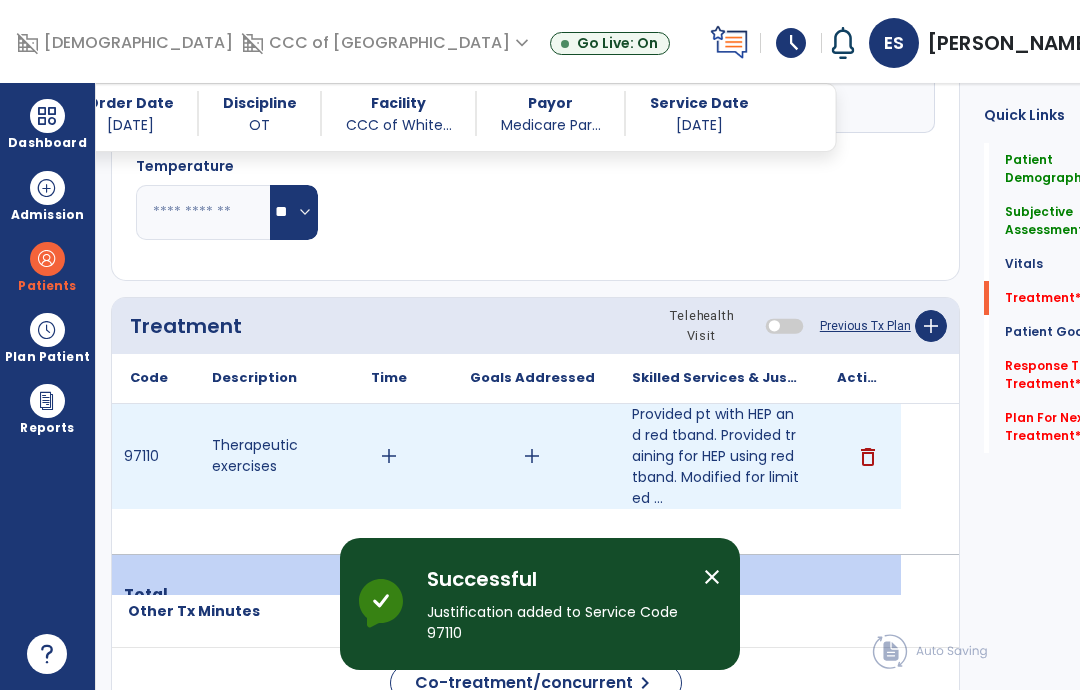 click on "add" at bounding box center [389, 456] 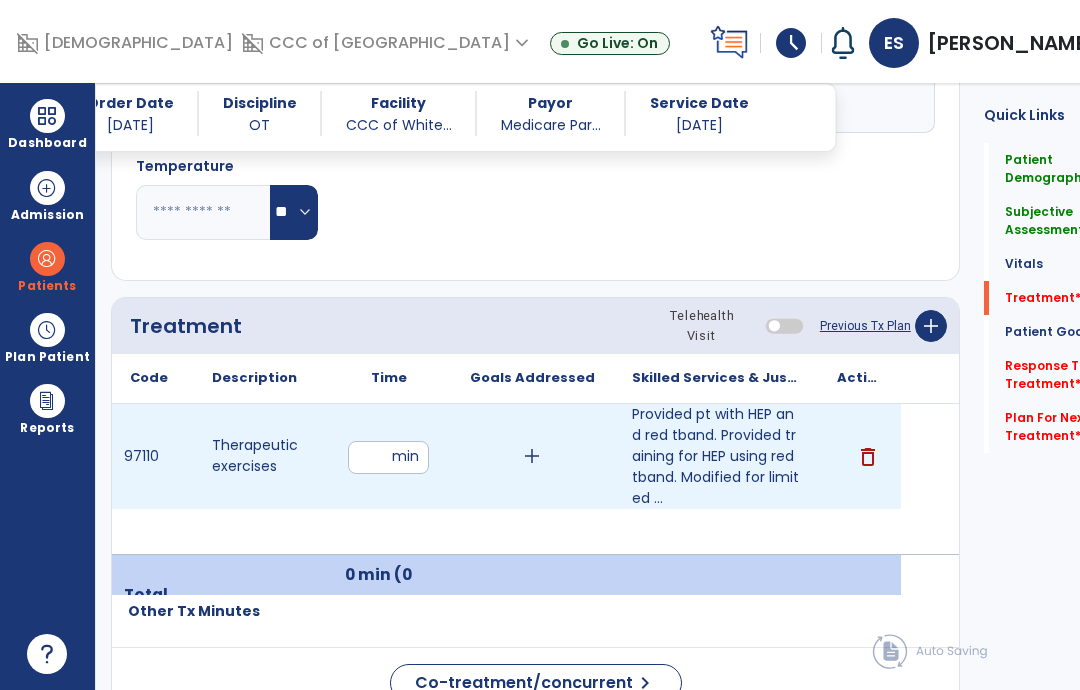 type on "**" 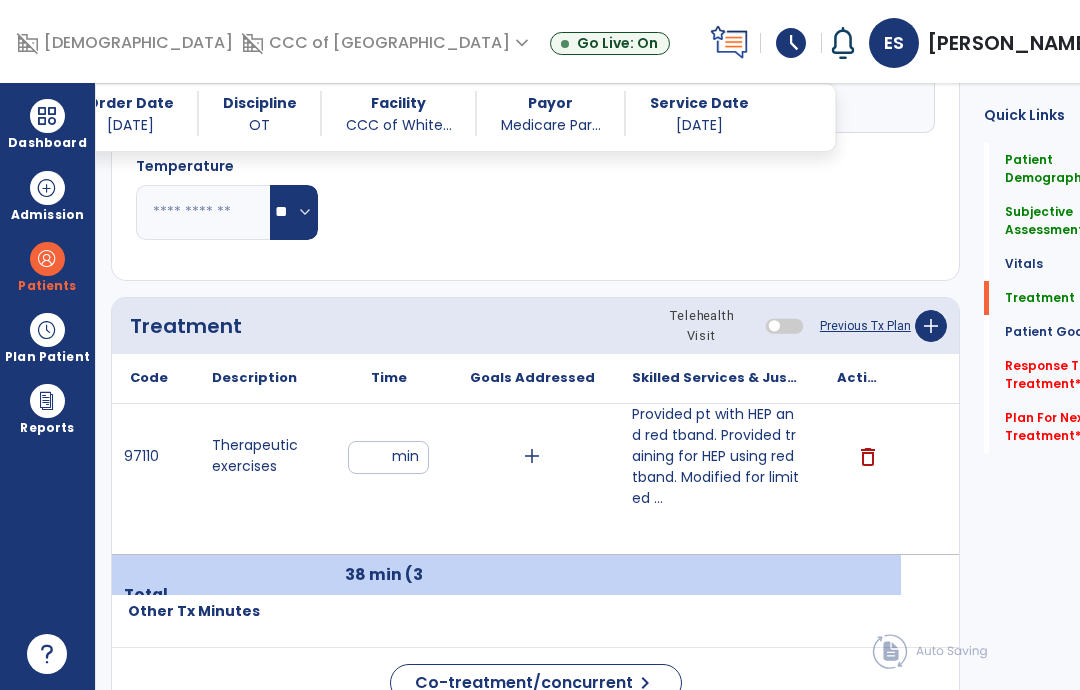 click on "add" at bounding box center [532, 456] 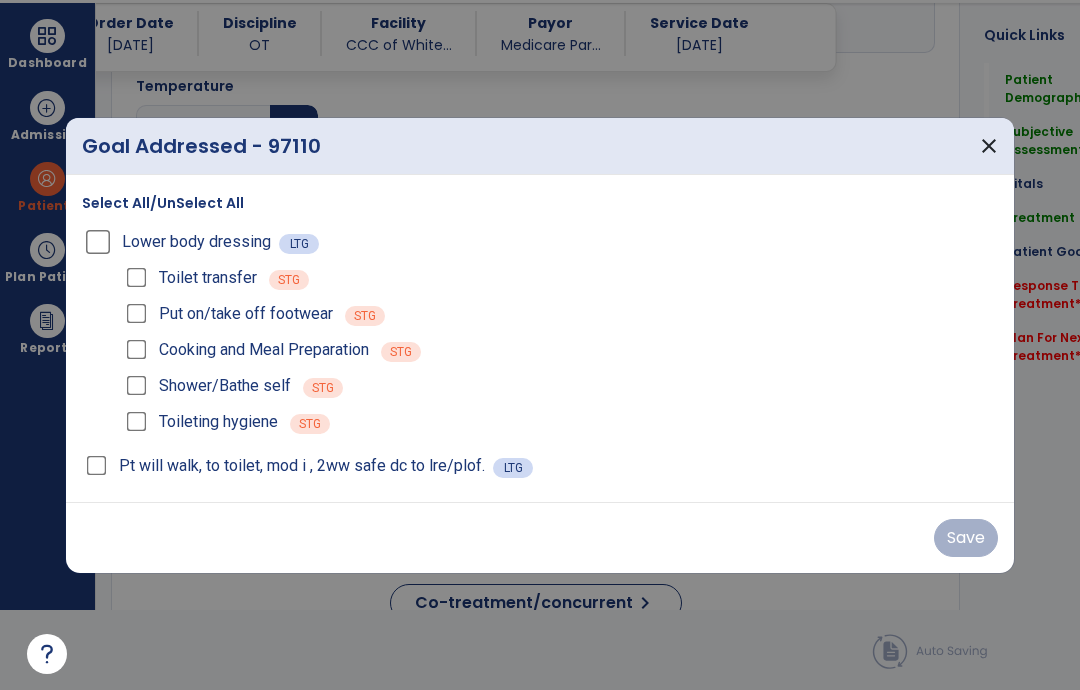 scroll, scrollTop: 0, scrollLeft: 0, axis: both 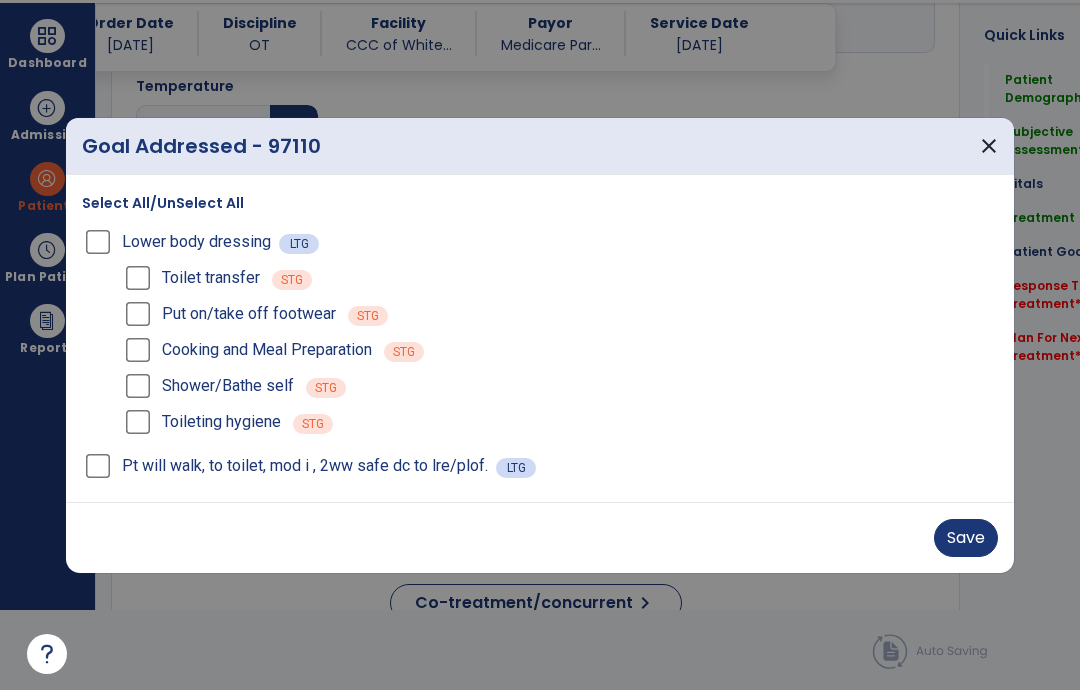 click on "Save" at bounding box center [966, 538] 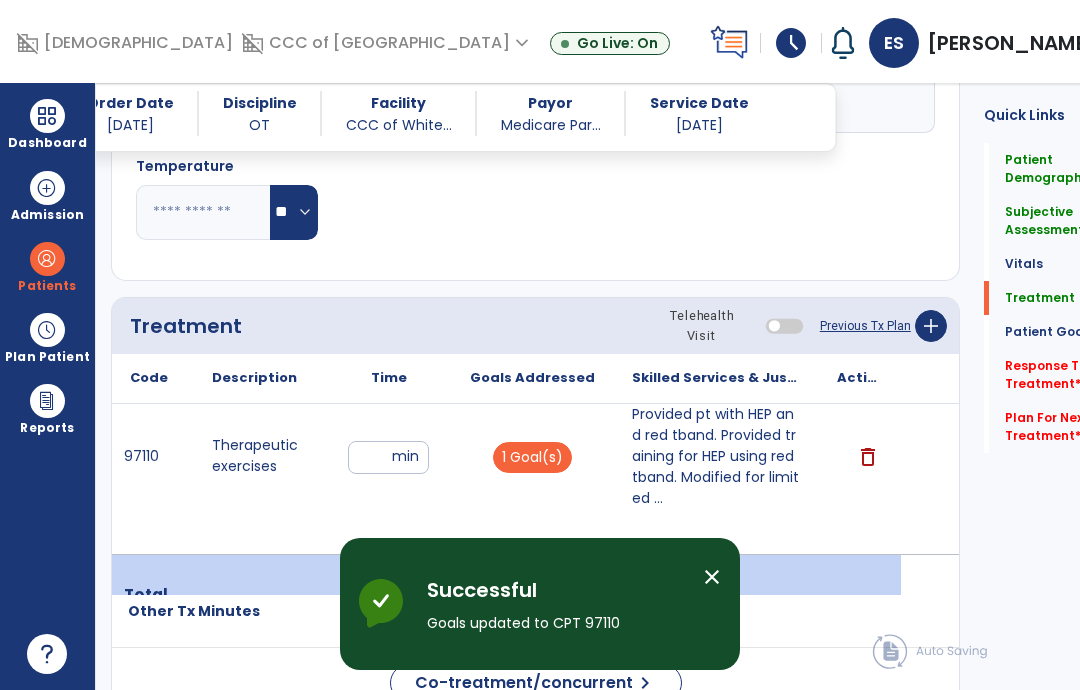 scroll, scrollTop: 80, scrollLeft: 0, axis: vertical 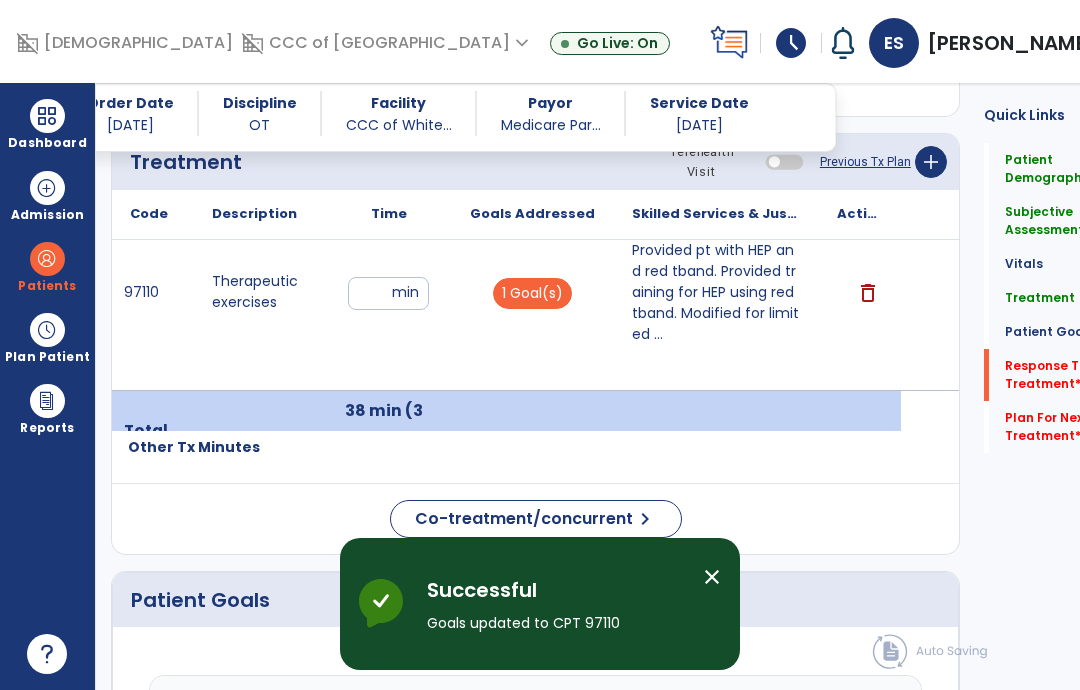 click on "Response To Treatment   *" 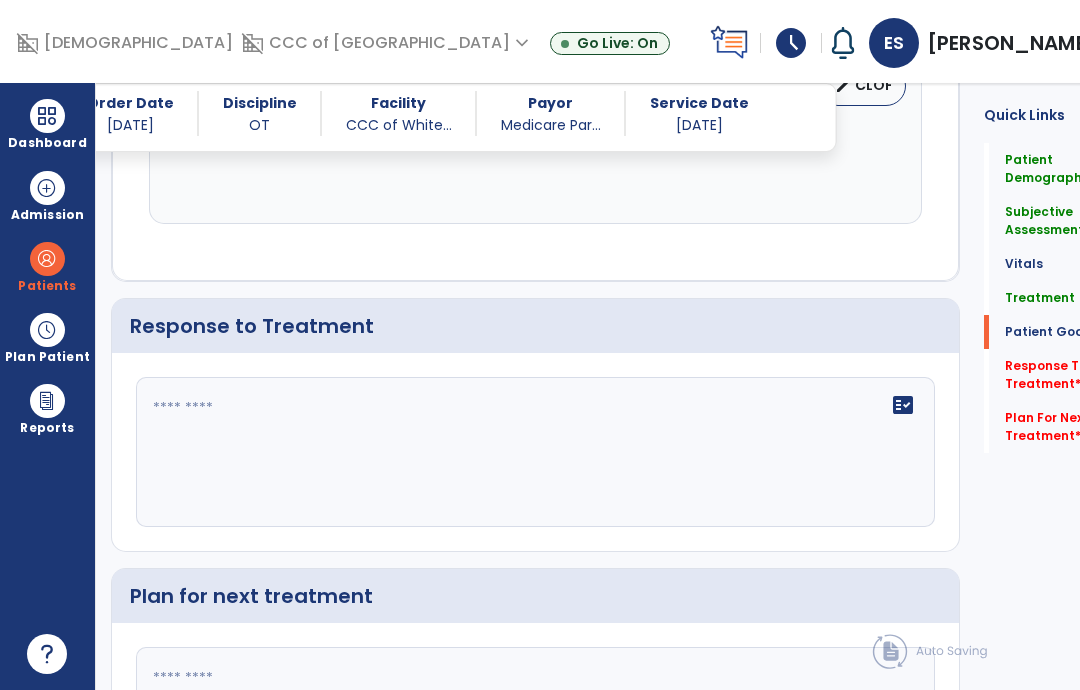 scroll, scrollTop: 2745, scrollLeft: 0, axis: vertical 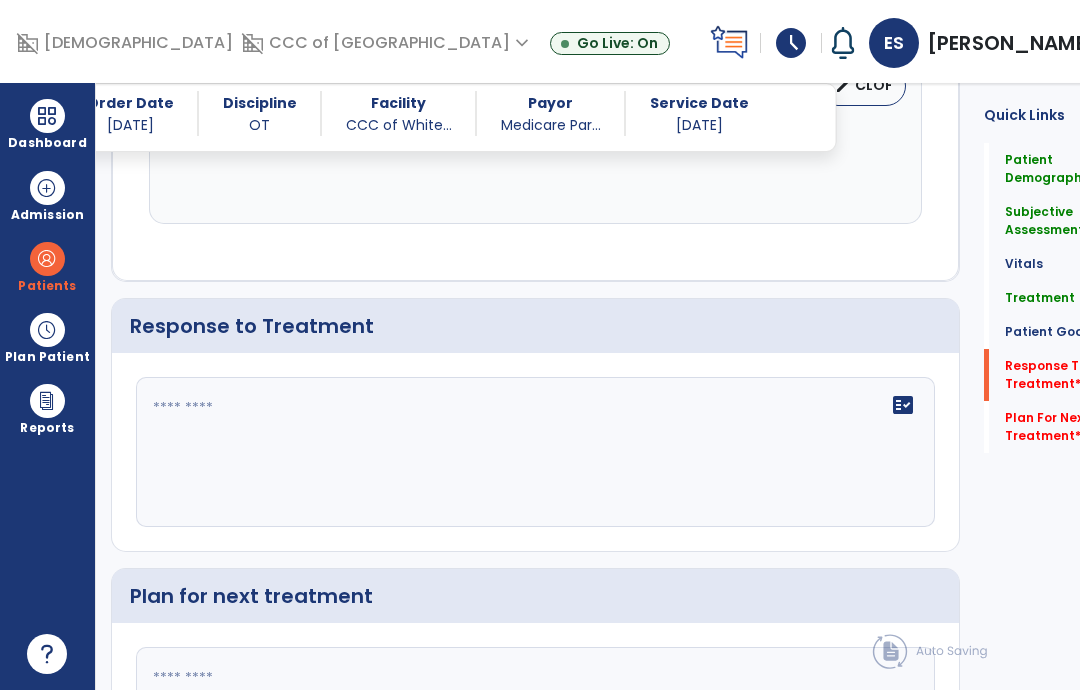 click on "fact_check" 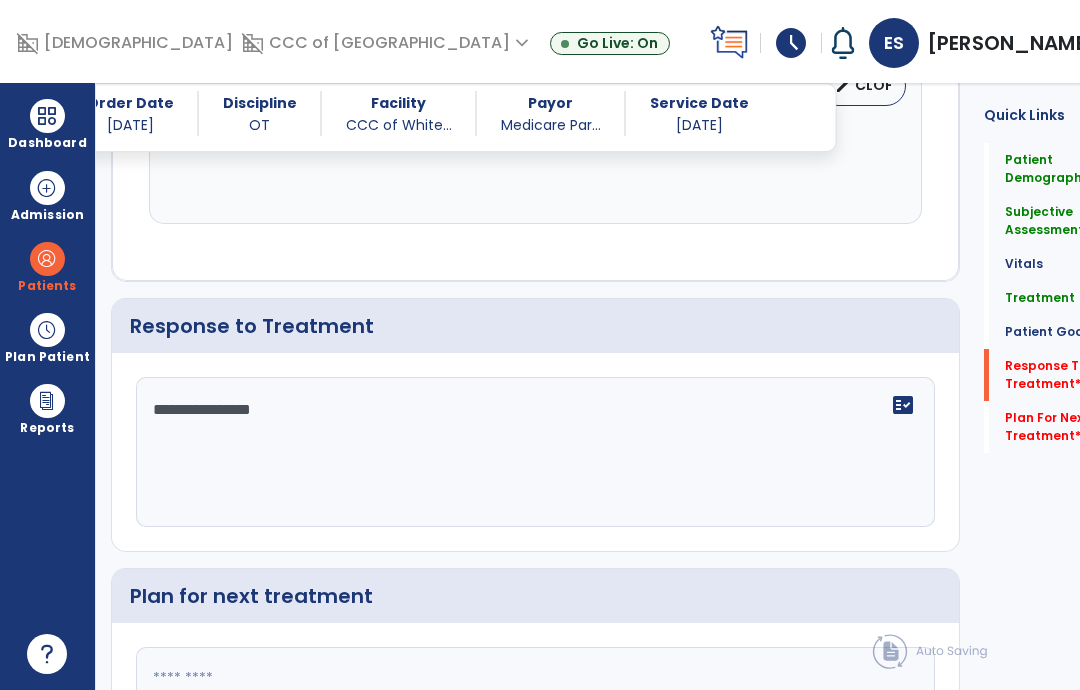 click on "**********" 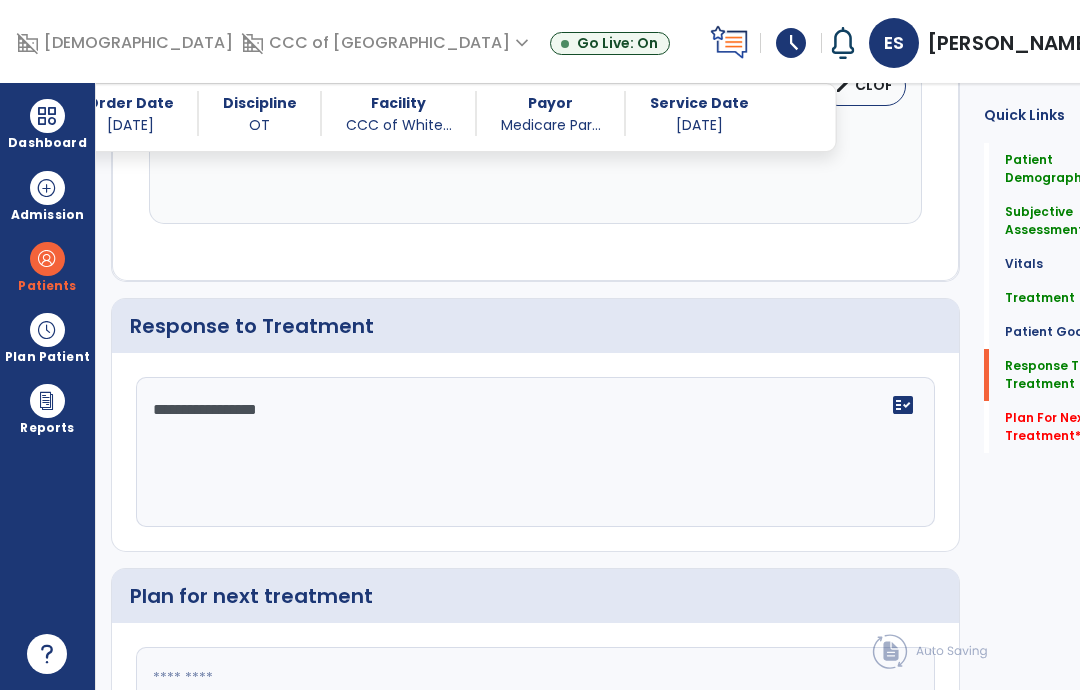 type on "**********" 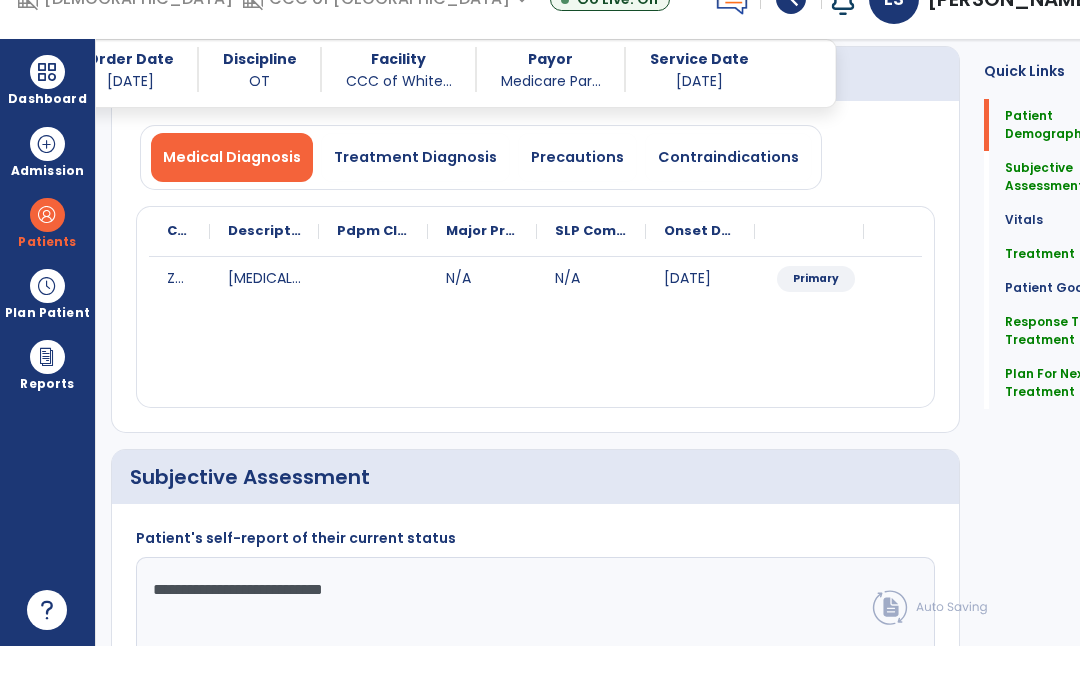 scroll, scrollTop: 151, scrollLeft: 0, axis: vertical 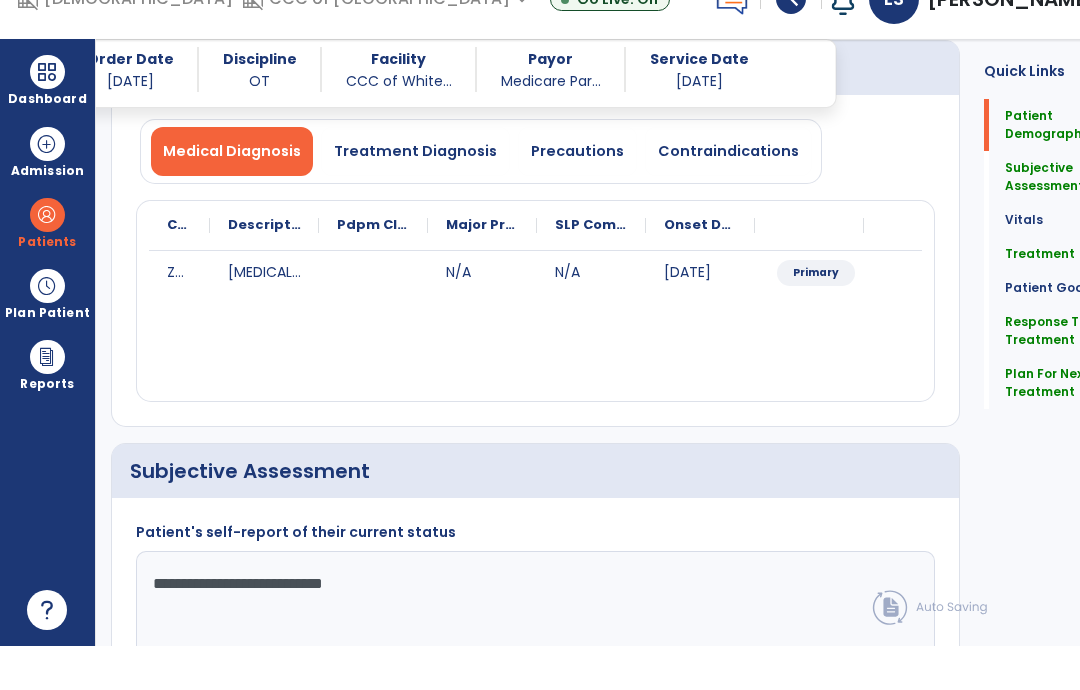 type on "**********" 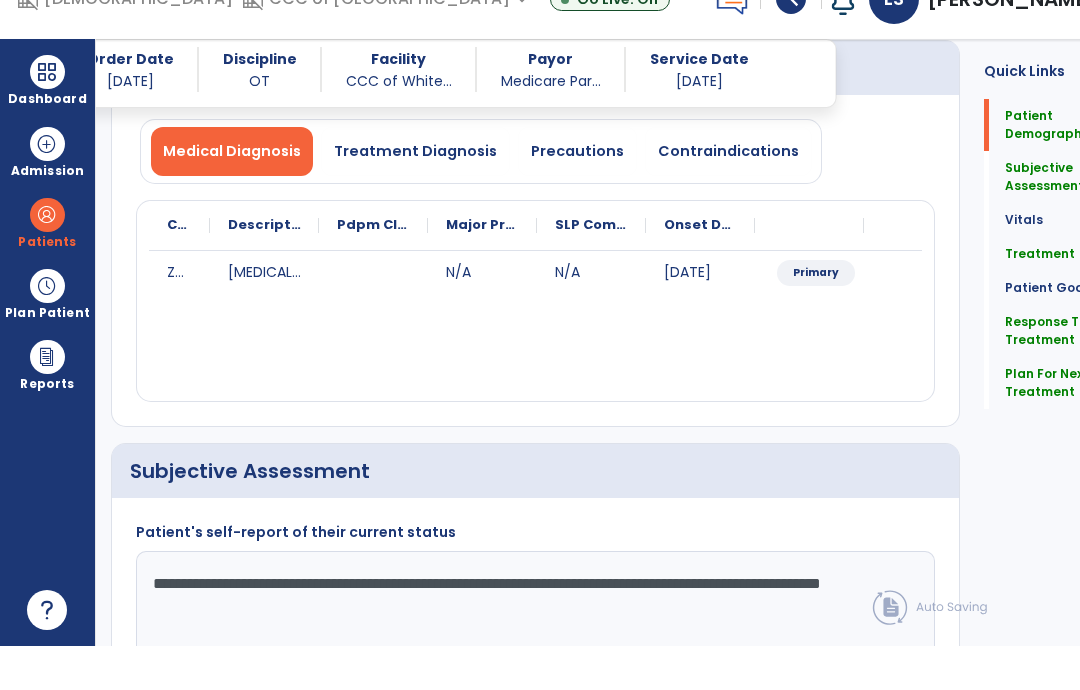 type on "**********" 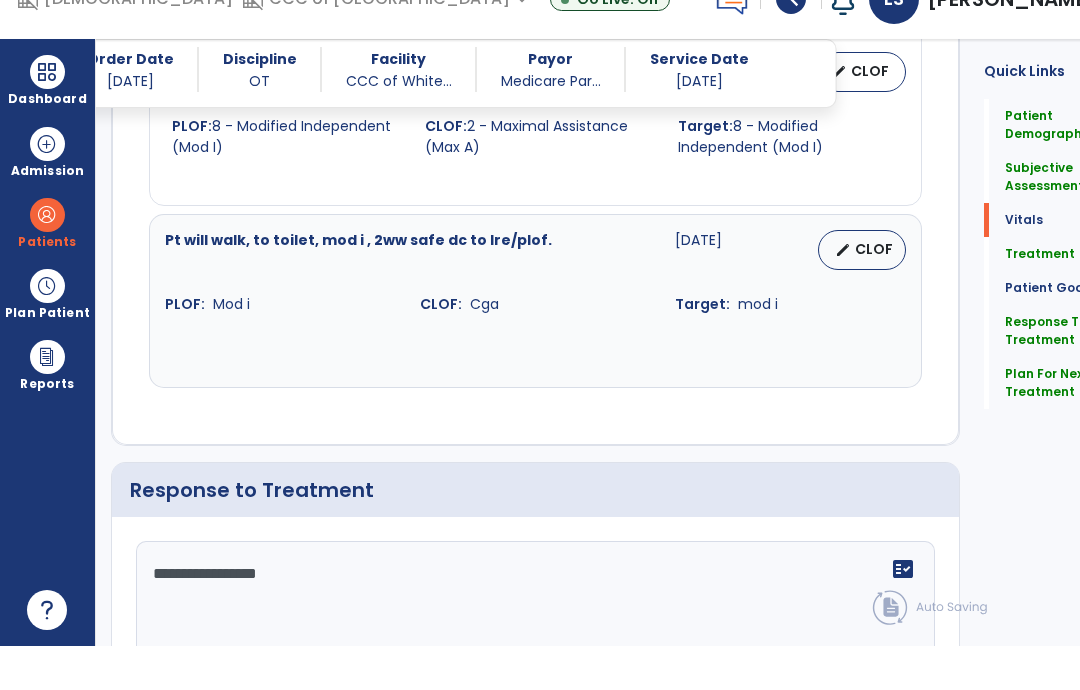 scroll, scrollTop: 2864, scrollLeft: 0, axis: vertical 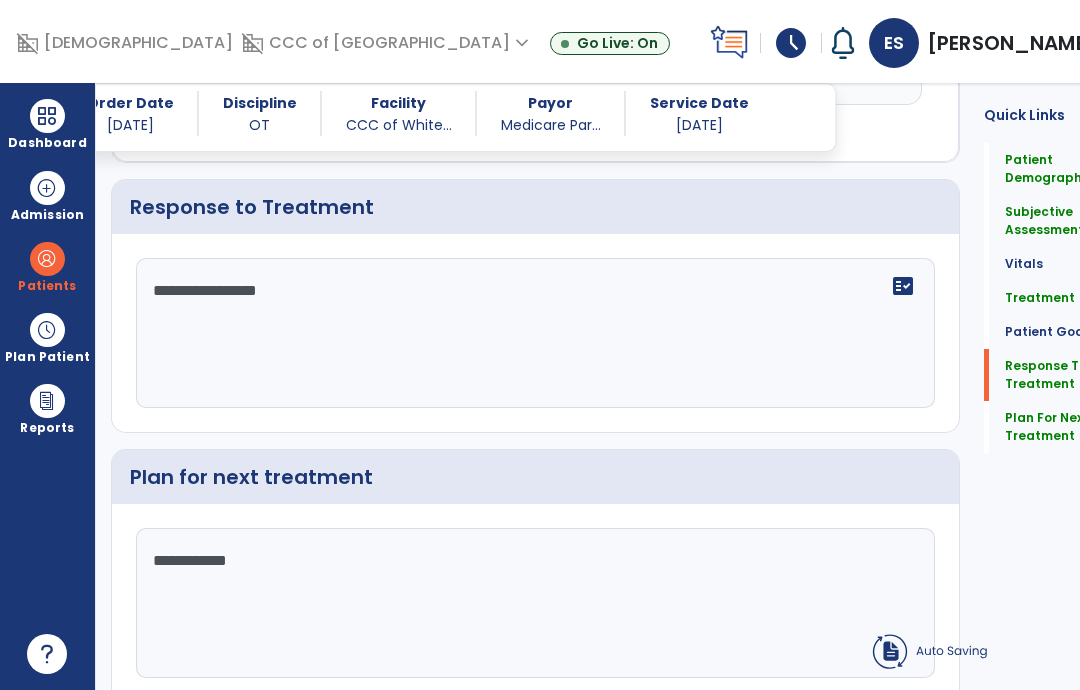 click on "Sign Doc" 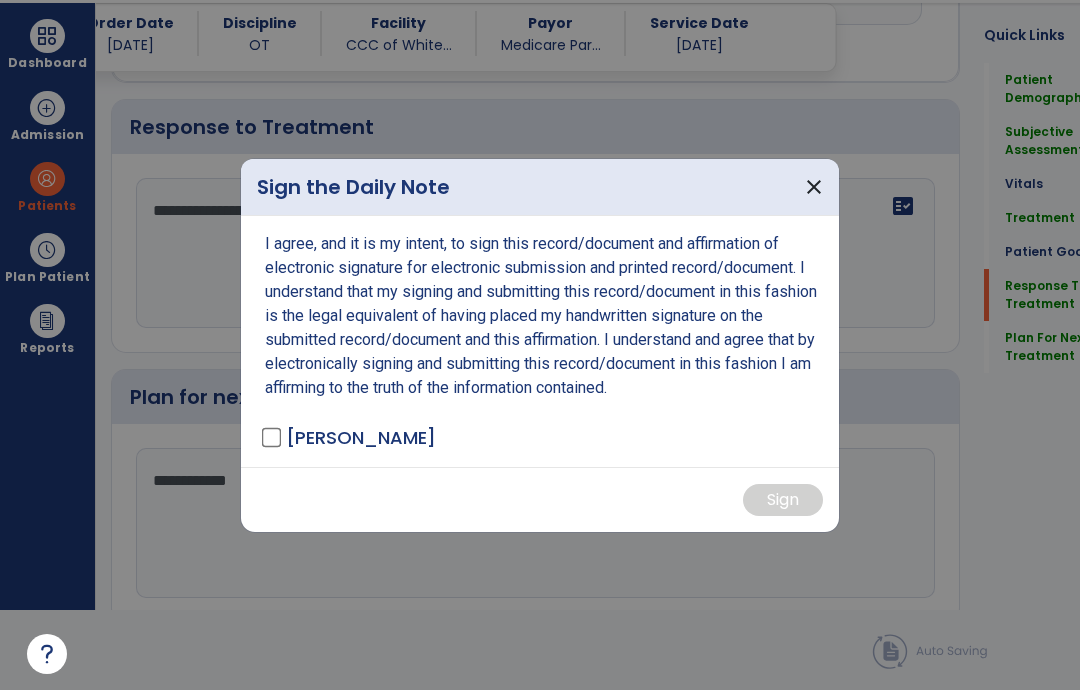 scroll, scrollTop: 0, scrollLeft: 0, axis: both 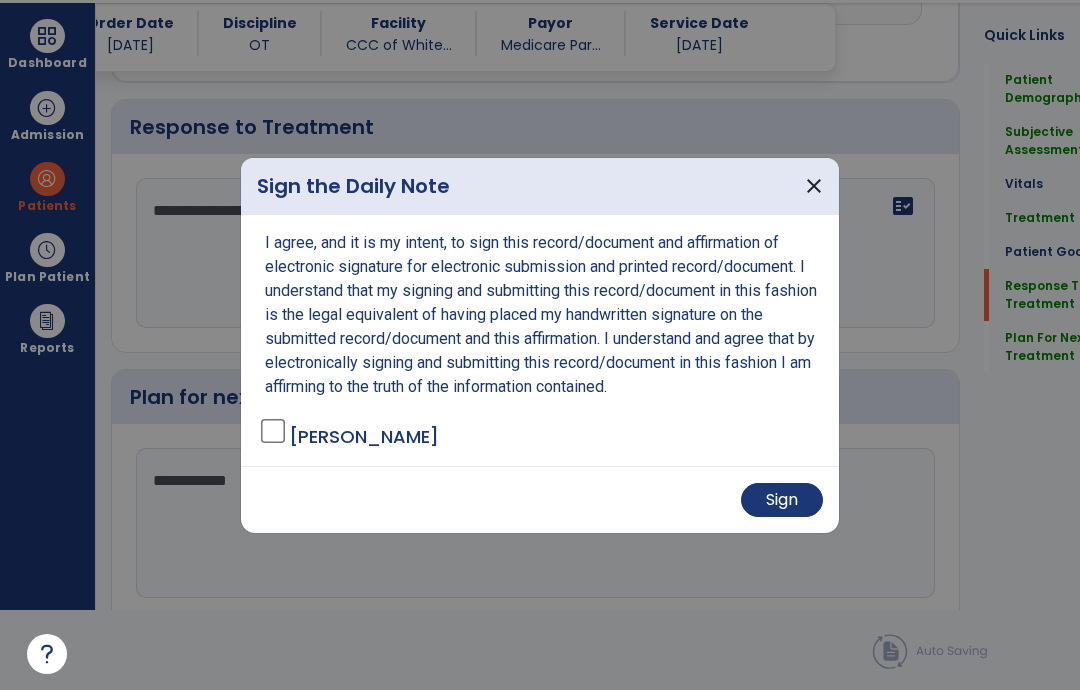 click on "Sign" at bounding box center (782, 500) 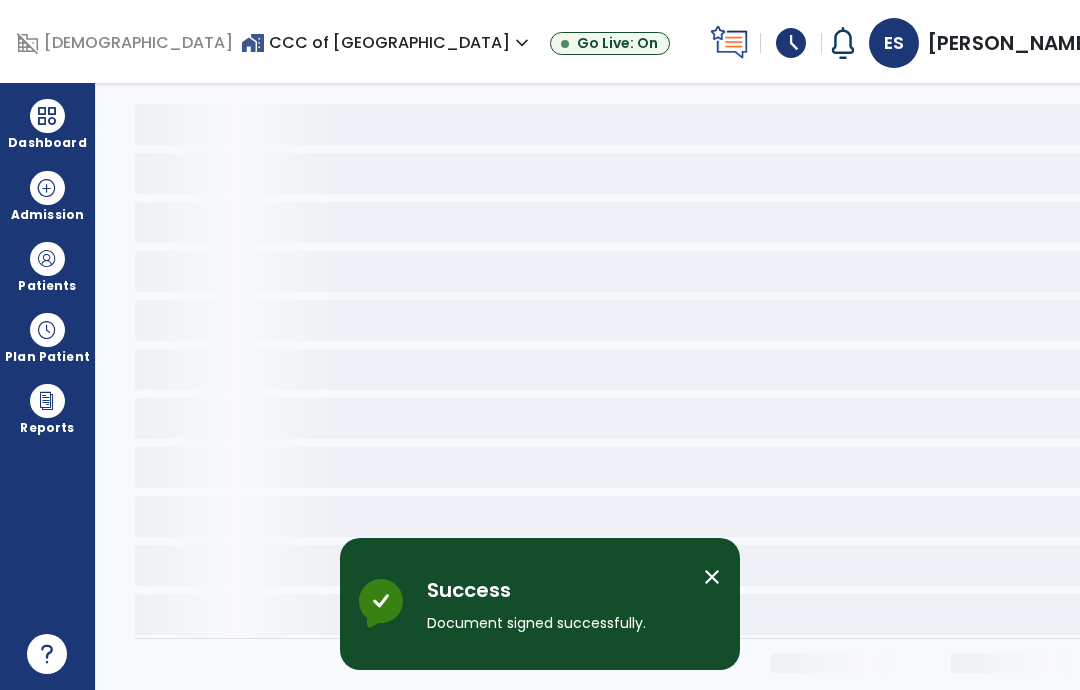 scroll, scrollTop: 0, scrollLeft: 0, axis: both 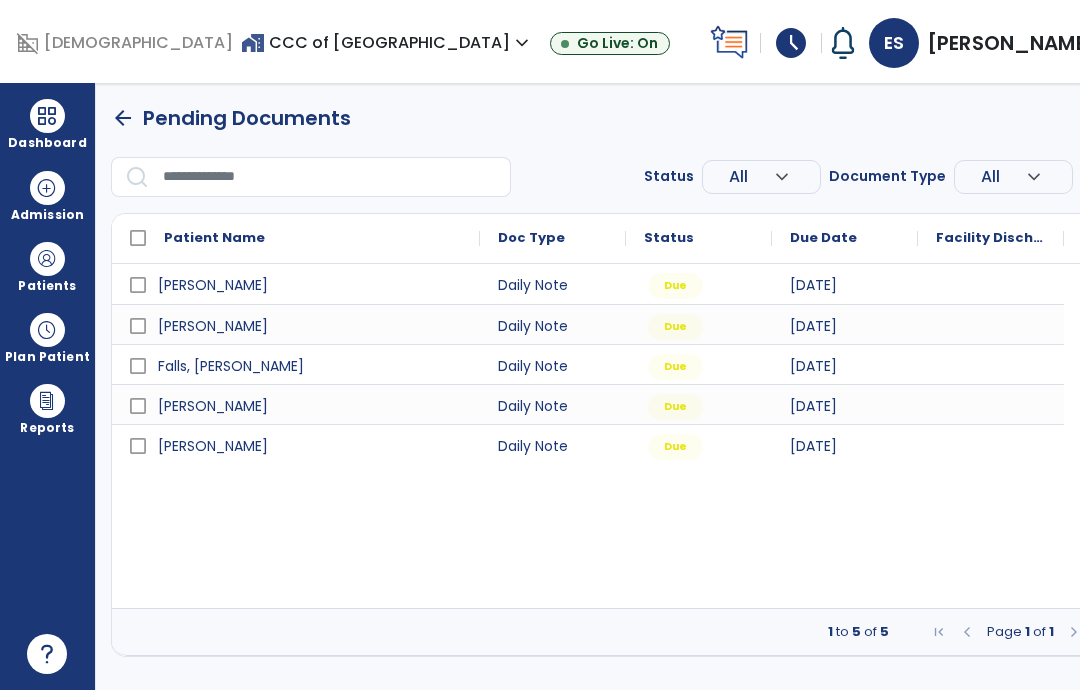 click on "Patients" at bounding box center (47, 286) 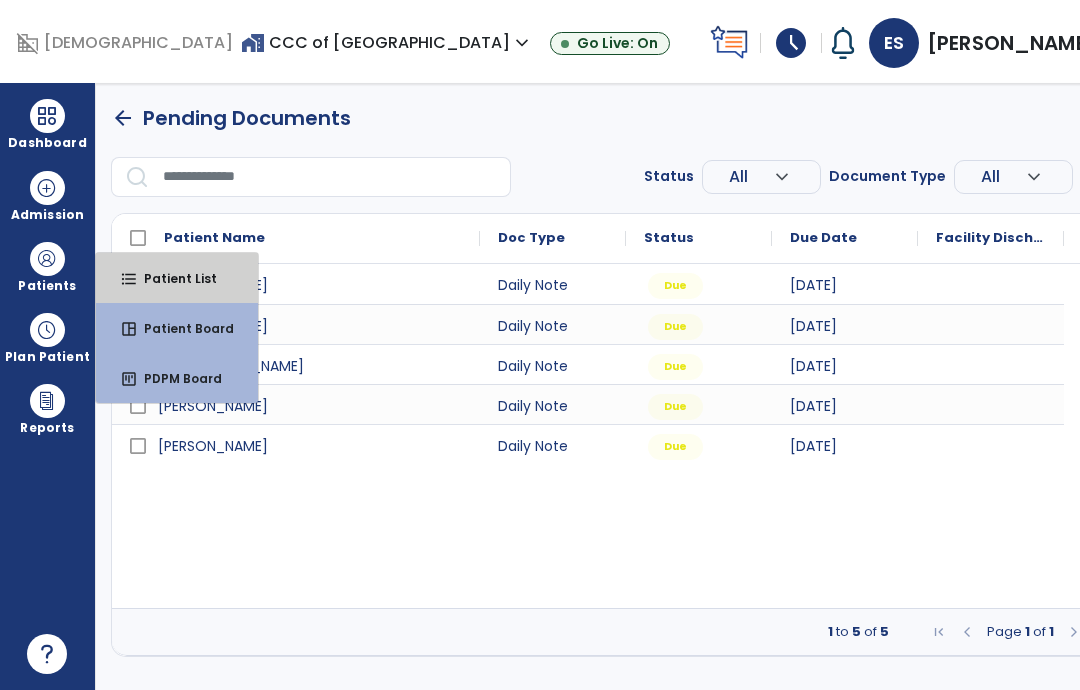 click on "Patient List" at bounding box center [172, 278] 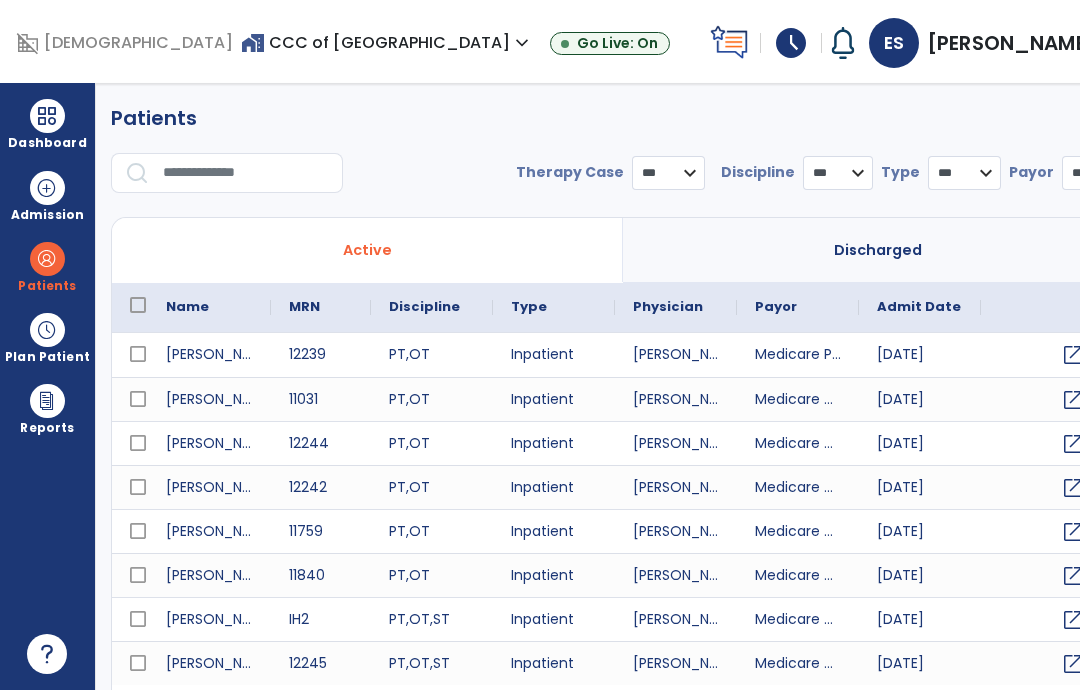 select on "***" 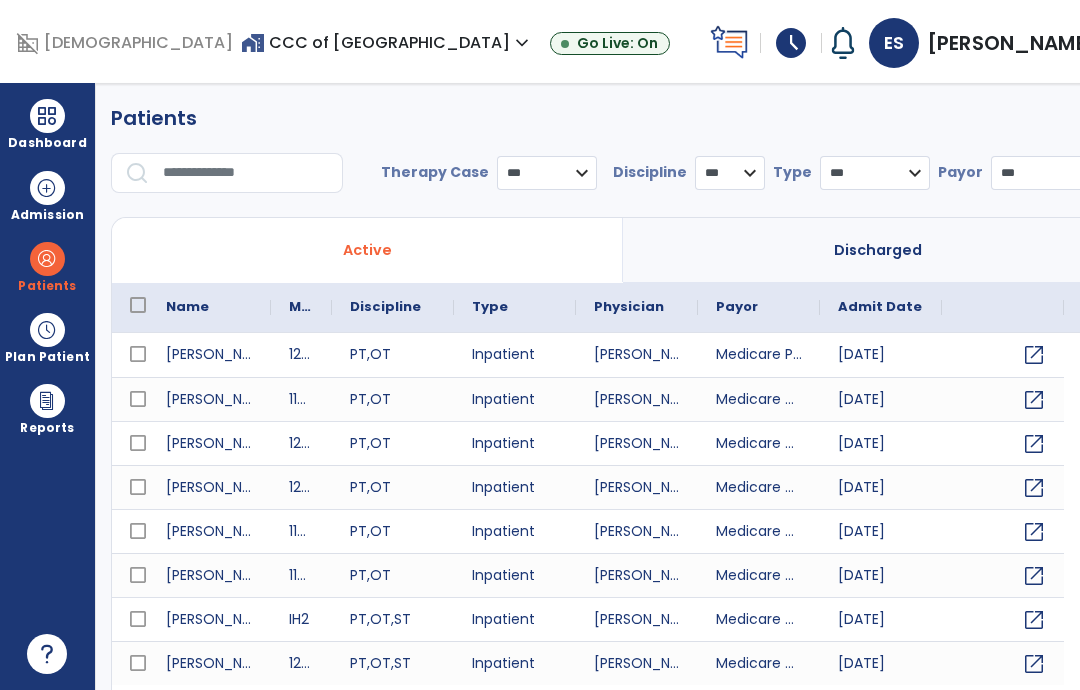 click at bounding box center [246, 173] 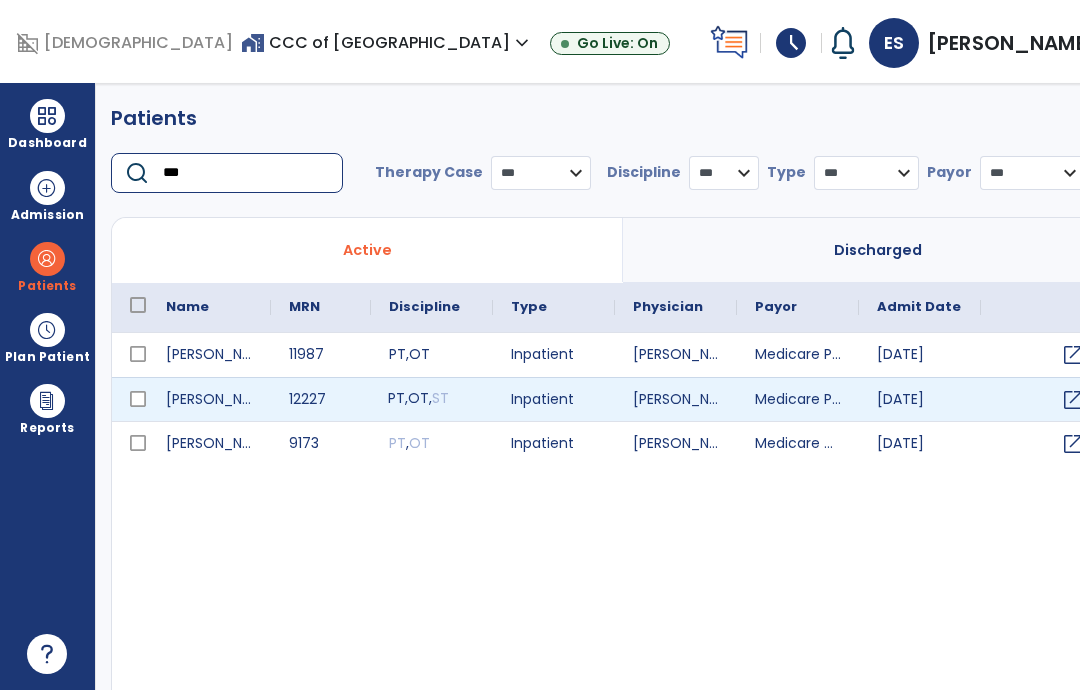 type on "***" 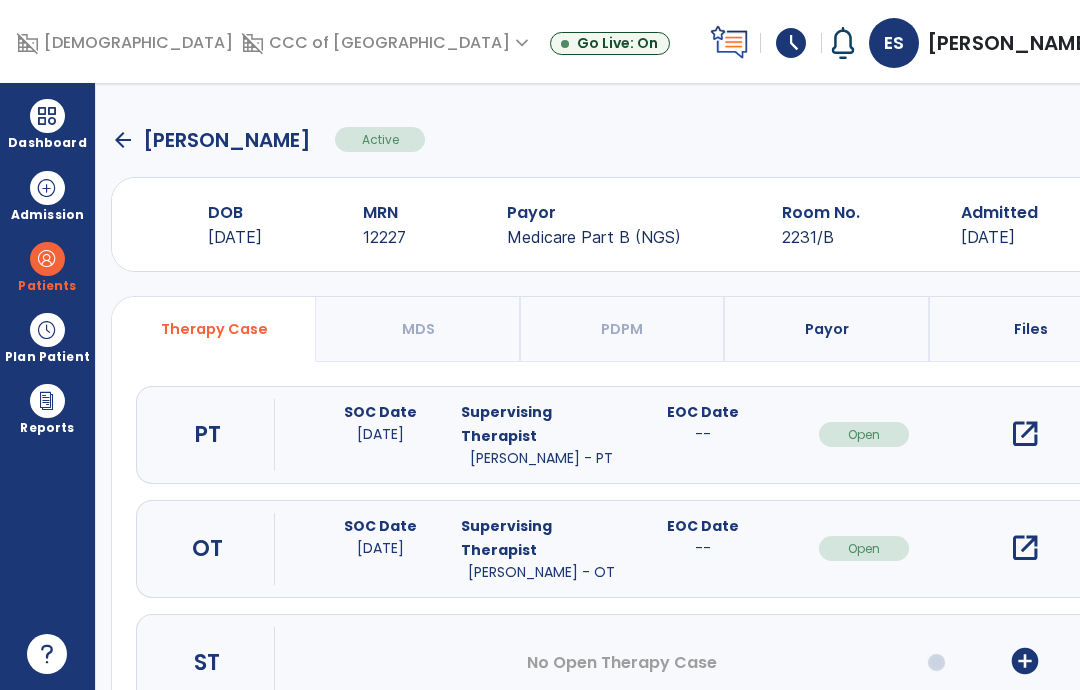 click on "open_in_new" at bounding box center [1025, 548] 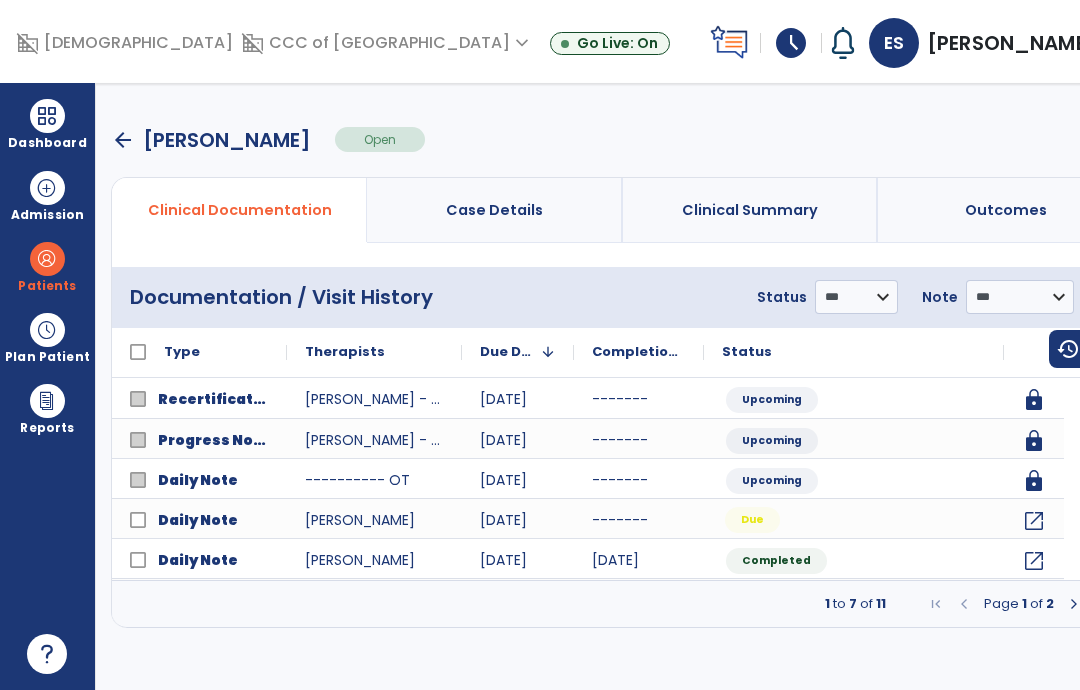 click at bounding box center [1074, 604] 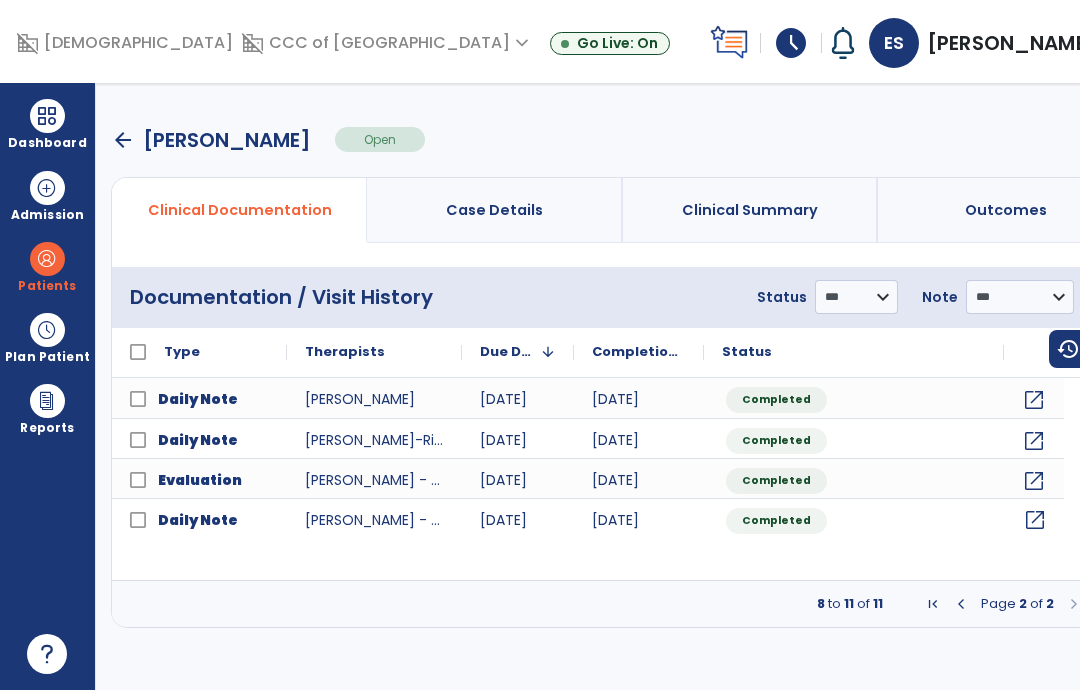 click on "open_in_new" 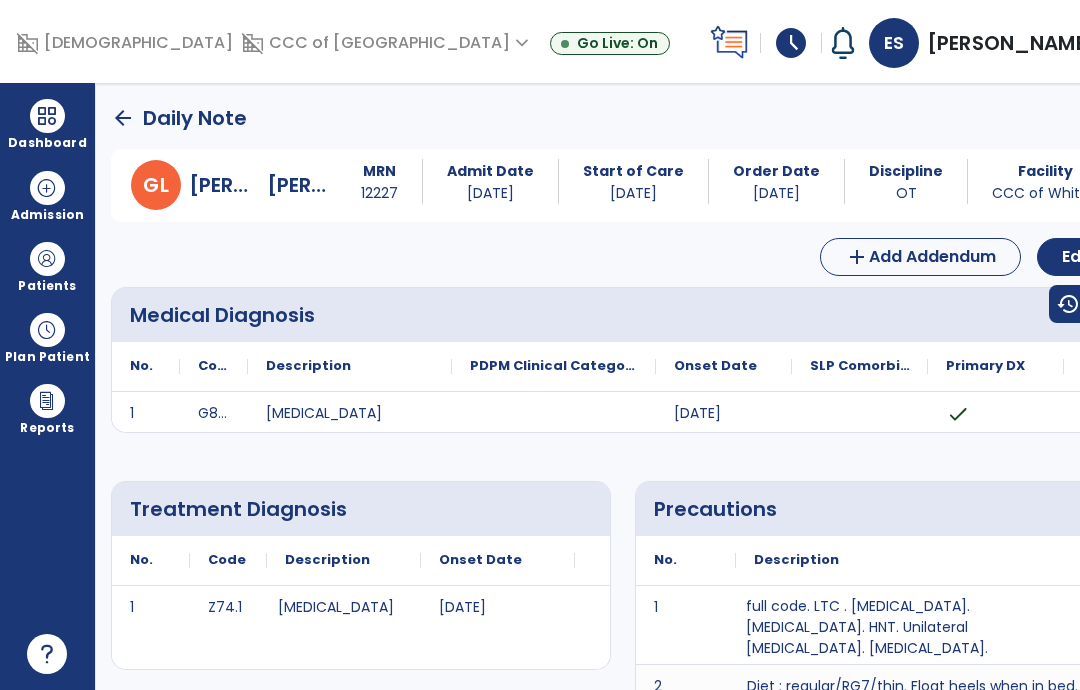 scroll, scrollTop: 0, scrollLeft: 0, axis: both 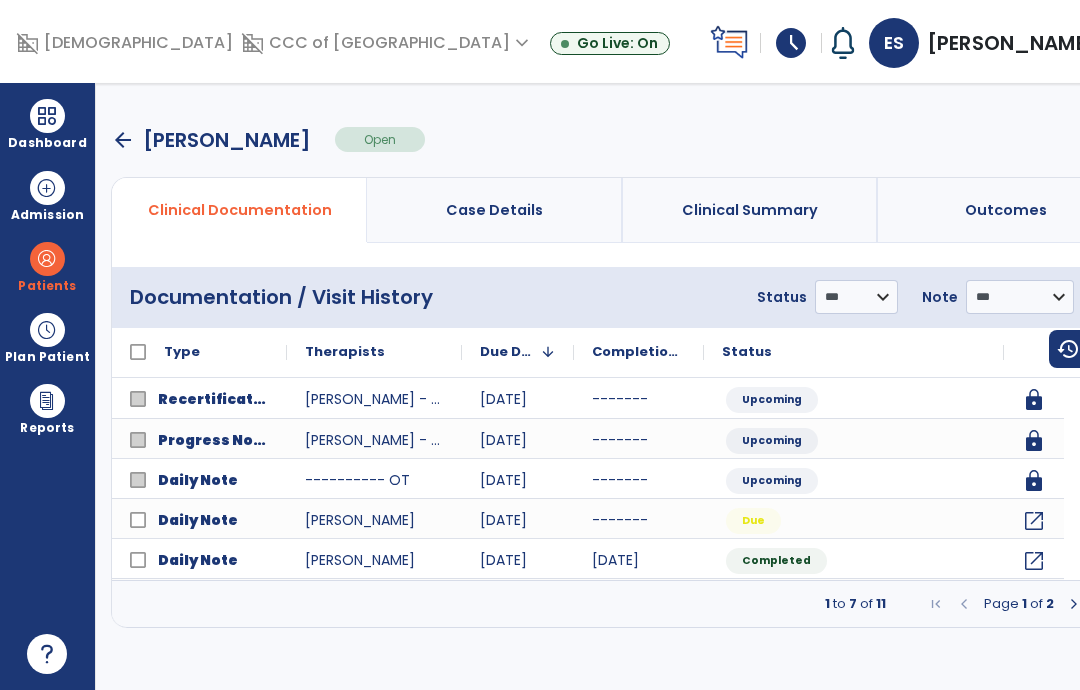 click at bounding box center [1074, 604] 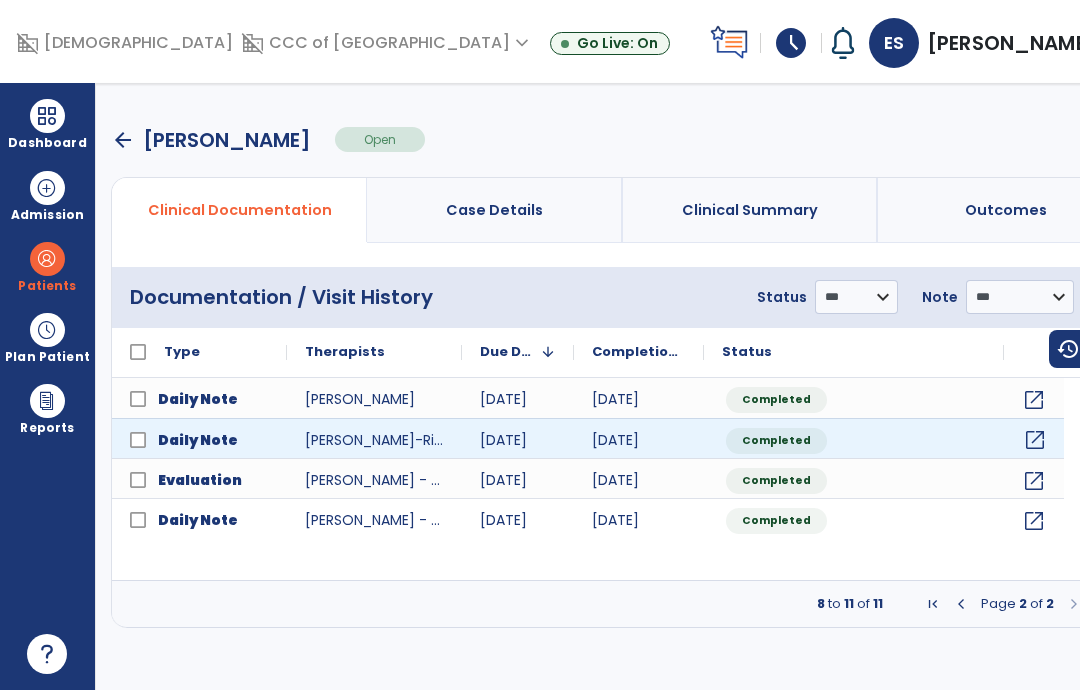 click on "open_in_new" 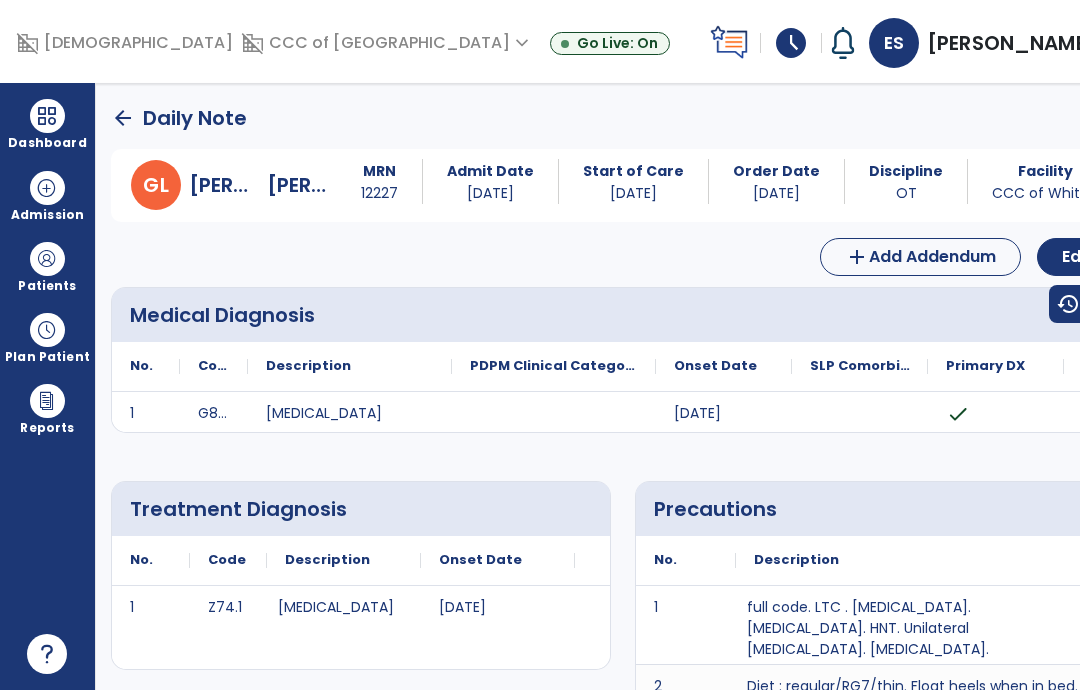 scroll, scrollTop: 0, scrollLeft: 0, axis: both 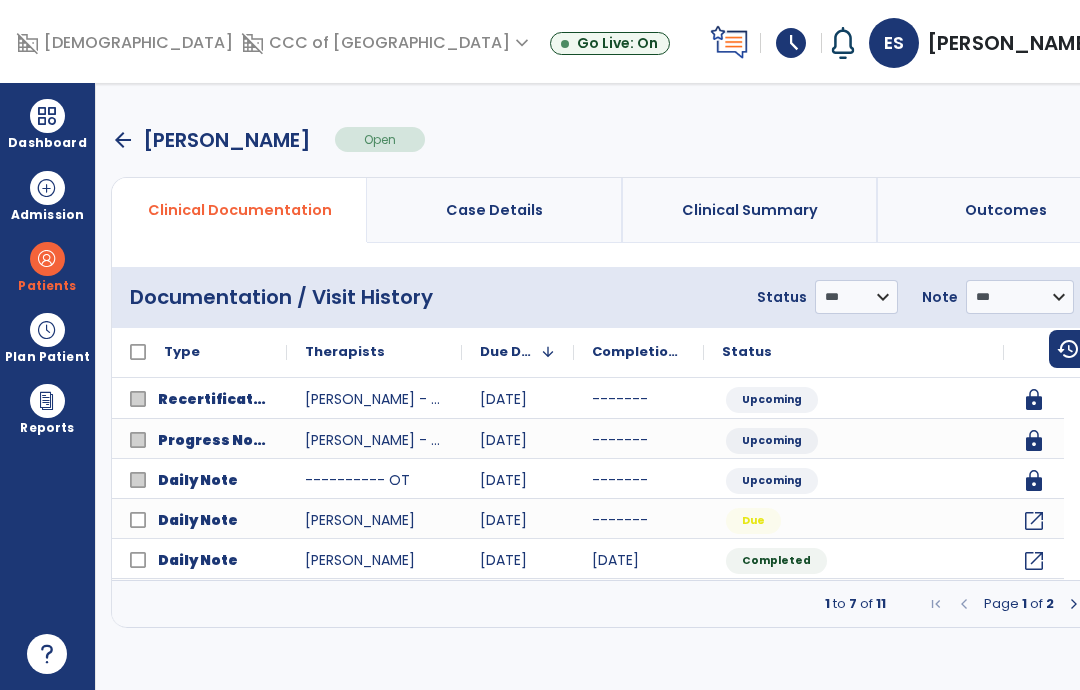 click at bounding box center (1074, 604) 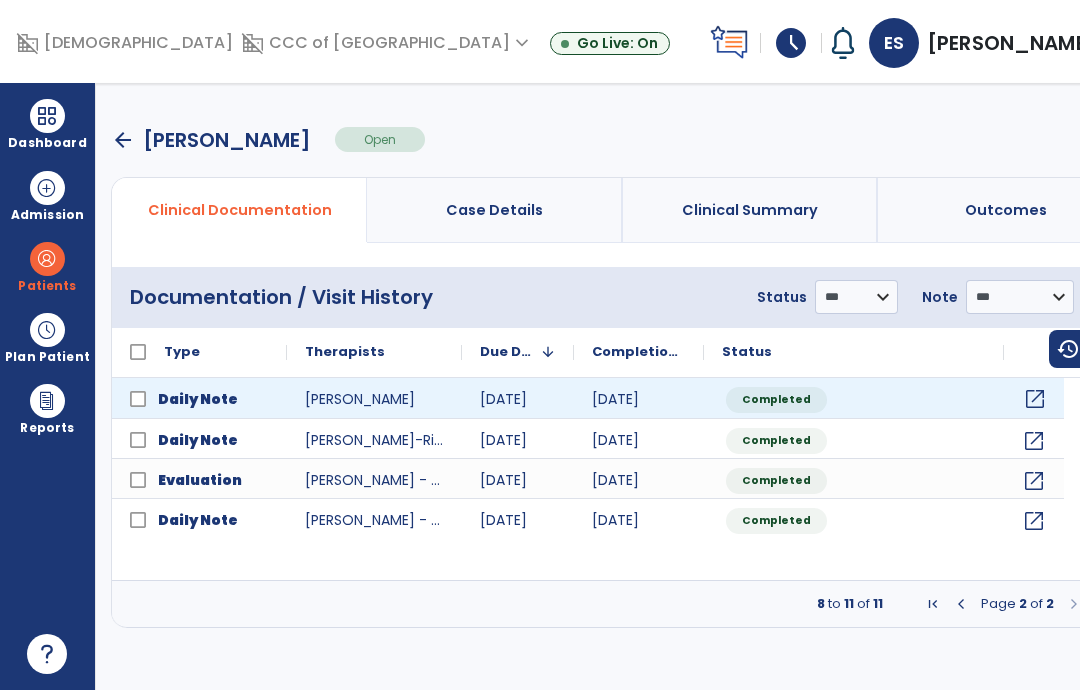 click on "open_in_new" 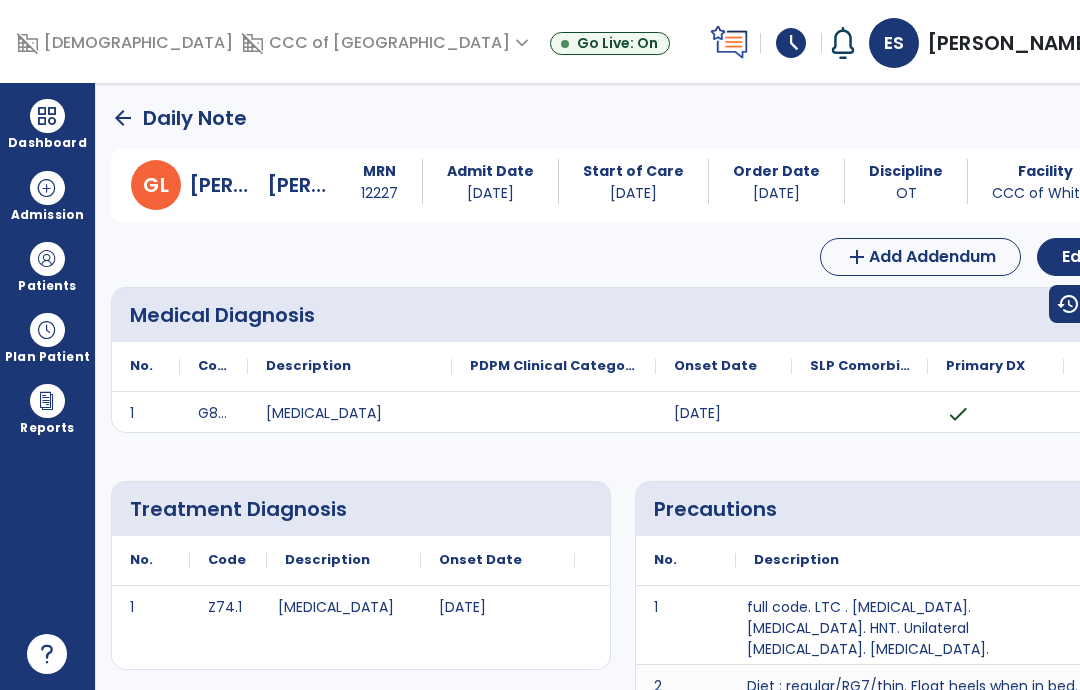 scroll, scrollTop: 0, scrollLeft: 0, axis: both 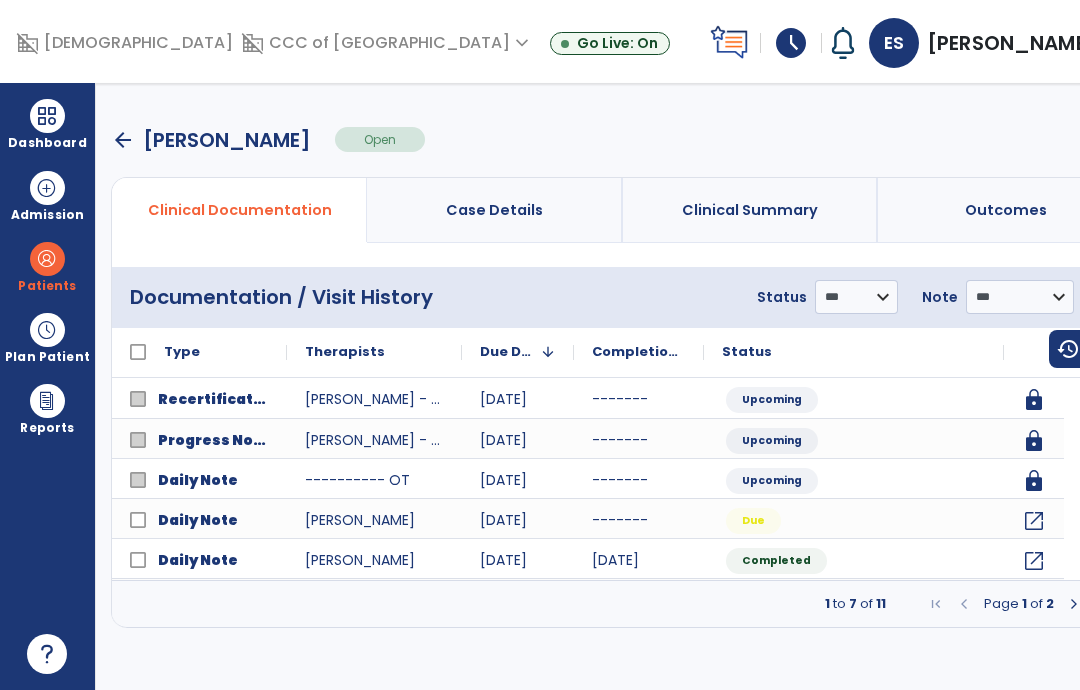 click at bounding box center (1074, 604) 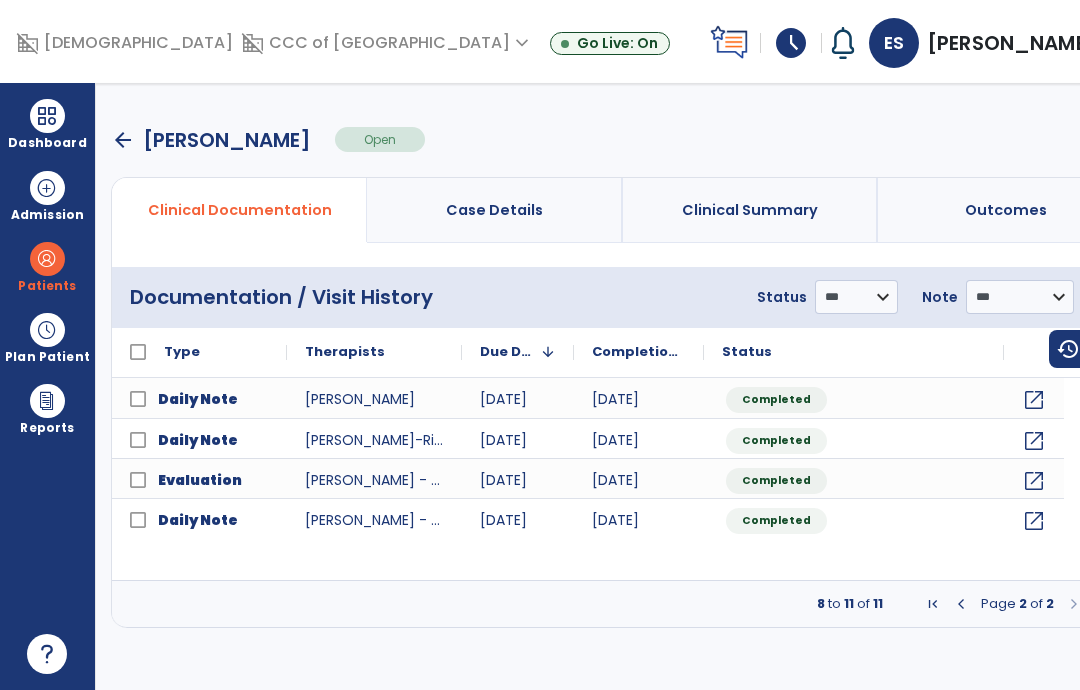 click at bounding box center [961, 604] 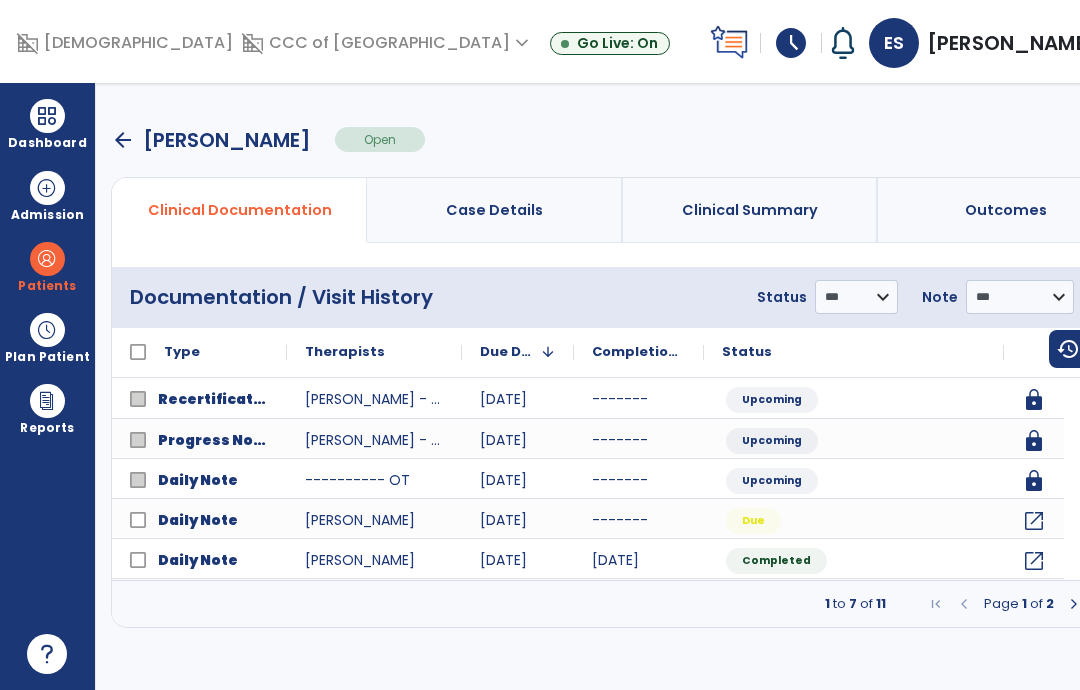 click on "open_in_new" 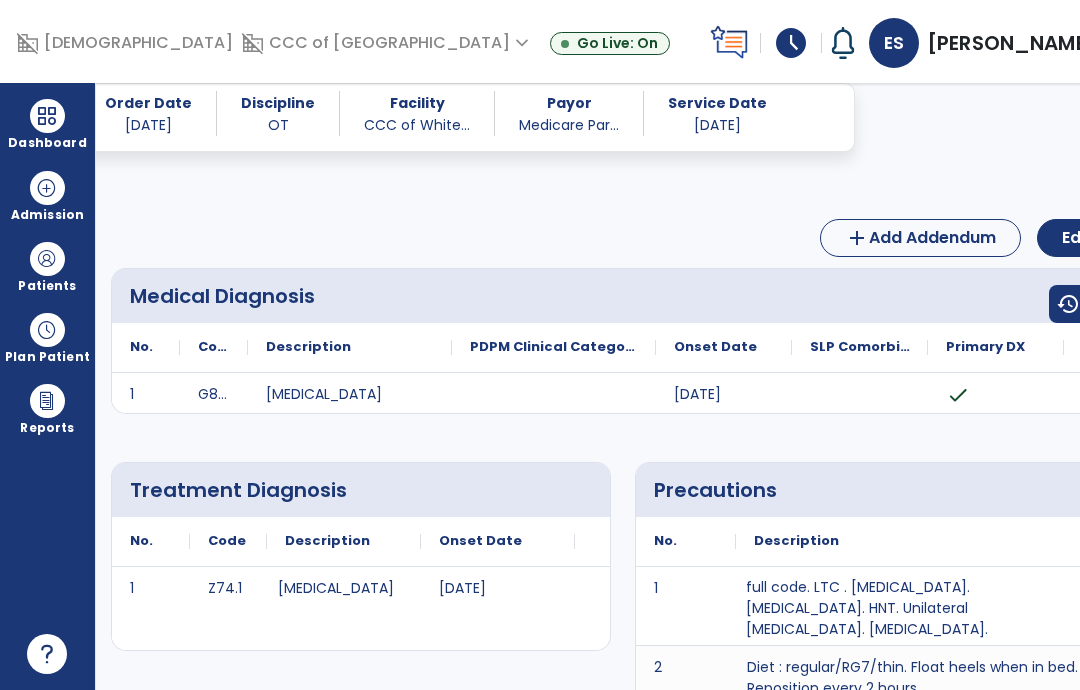 scroll, scrollTop: 0, scrollLeft: 0, axis: both 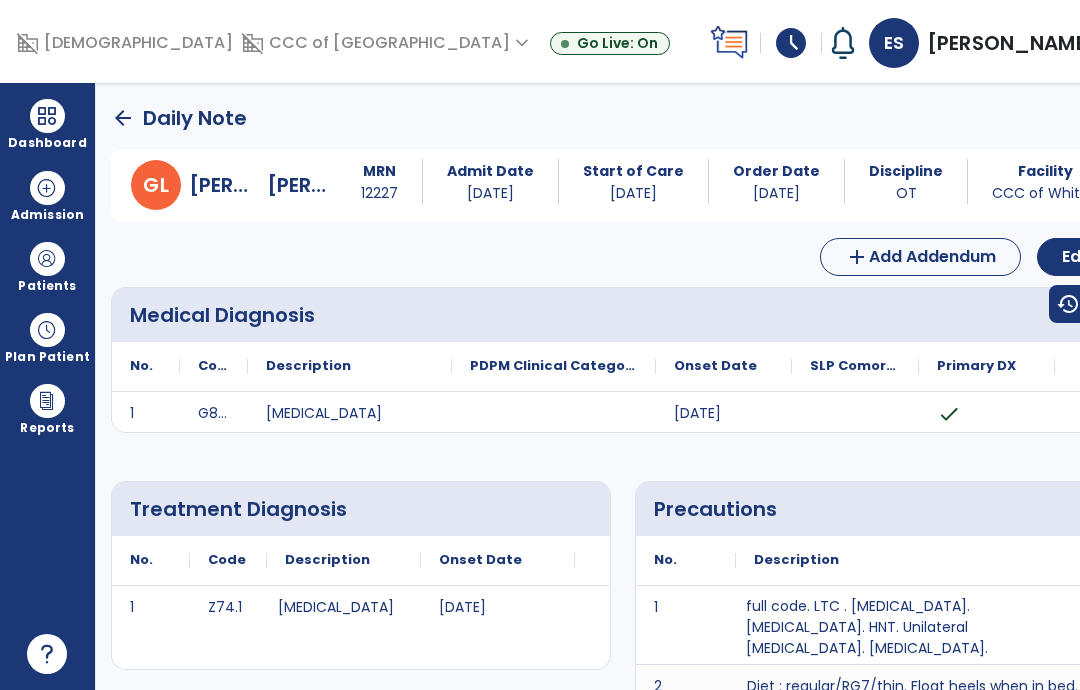 click on "arrow_back" 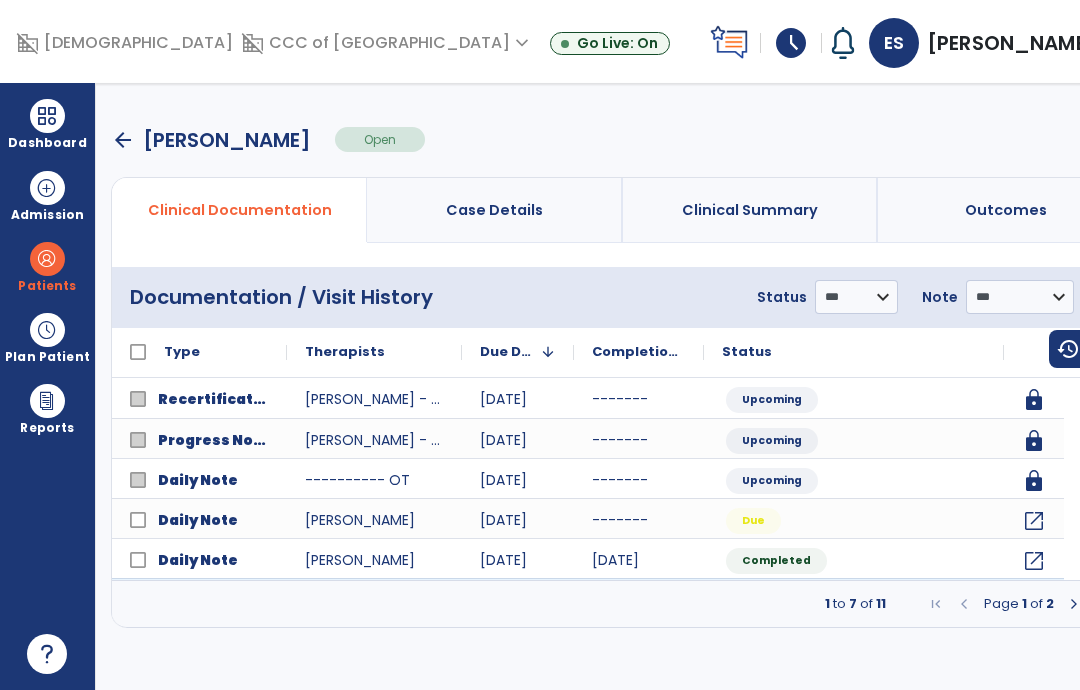 click on "open_in_new" 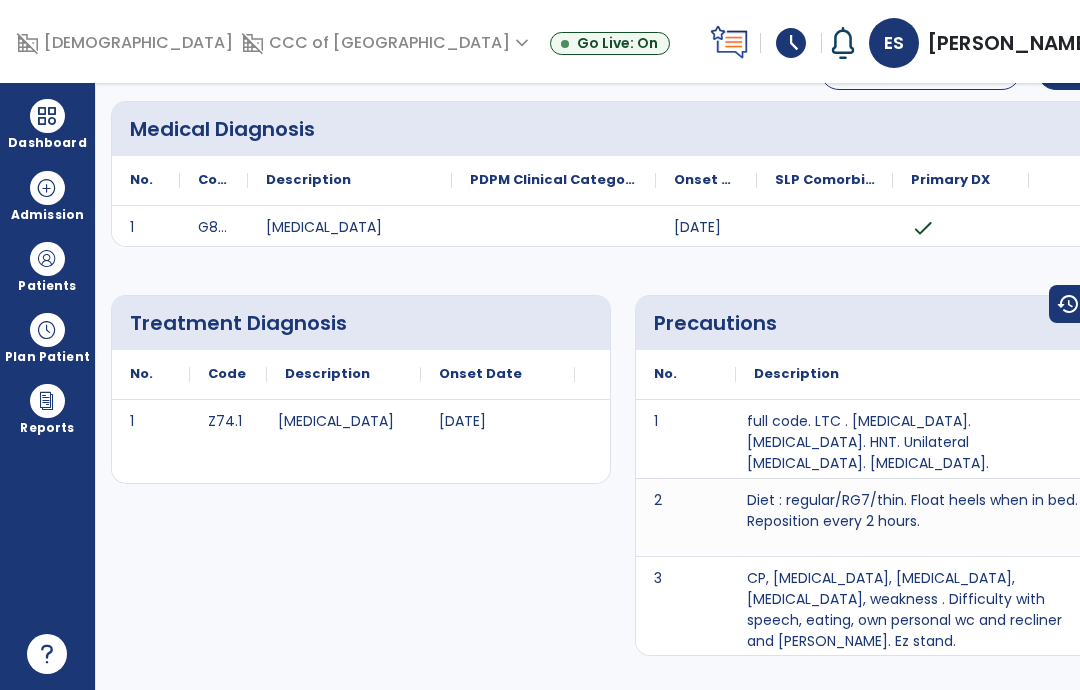 scroll, scrollTop: 0, scrollLeft: 0, axis: both 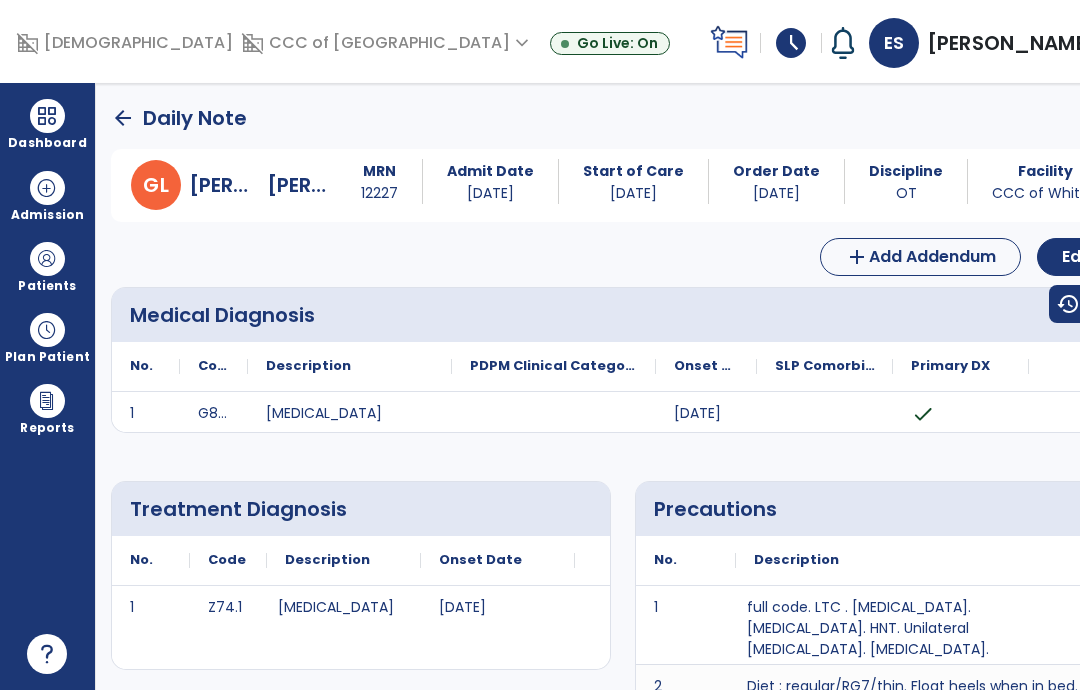 click on "arrow_back   Daily Note   [PERSON_NAME],   [PERSON_NAME]  MRN [MEDICAL_RECORD_NUMBER] Admit Date [DATE] Start of Care [DATE] Order Date [DATE] Discipline OT Facility CCC of White... Payor Medicare Par... Service Date [DATE]  add  Add Addendum Edit  edit  Medical Diagnosis
No.
Code" at bounding box center [623, 386] 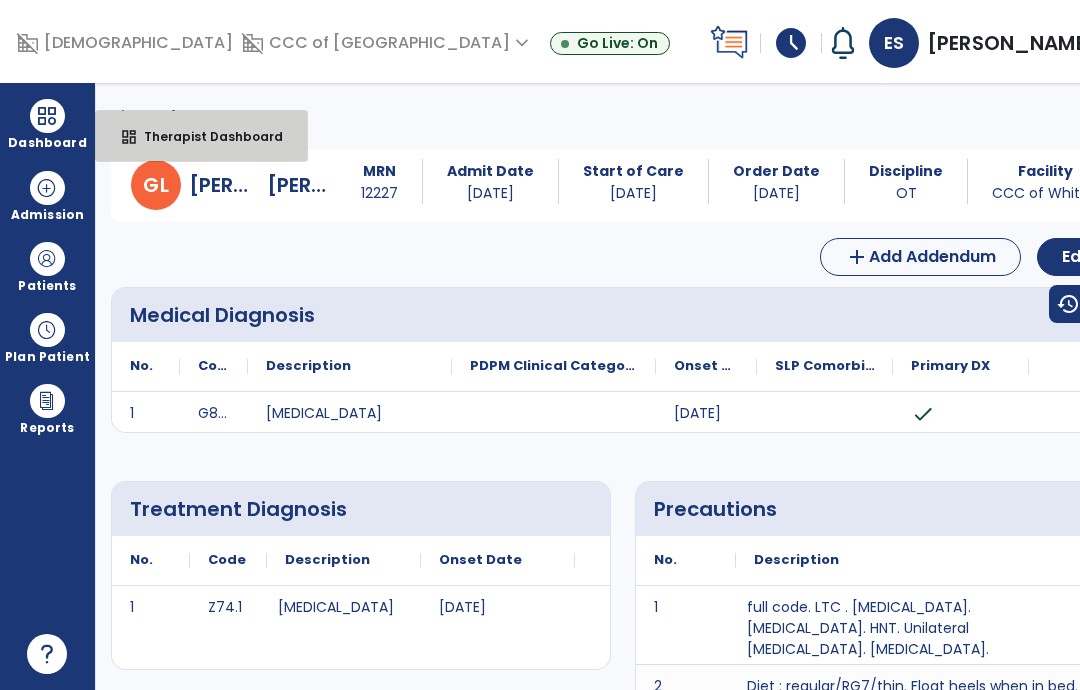 click on "dashboard  Therapist Dashboard" at bounding box center [201, 136] 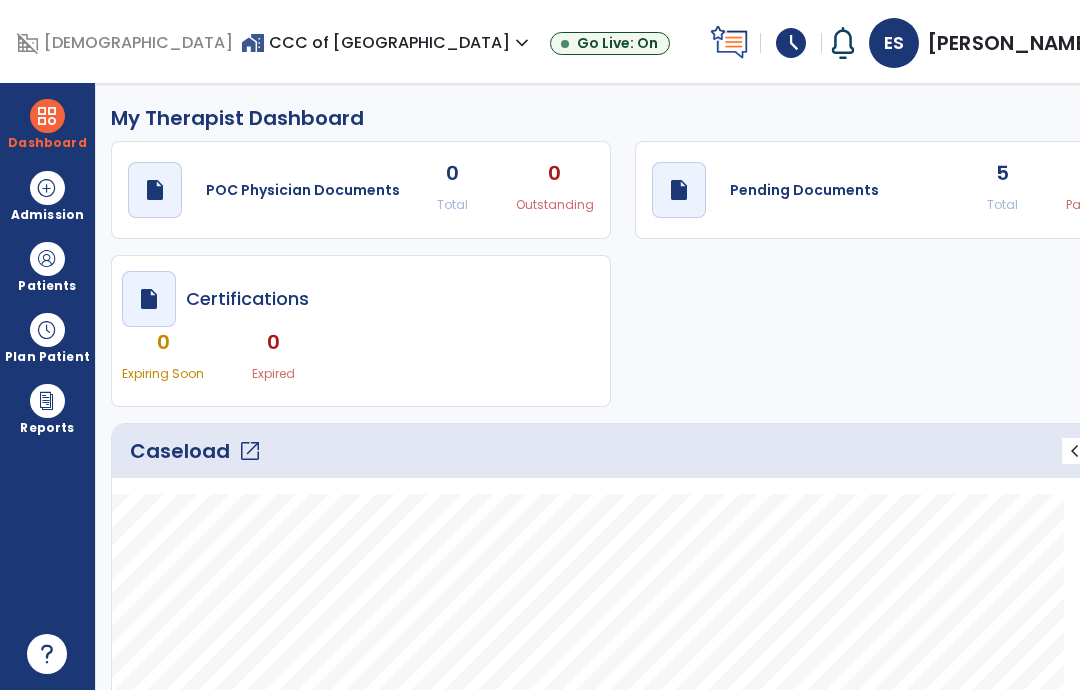 click on "draft   open_in_new  Pending Documents" 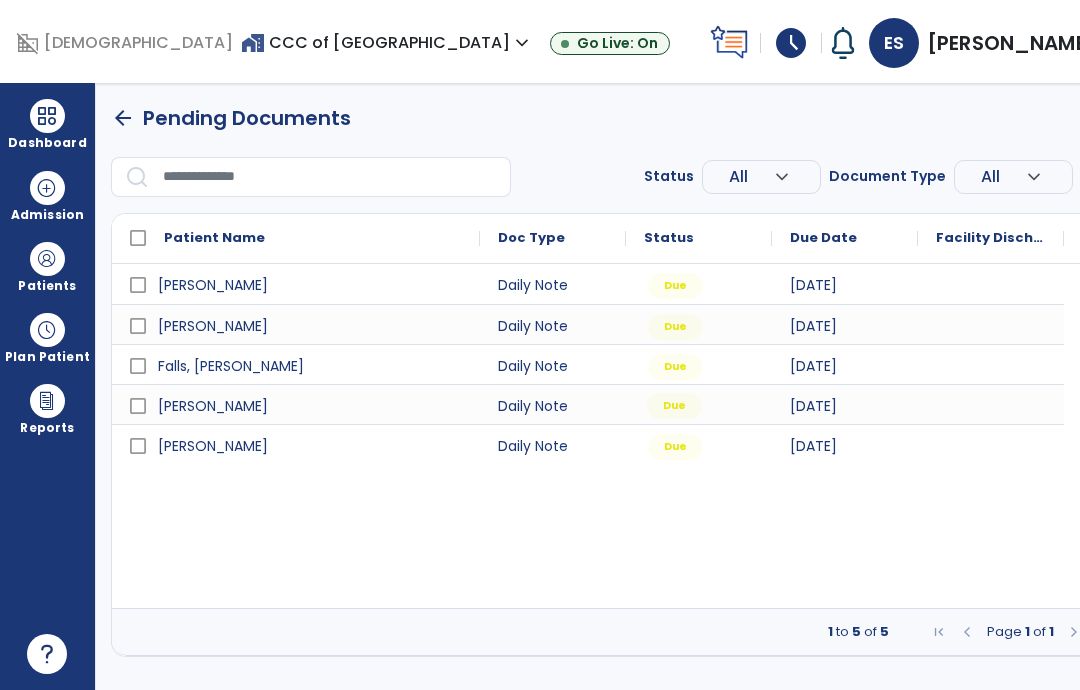 click on "Due" at bounding box center (674, 406) 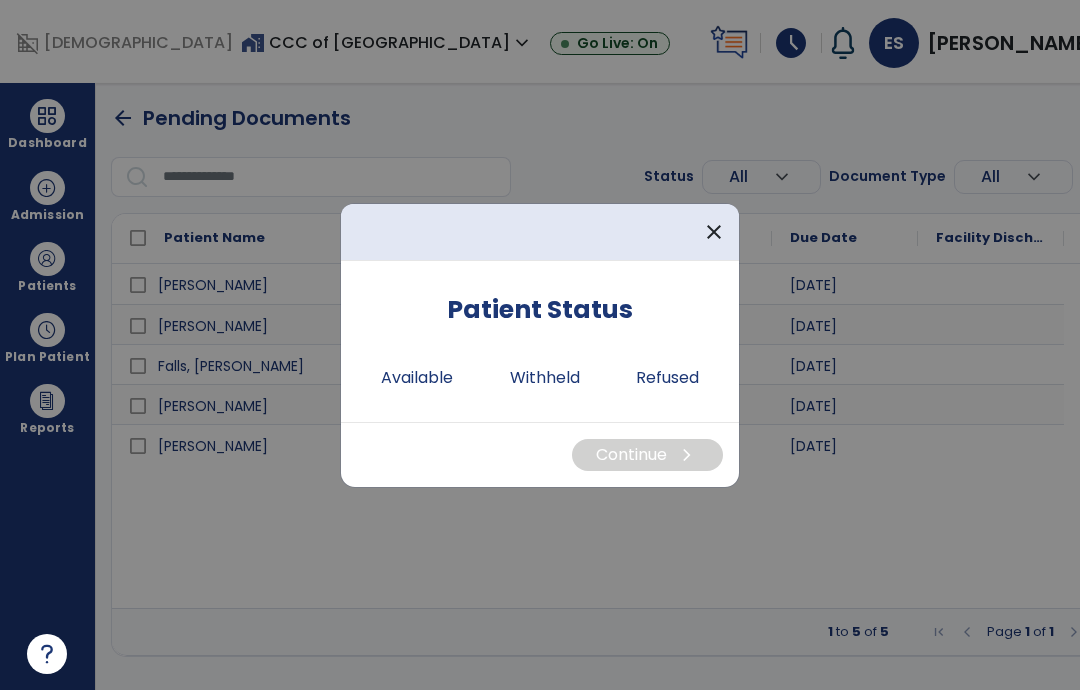 click on "Available" at bounding box center (417, 378) 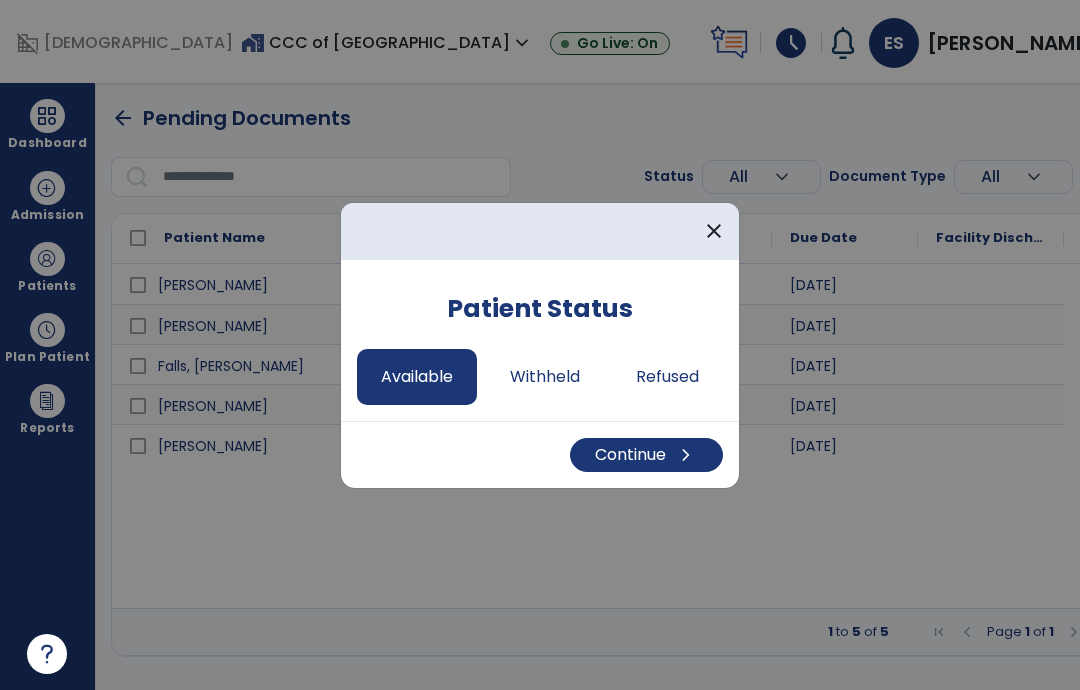 click on "Continue   chevron_right" at bounding box center [646, 455] 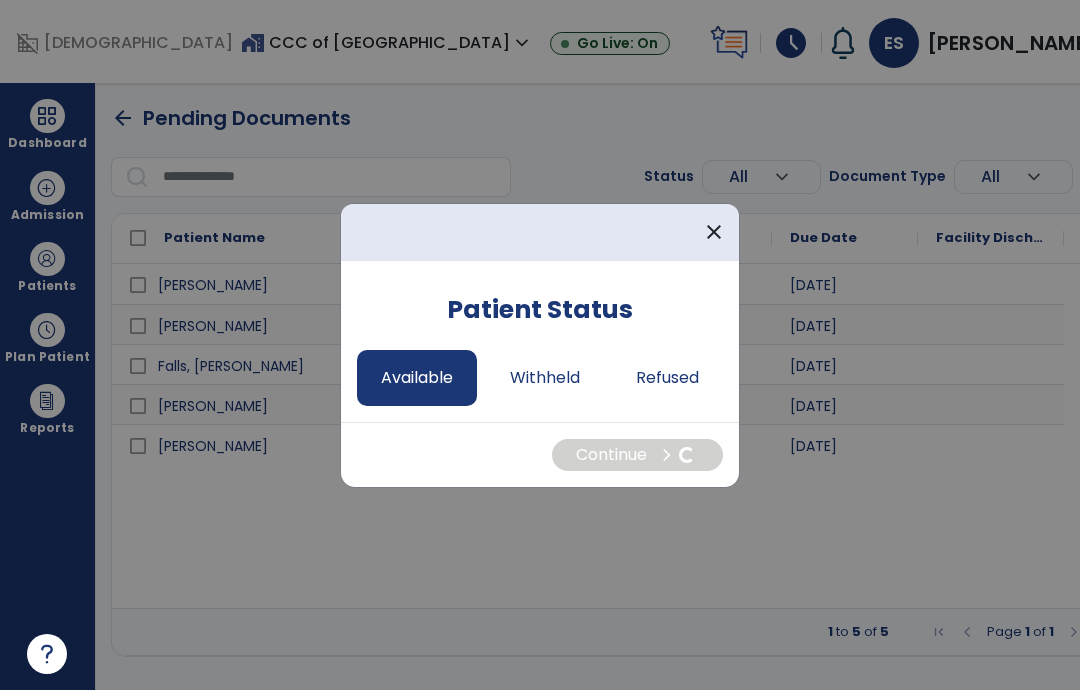 select on "*" 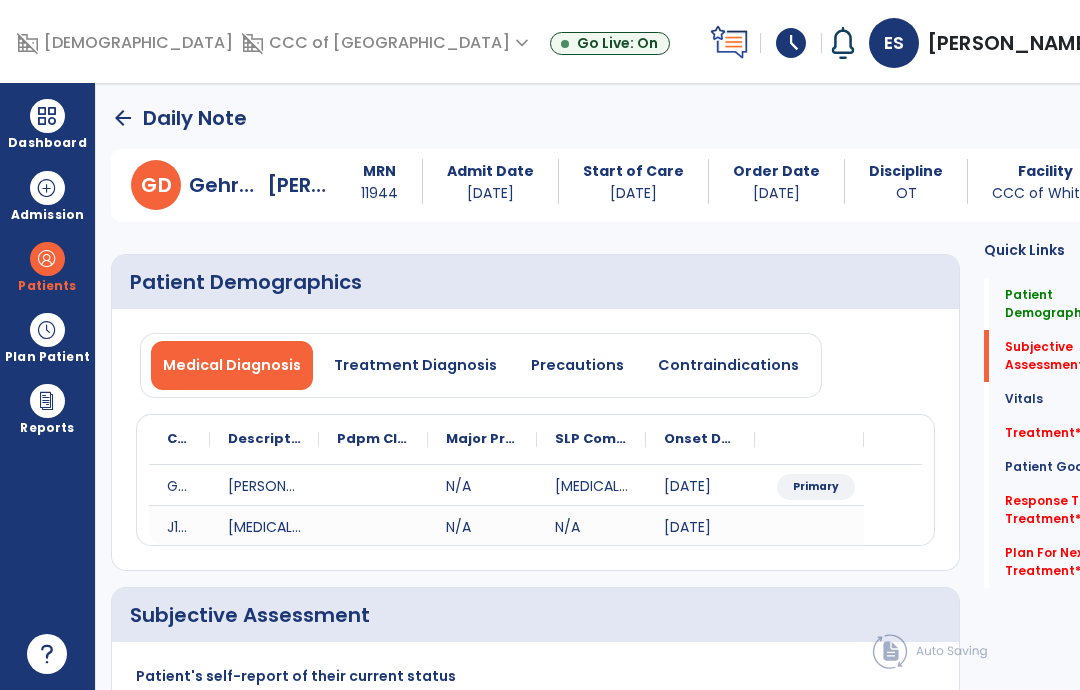 scroll, scrollTop: 1, scrollLeft: 0, axis: vertical 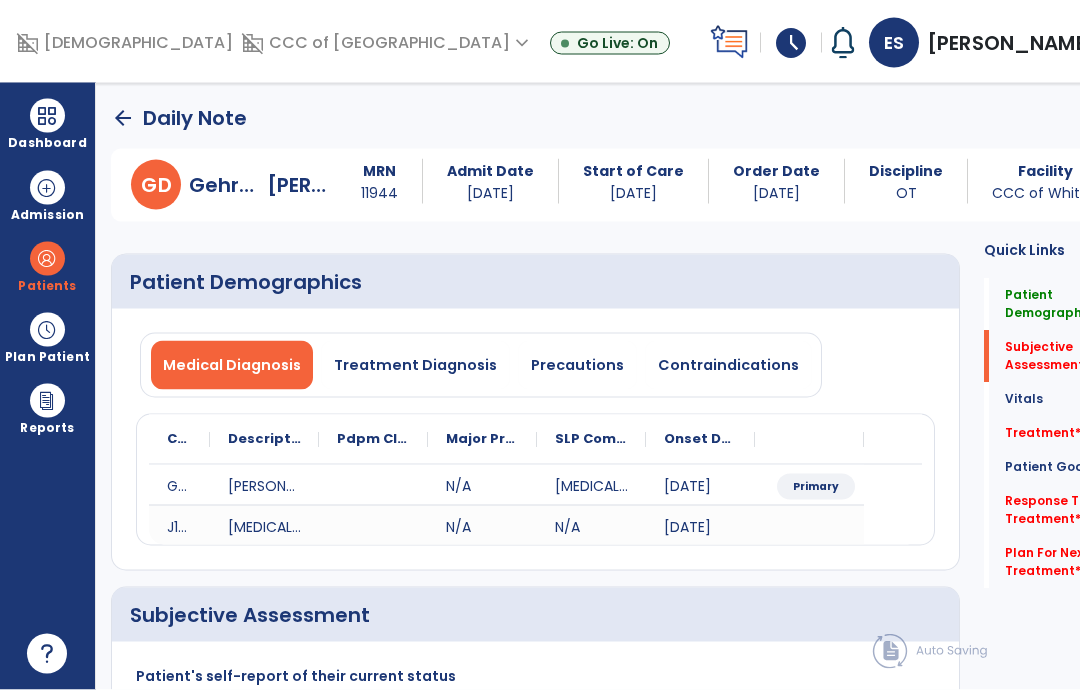 click on "Subjective Assessment   *  Subjective Assessment   *" 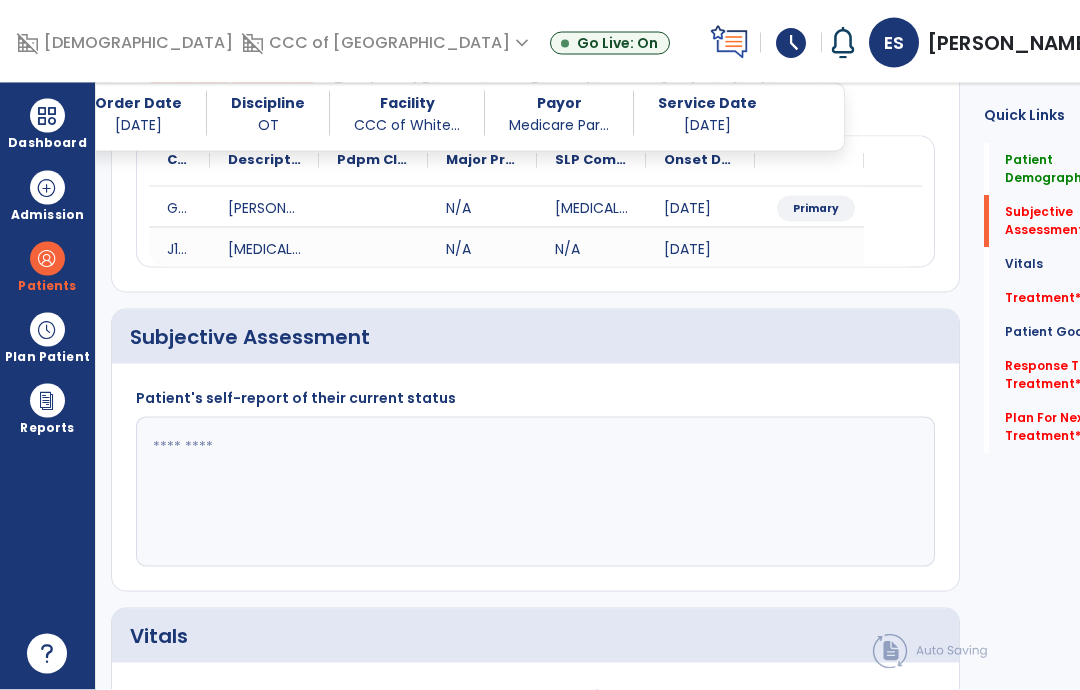 scroll, scrollTop: 80, scrollLeft: 0, axis: vertical 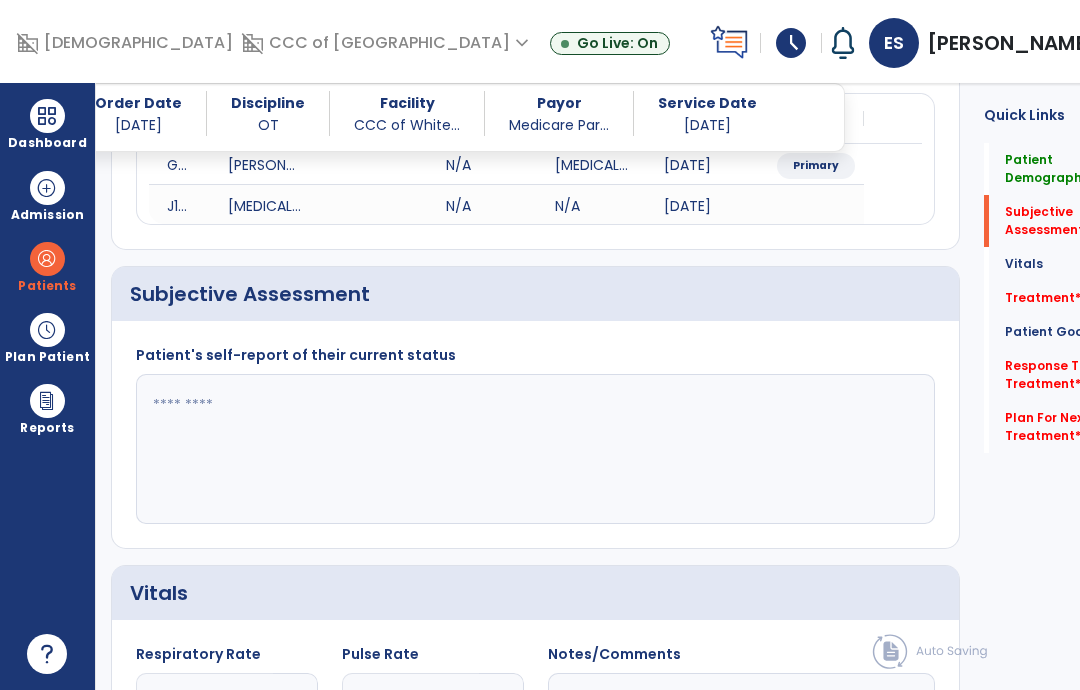click 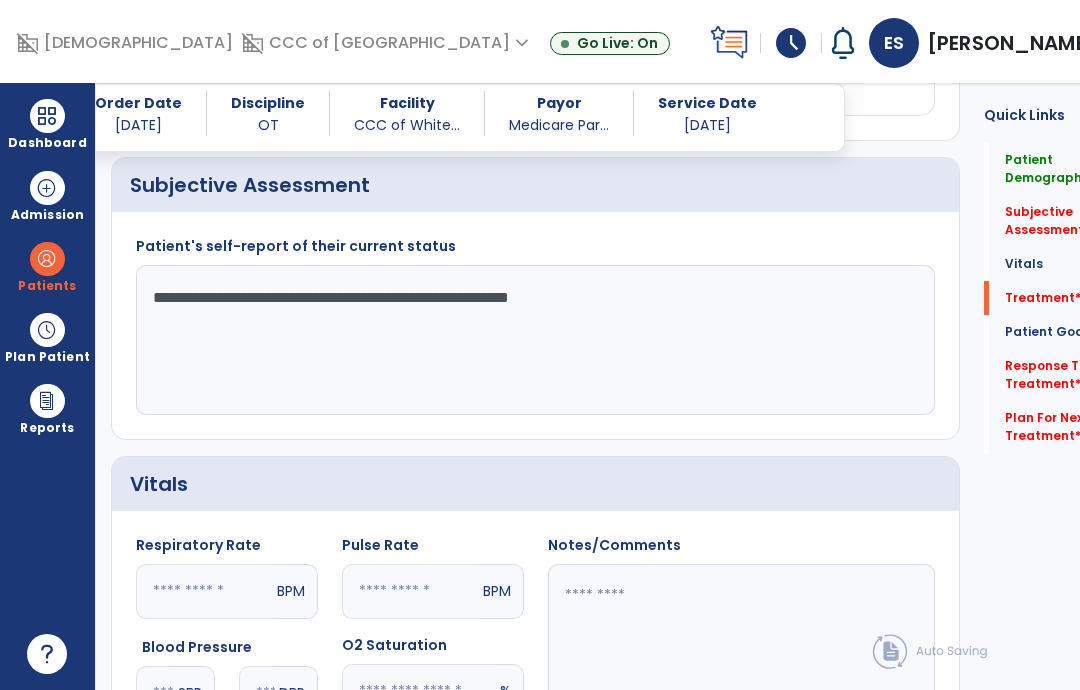 type on "**********" 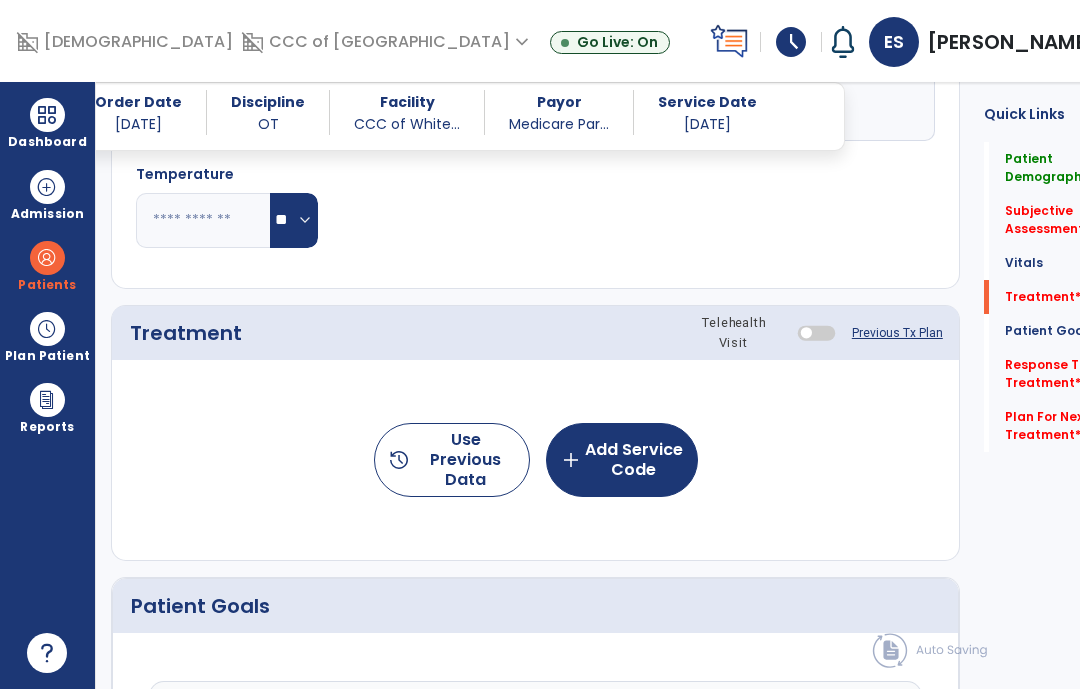 scroll, scrollTop: 992, scrollLeft: 0, axis: vertical 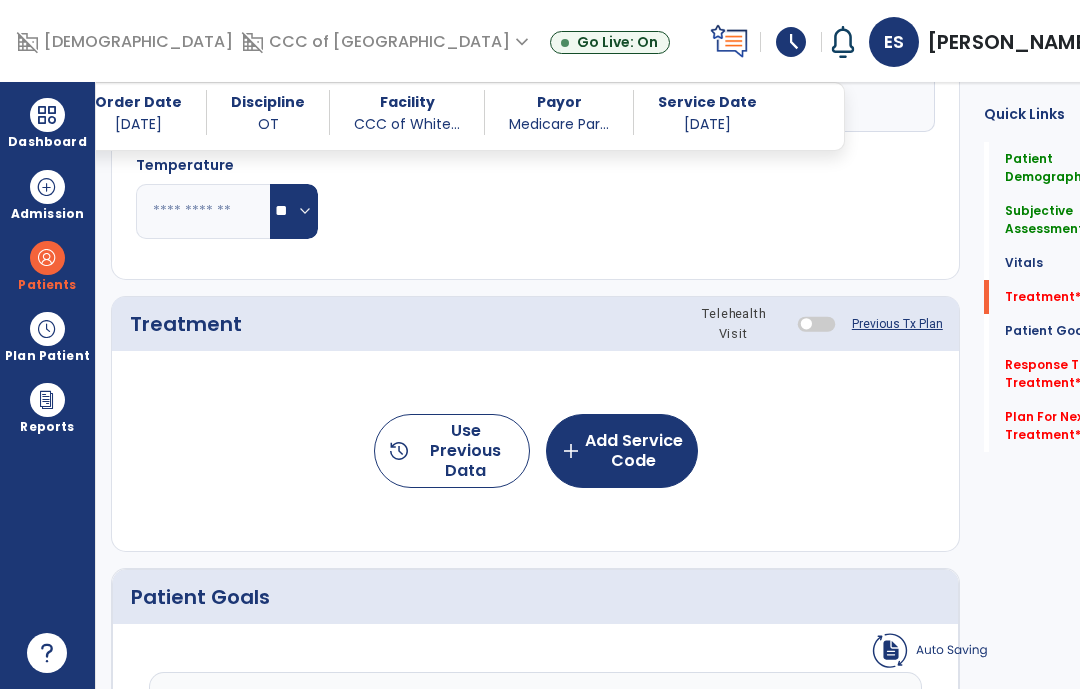 click on "add  Add Service Code" 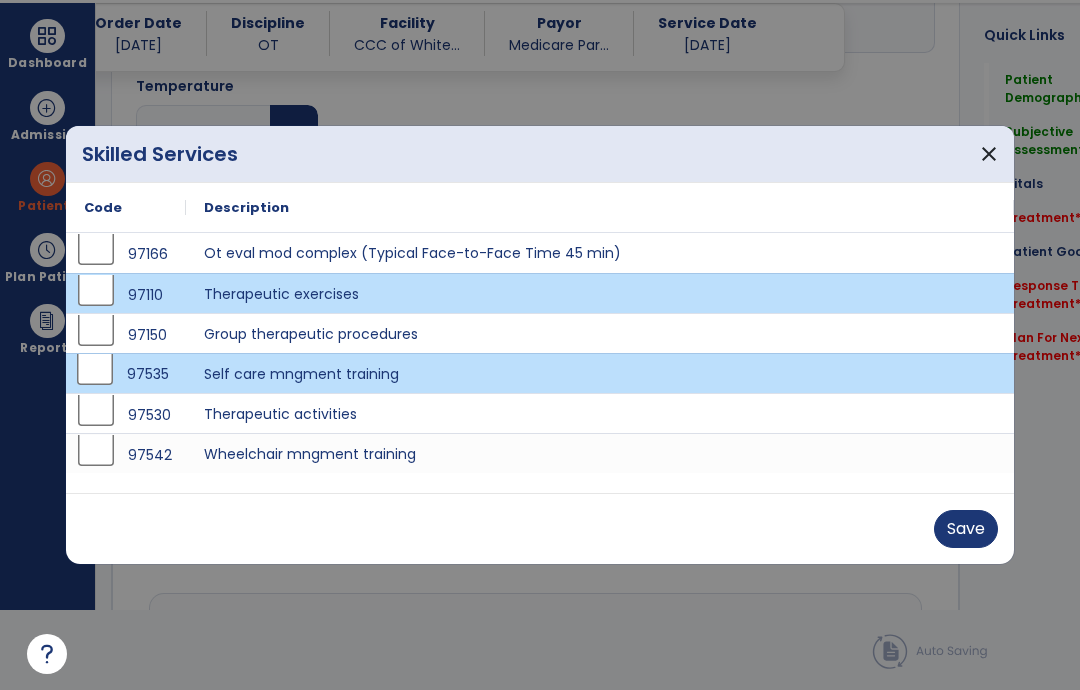 click on "Save" at bounding box center [966, 529] 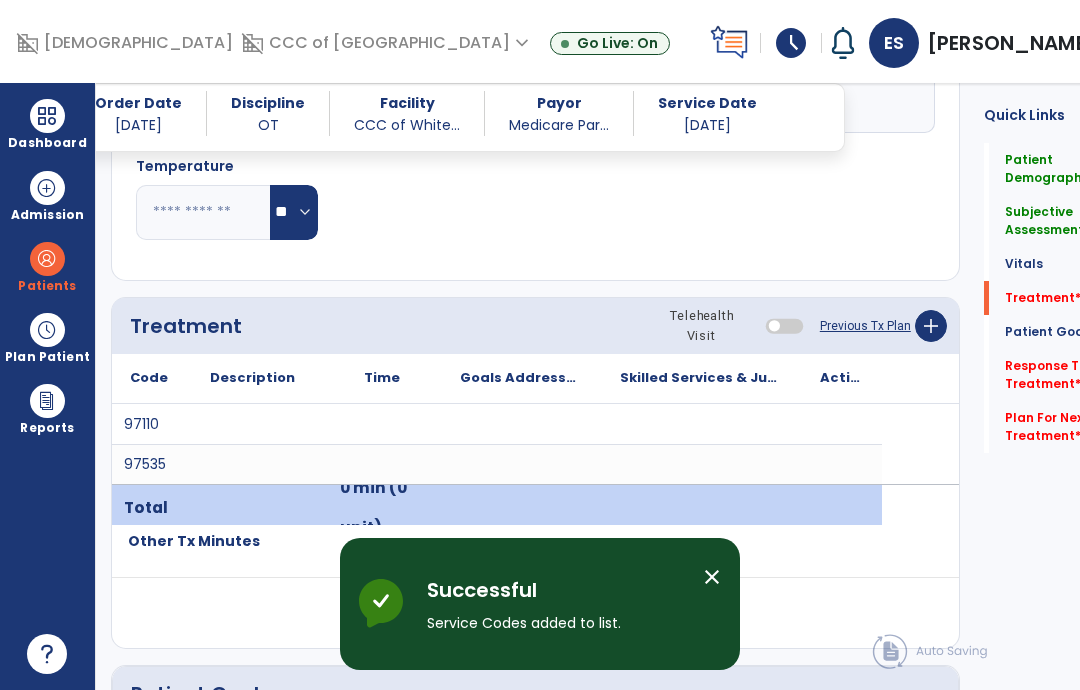 scroll, scrollTop: 80, scrollLeft: 0, axis: vertical 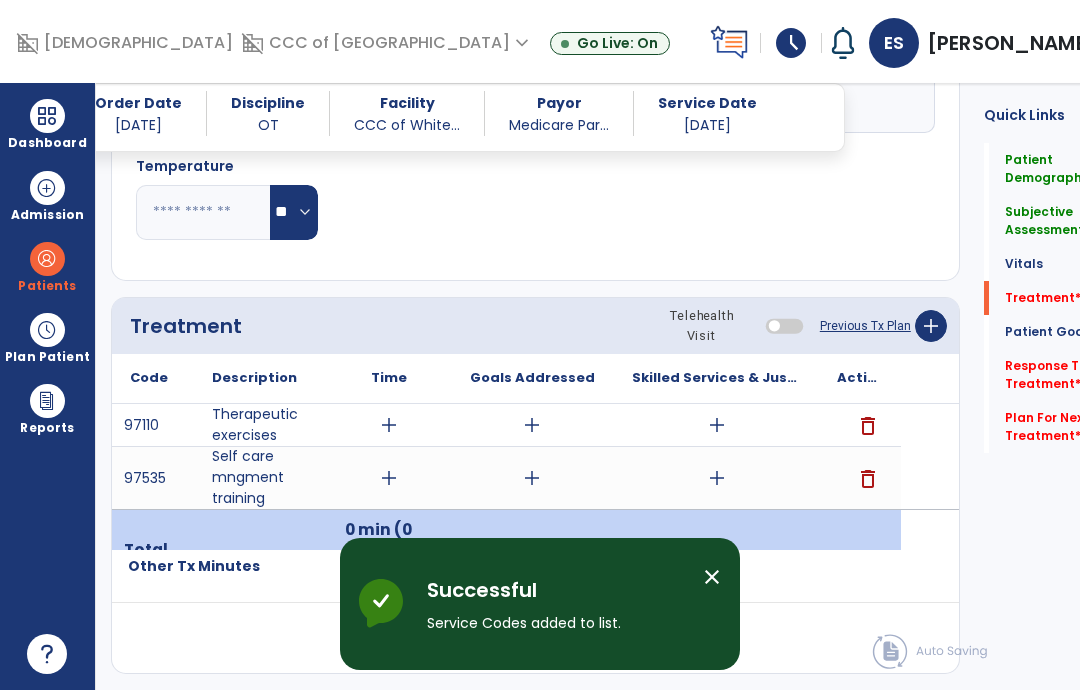 click on "add" at bounding box center (717, 478) 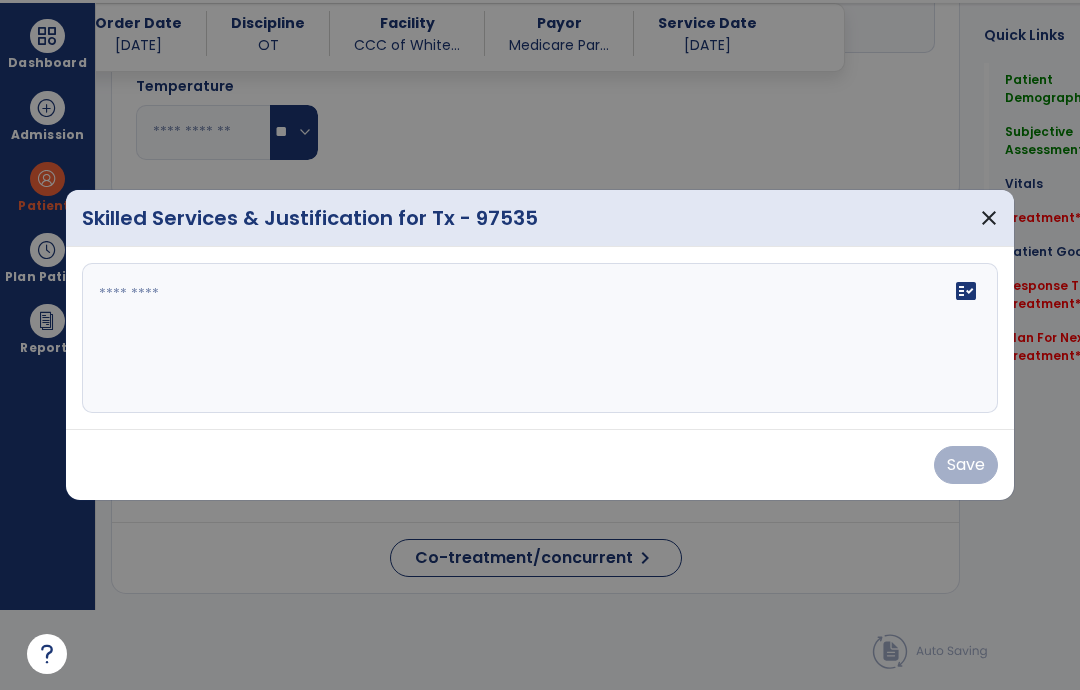 scroll, scrollTop: 0, scrollLeft: 0, axis: both 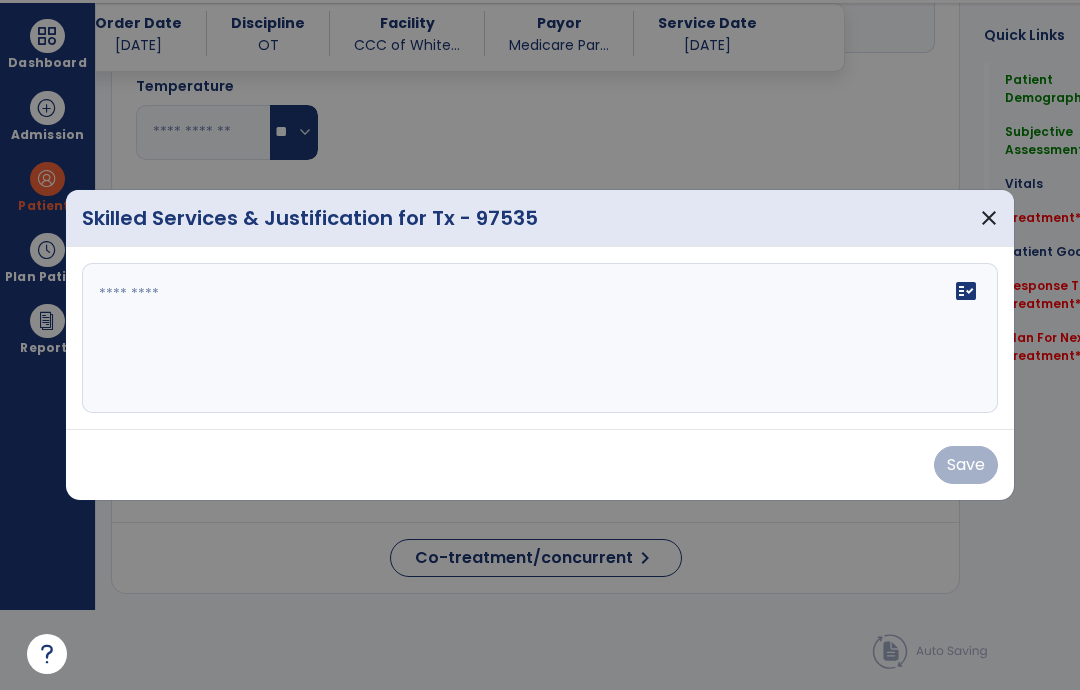 click on "fact_check" at bounding box center [540, 338] 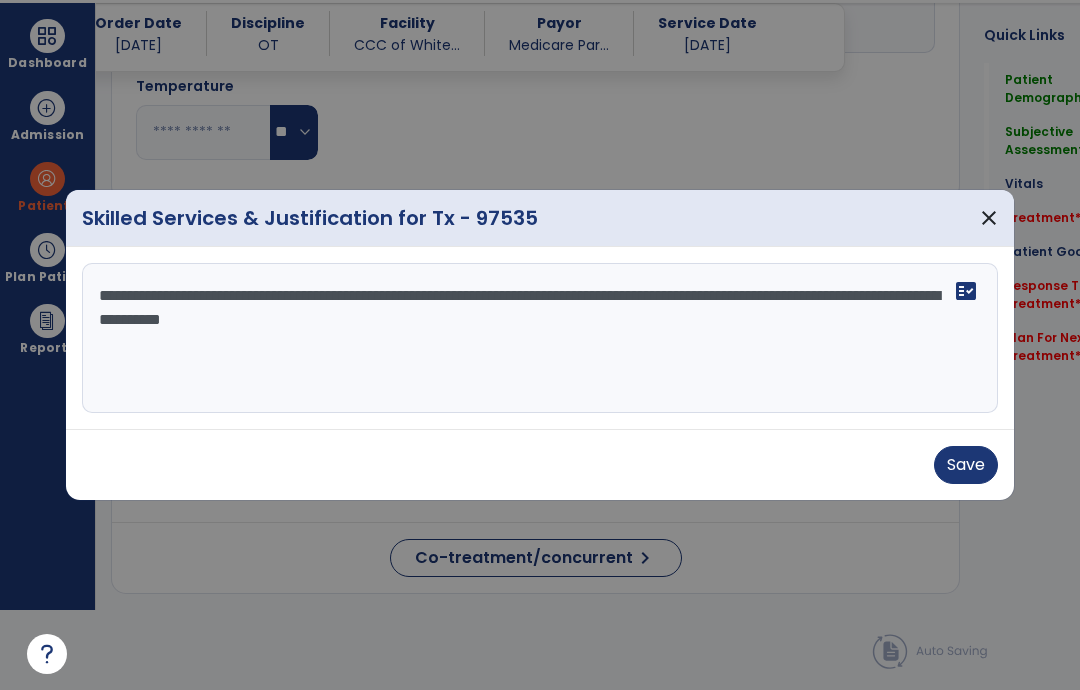 click on "**********" at bounding box center (540, 338) 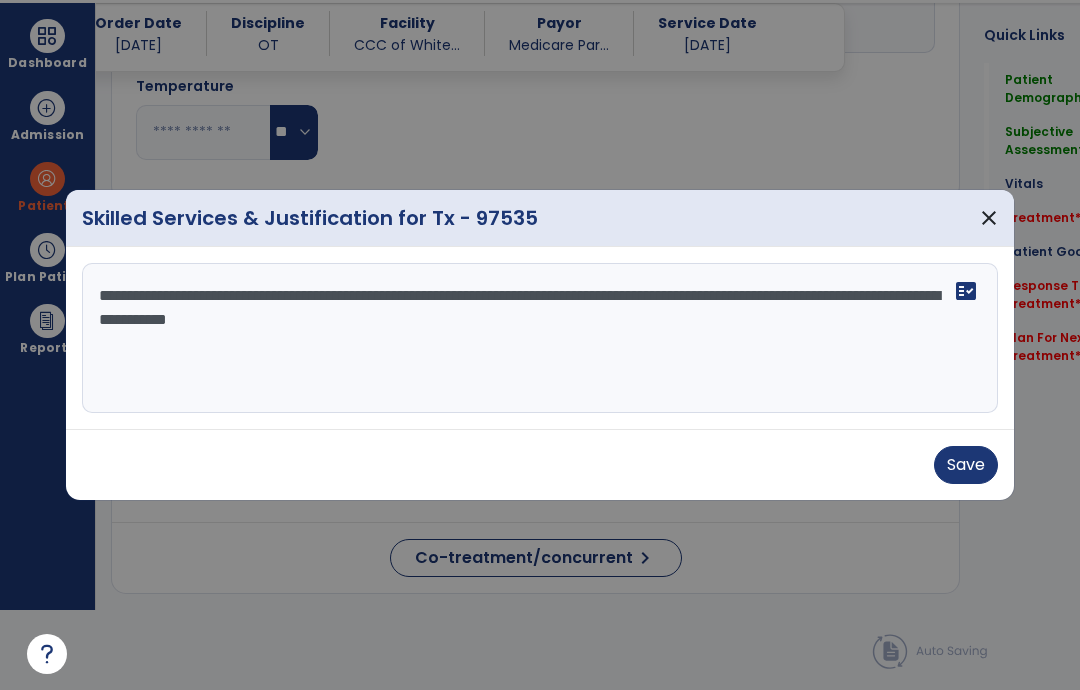 click on "**********" at bounding box center [540, 338] 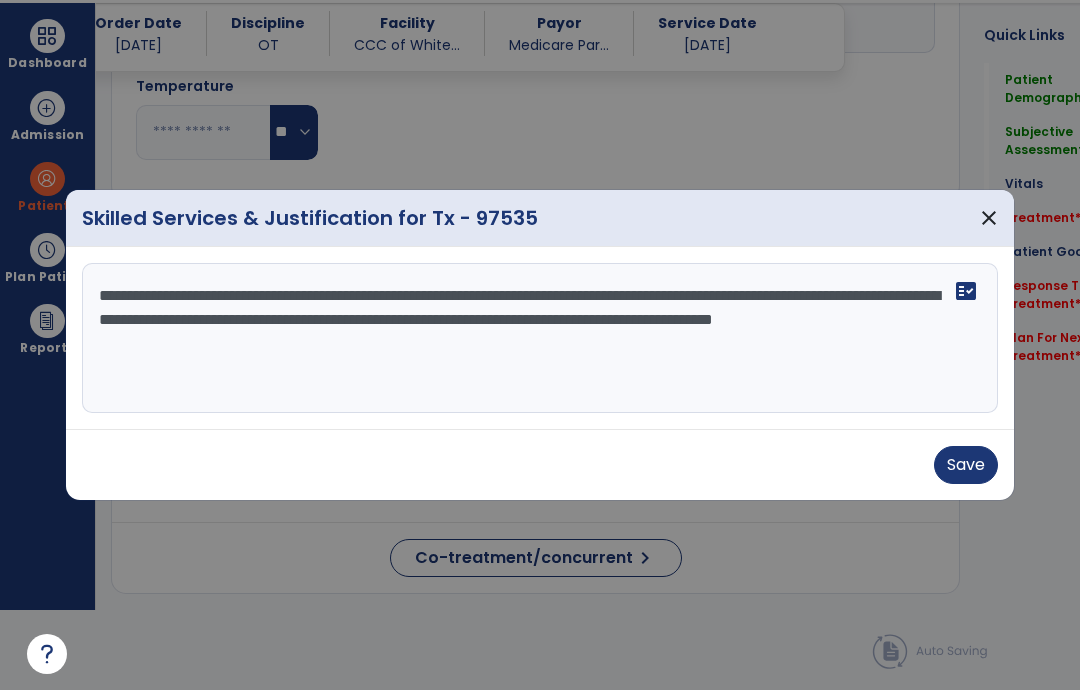 type on "**********" 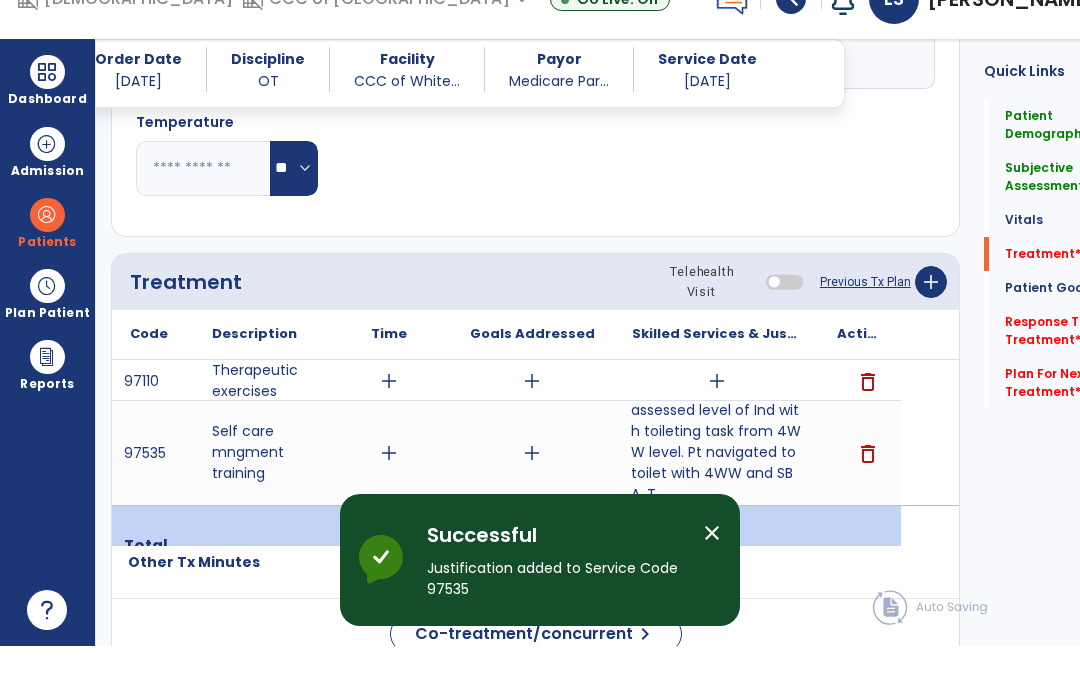 scroll, scrollTop: 80, scrollLeft: 0, axis: vertical 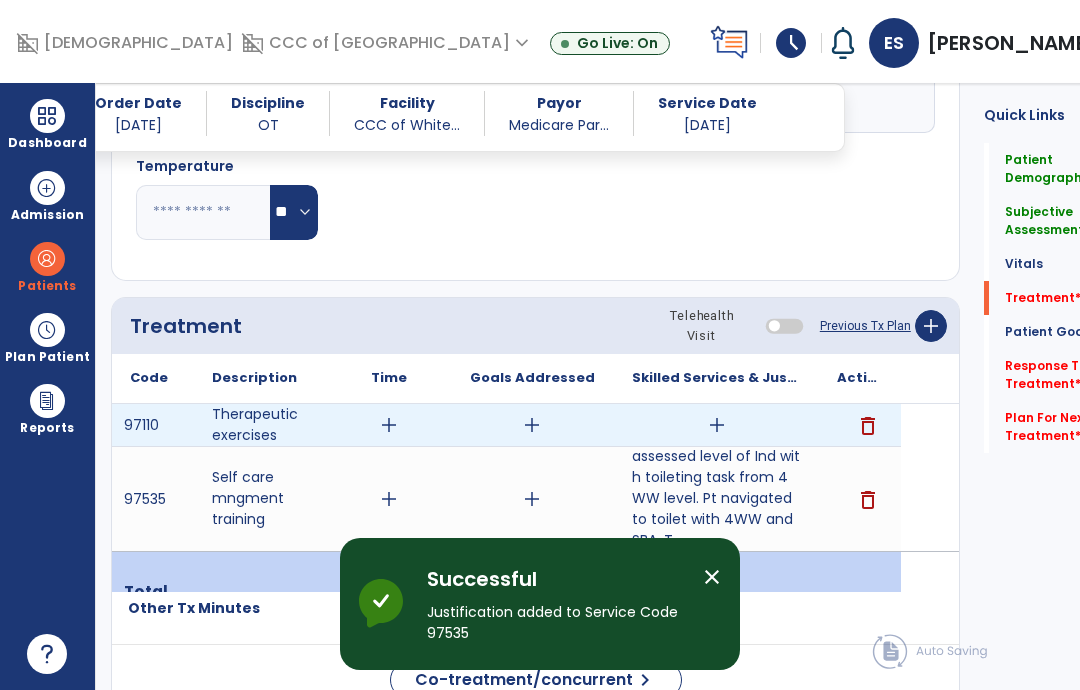 click on "add" at bounding box center (717, 425) 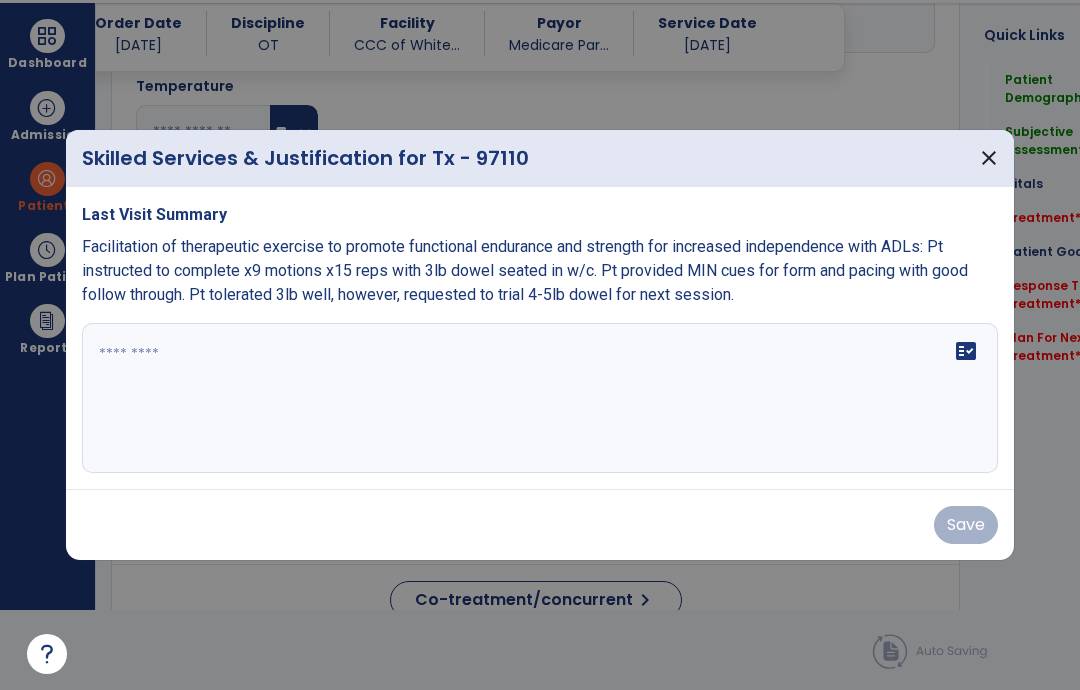 click on "fact_check" at bounding box center [540, 398] 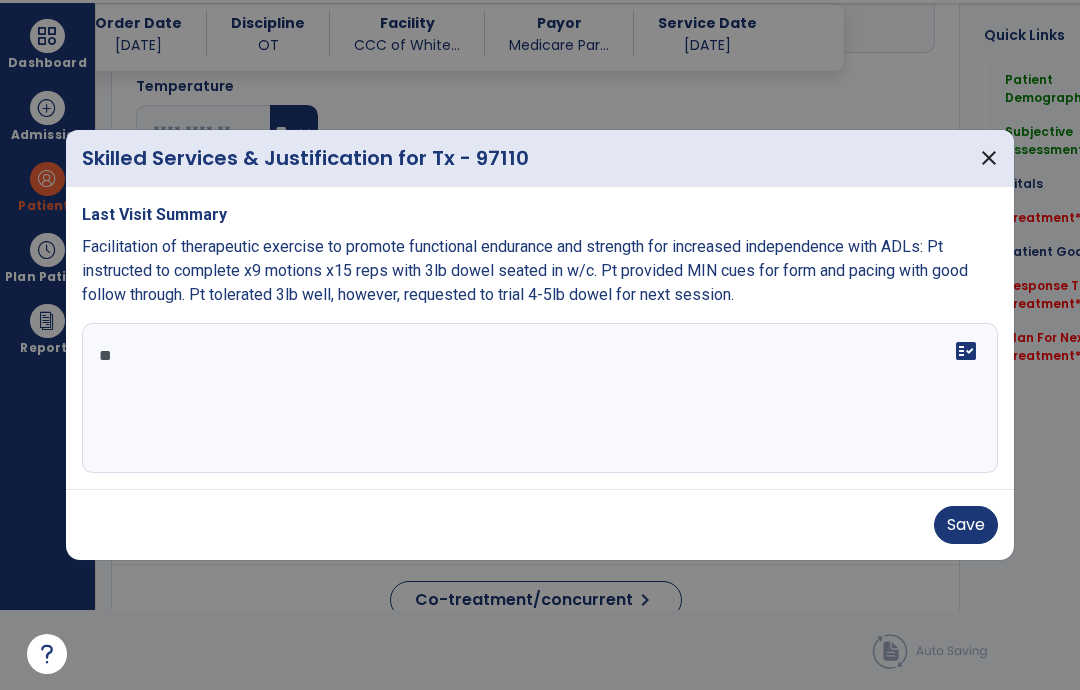 type on "*" 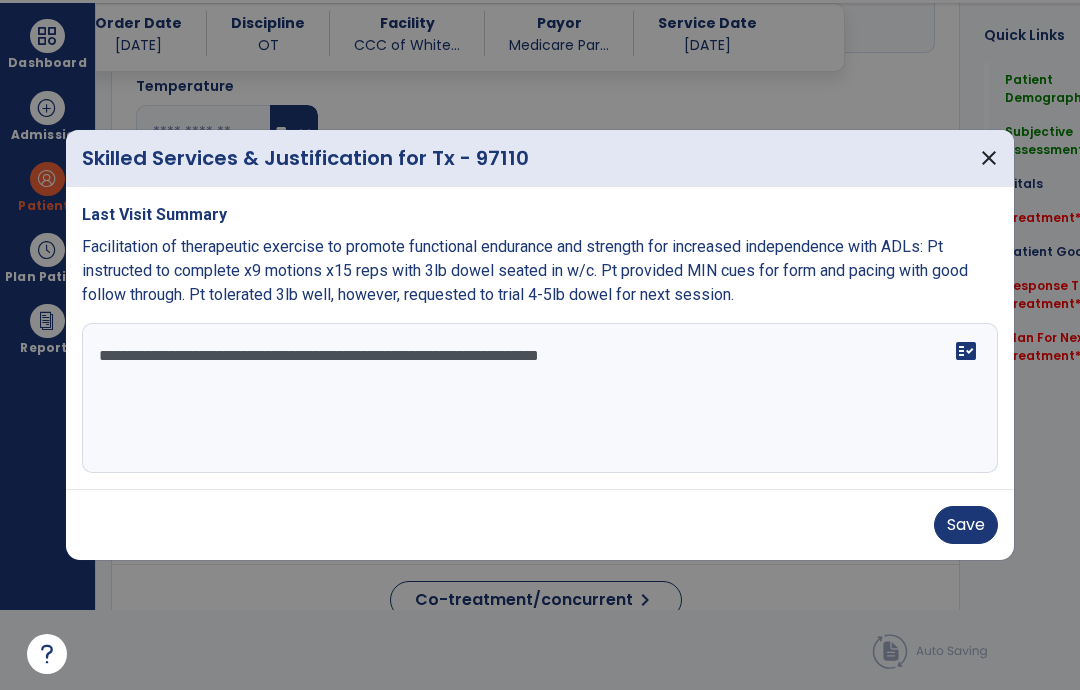 click on "**********" at bounding box center (540, 398) 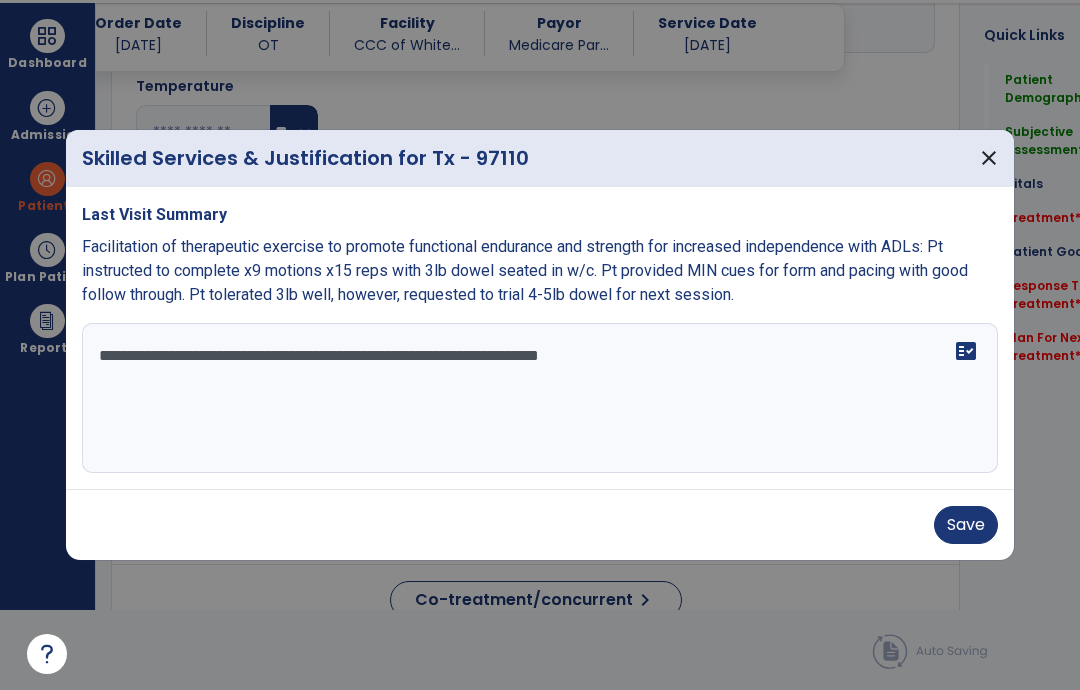click on "**********" at bounding box center [540, 398] 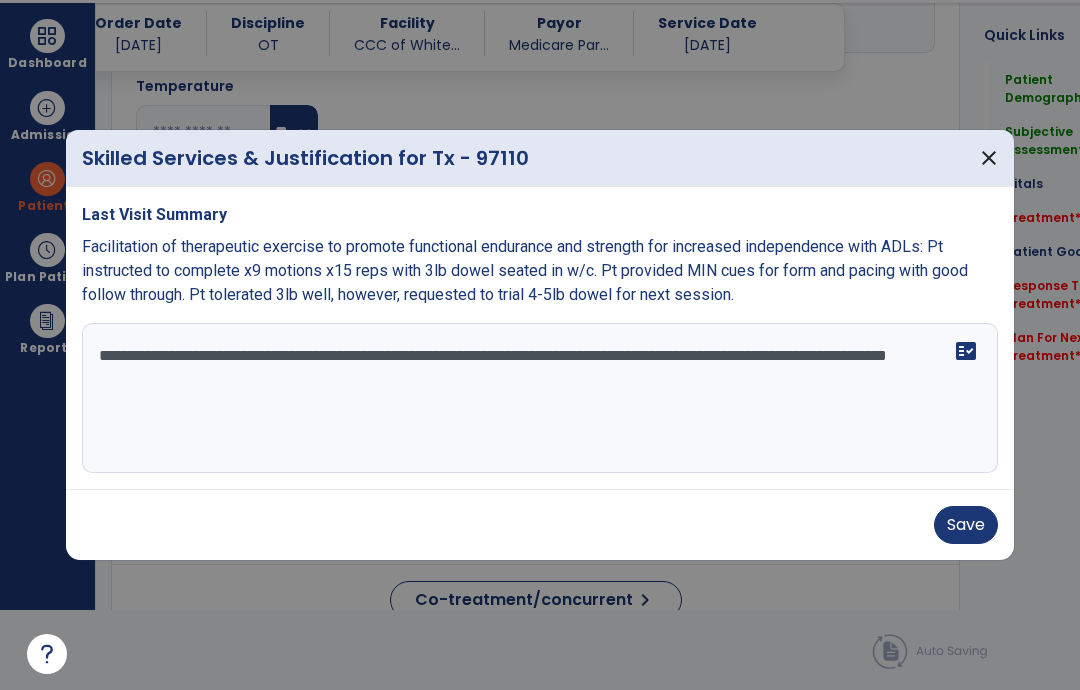 click on "**********" at bounding box center (540, 398) 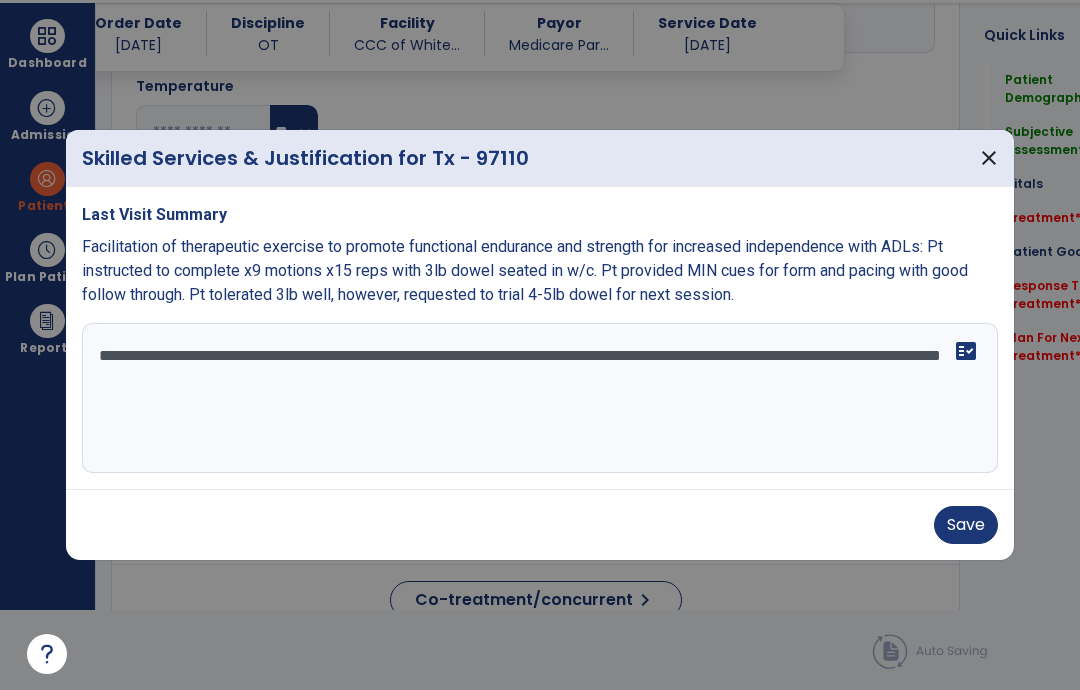 click on "**********" at bounding box center (540, 398) 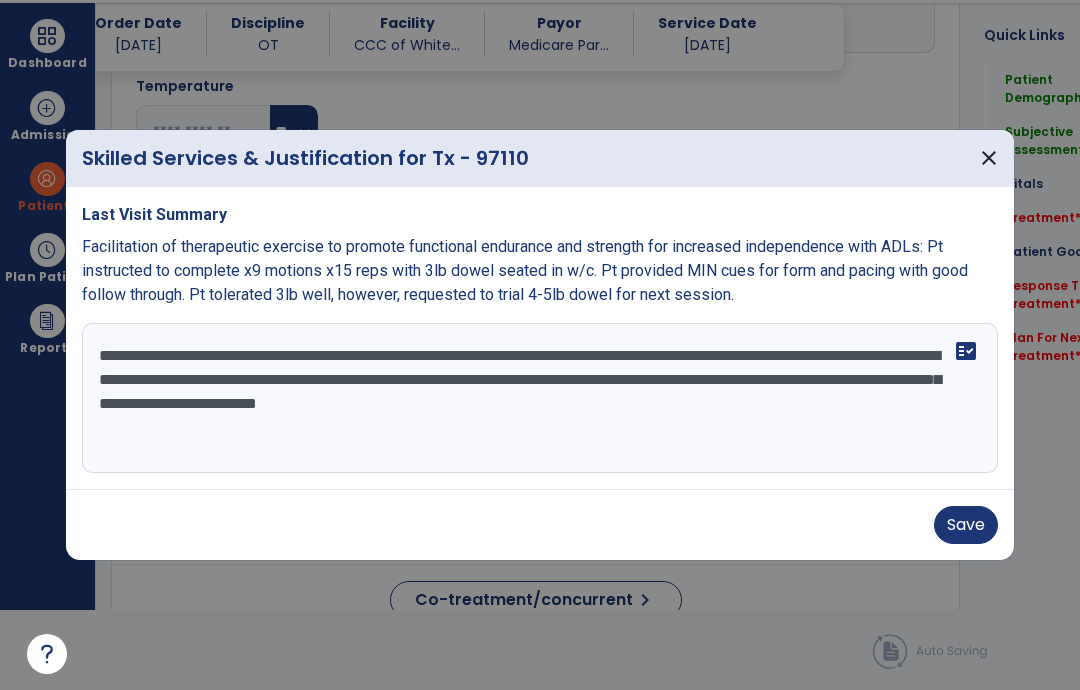 type on "**********" 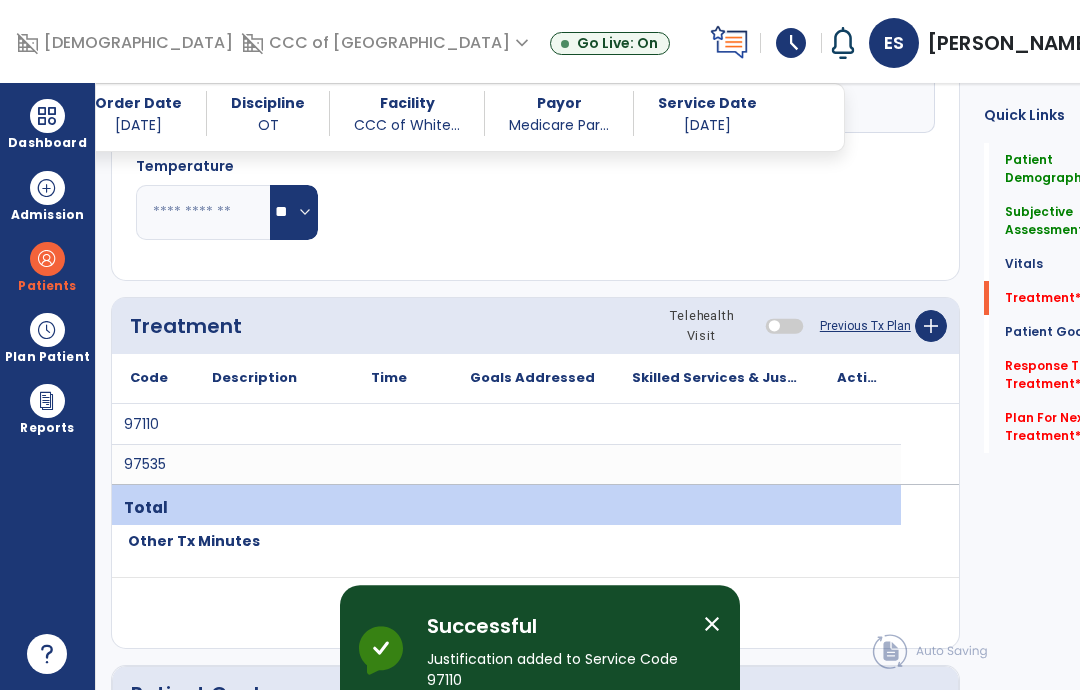 scroll, scrollTop: 80, scrollLeft: 0, axis: vertical 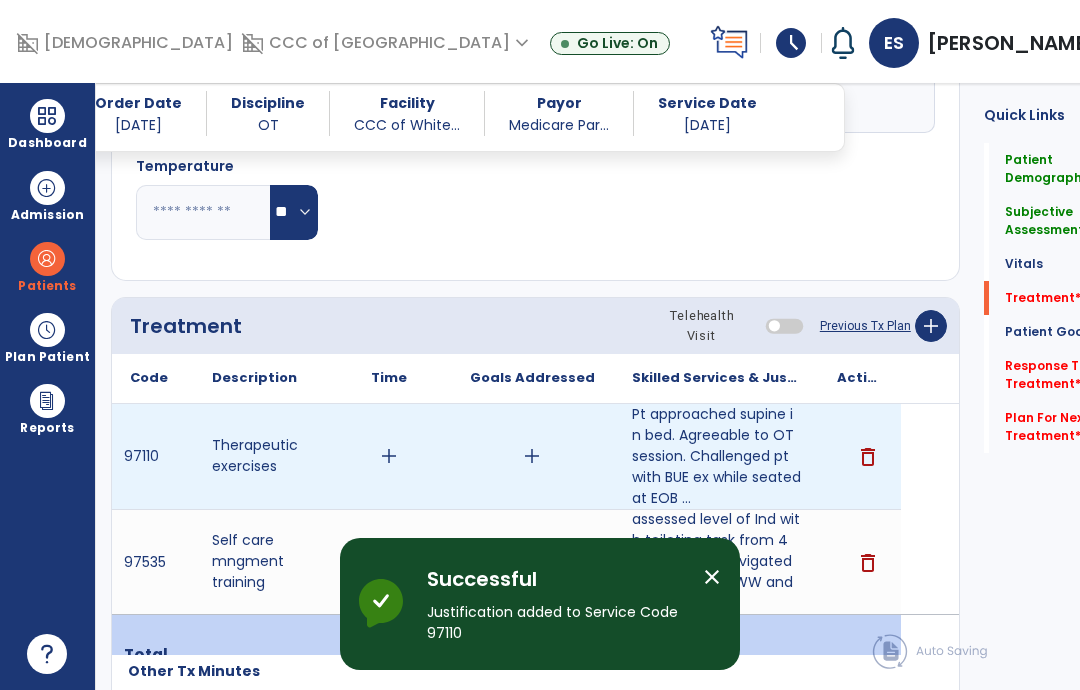 click on "add" at bounding box center [532, 456] 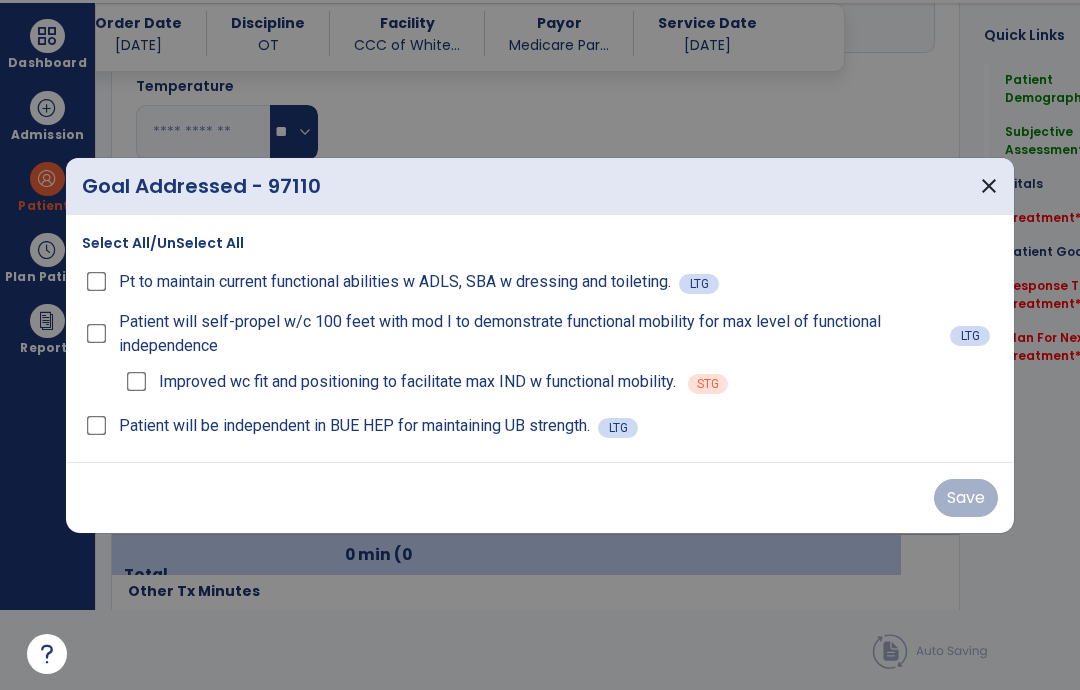 scroll, scrollTop: 0, scrollLeft: 0, axis: both 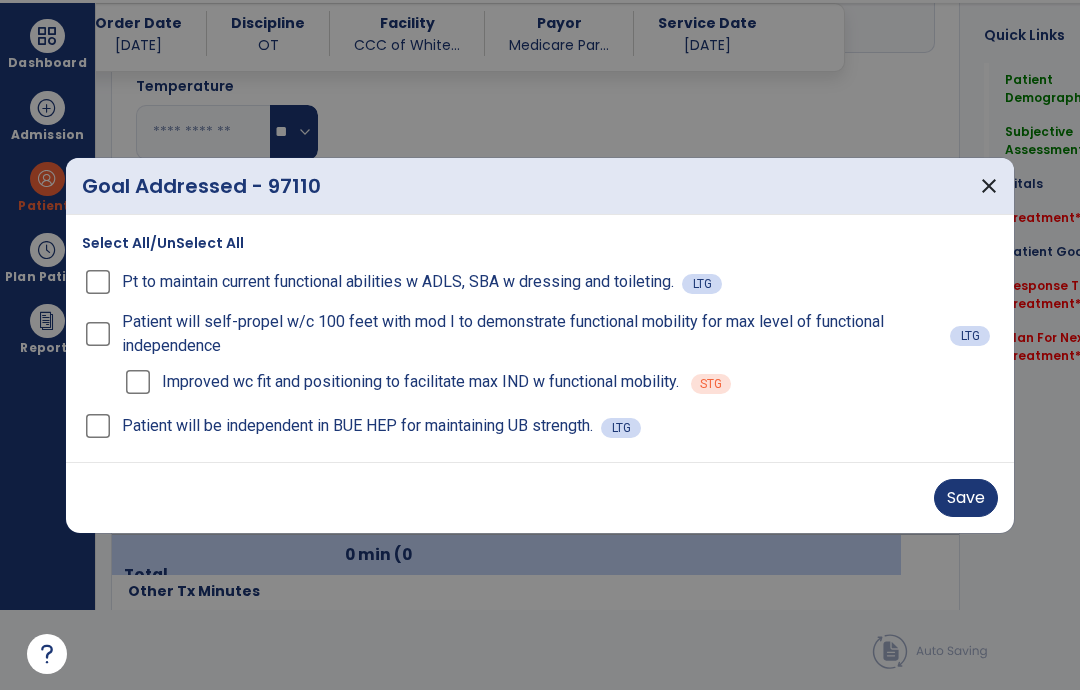 click on "Save" at bounding box center (966, 498) 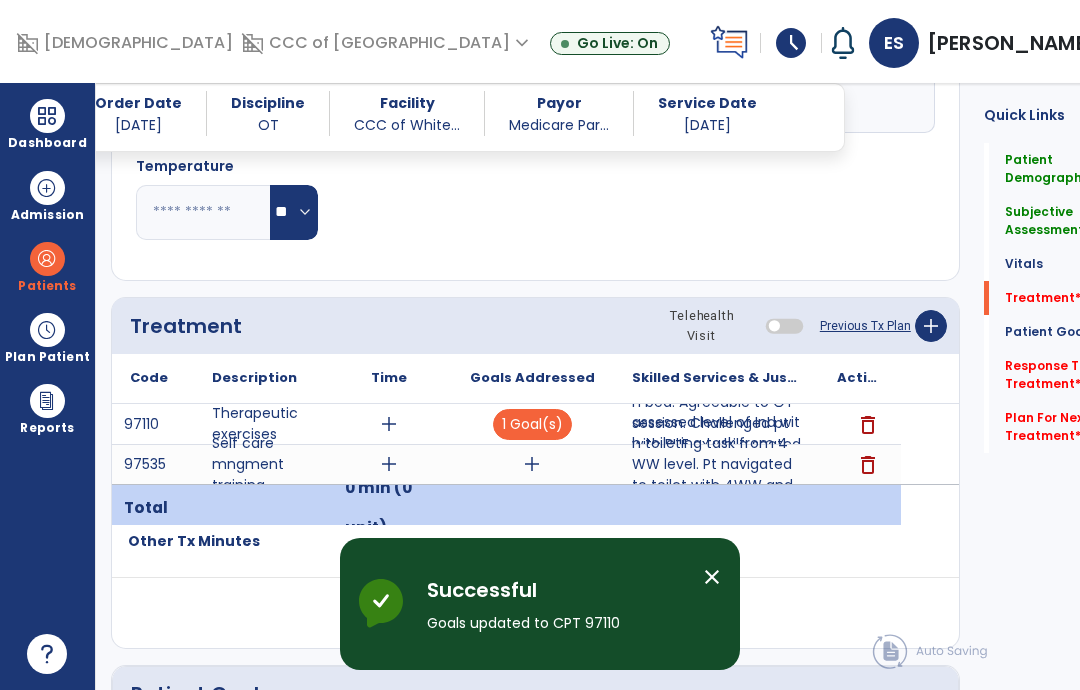 scroll, scrollTop: 80, scrollLeft: 0, axis: vertical 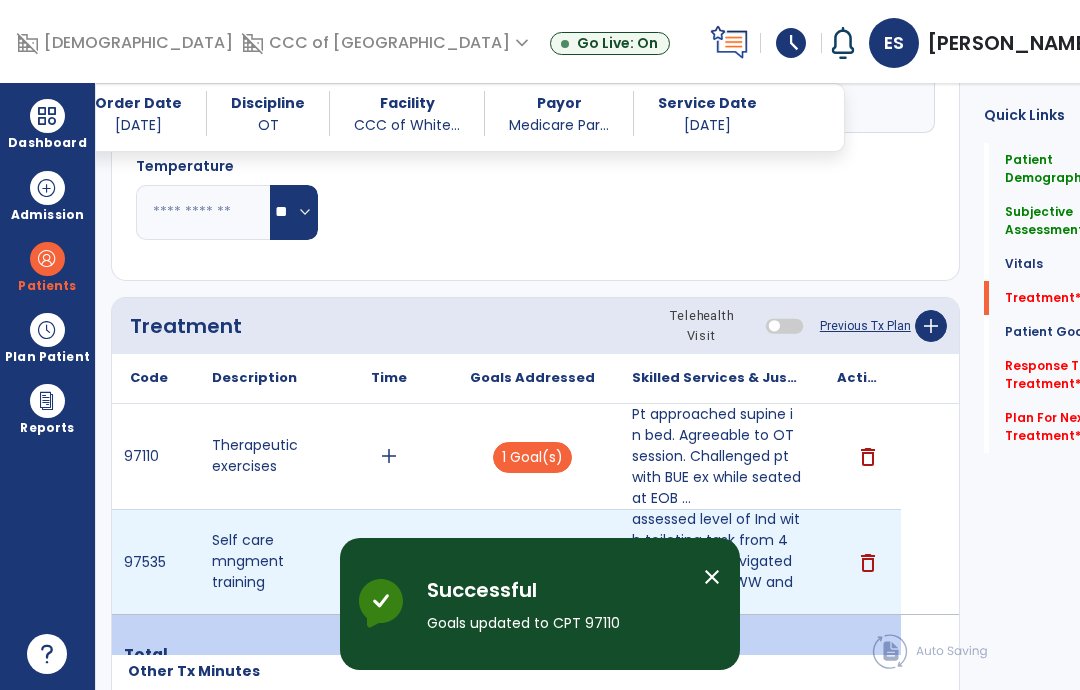 click on "add" at bounding box center [532, 562] 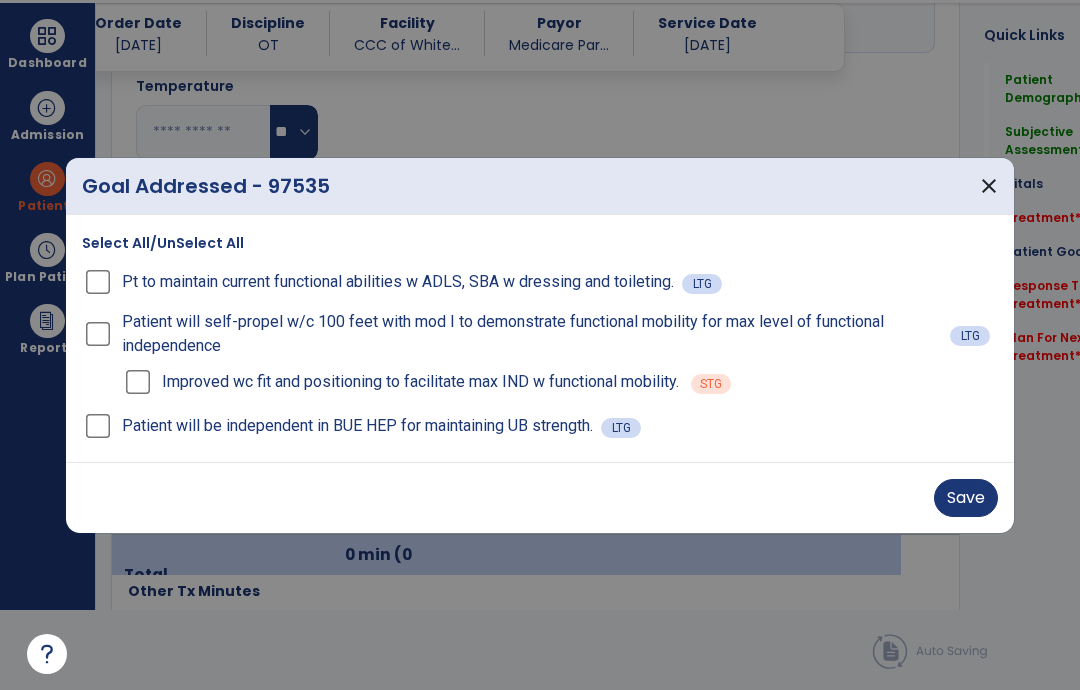 click on "Save" at bounding box center [966, 498] 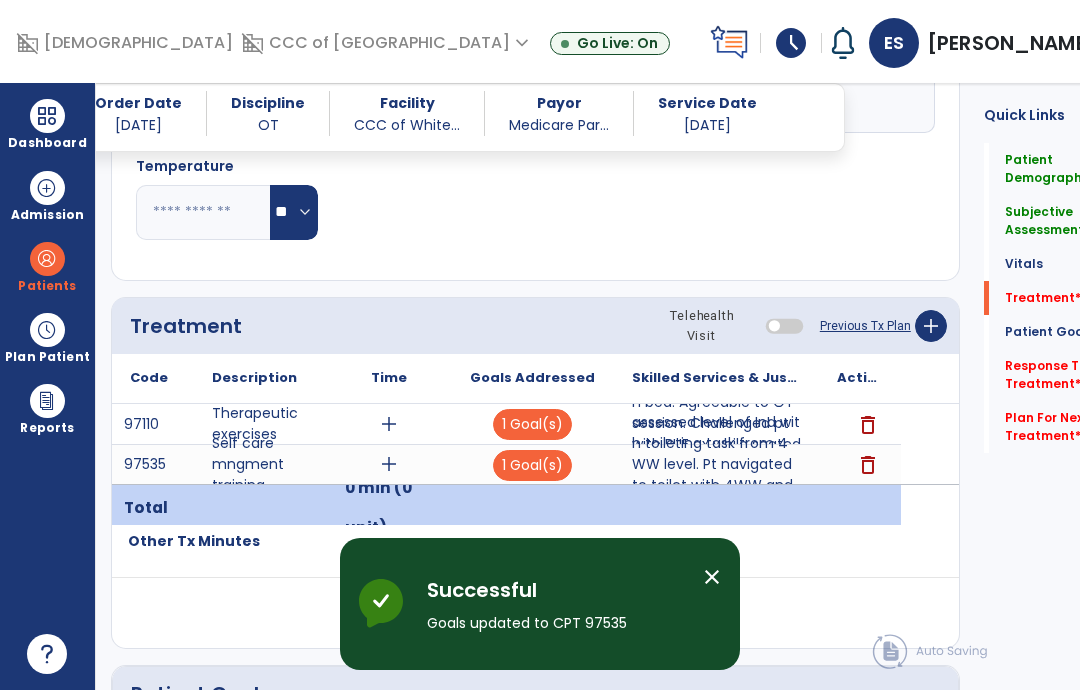 scroll, scrollTop: 80, scrollLeft: 0, axis: vertical 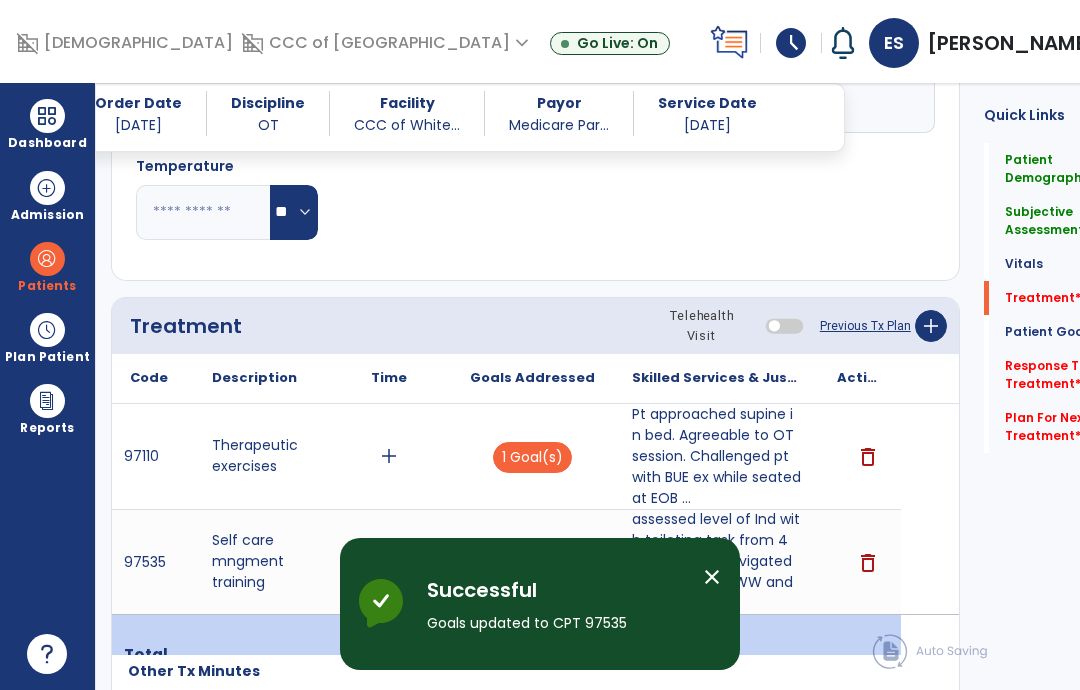 click on "add" at bounding box center (389, 562) 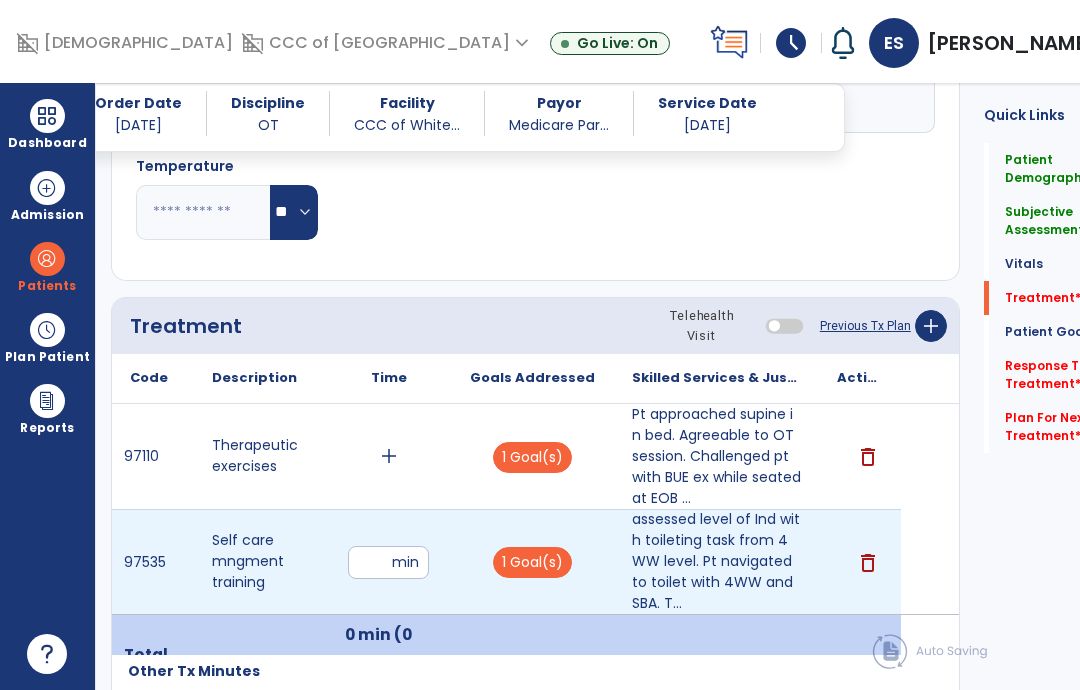 type on "**" 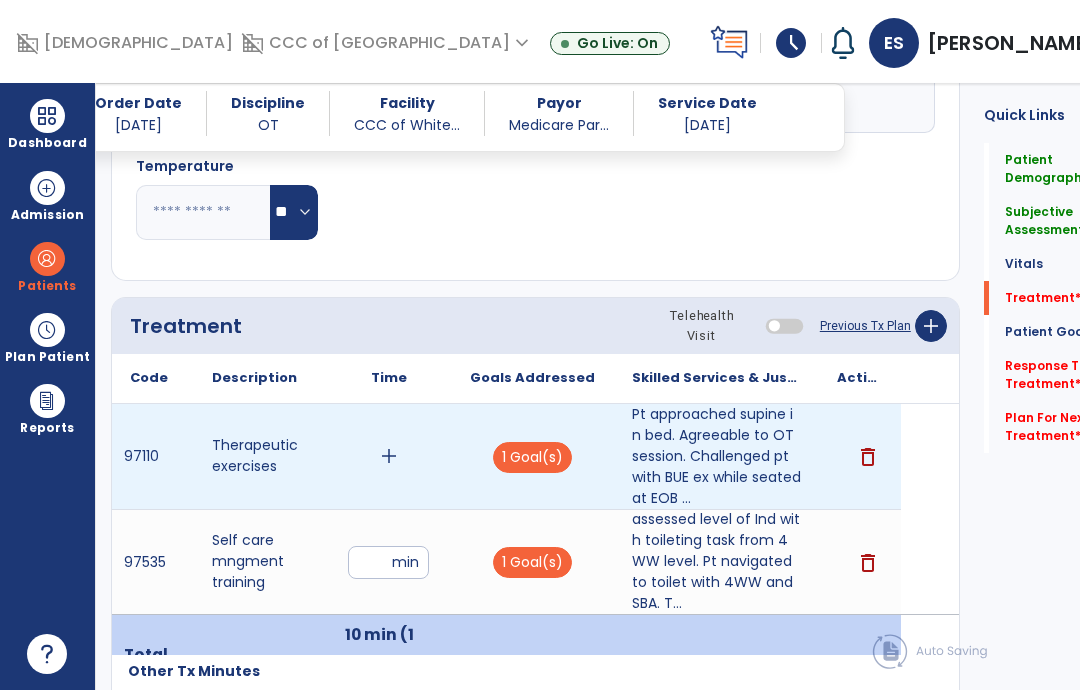 click on "add" at bounding box center (389, 456) 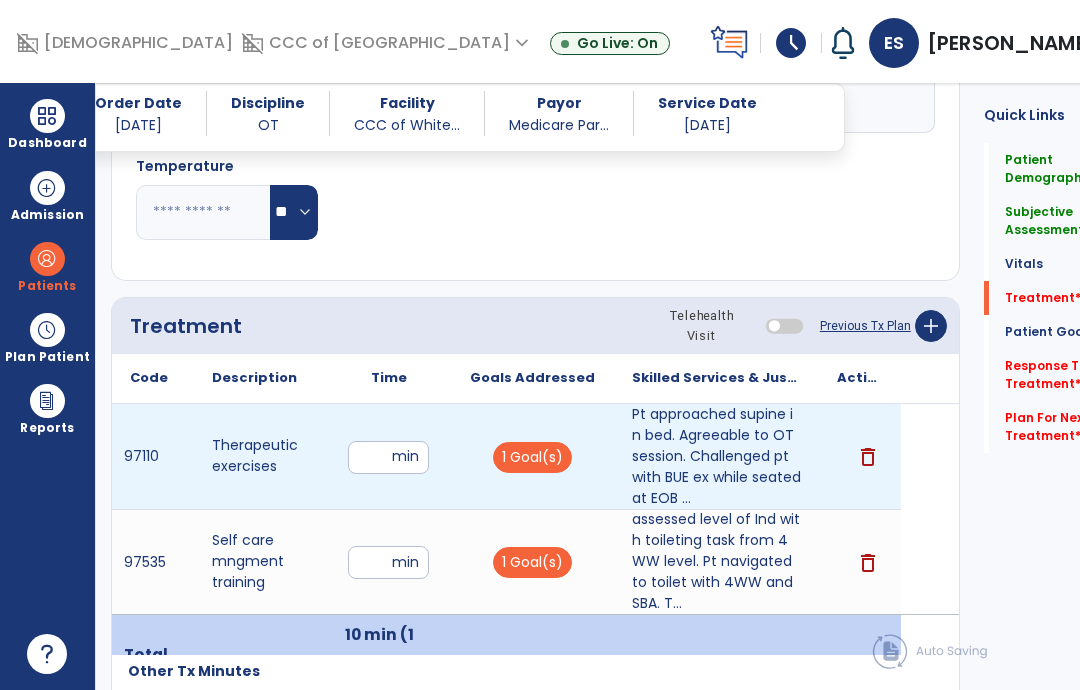 type on "**" 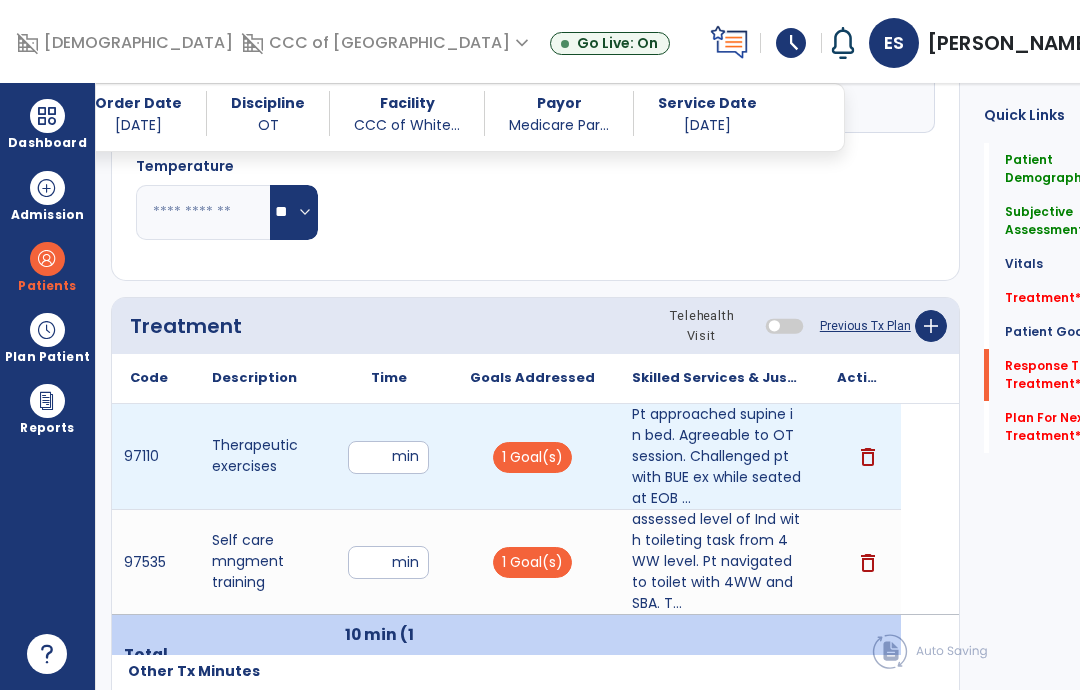 click on "Response To Treatment   *" 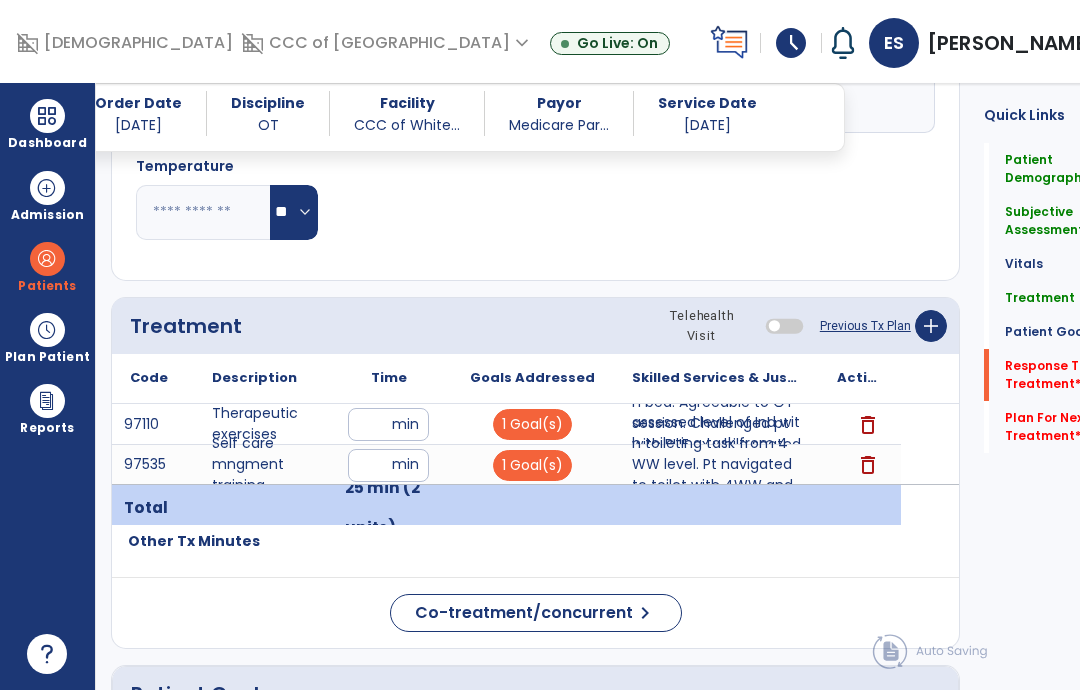 scroll, scrollTop: 2418, scrollLeft: 0, axis: vertical 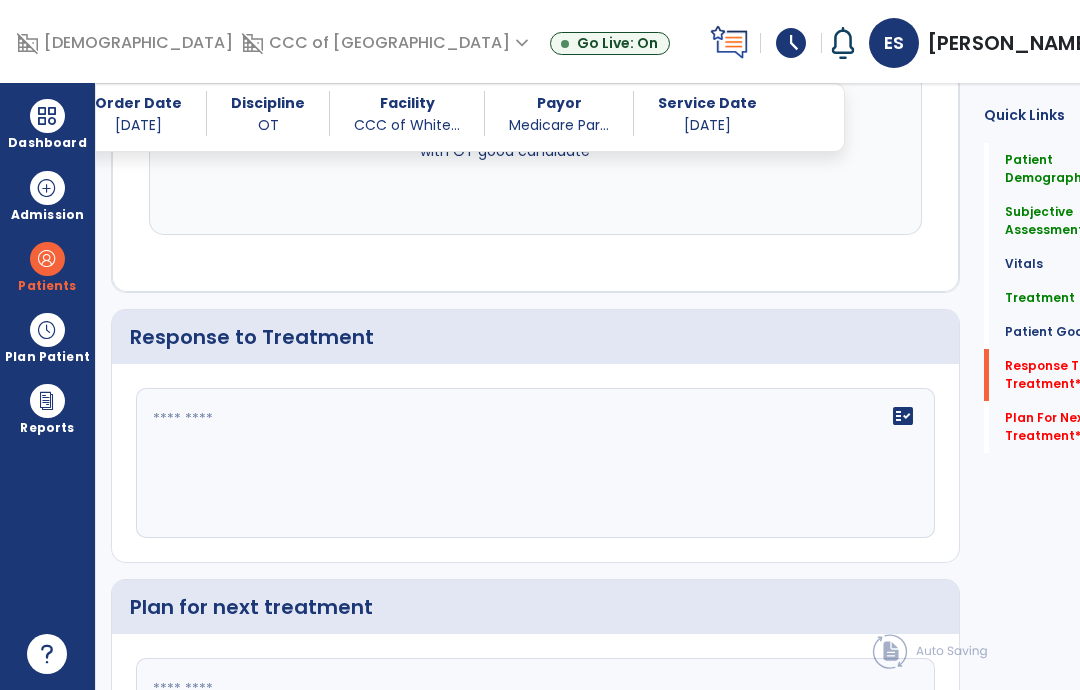 click 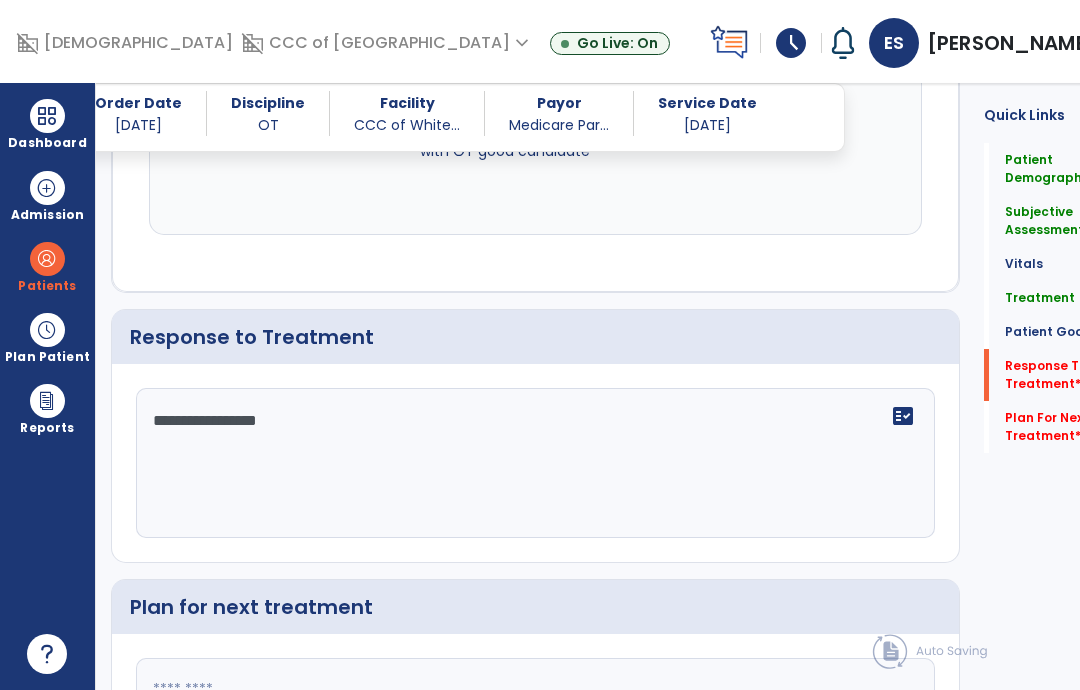 type on "**********" 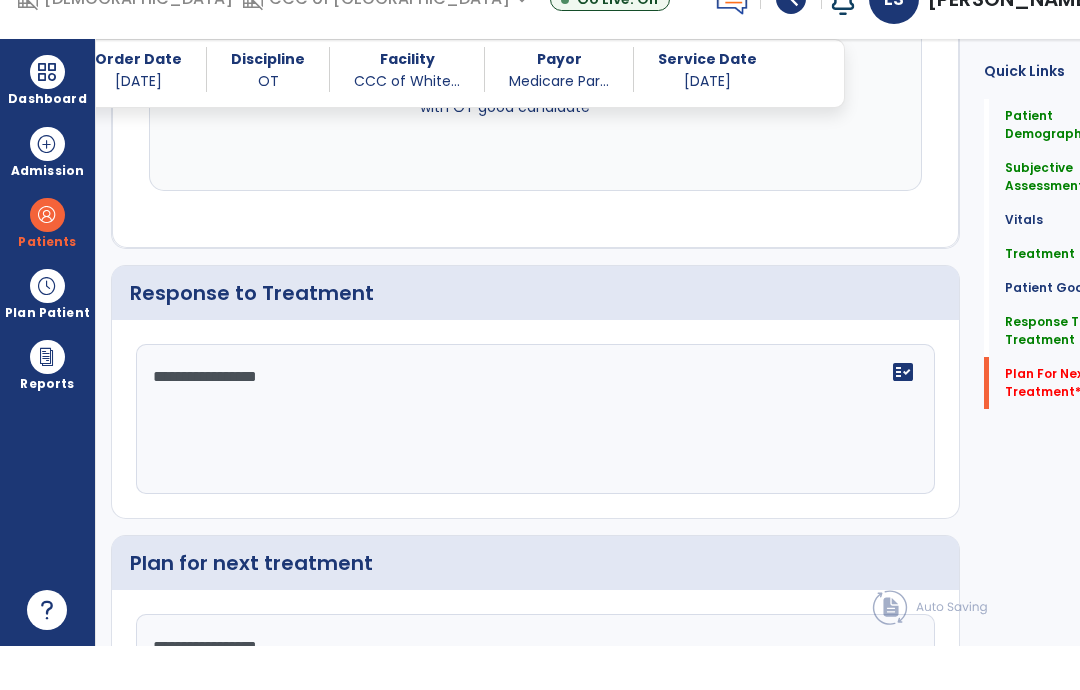 type on "**********" 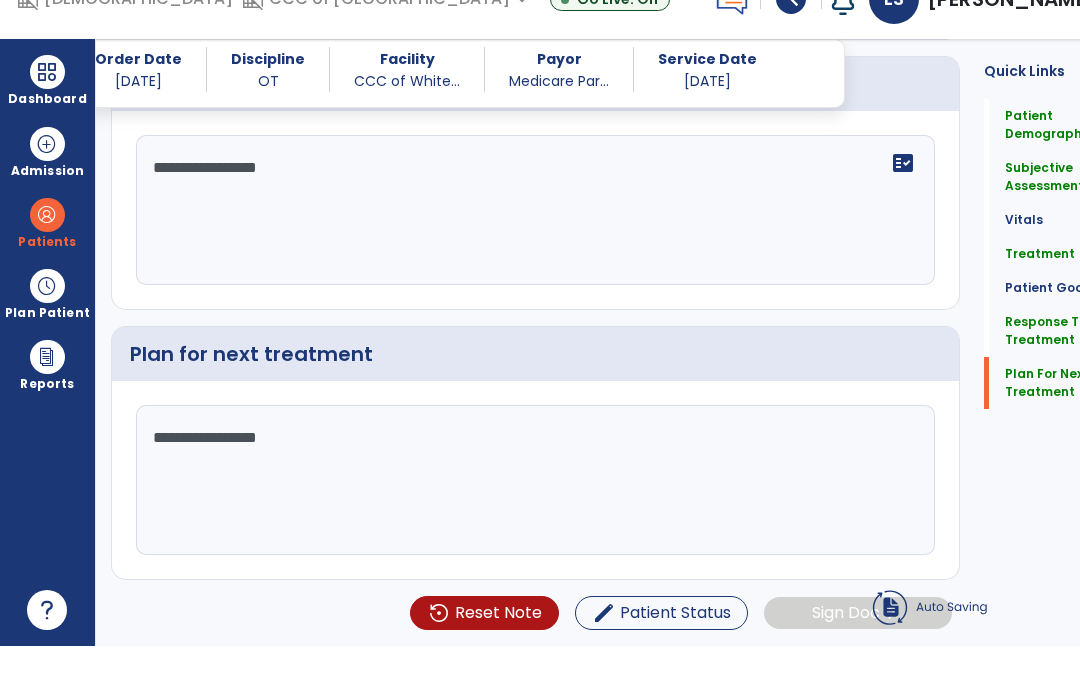 scroll, scrollTop: 2418, scrollLeft: 0, axis: vertical 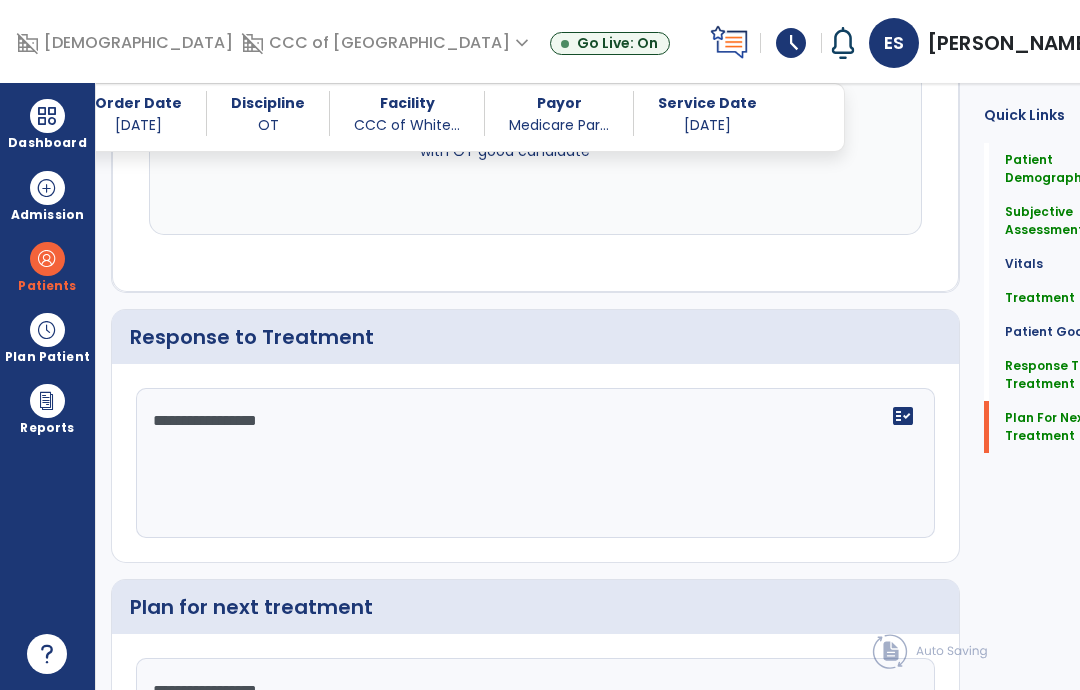 click on "Plan For Next Treatment" 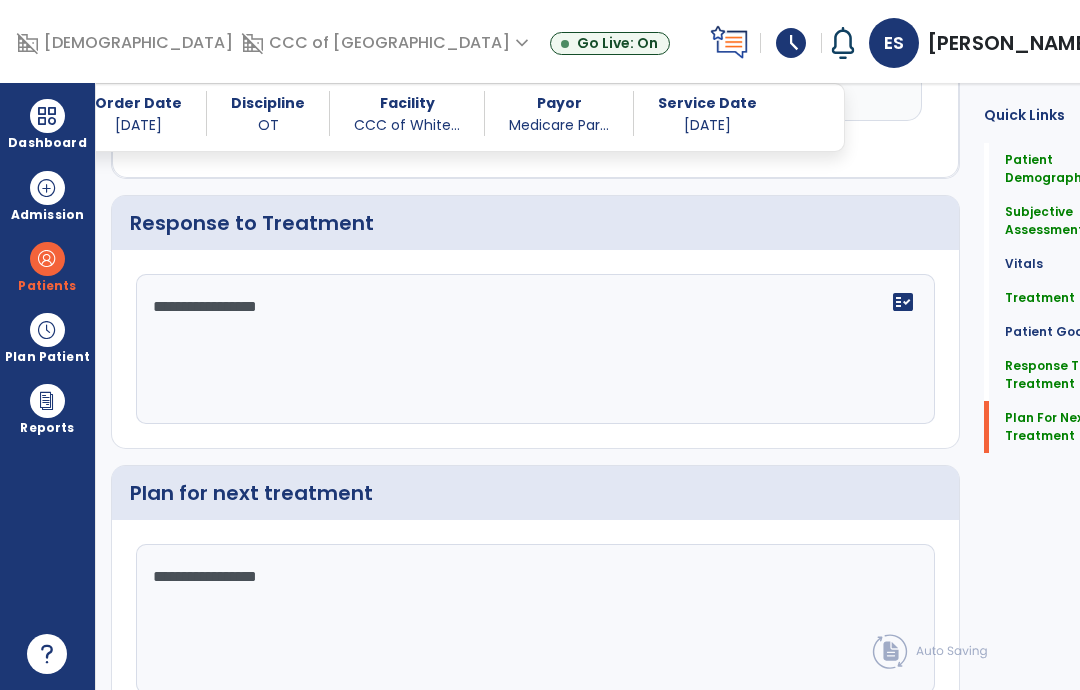 scroll, scrollTop: 2548, scrollLeft: 0, axis: vertical 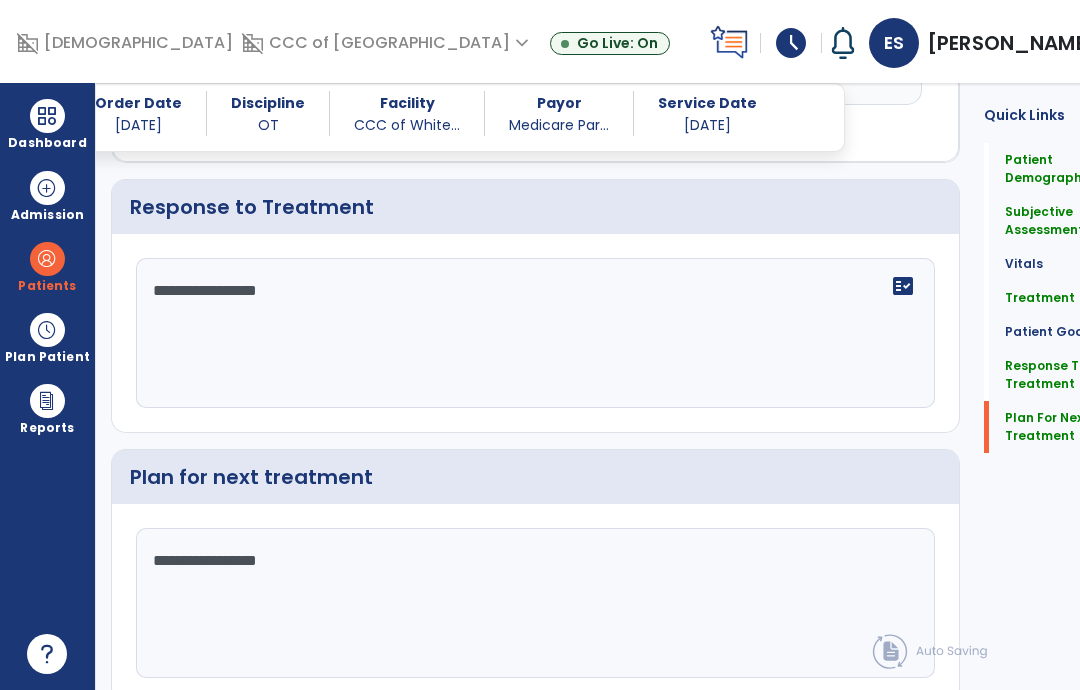 click on "Sign Doc  chevron_right" 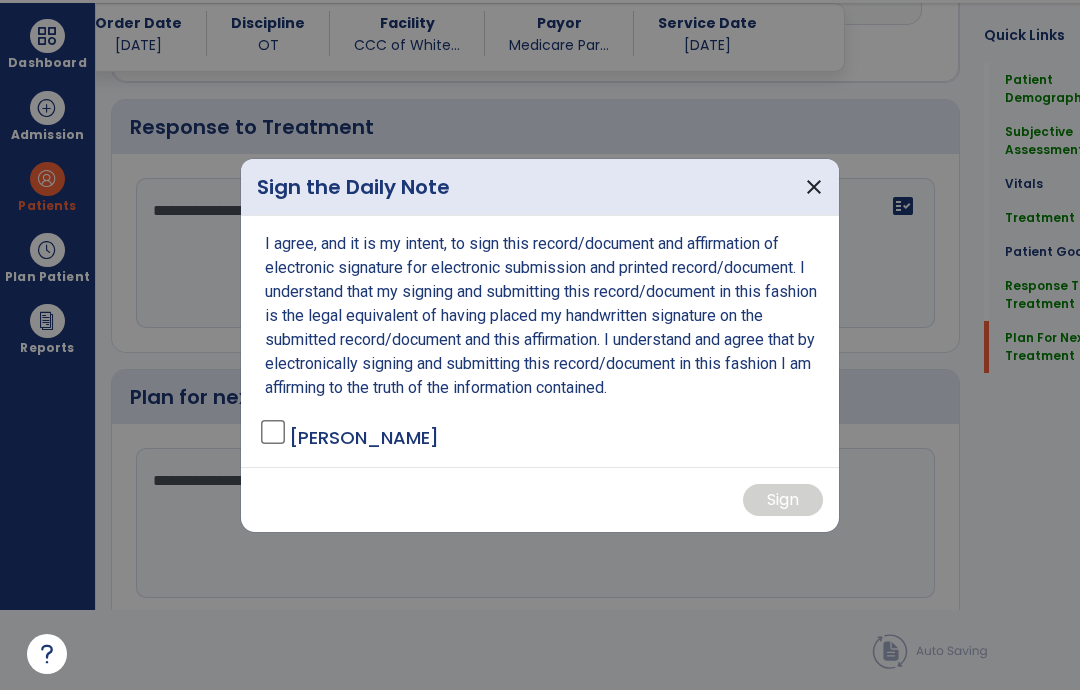 click at bounding box center [540, 345] 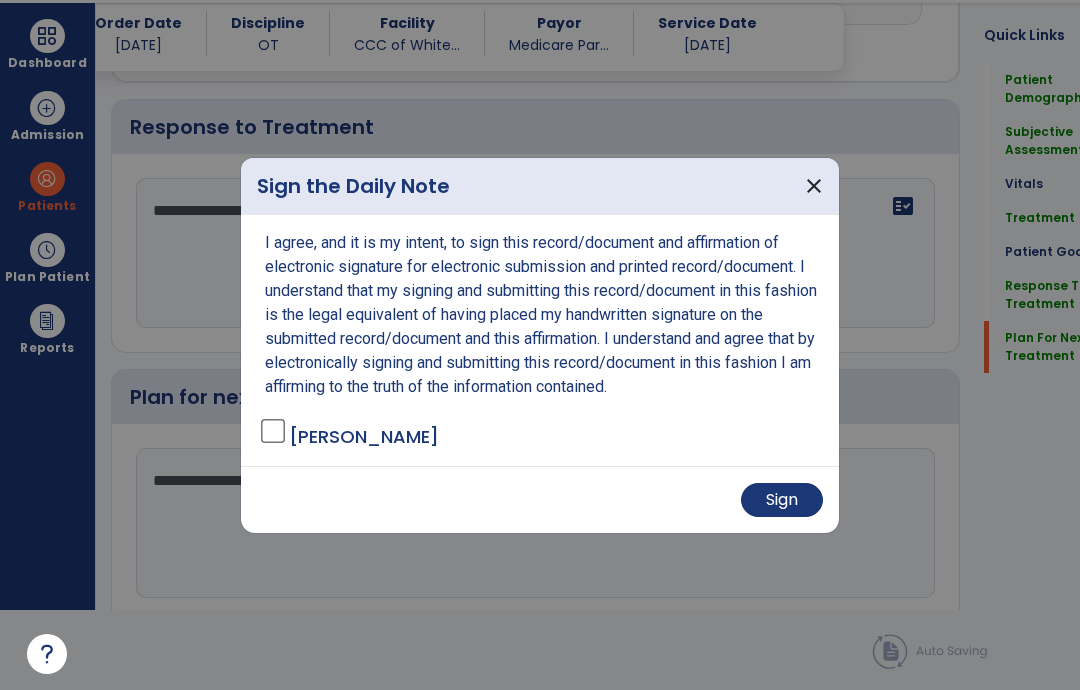 click on "Sign" at bounding box center [782, 500] 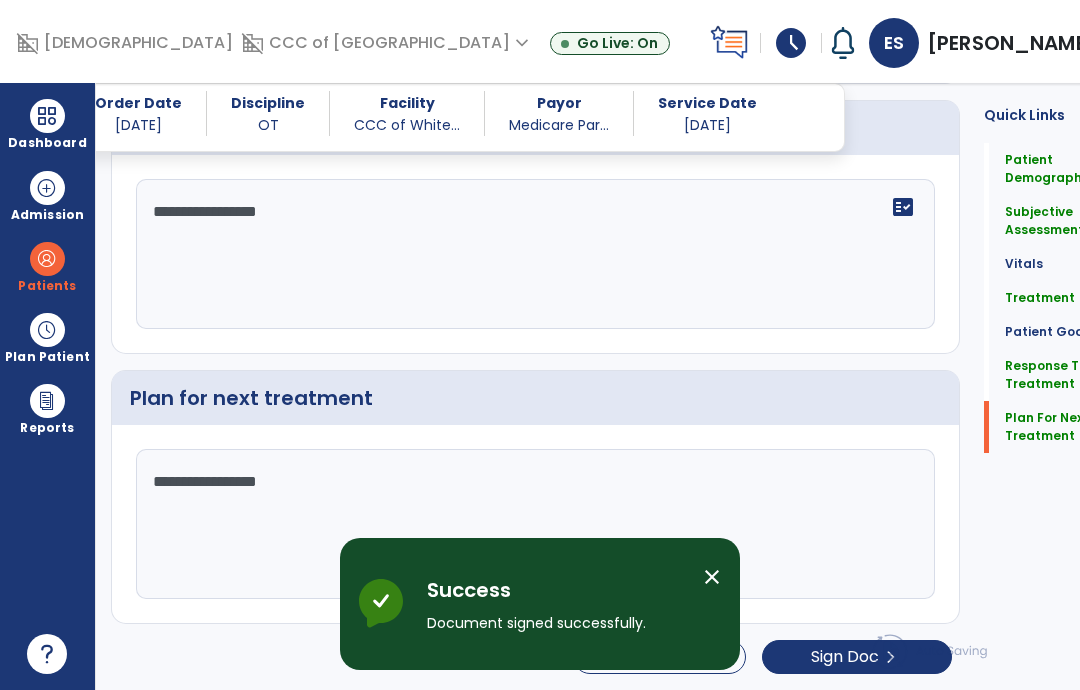 scroll, scrollTop: 0, scrollLeft: 0, axis: both 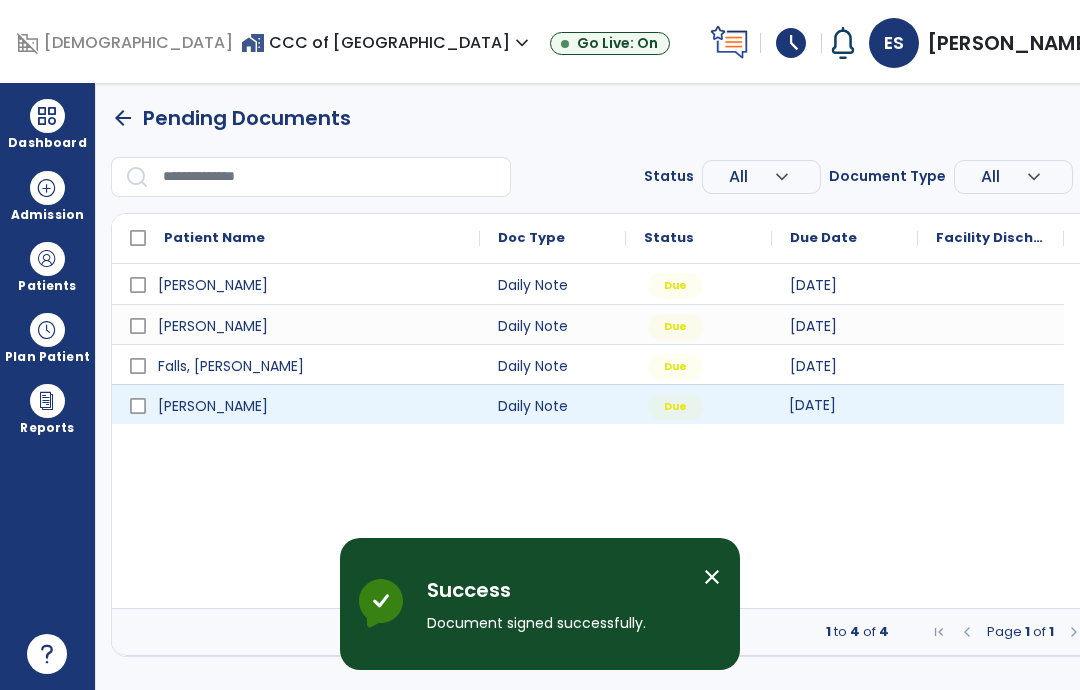 click on "[DATE]" at bounding box center (812, 405) 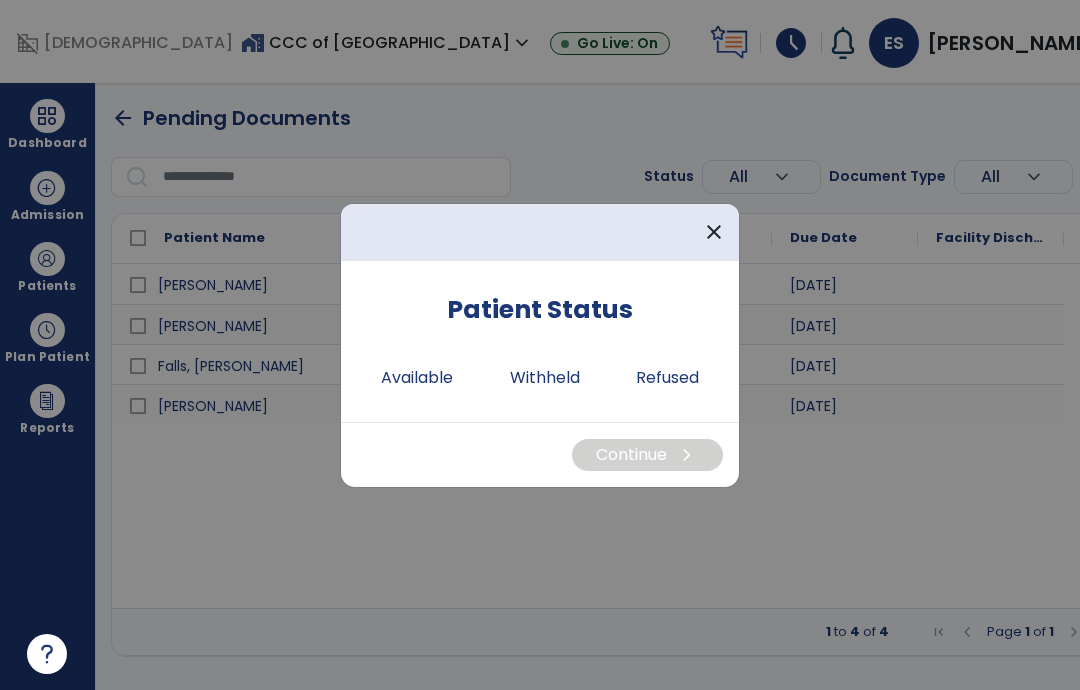 click on "Available" at bounding box center (417, 378) 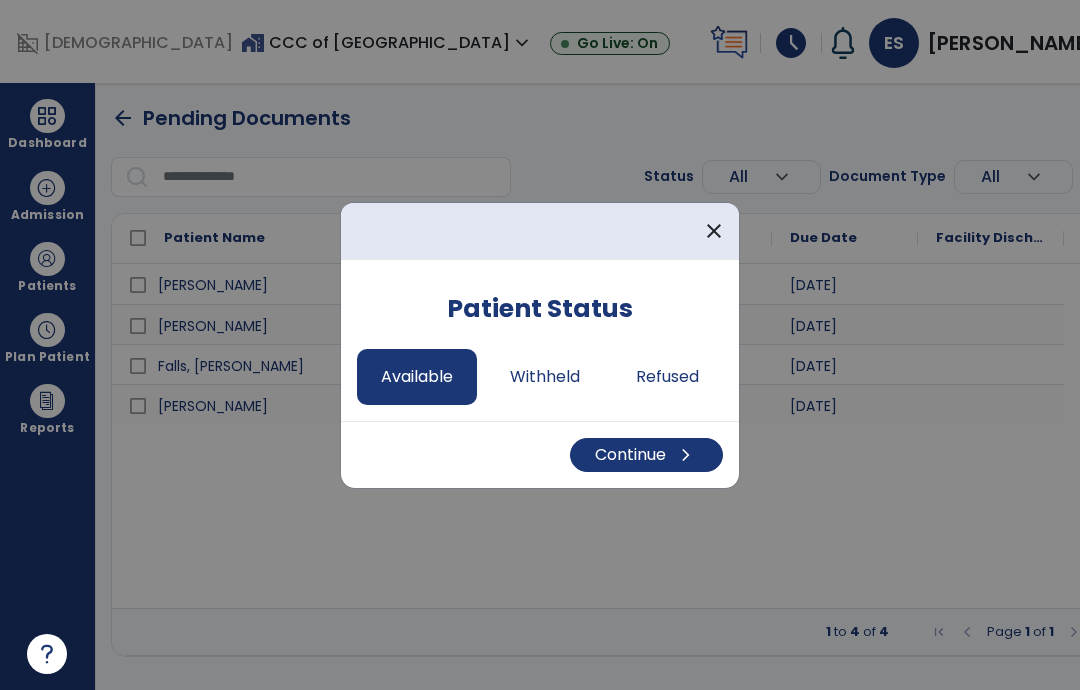 click on "Continue   chevron_right" at bounding box center [646, 455] 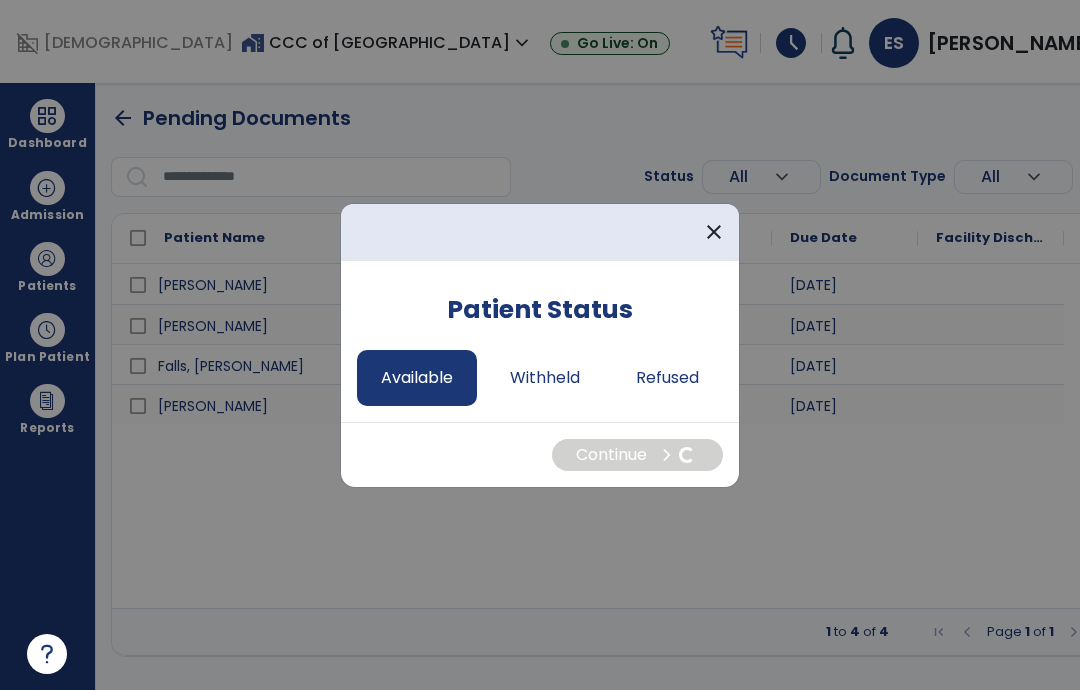 select on "*" 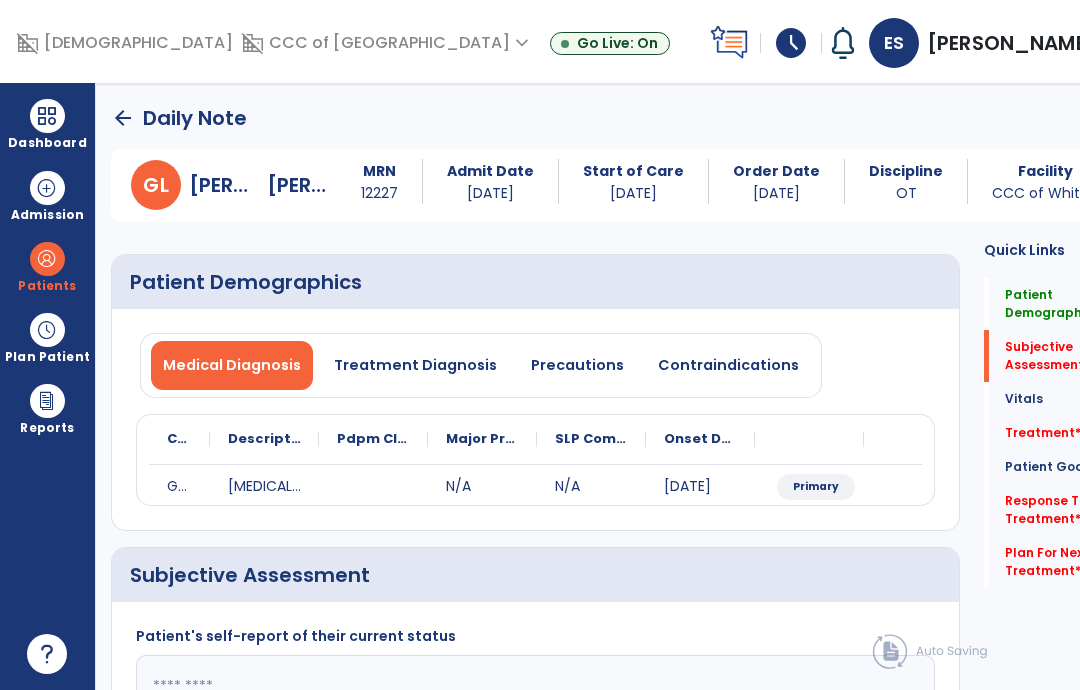 click on "Vitals   Vitals" 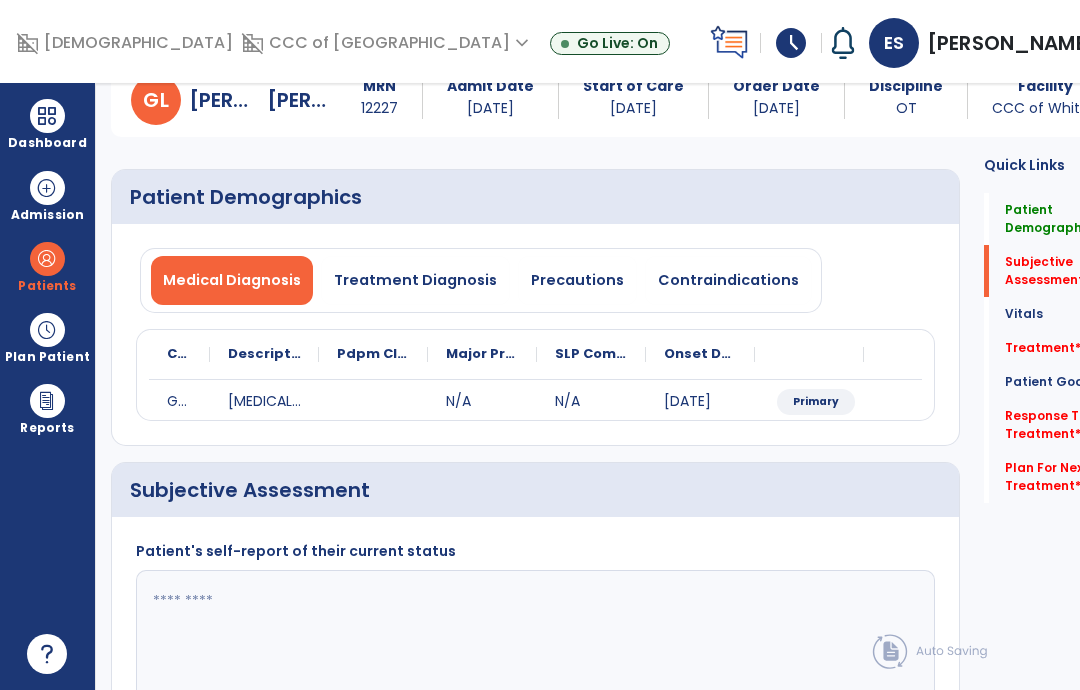 scroll, scrollTop: 25, scrollLeft: 0, axis: vertical 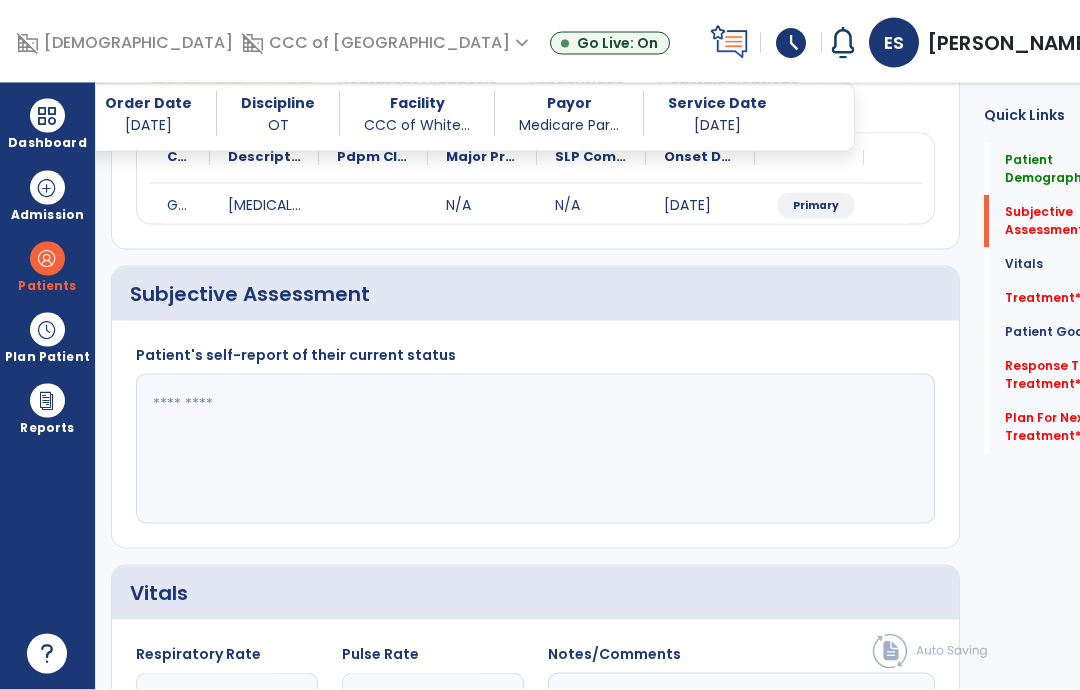 click 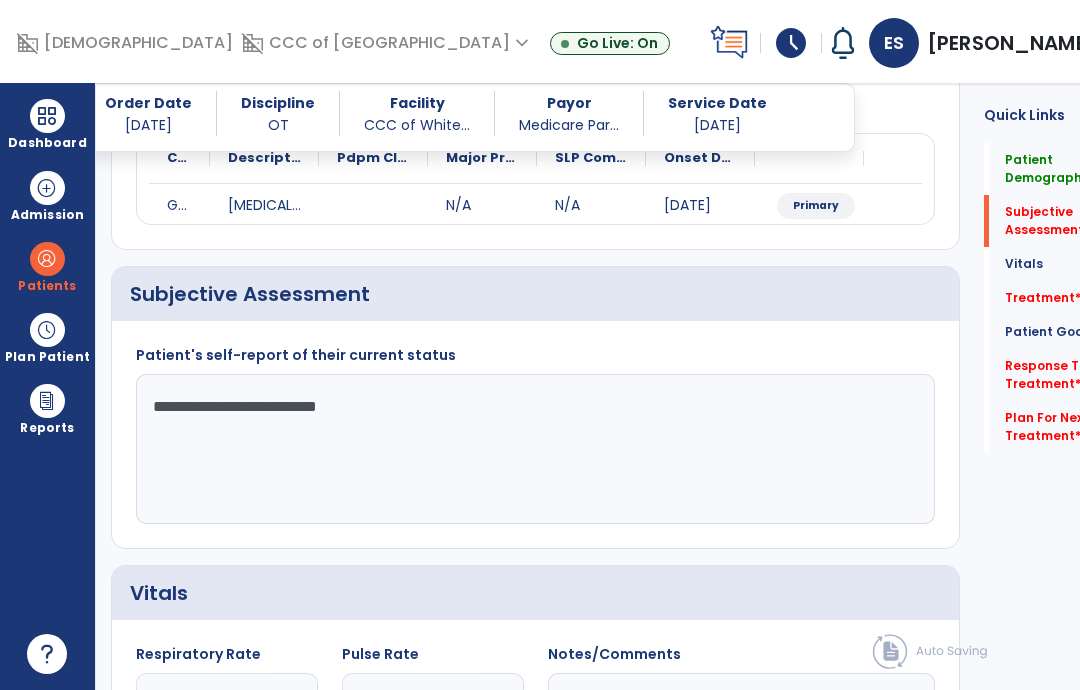 click on "**********" 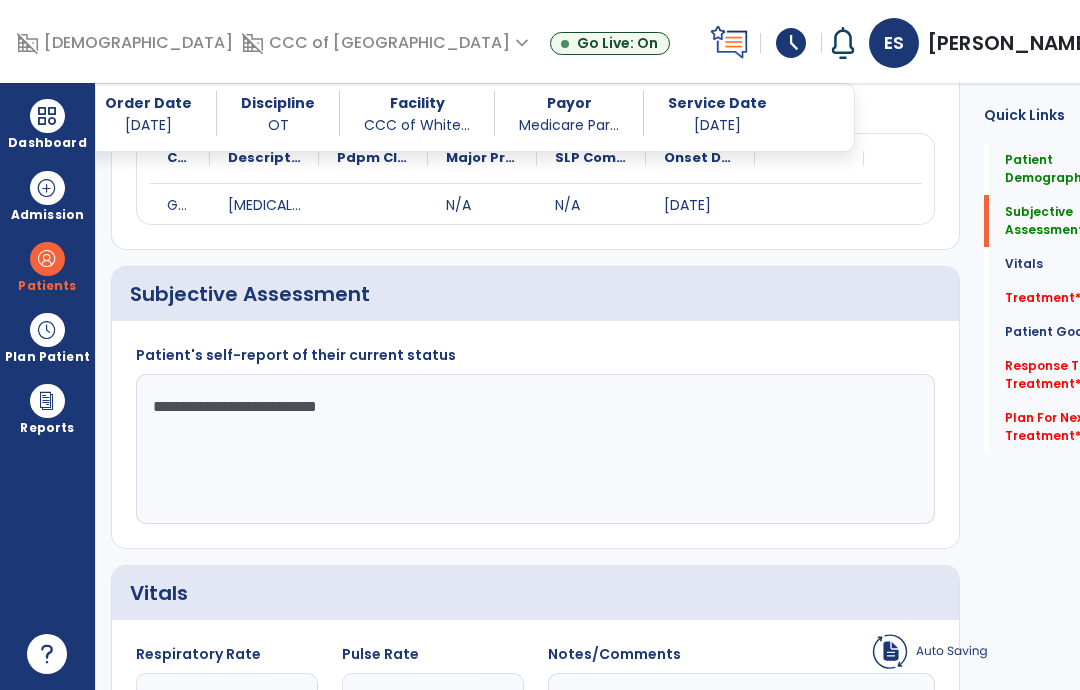 click on "**********" 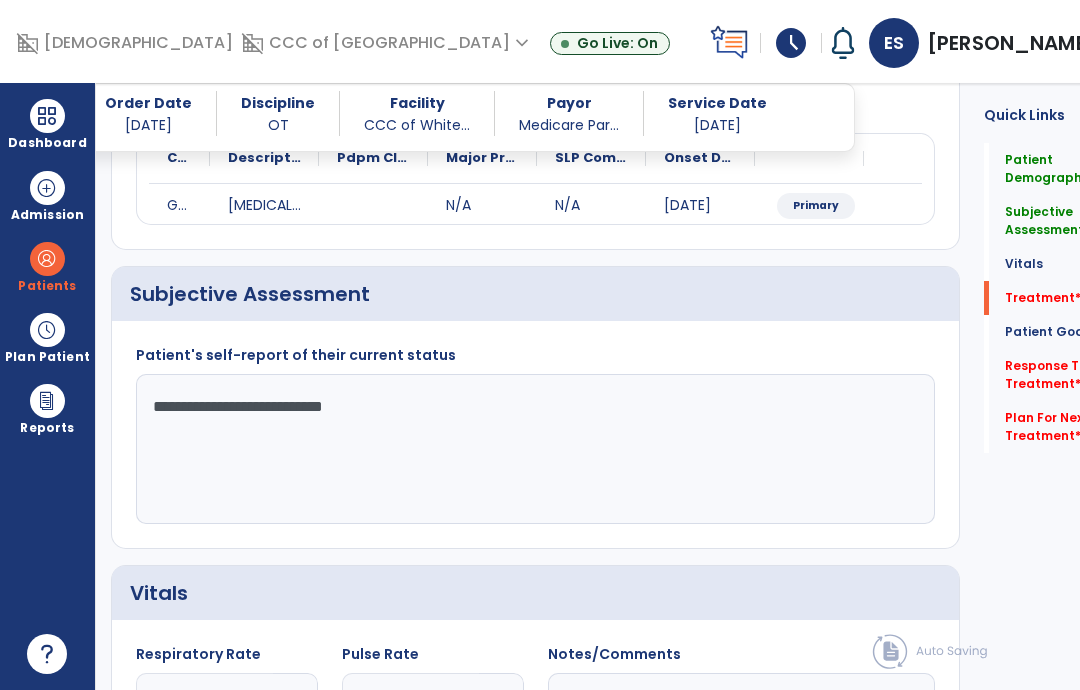 type on "**********" 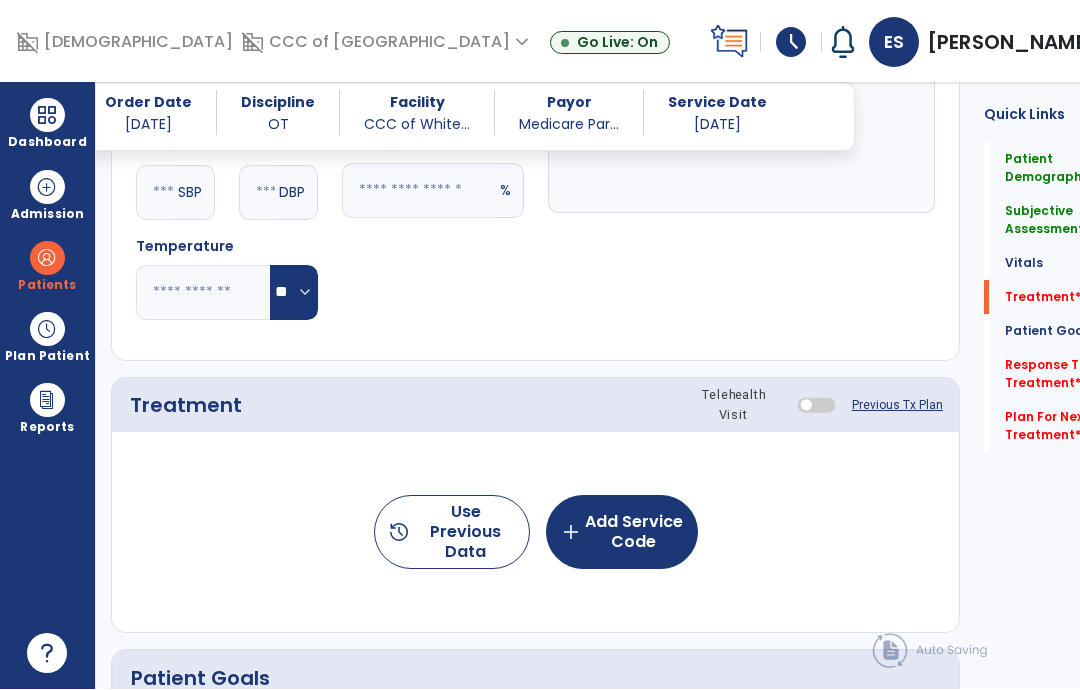 scroll, scrollTop: 952, scrollLeft: 0, axis: vertical 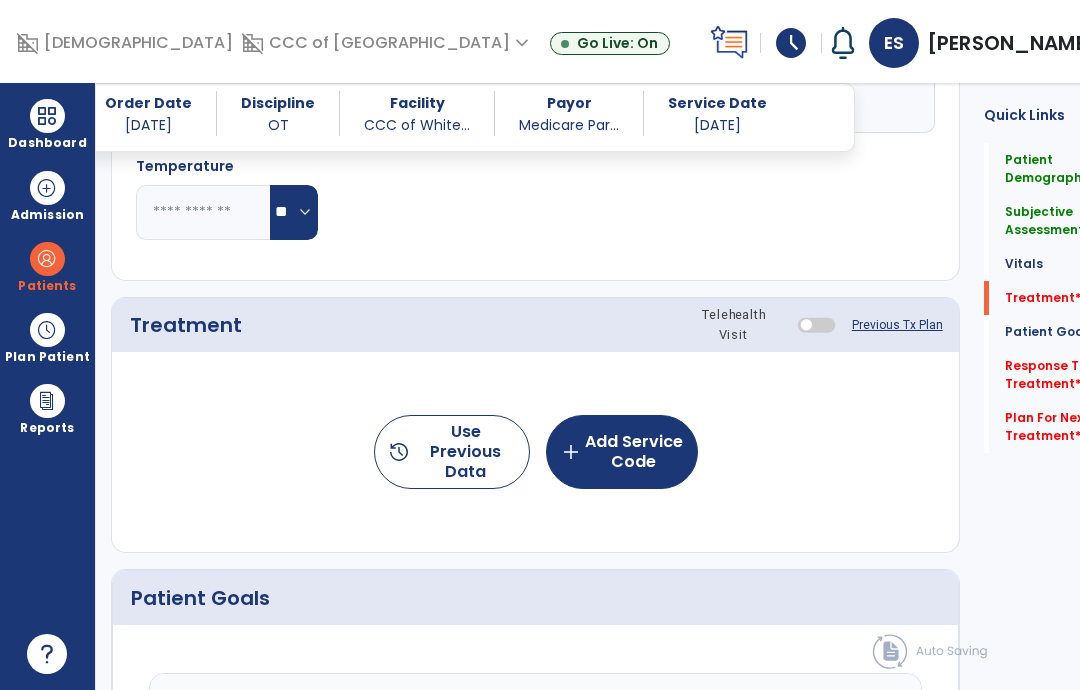 click on "add  Add Service Code" 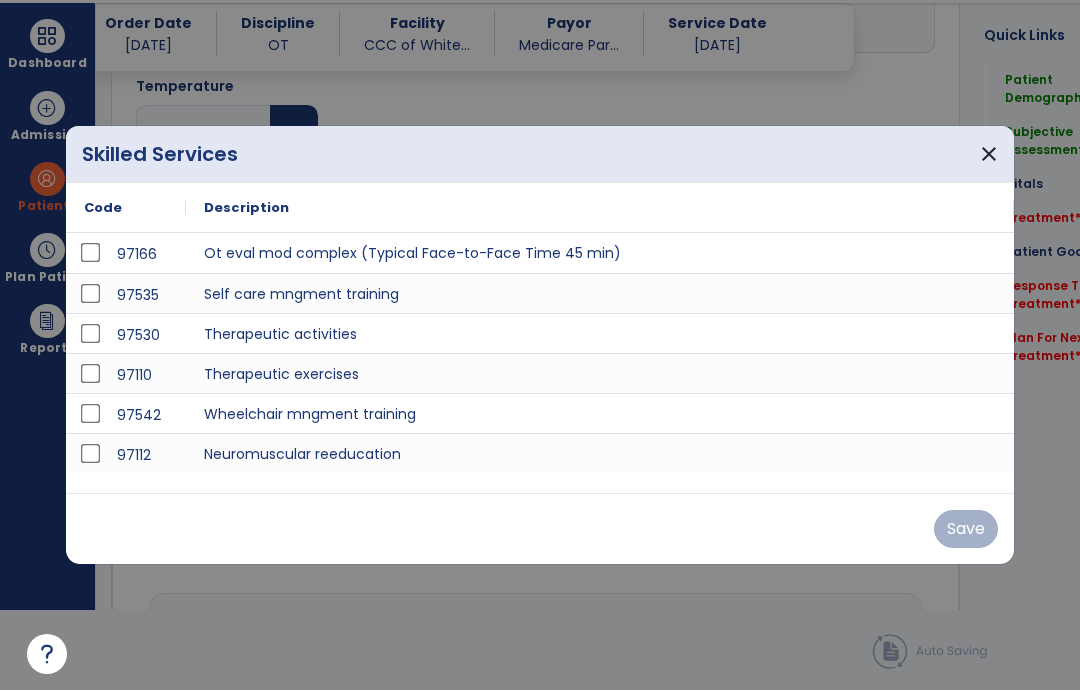 scroll, scrollTop: 0, scrollLeft: 0, axis: both 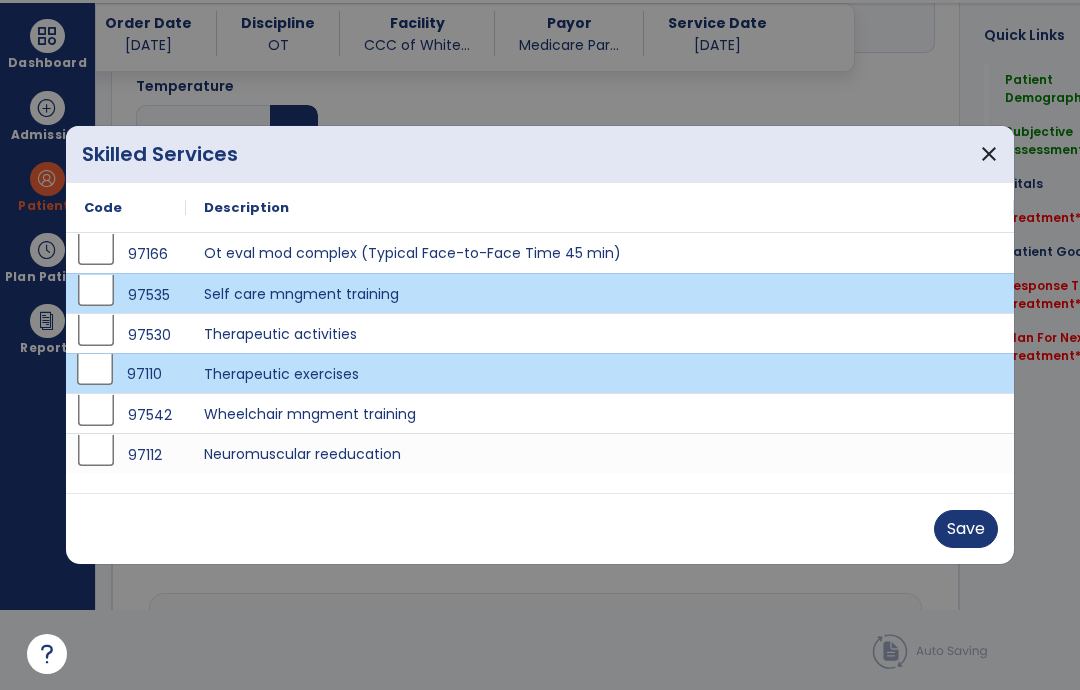 click on "Save" at bounding box center [966, 529] 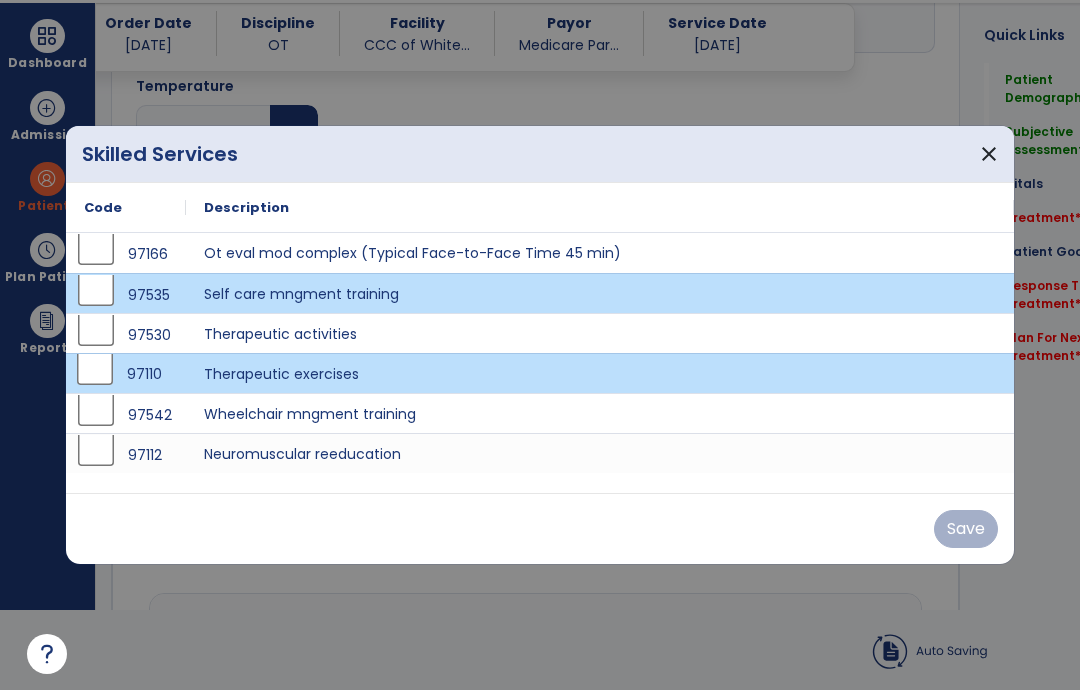 scroll, scrollTop: 80, scrollLeft: 0, axis: vertical 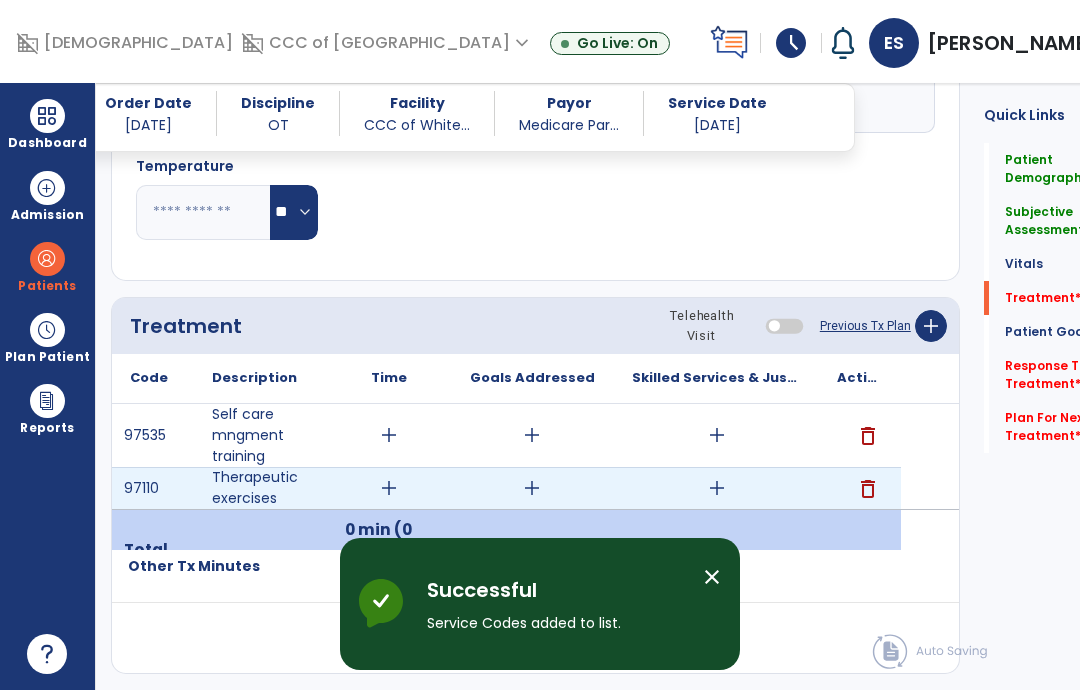 click on "add" at bounding box center (717, 488) 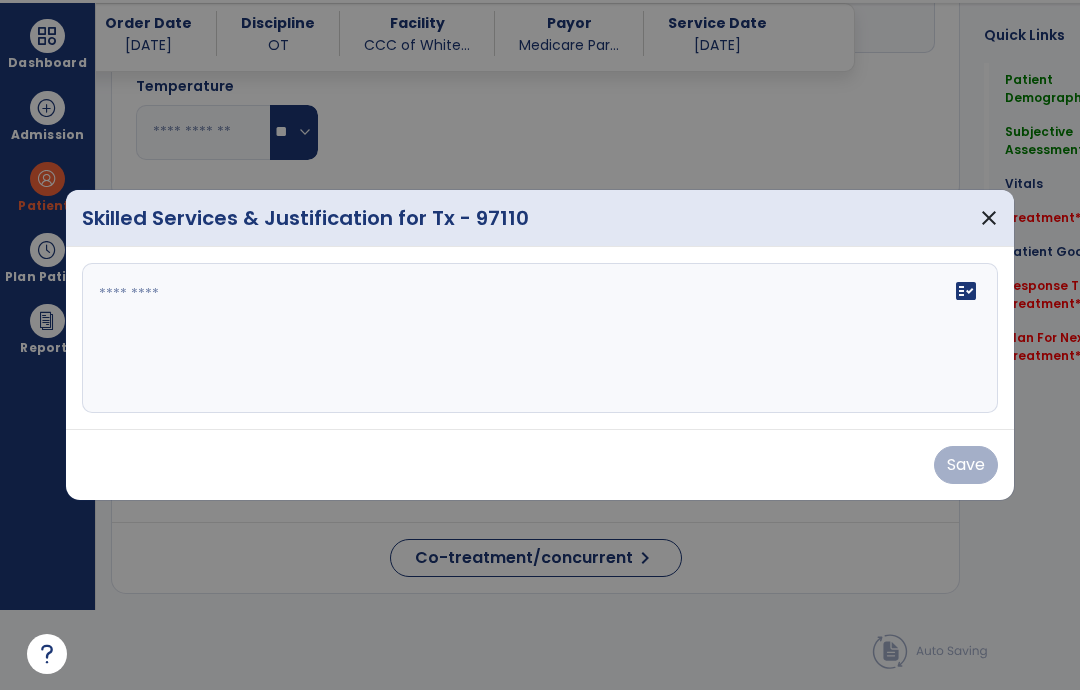 scroll, scrollTop: 0, scrollLeft: 0, axis: both 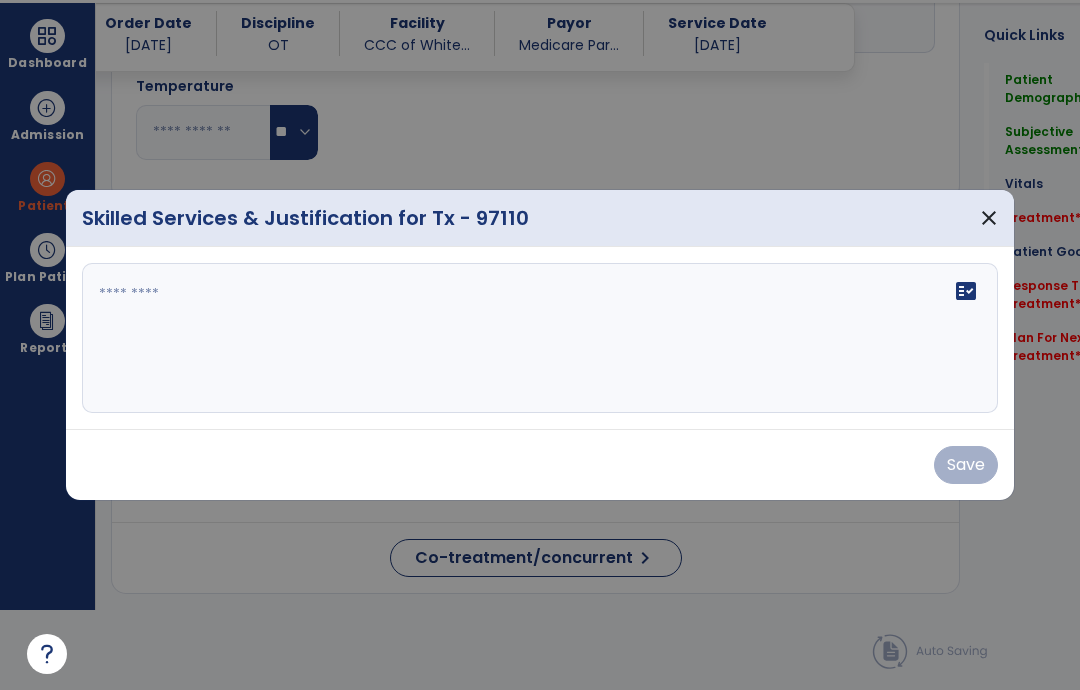 click on "close" at bounding box center (989, 218) 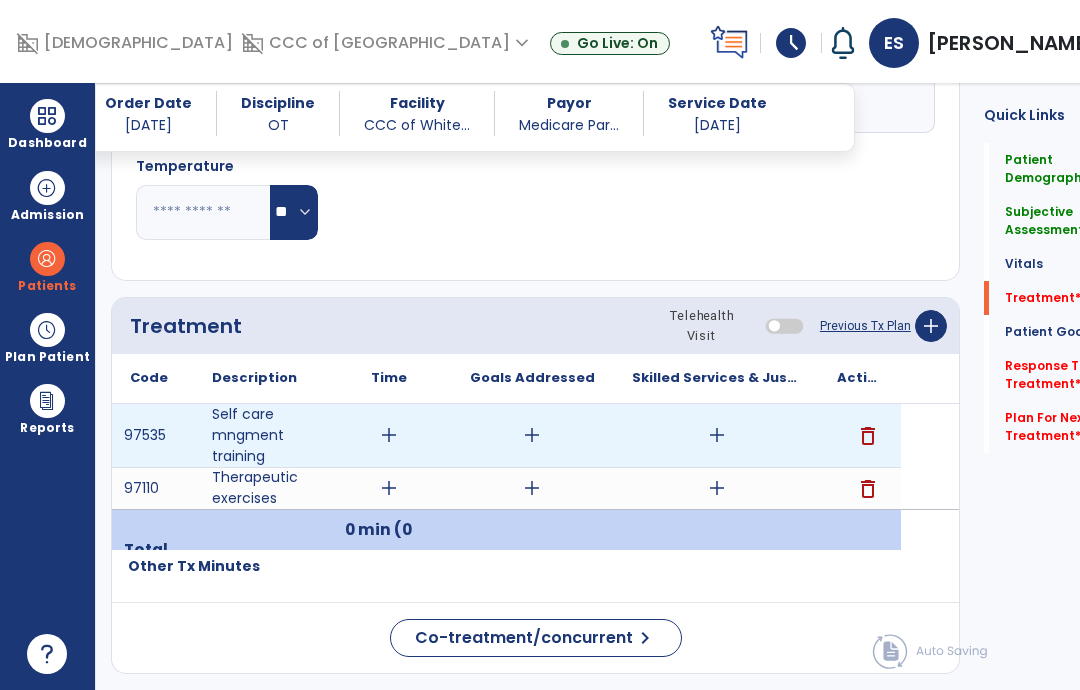 click on "add" at bounding box center (717, 435) 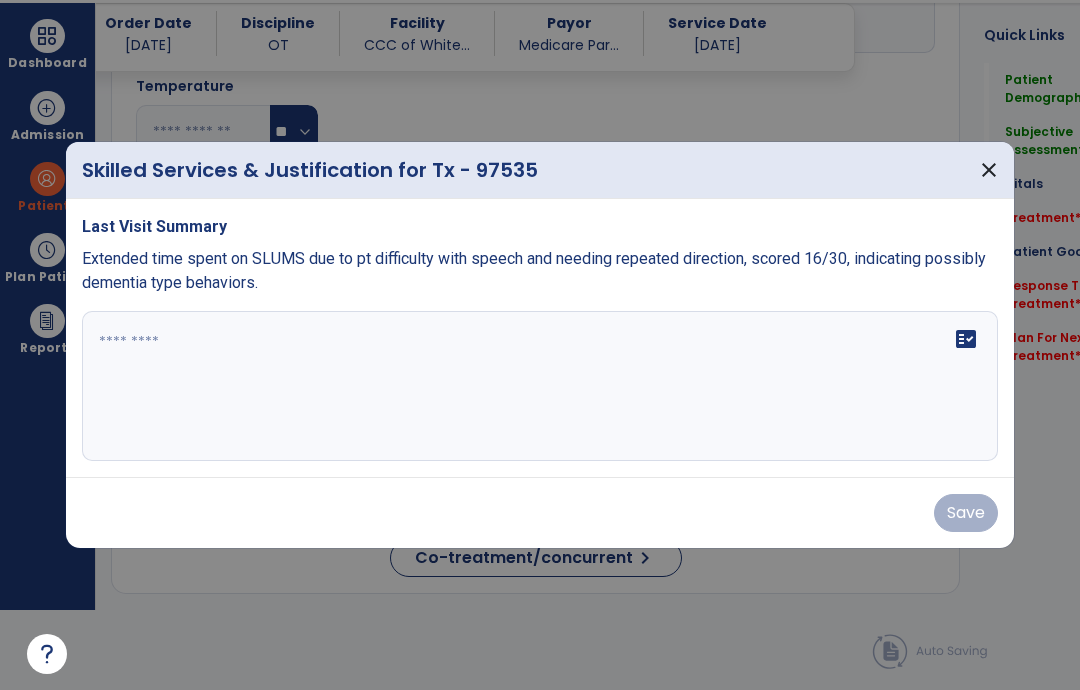 click on "fact_check" at bounding box center [540, 386] 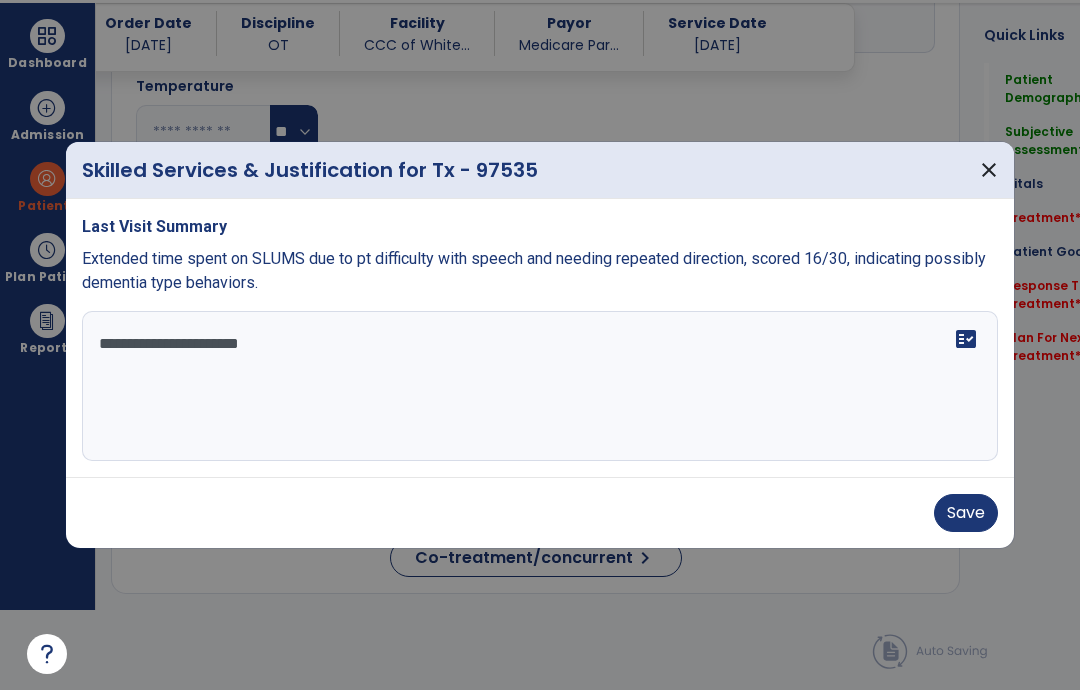 click on "**********" at bounding box center [540, 386] 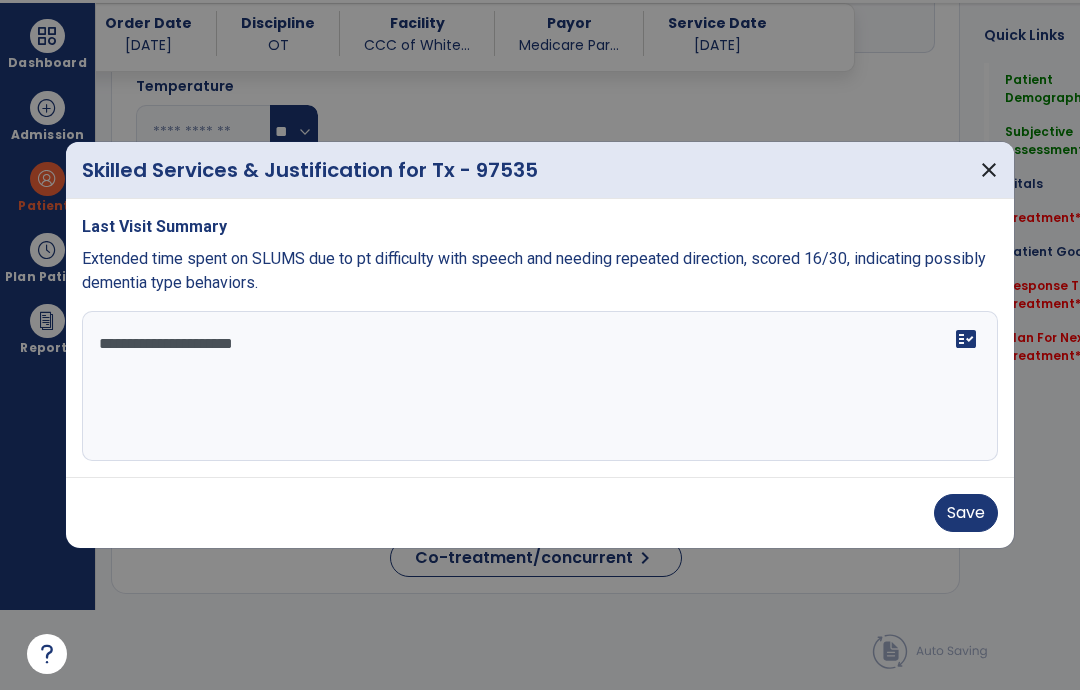 click on "**********" at bounding box center (540, 386) 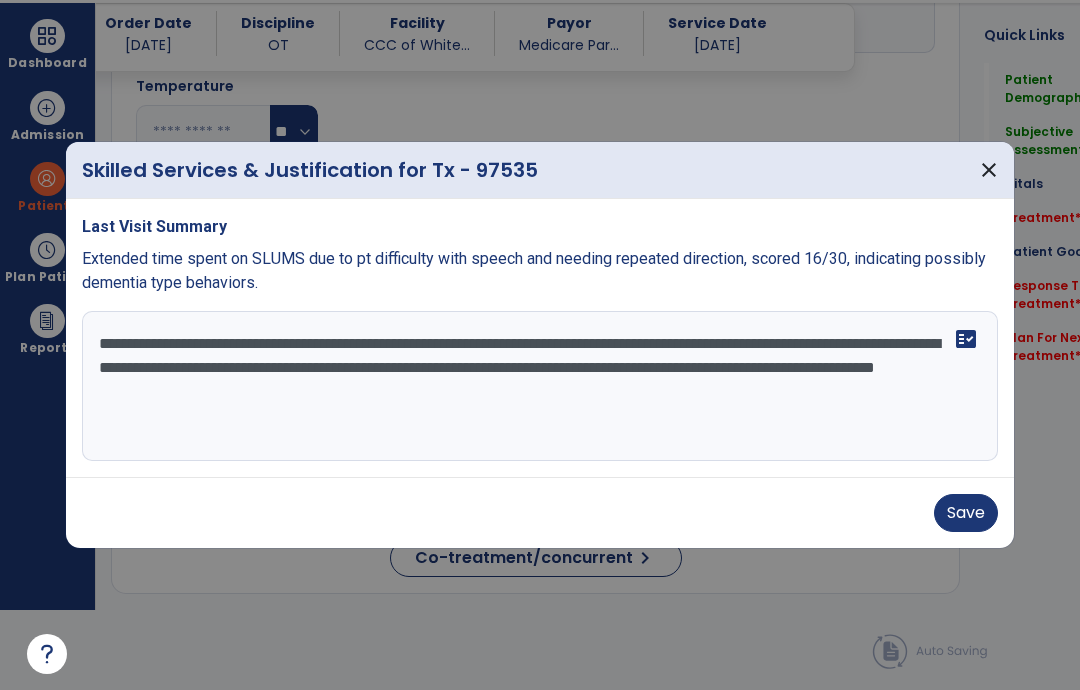 type on "**********" 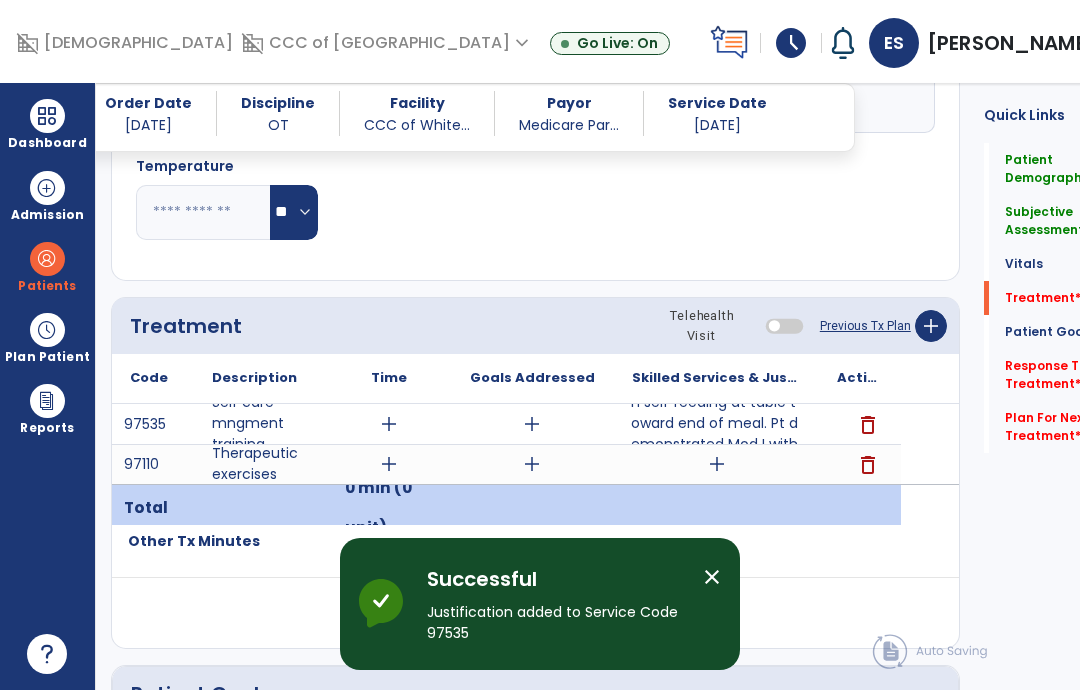 scroll, scrollTop: 80, scrollLeft: 0, axis: vertical 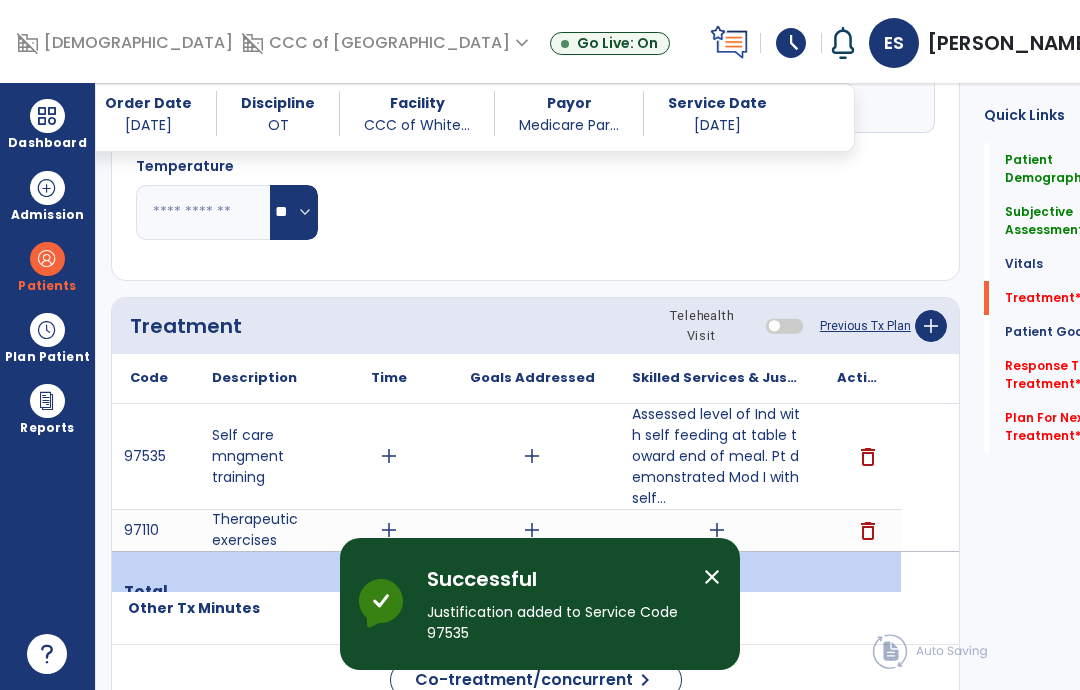 click on "add" at bounding box center [389, 456] 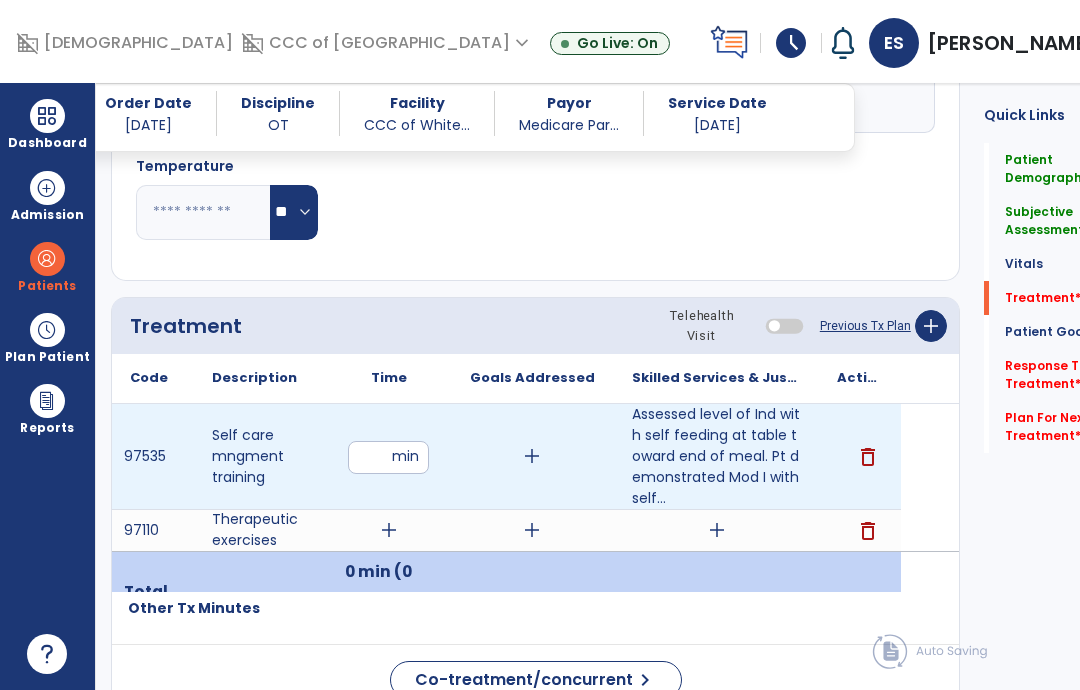 type on "**" 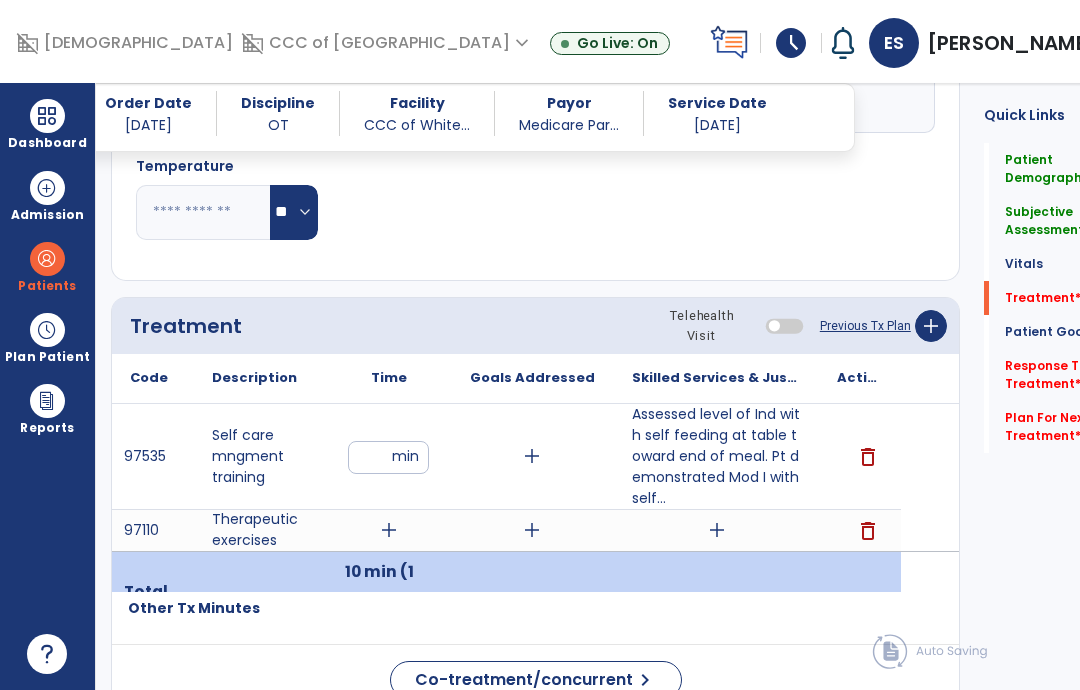 click on "add" at bounding box center (532, 456) 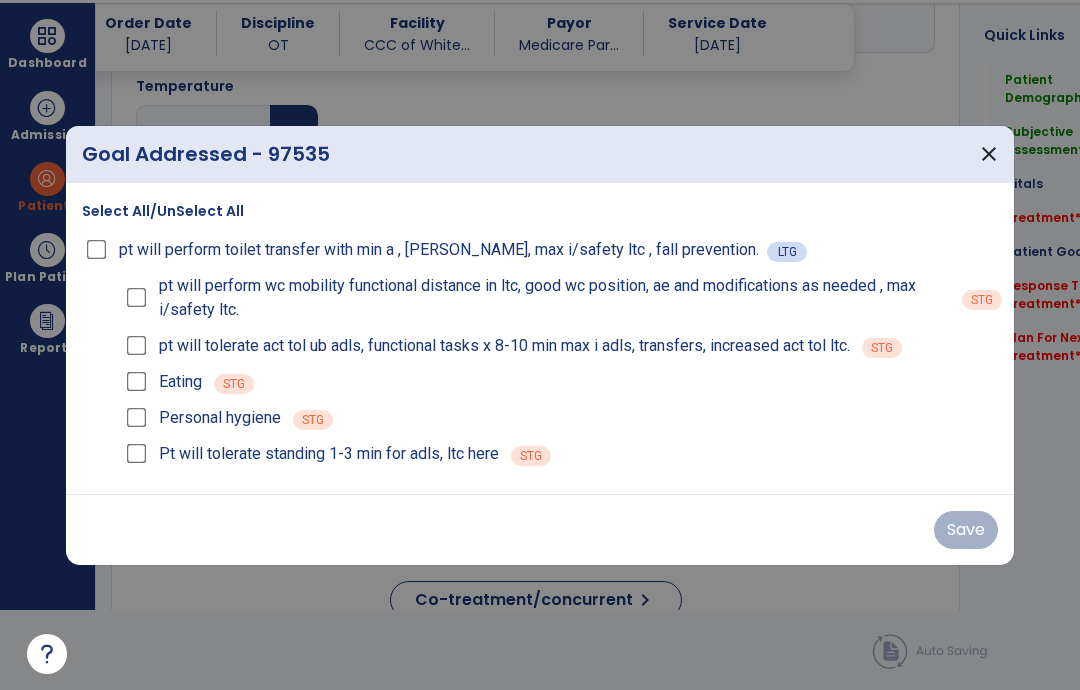 scroll, scrollTop: 0, scrollLeft: 0, axis: both 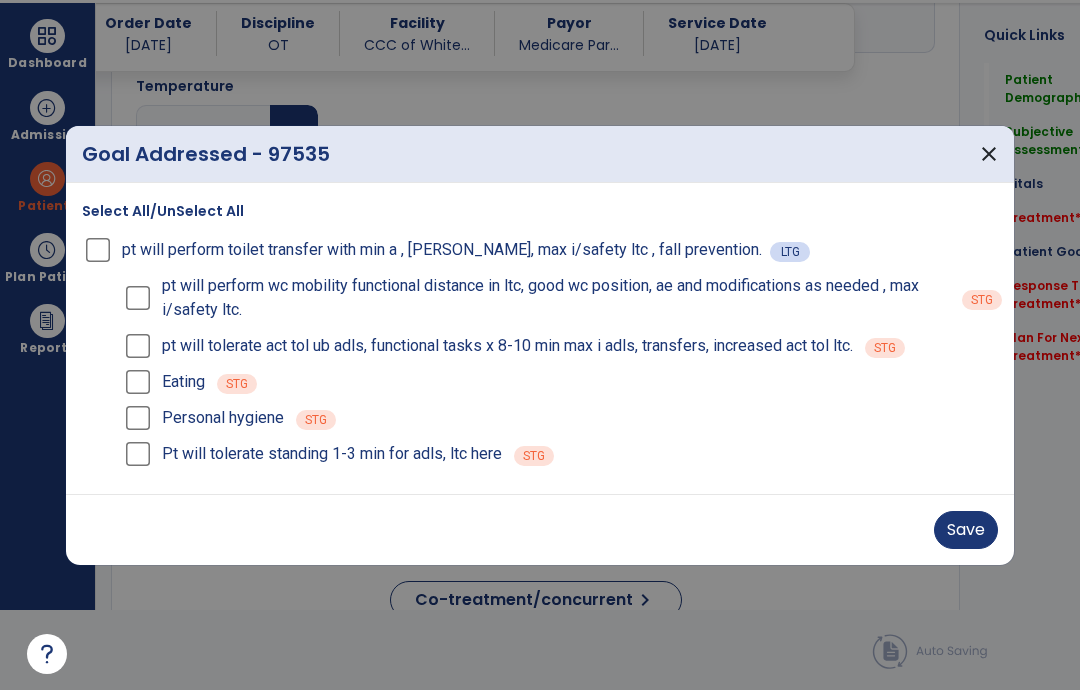 click on "Personal hygiene" at bounding box center [203, 418] 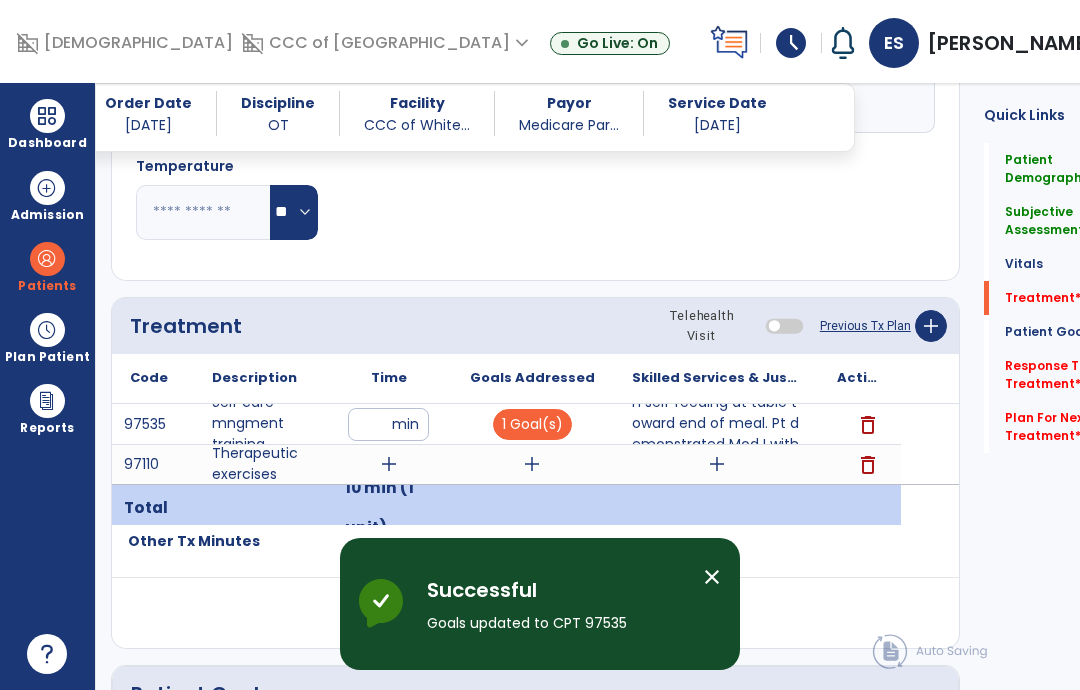 scroll, scrollTop: 80, scrollLeft: 0, axis: vertical 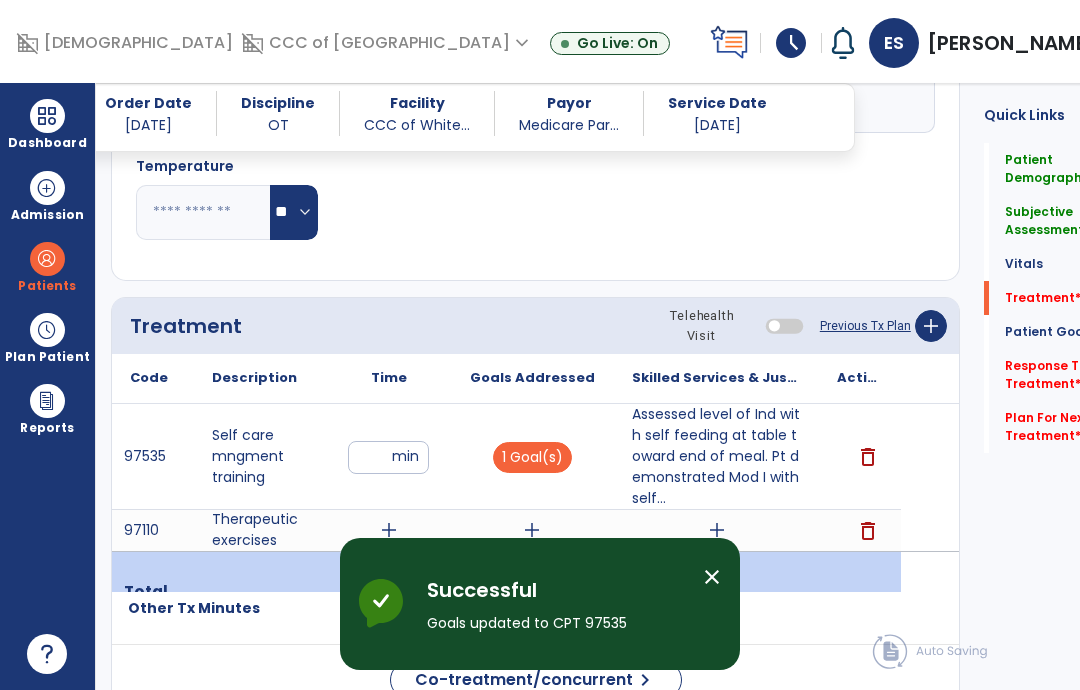 click on "add" at bounding box center (717, 530) 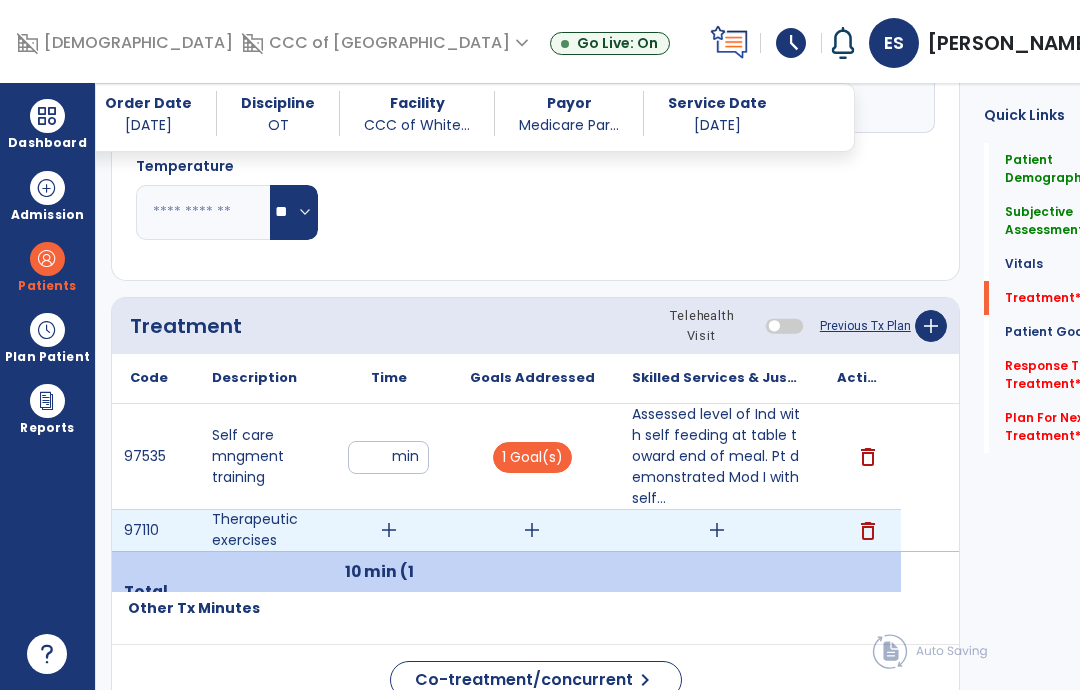 scroll, scrollTop: 0, scrollLeft: 0, axis: both 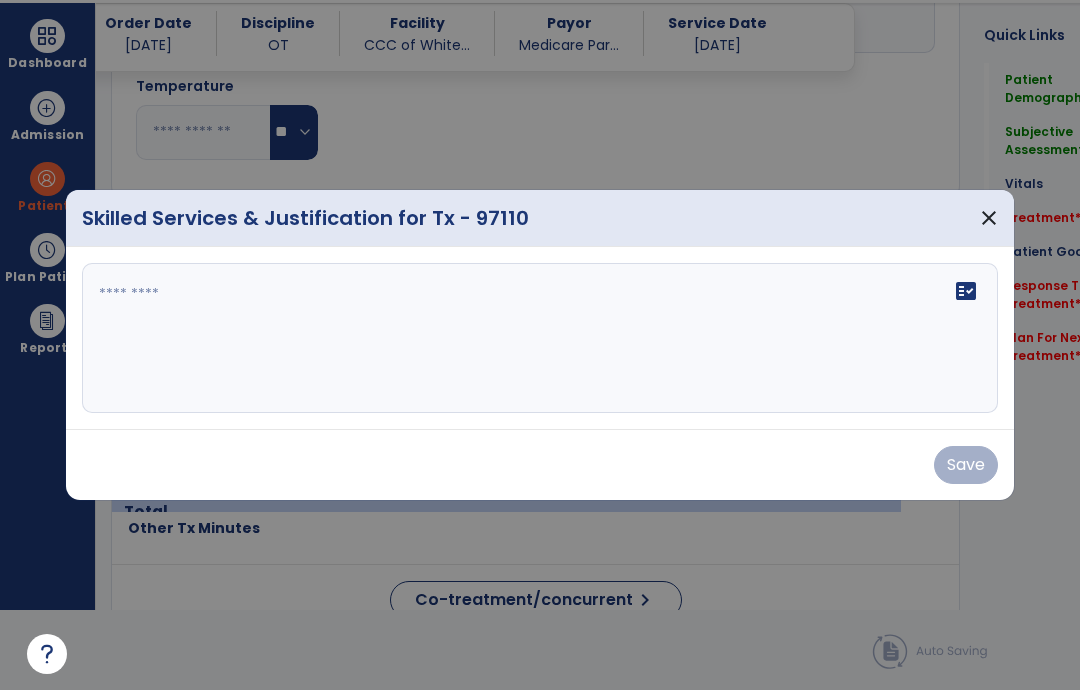 click on "fact_check" at bounding box center [540, 338] 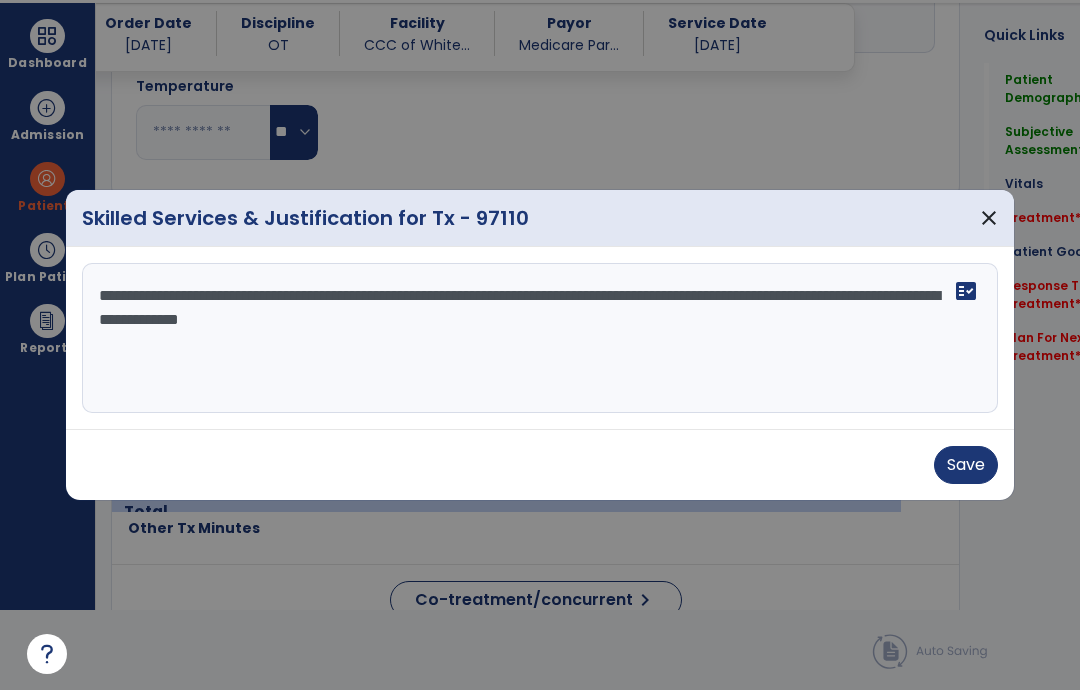 type on "**********" 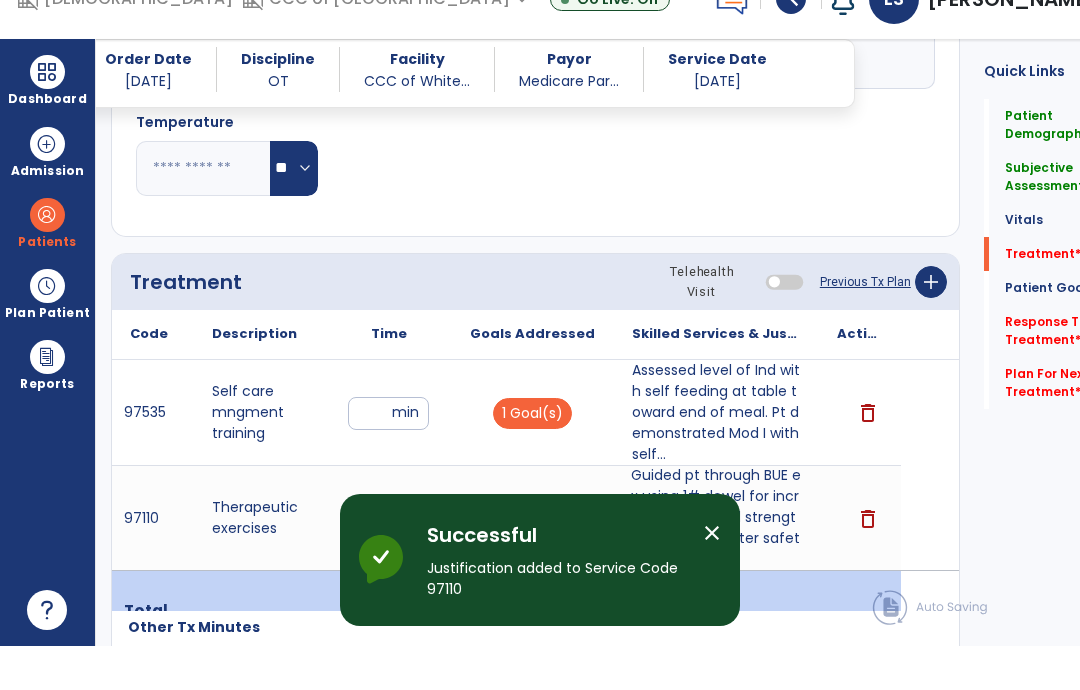 scroll, scrollTop: 80, scrollLeft: 0, axis: vertical 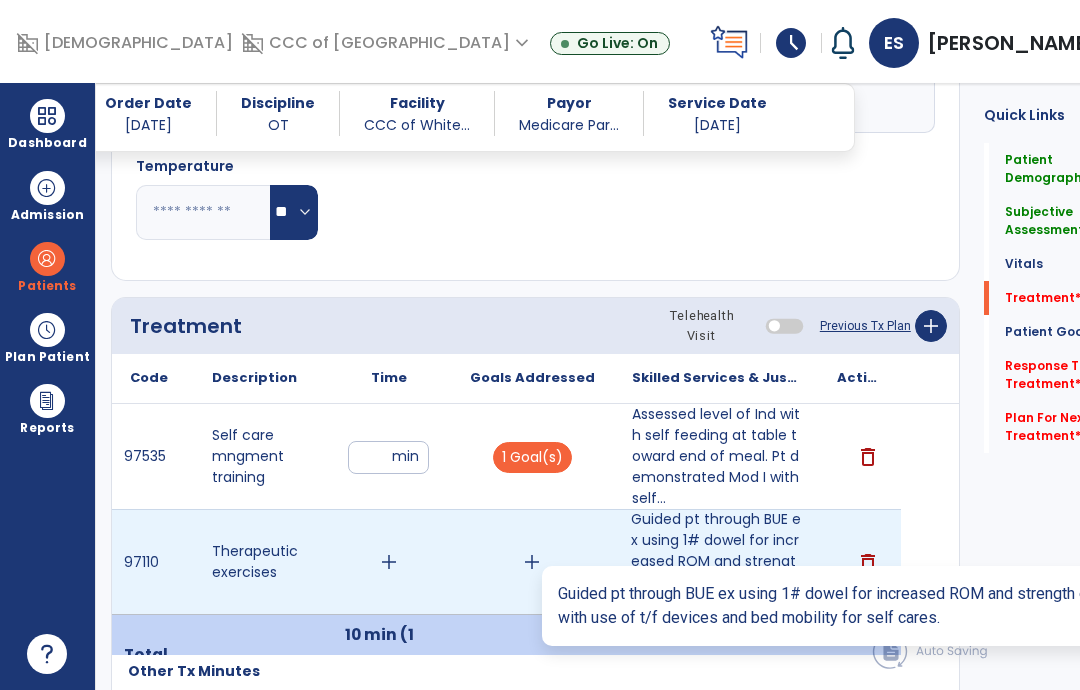click on "Guided pt through BUE ex using 1# dowel for increased ROM and strength of UE for greater safety with..." at bounding box center [716, 561] 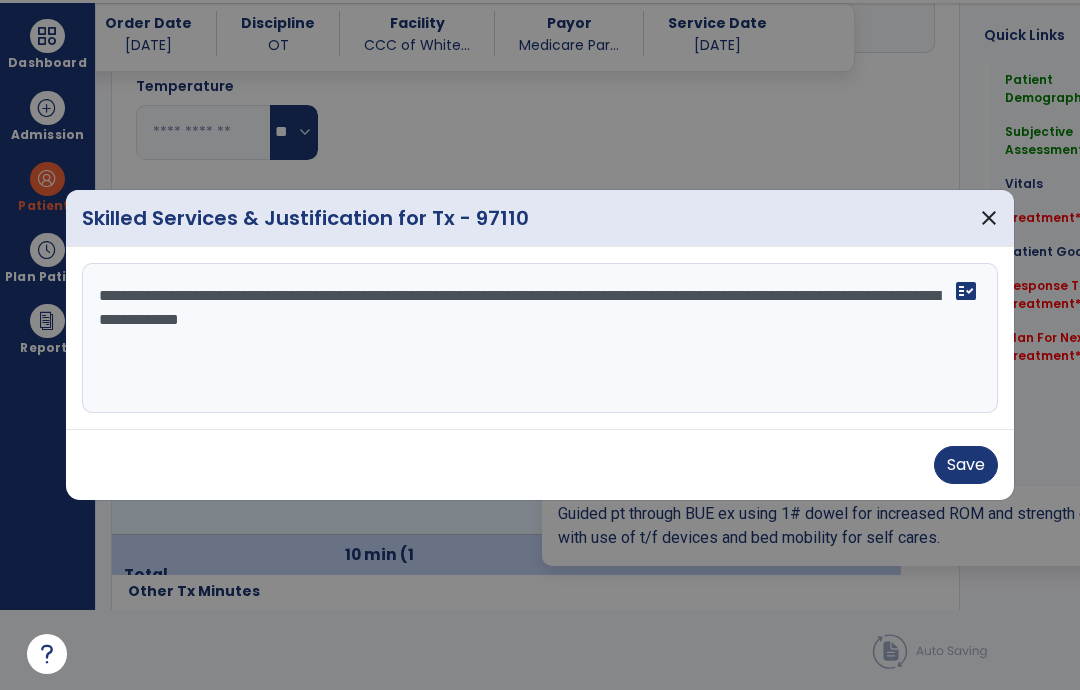 scroll, scrollTop: 0, scrollLeft: 0, axis: both 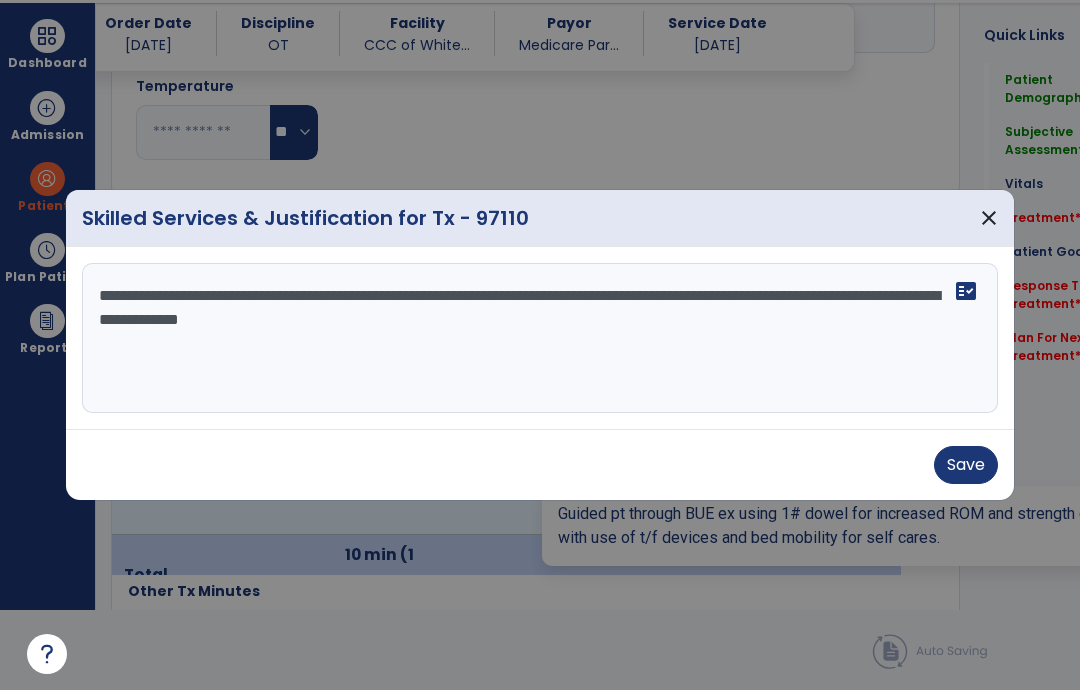click on "**********" at bounding box center [540, 338] 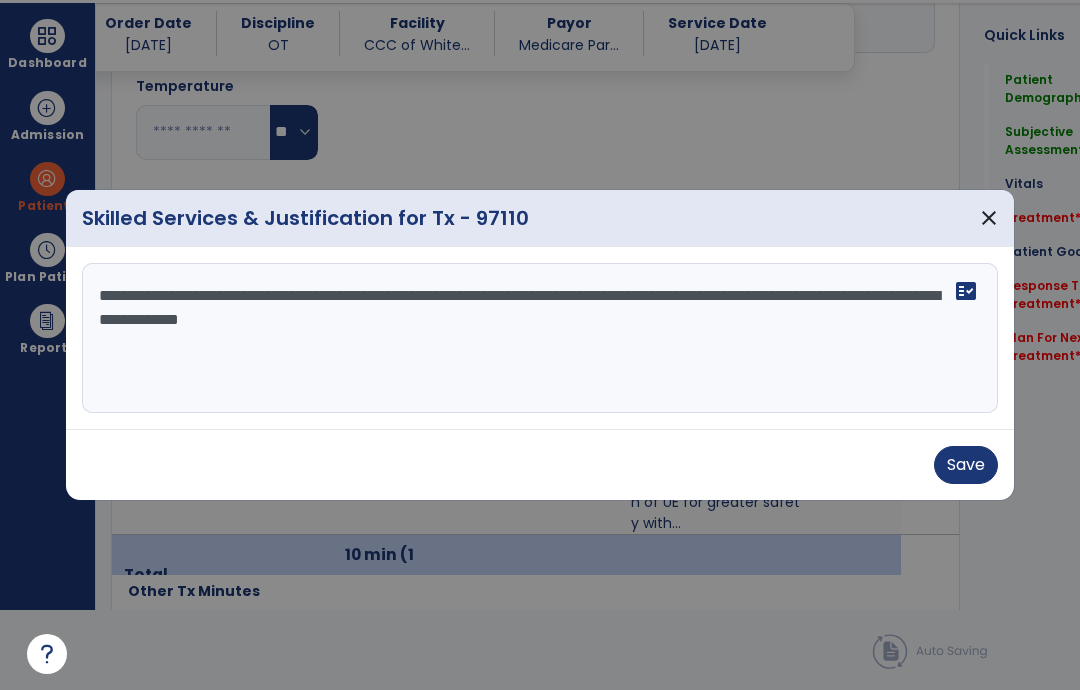 click on "**********" at bounding box center (540, 338) 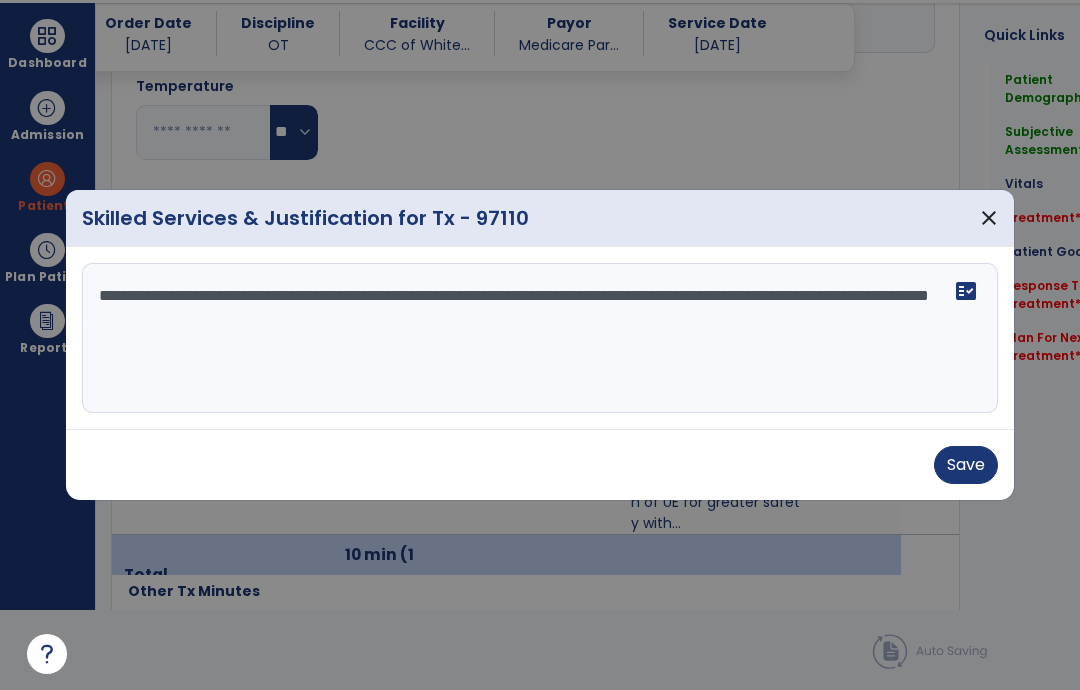 click on "**********" at bounding box center [540, 338] 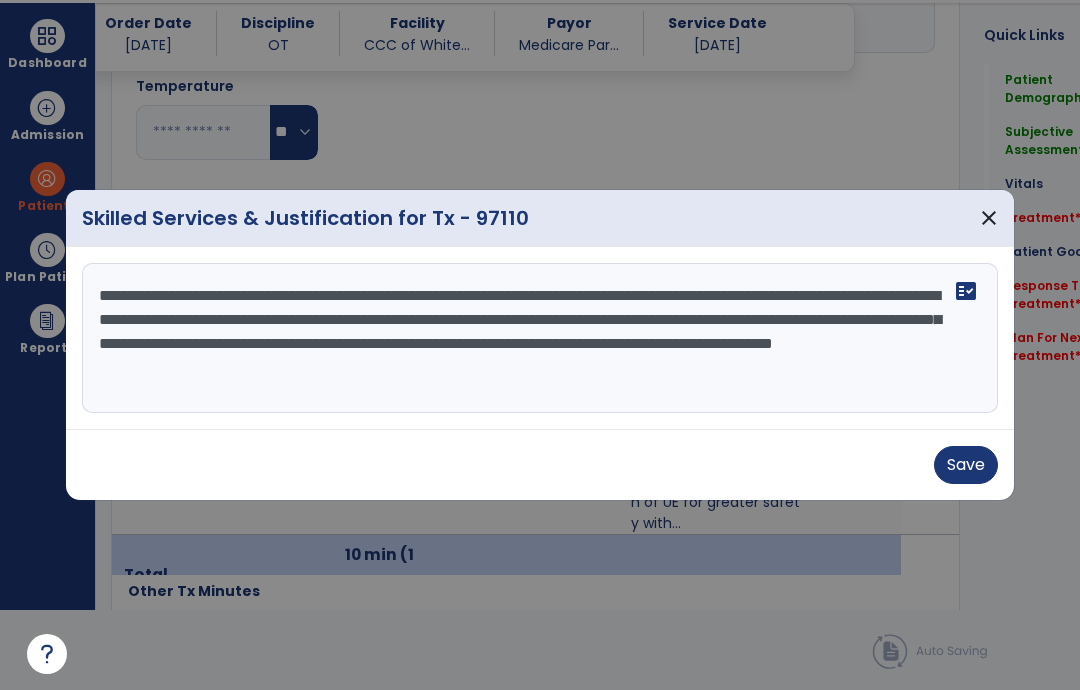 click on "**********" at bounding box center (540, 338) 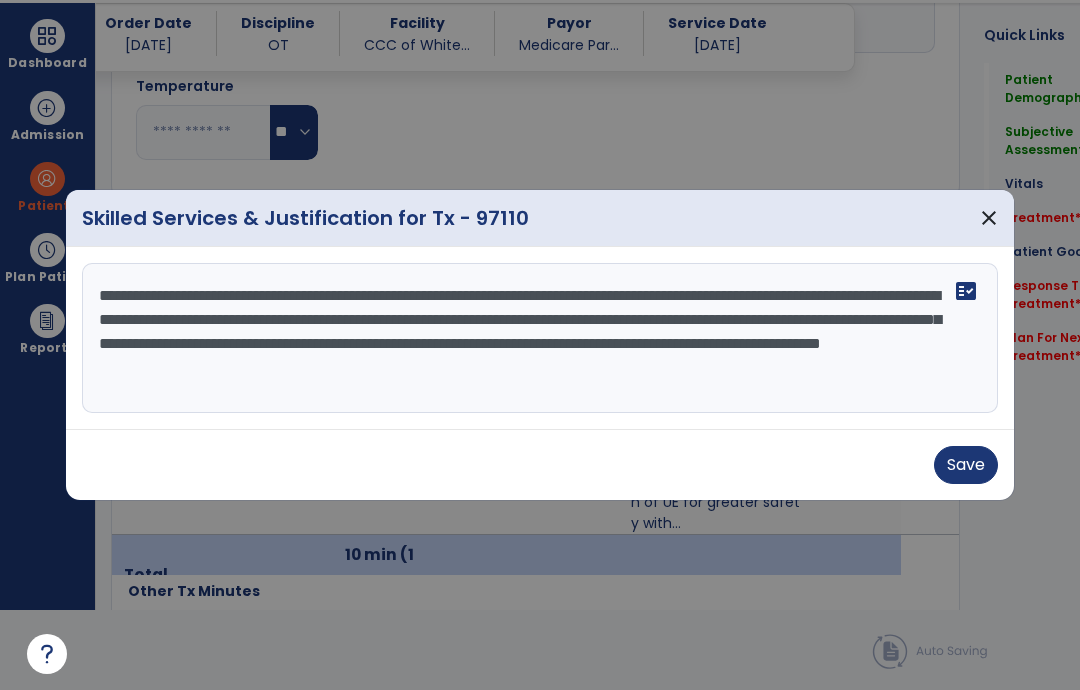 type on "**********" 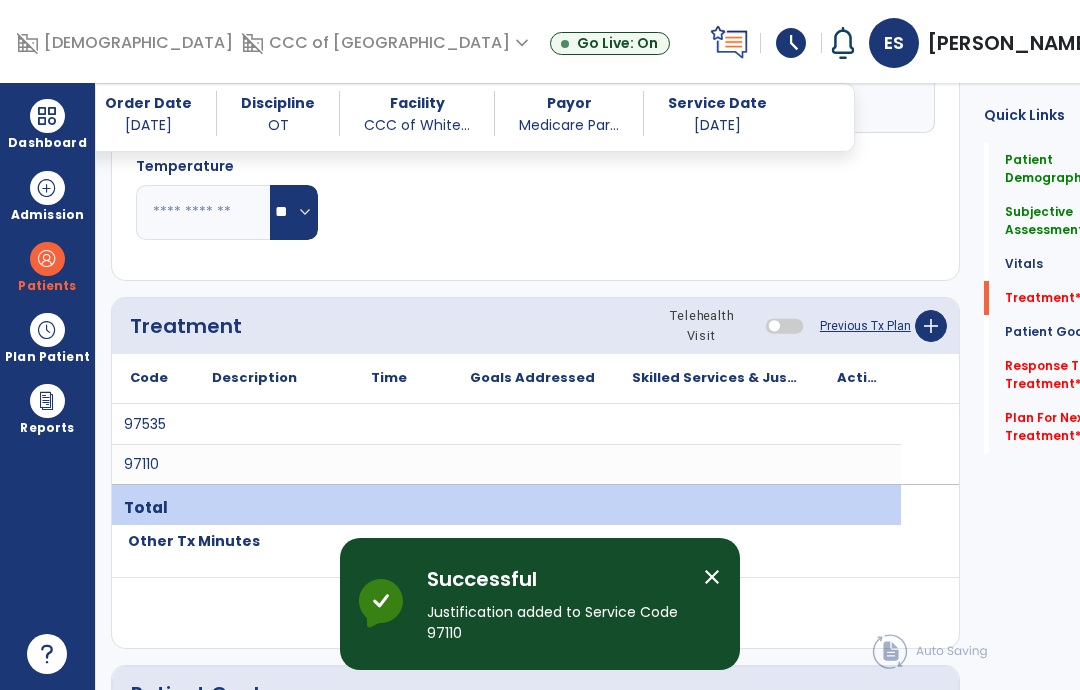 scroll, scrollTop: 80, scrollLeft: 0, axis: vertical 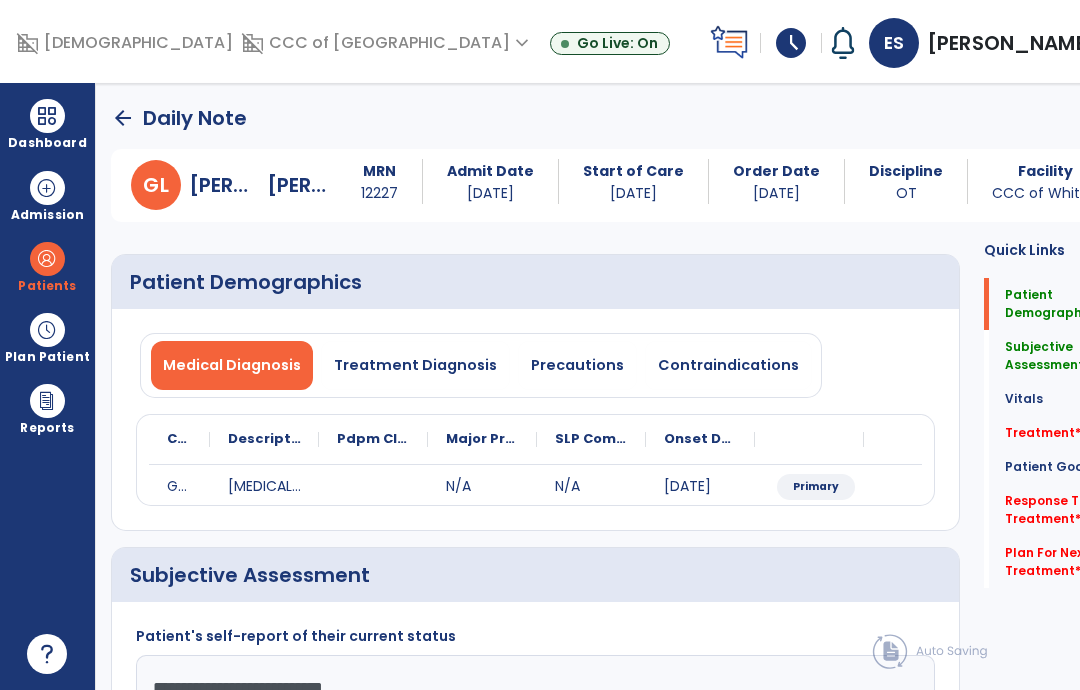 click at bounding box center (47, 259) 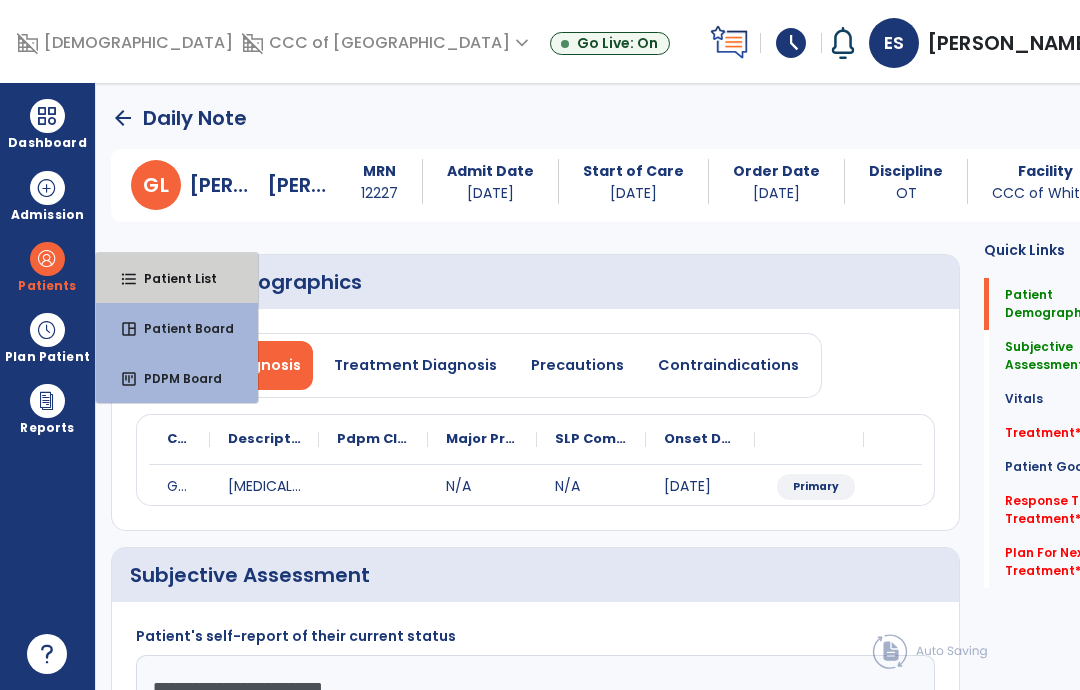 click on "Patient List" at bounding box center (172, 278) 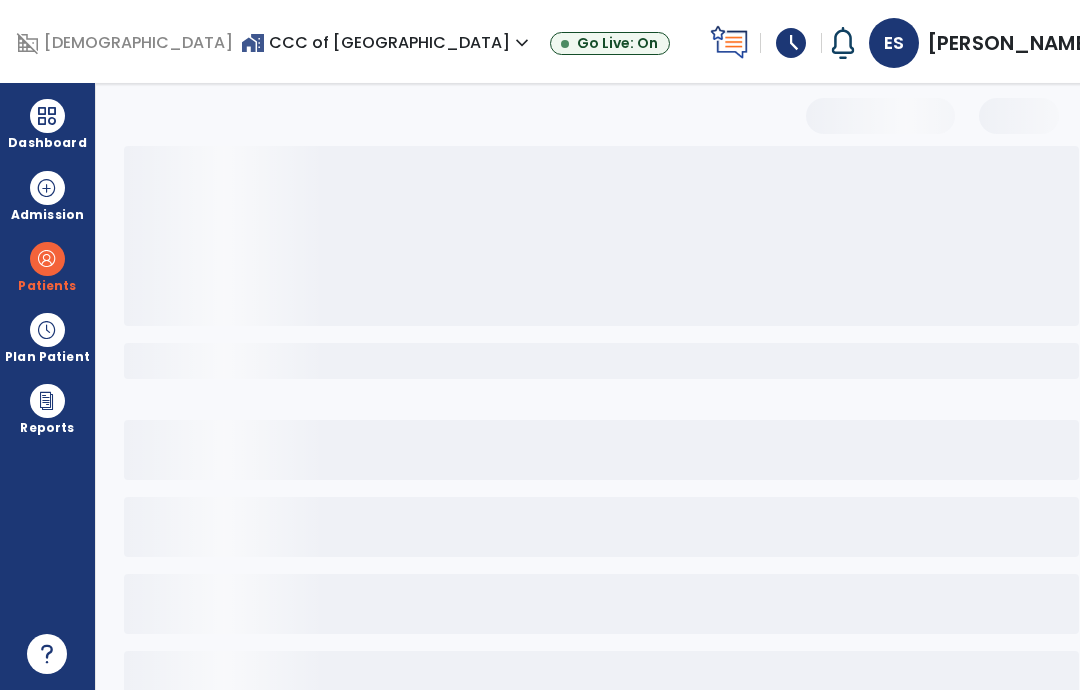 select on "***" 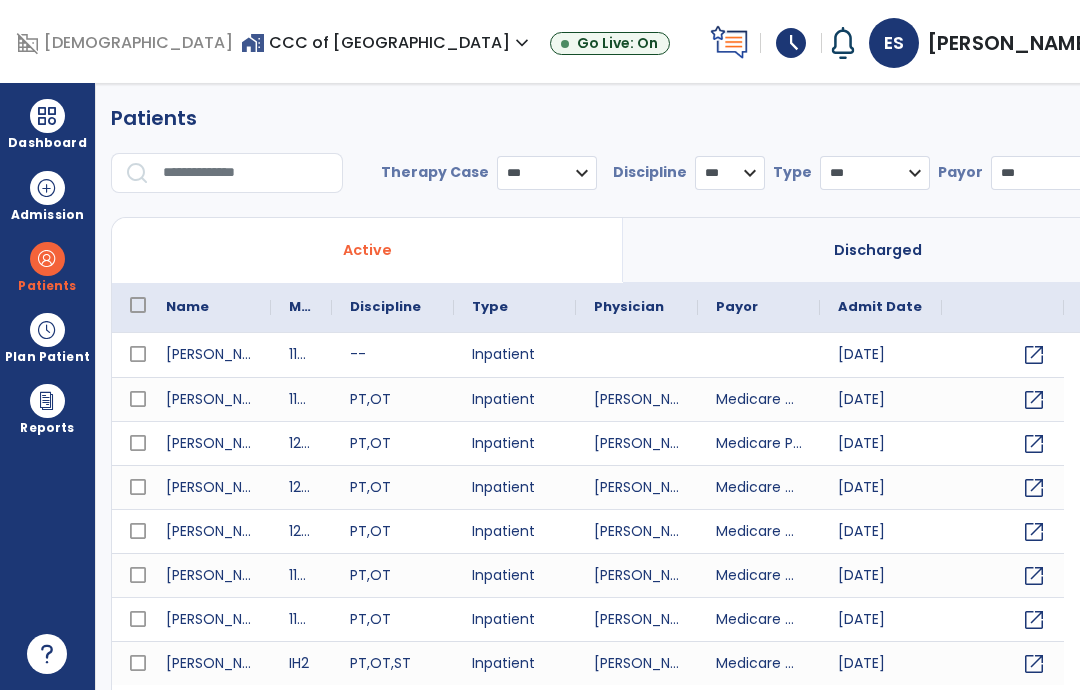 click at bounding box center [246, 173] 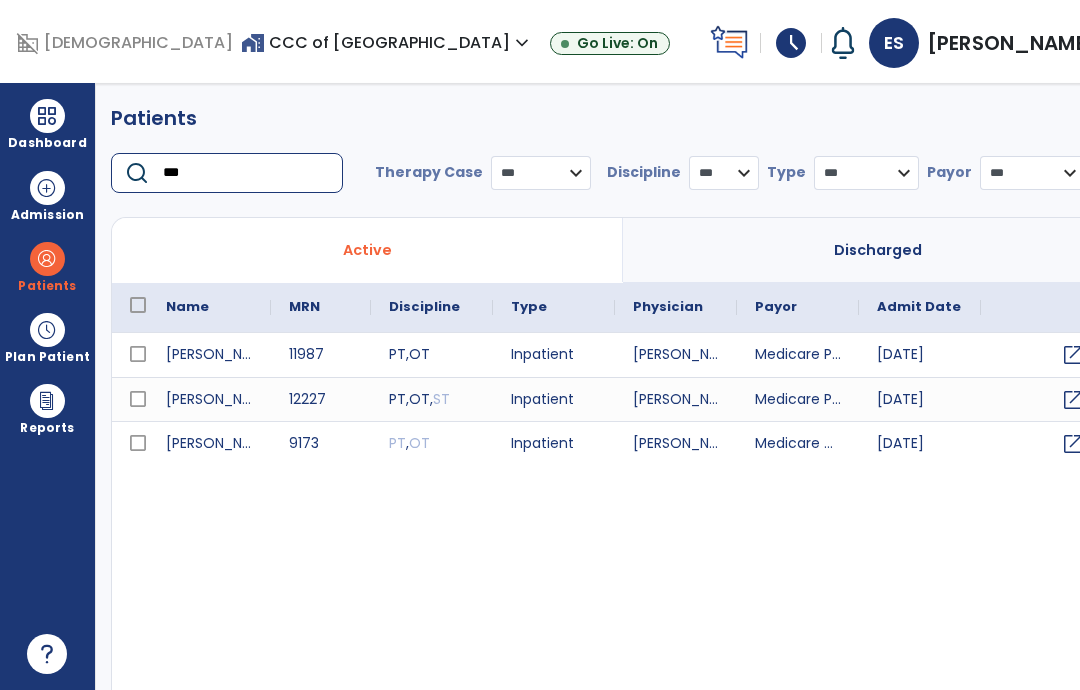 type on "***" 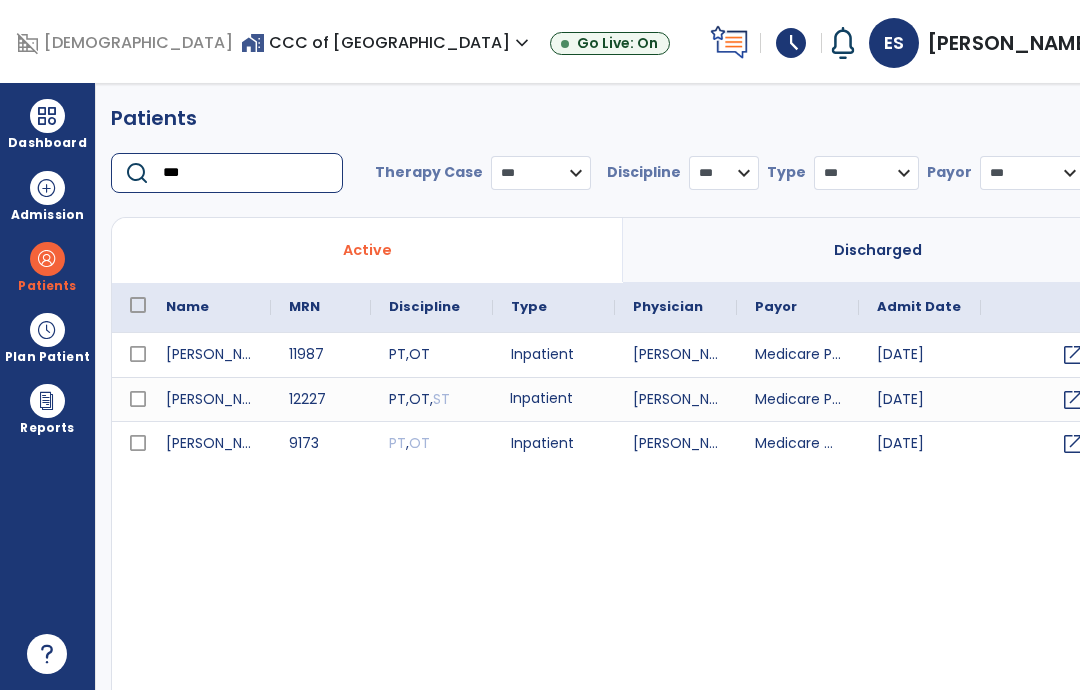 click on "Inpatient" at bounding box center (554, 399) 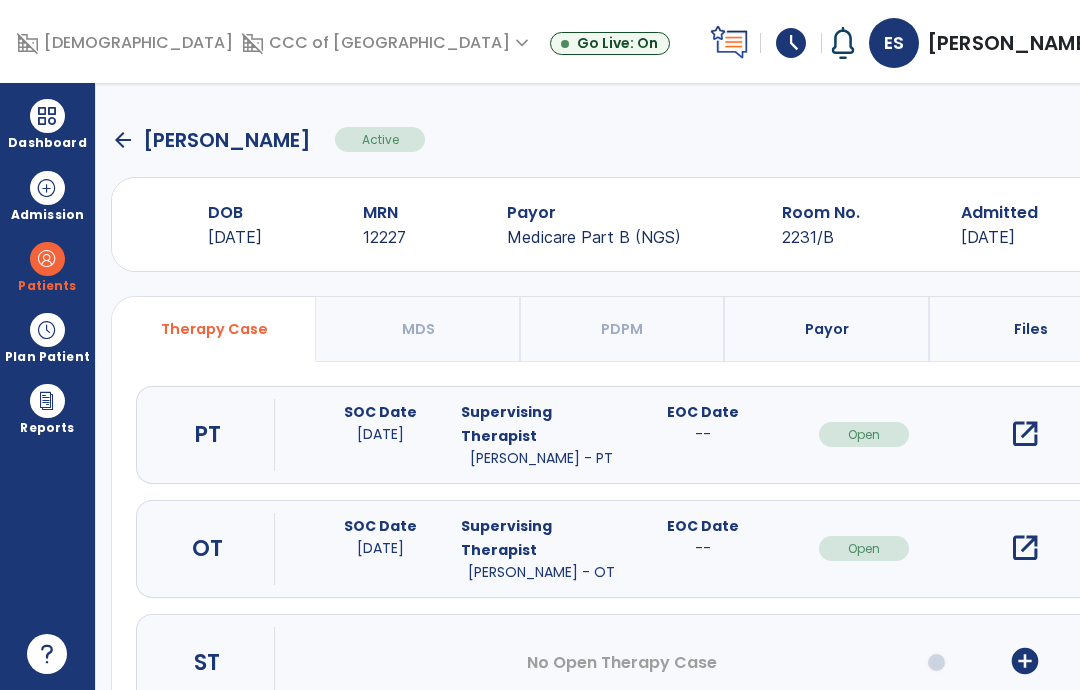 click on "open_in_new" at bounding box center (1025, 548) 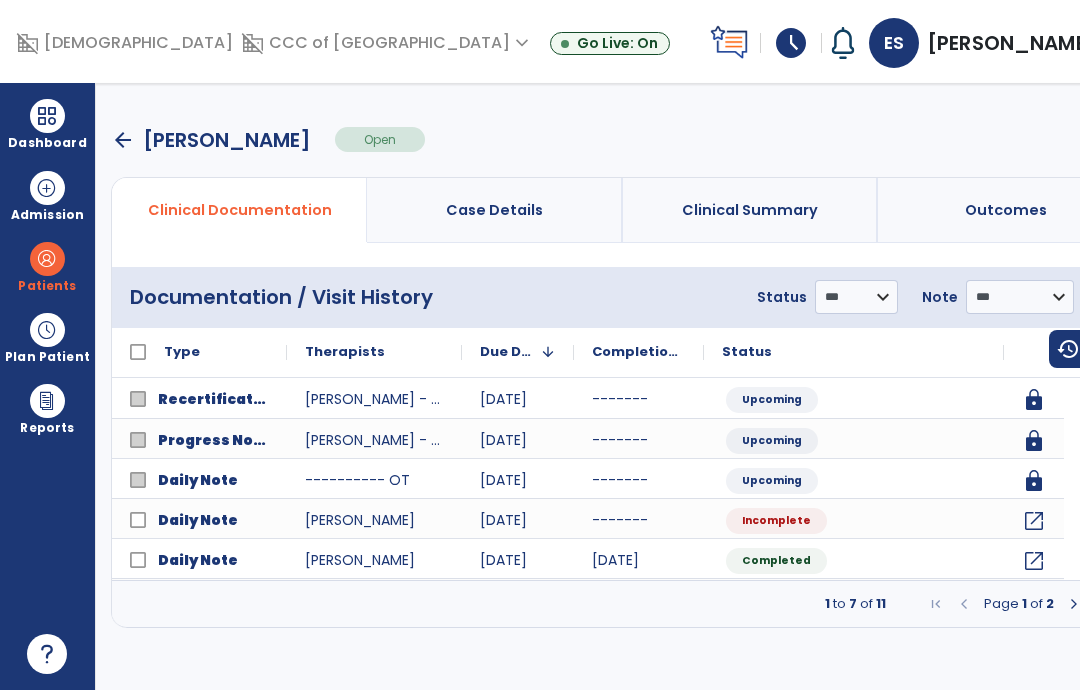 click at bounding box center (1102, 604) 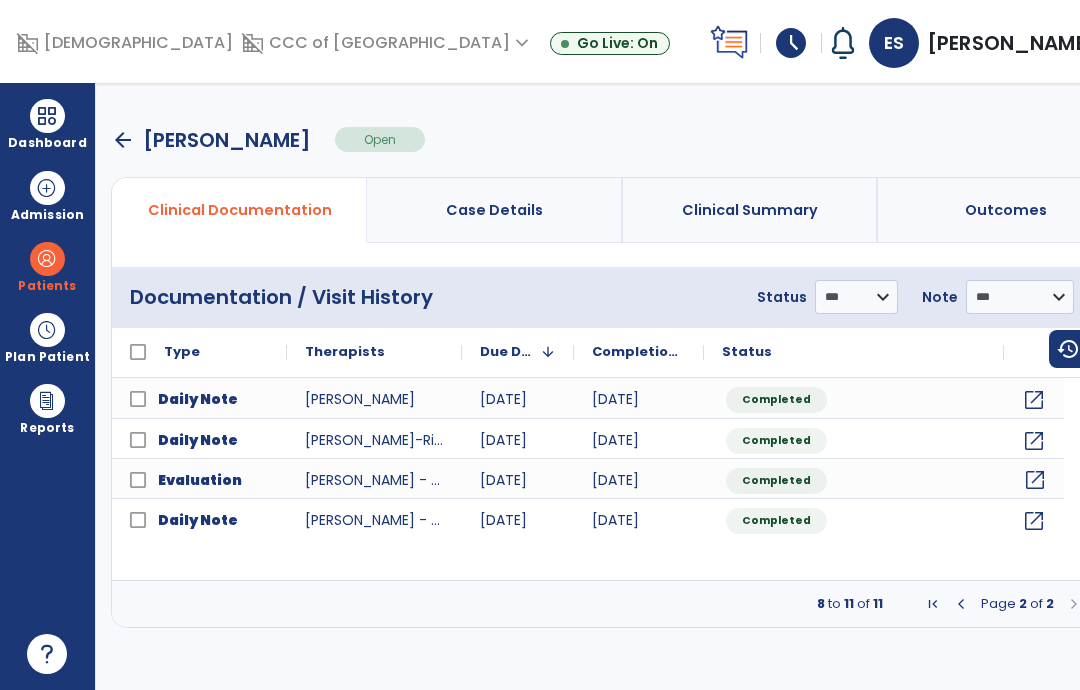 click on "open_in_new" 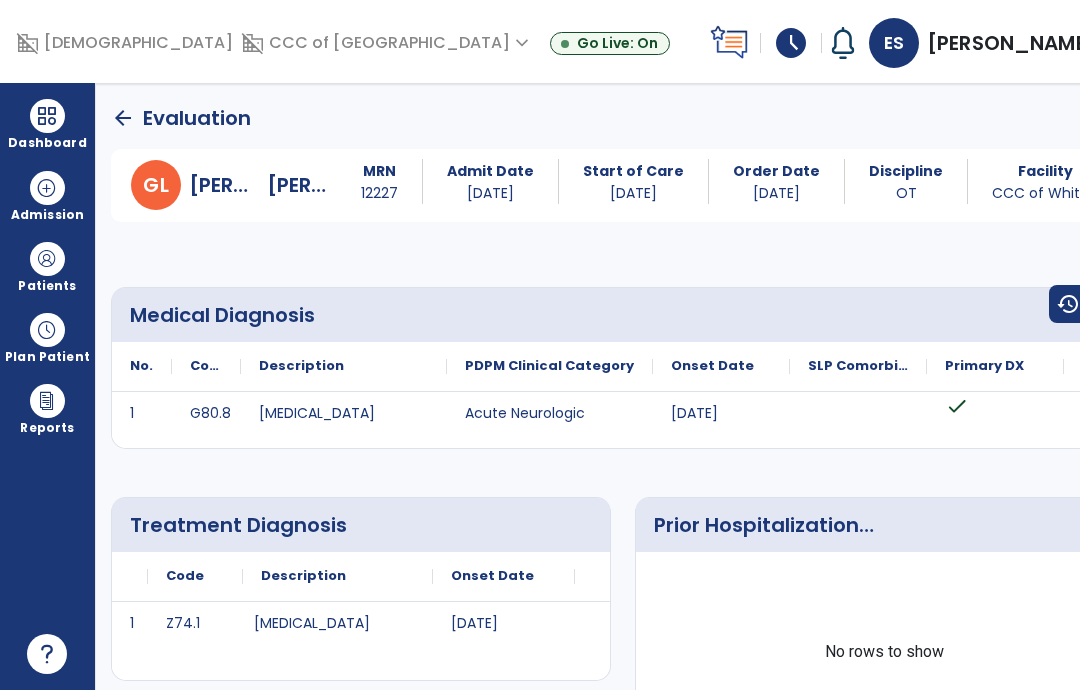 scroll, scrollTop: 0, scrollLeft: 0, axis: both 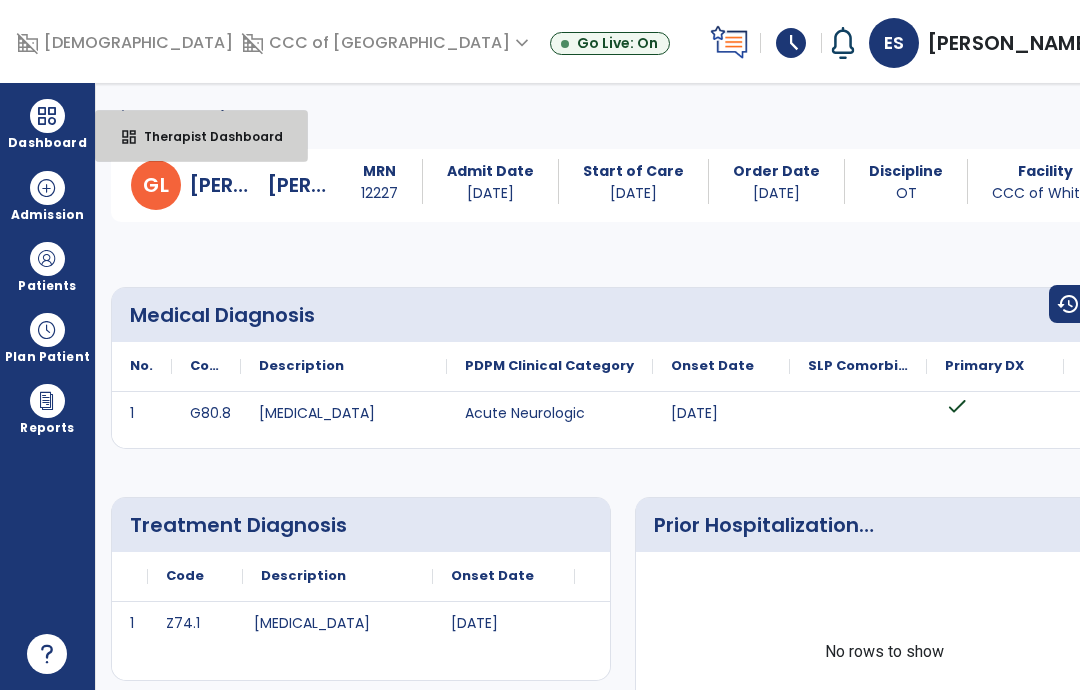 click on "Therapist Dashboard" at bounding box center [205, 136] 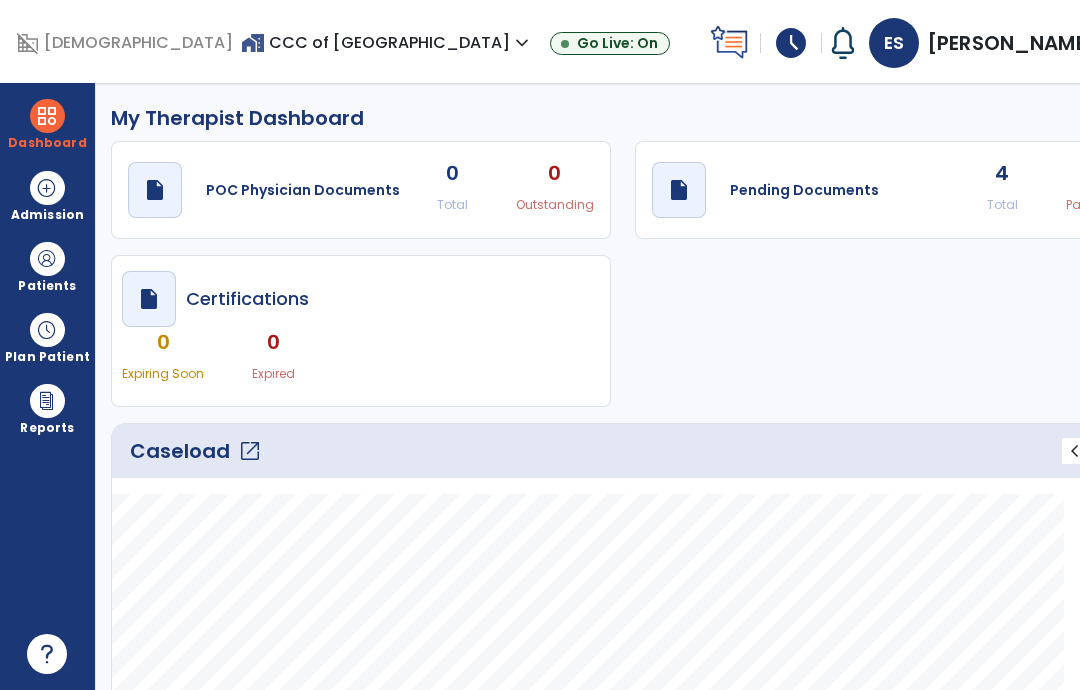 click on "Pending Documents" 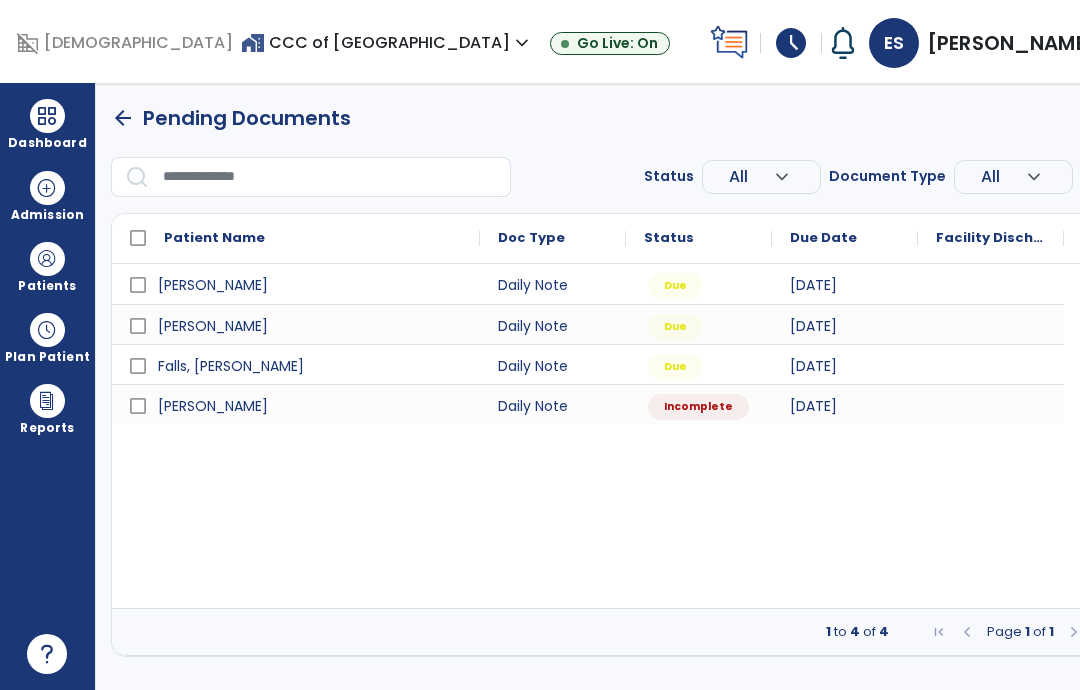 scroll, scrollTop: 0, scrollLeft: 0, axis: both 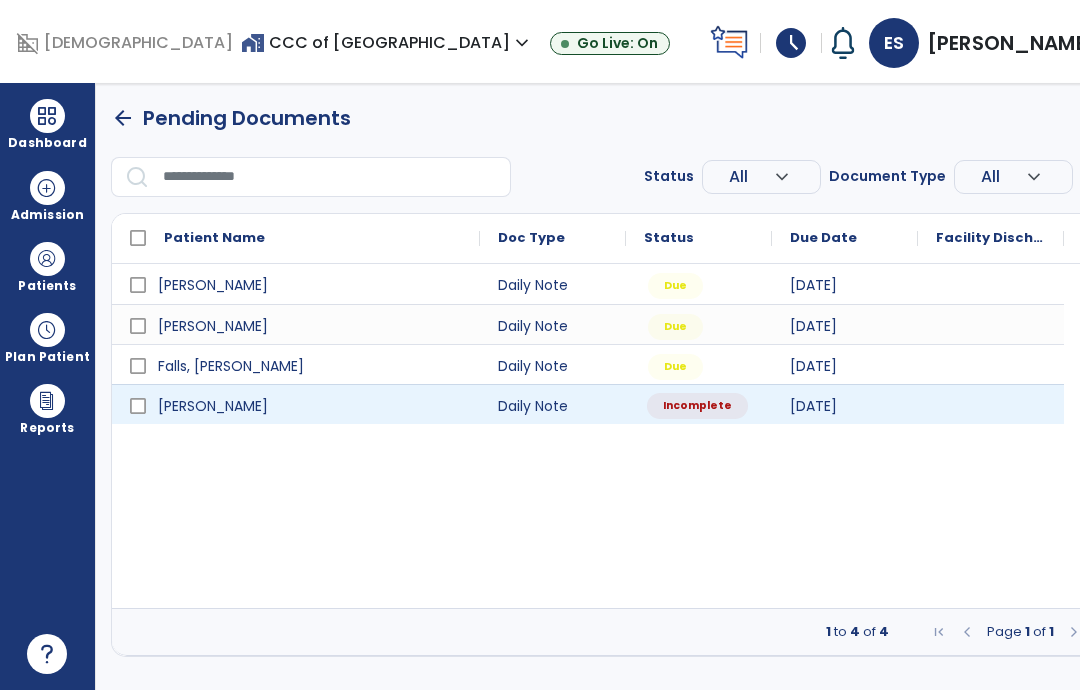 click on "Incomplete" at bounding box center (697, 406) 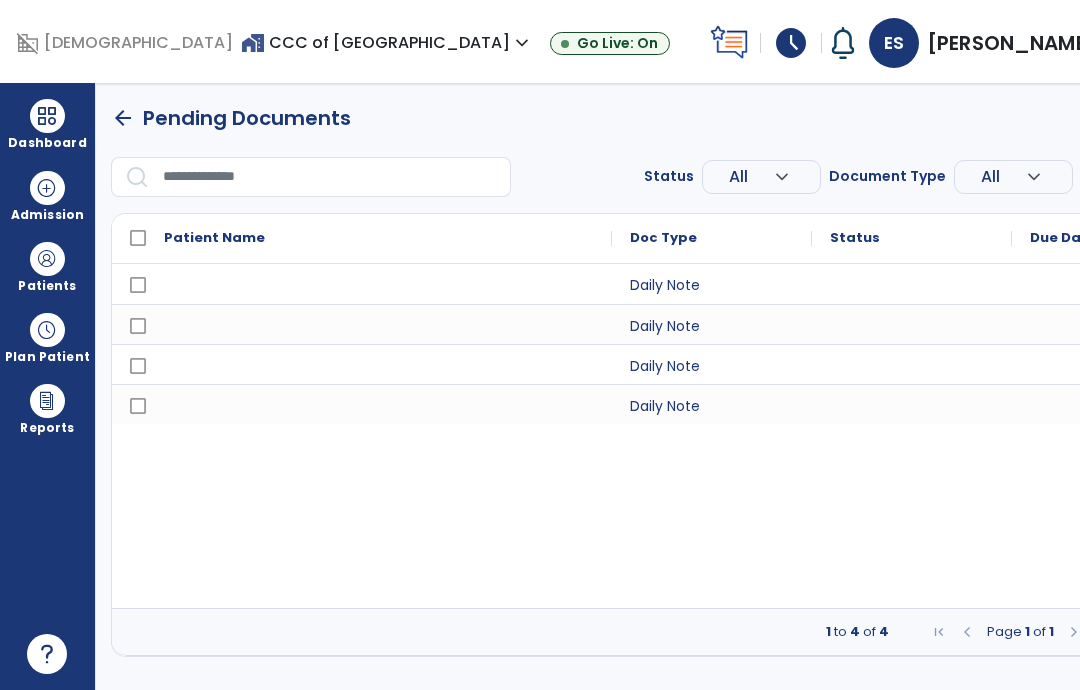 select on "*" 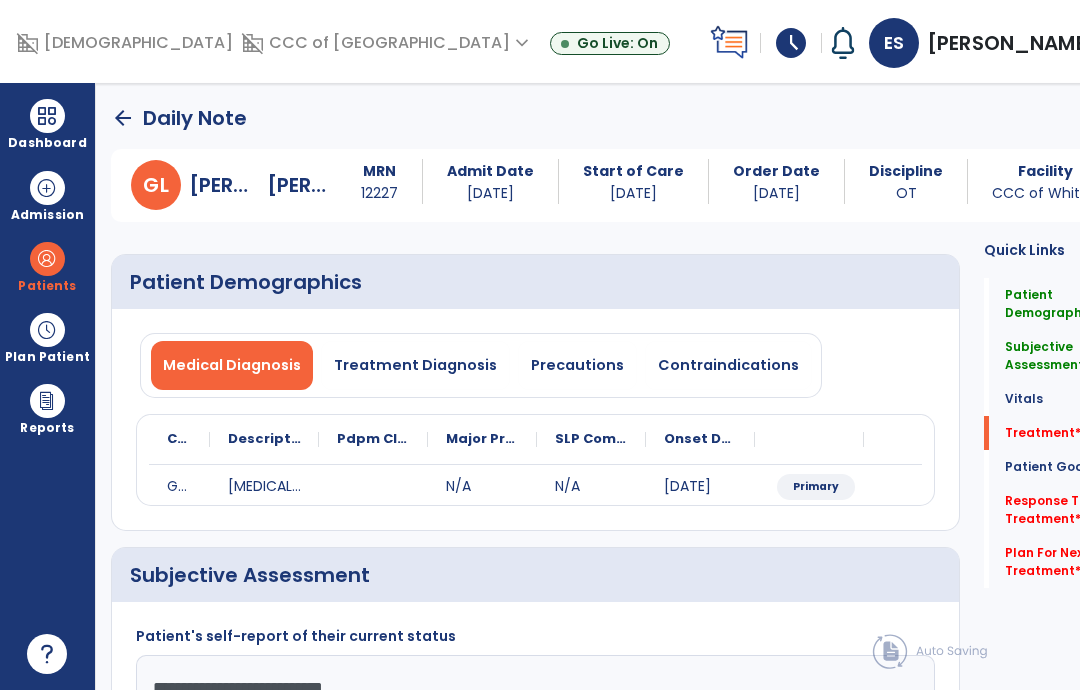 scroll, scrollTop: 1, scrollLeft: 0, axis: vertical 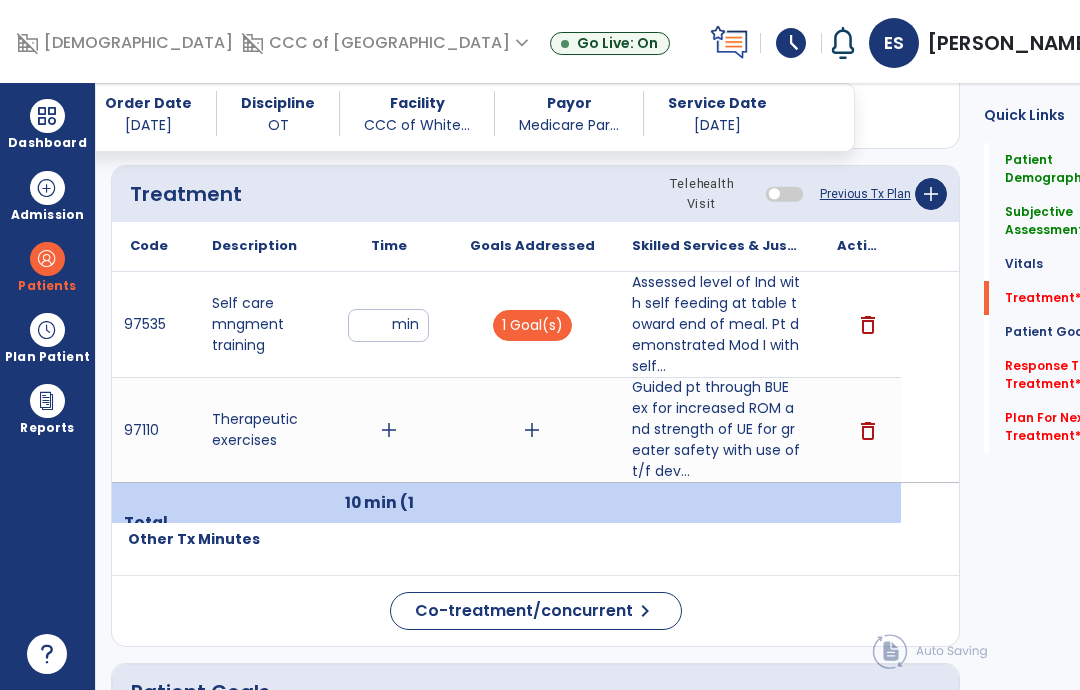 click on "add" at bounding box center (532, 430) 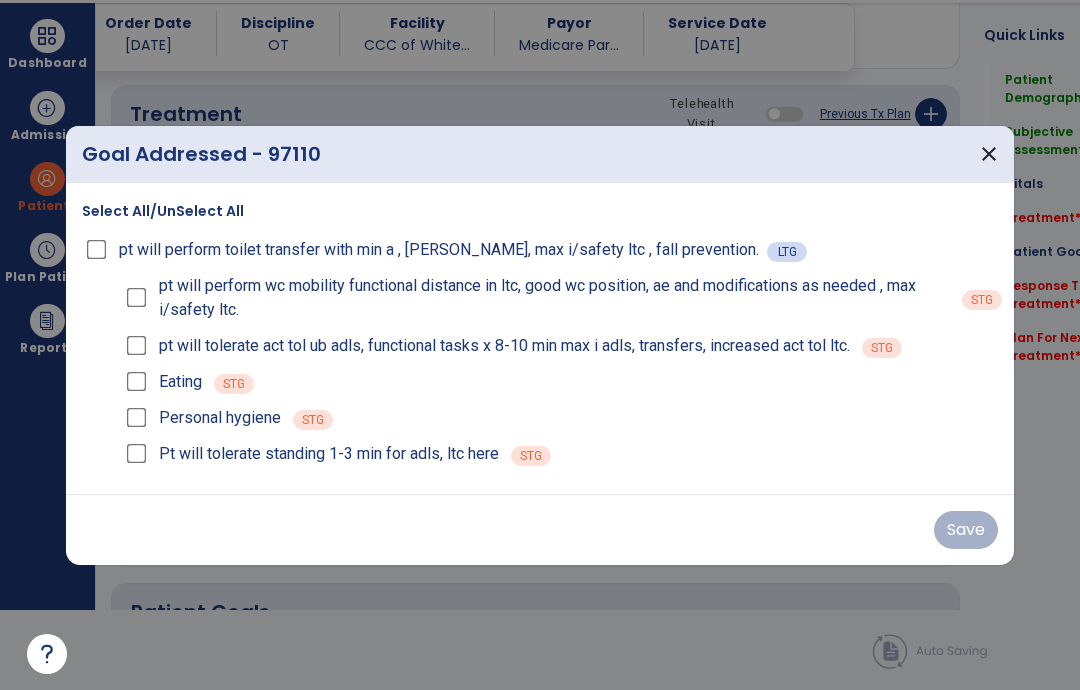 scroll, scrollTop: 0, scrollLeft: 0, axis: both 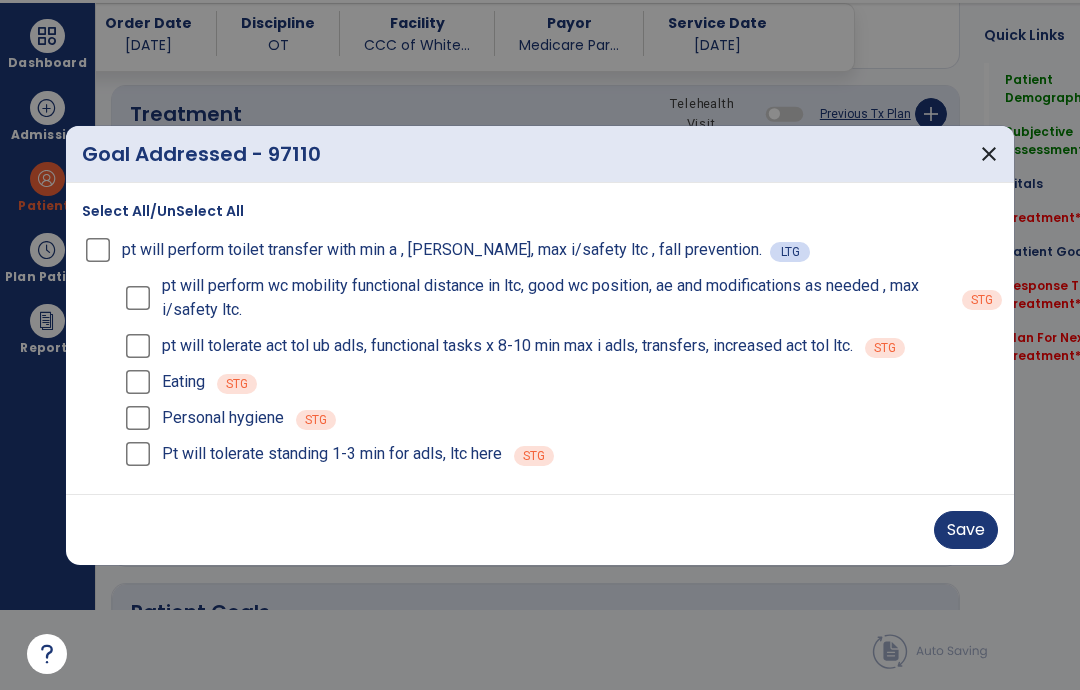 click on "Save" at bounding box center [966, 530] 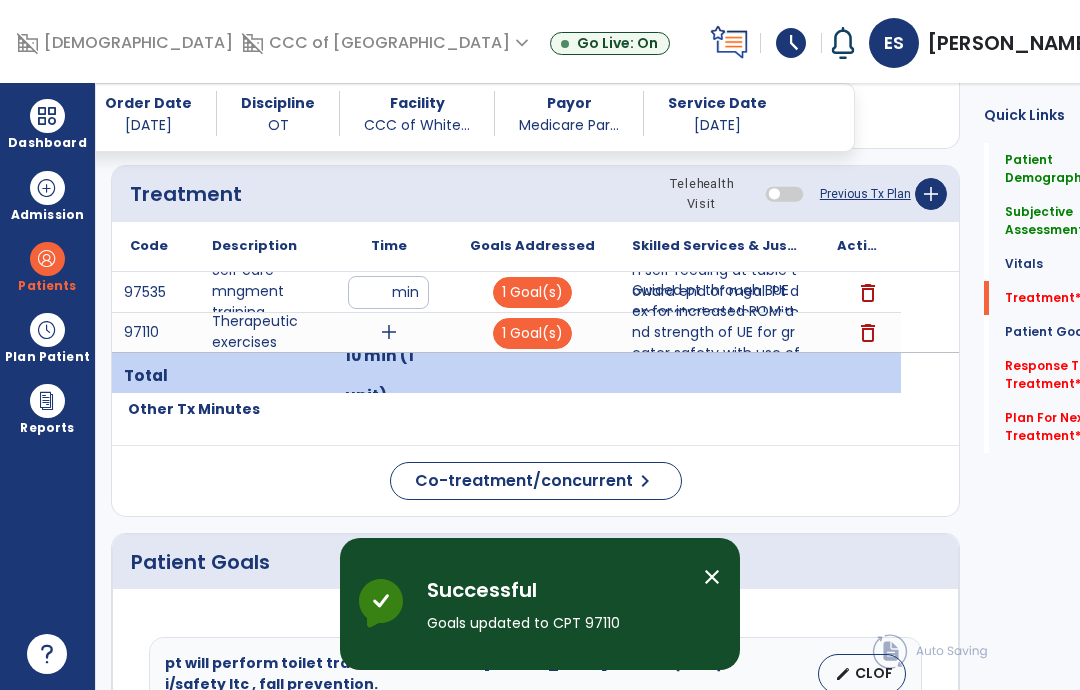 scroll, scrollTop: 80, scrollLeft: 0, axis: vertical 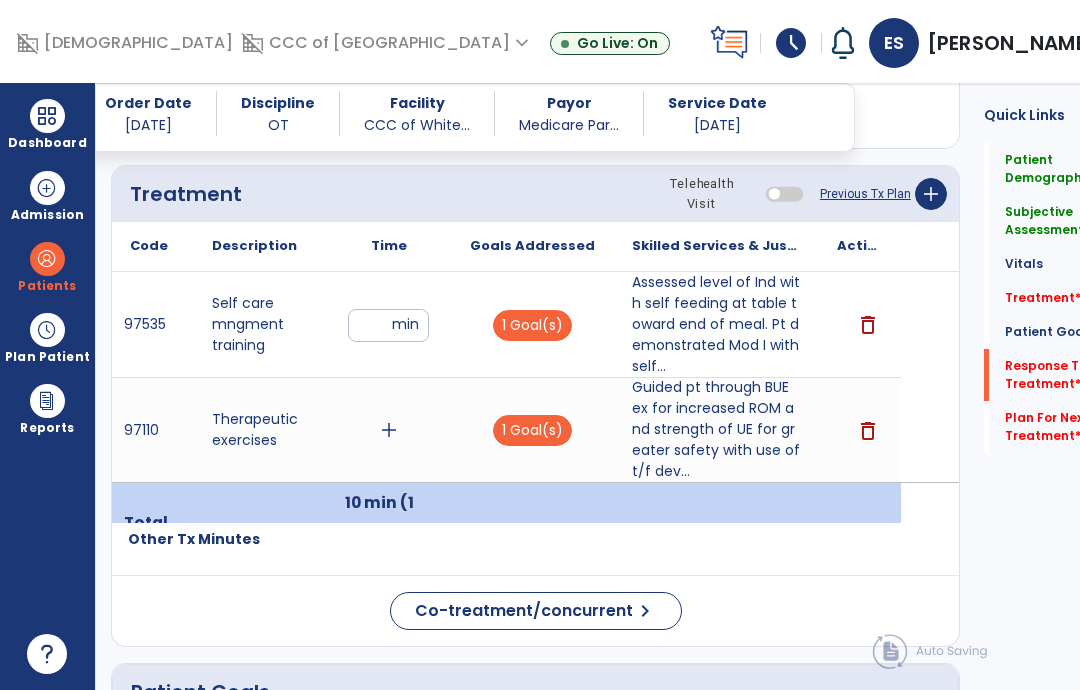 click on "Response To Treatment   *" 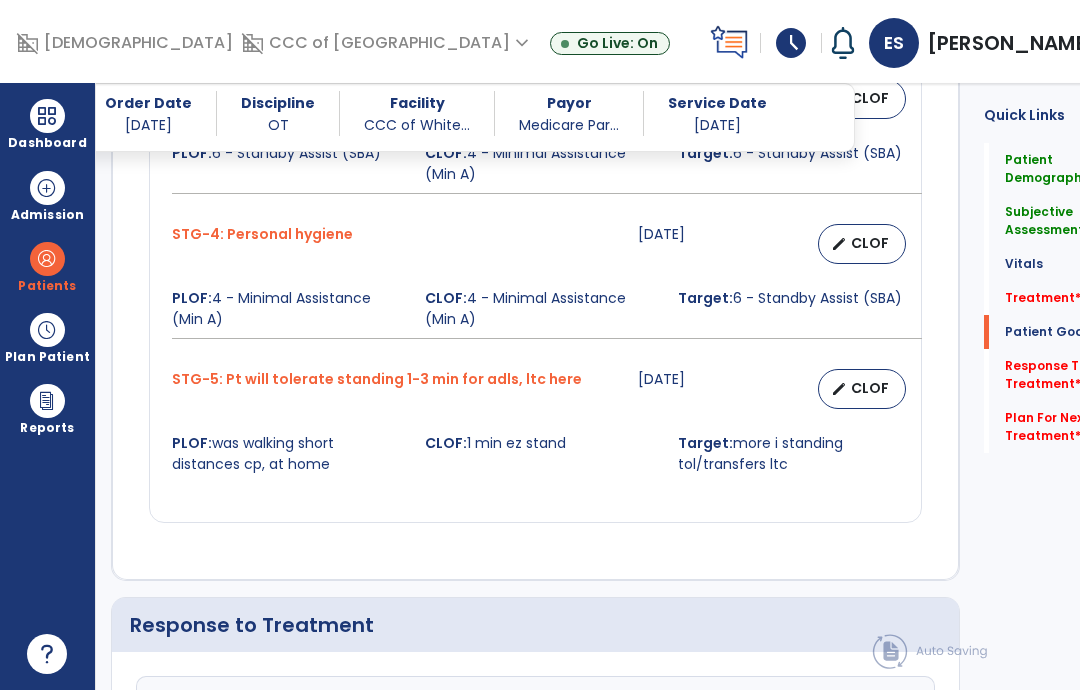scroll, scrollTop: 2561, scrollLeft: 0, axis: vertical 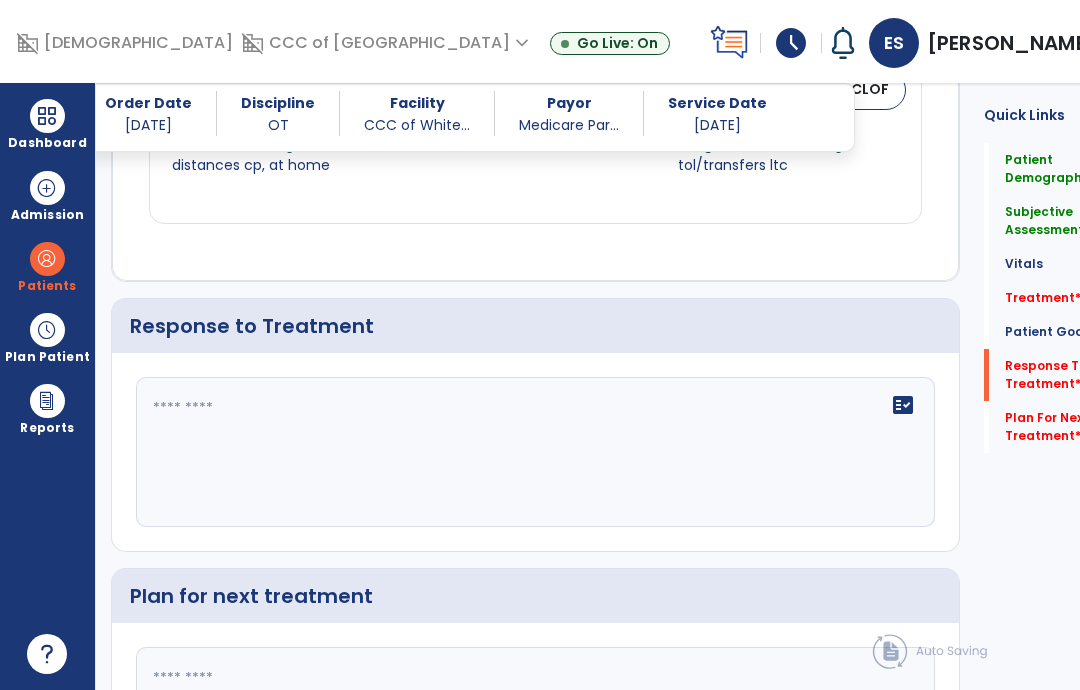 click on "fact_check" 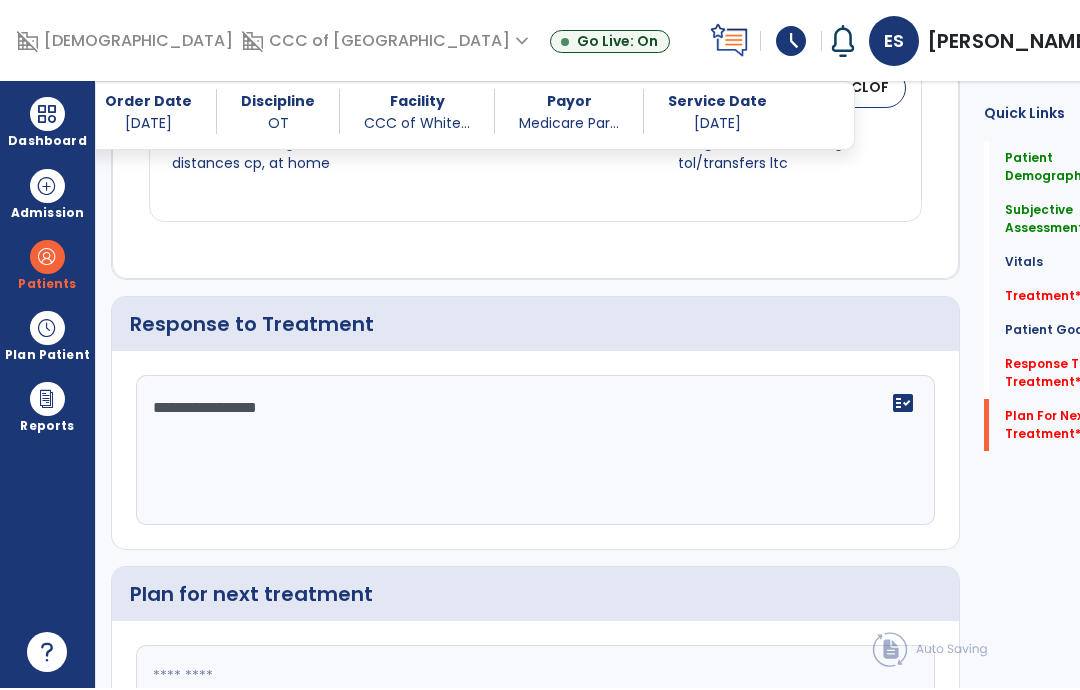 type on "**********" 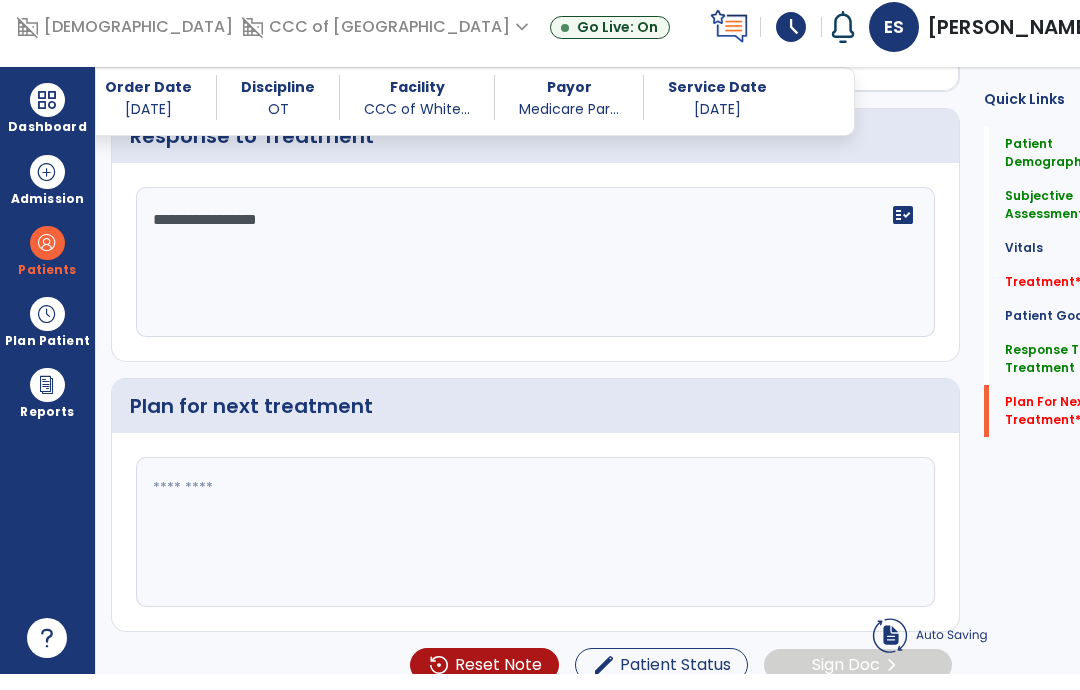 scroll, scrollTop: 2550, scrollLeft: 0, axis: vertical 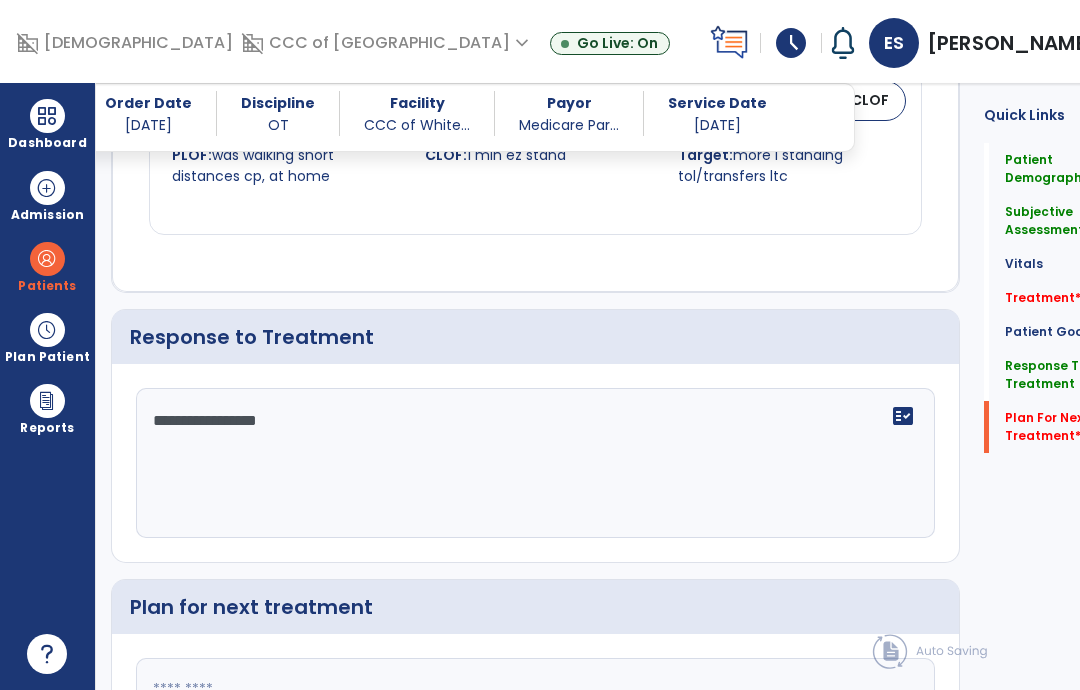 click on "Plan for next treatment" 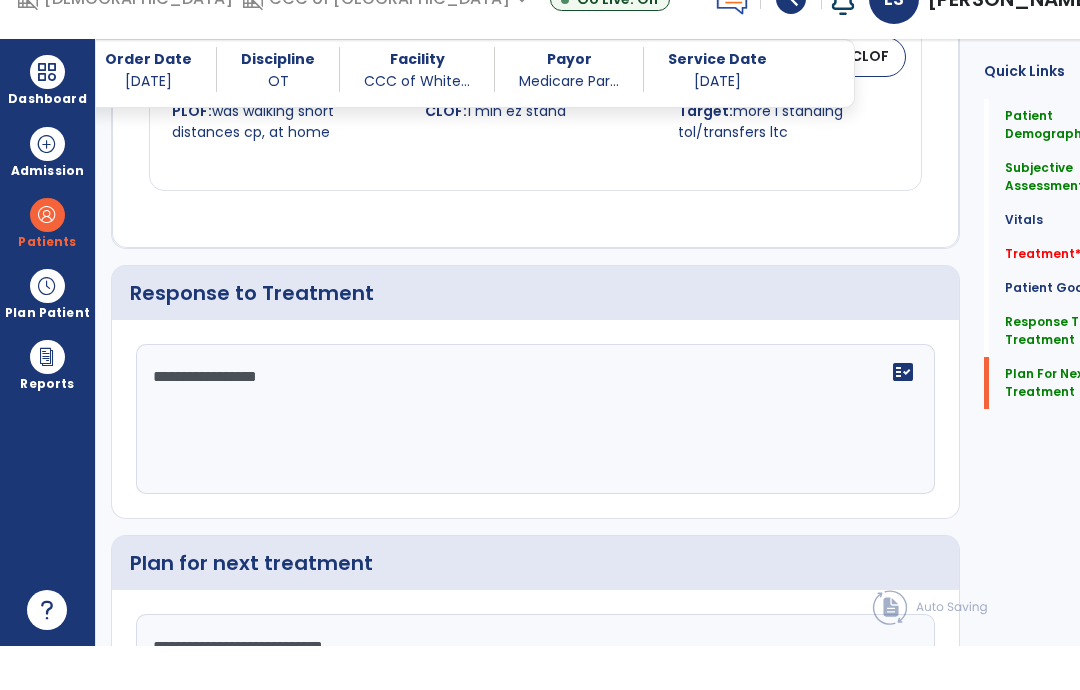 type on "**********" 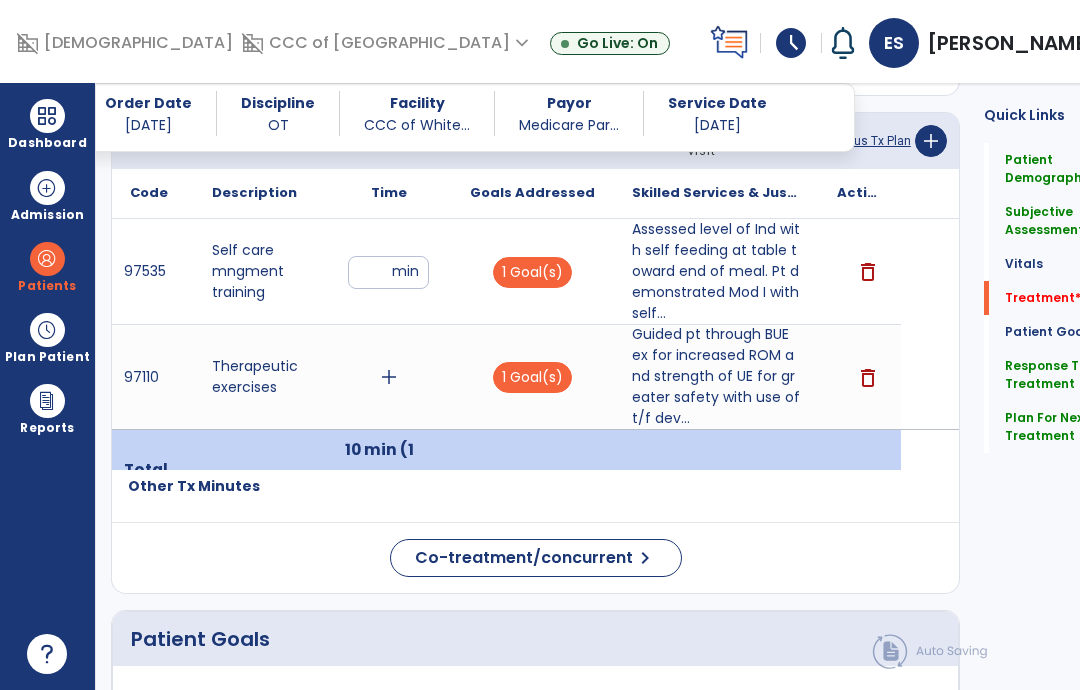 scroll, scrollTop: 1136, scrollLeft: 0, axis: vertical 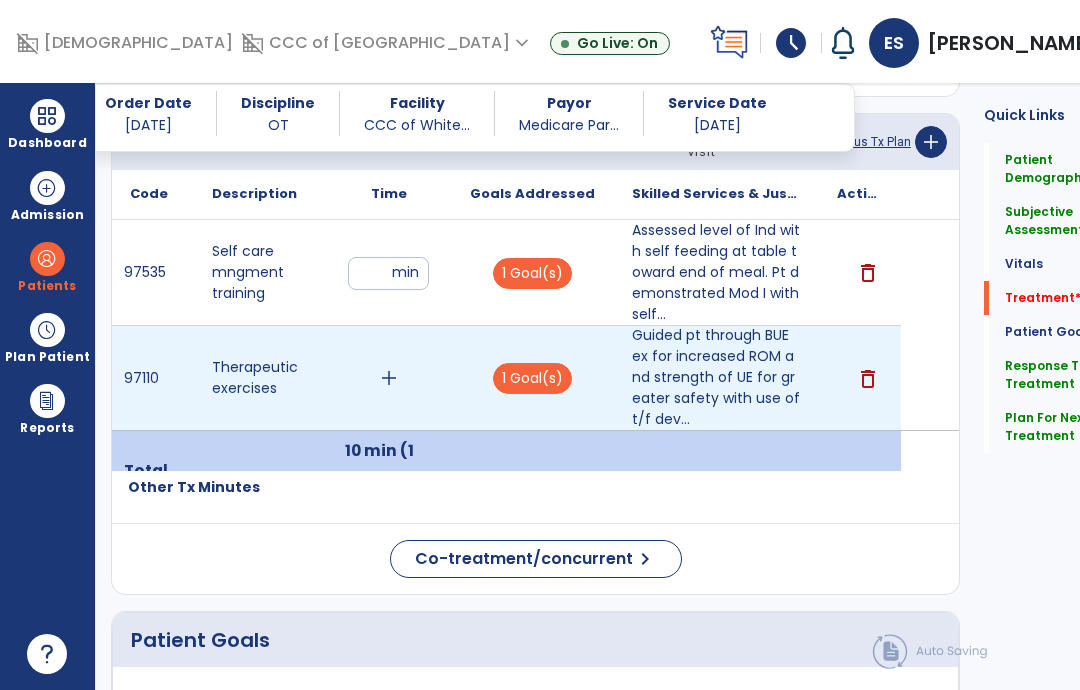click on "add" at bounding box center [389, 378] 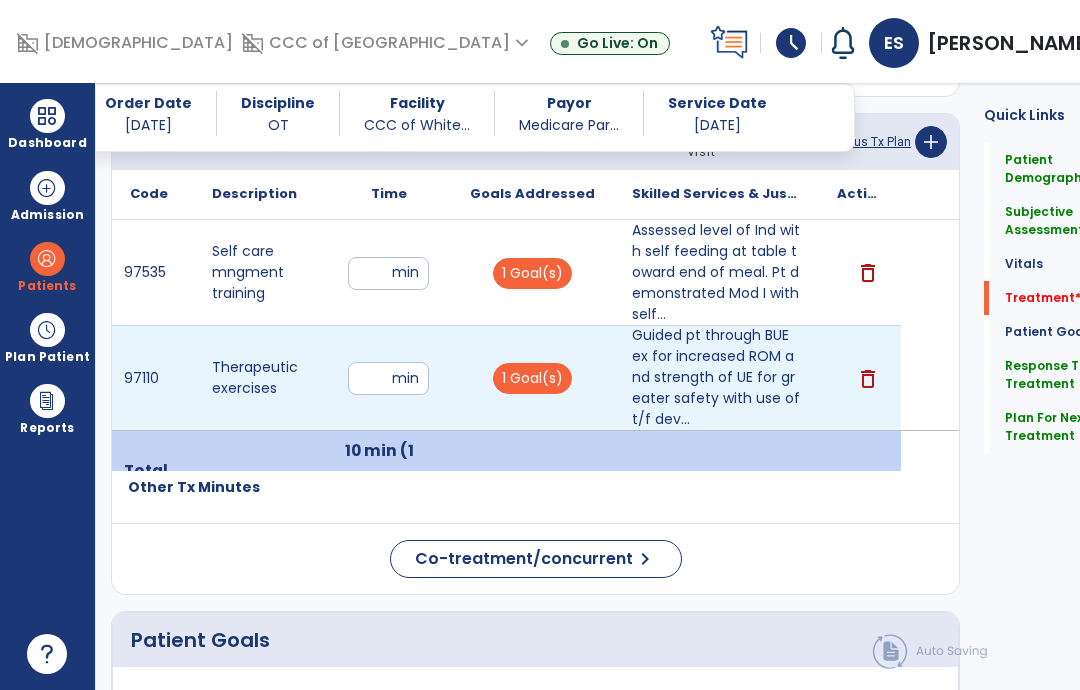 type on "**" 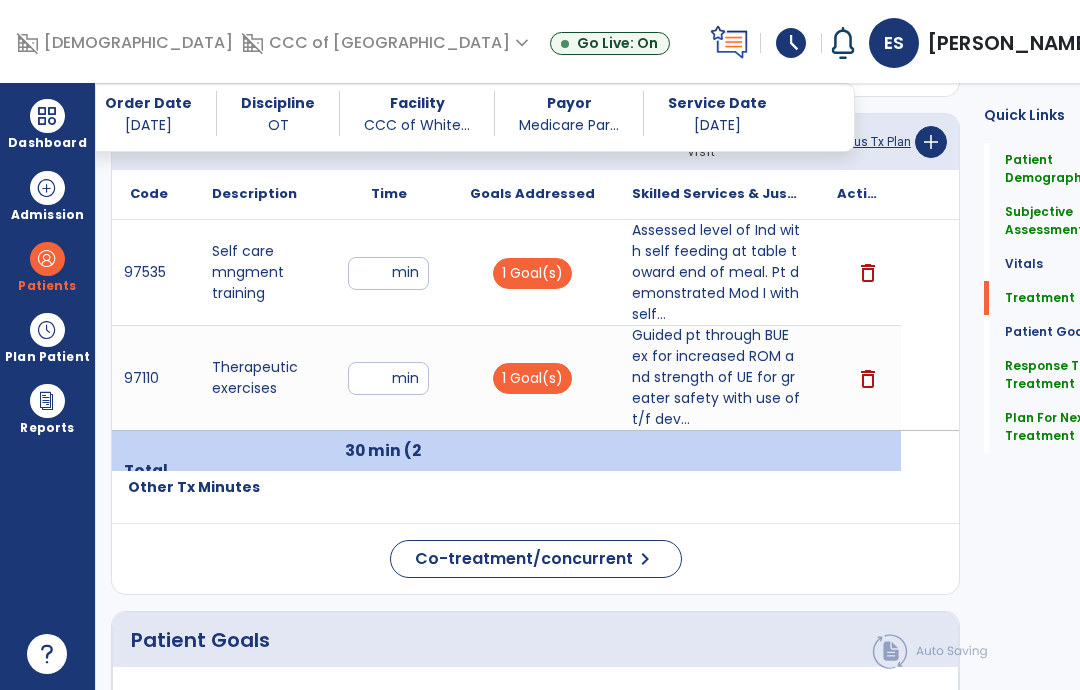 click on "Plan For Next Treatment" 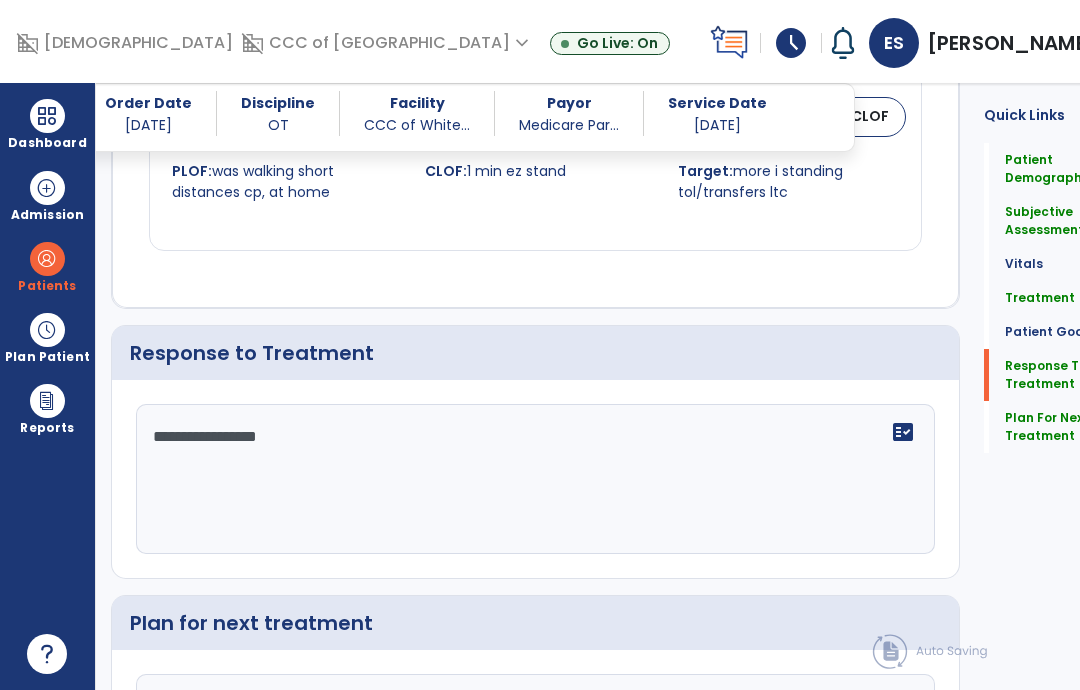 scroll, scrollTop: 2680, scrollLeft: 0, axis: vertical 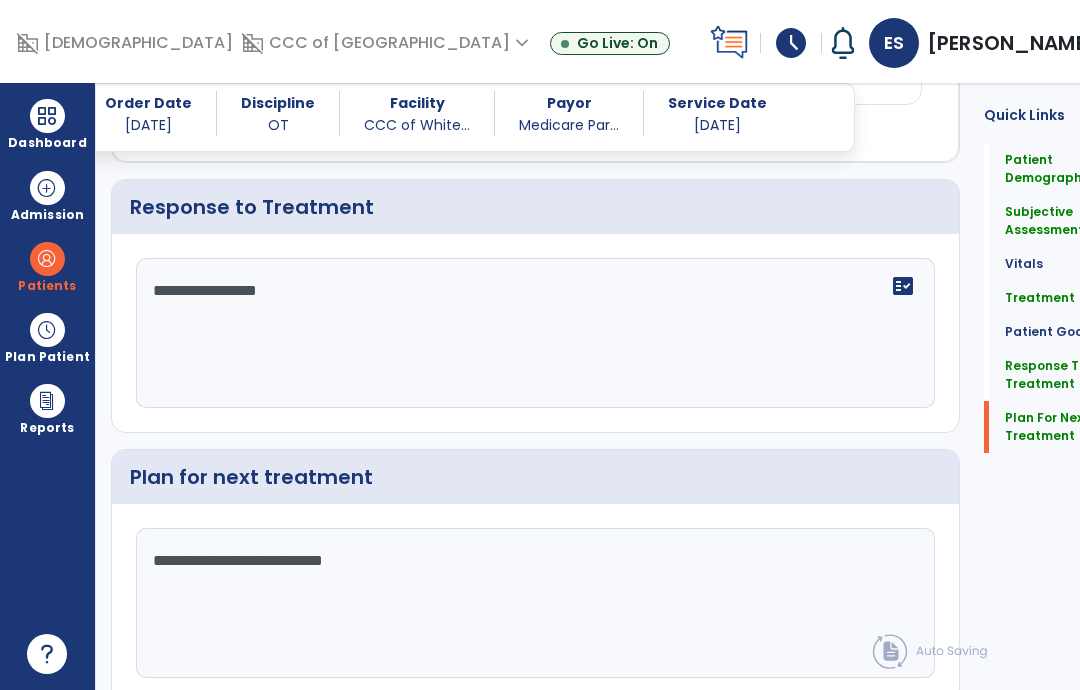 click on "Plan For Next Treatment" 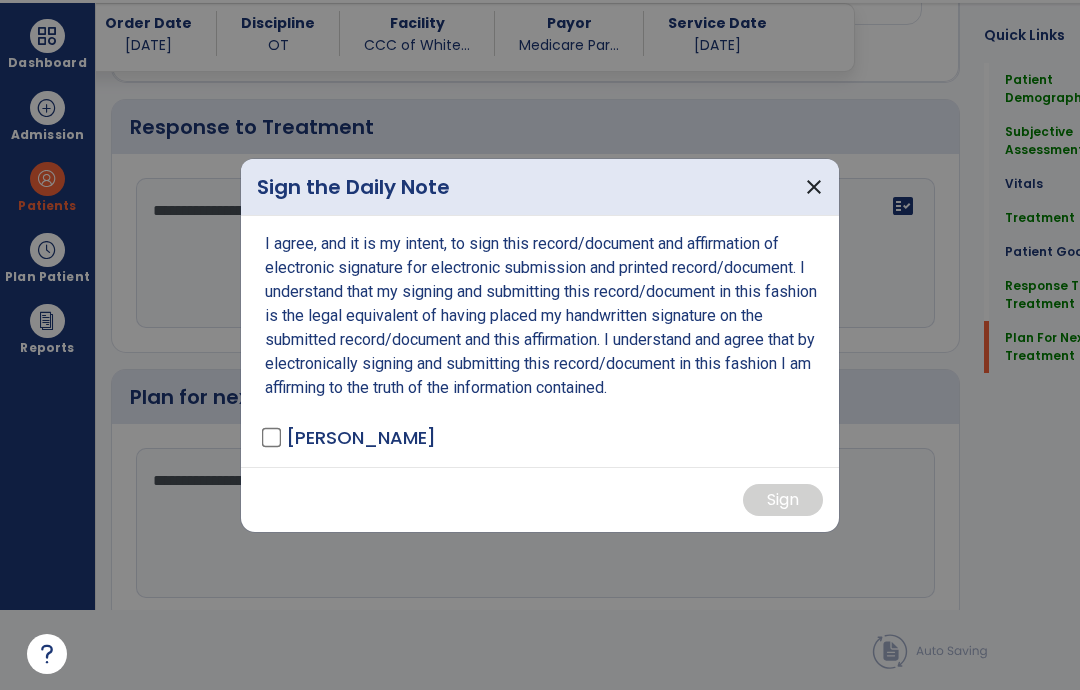 scroll, scrollTop: 0, scrollLeft: 0, axis: both 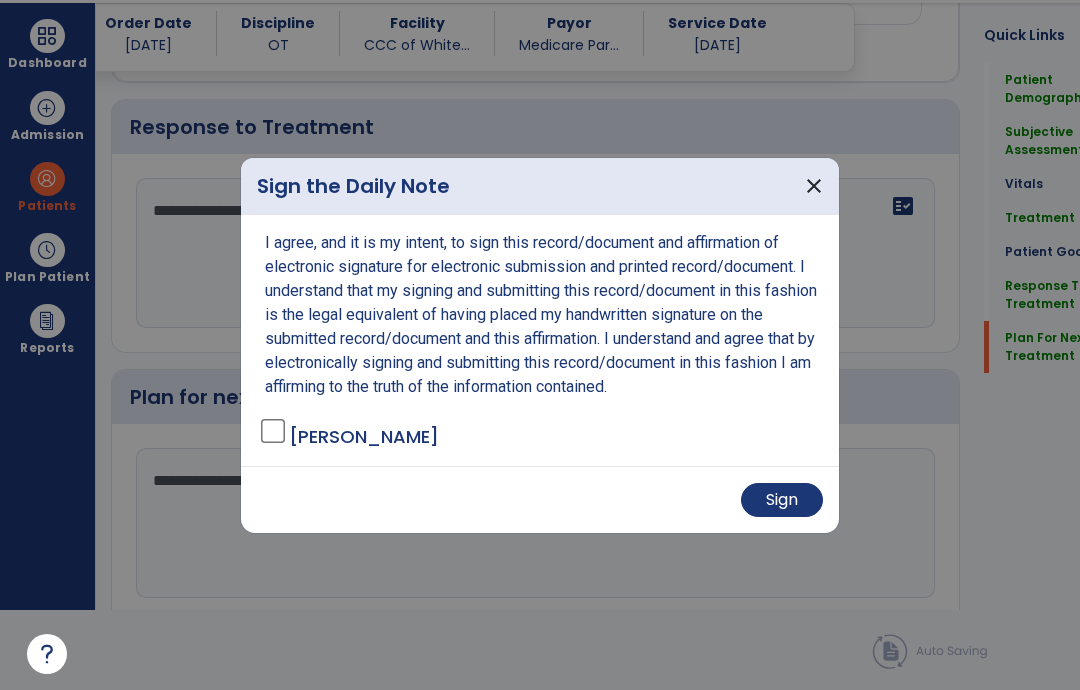 click on "Sign" at bounding box center (782, 500) 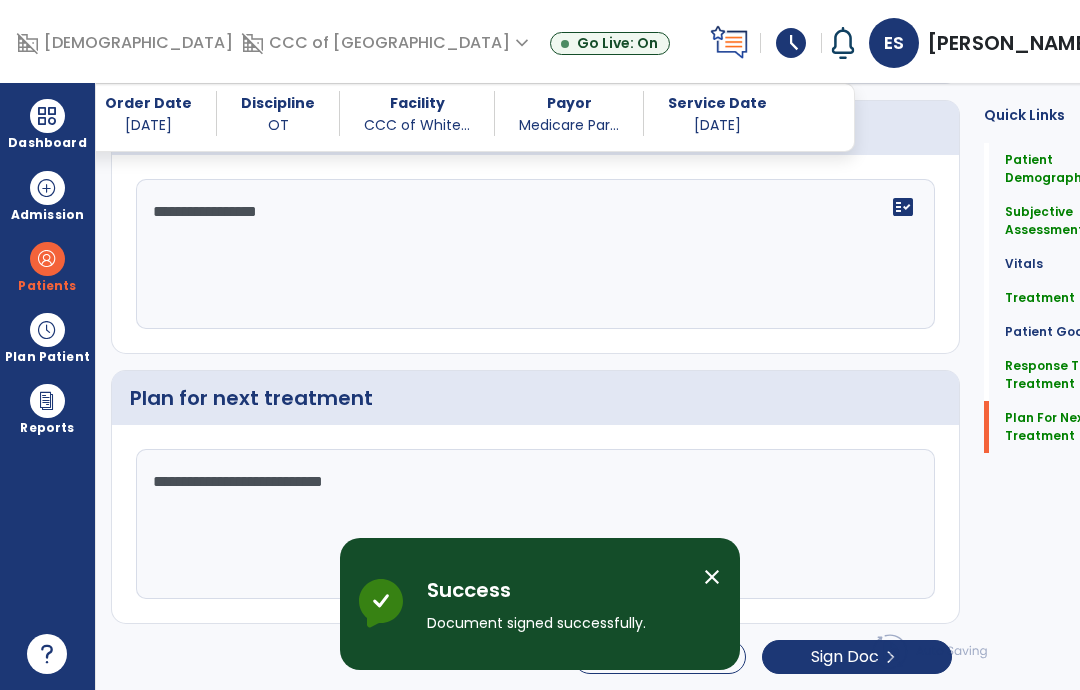 scroll, scrollTop: 0, scrollLeft: 0, axis: both 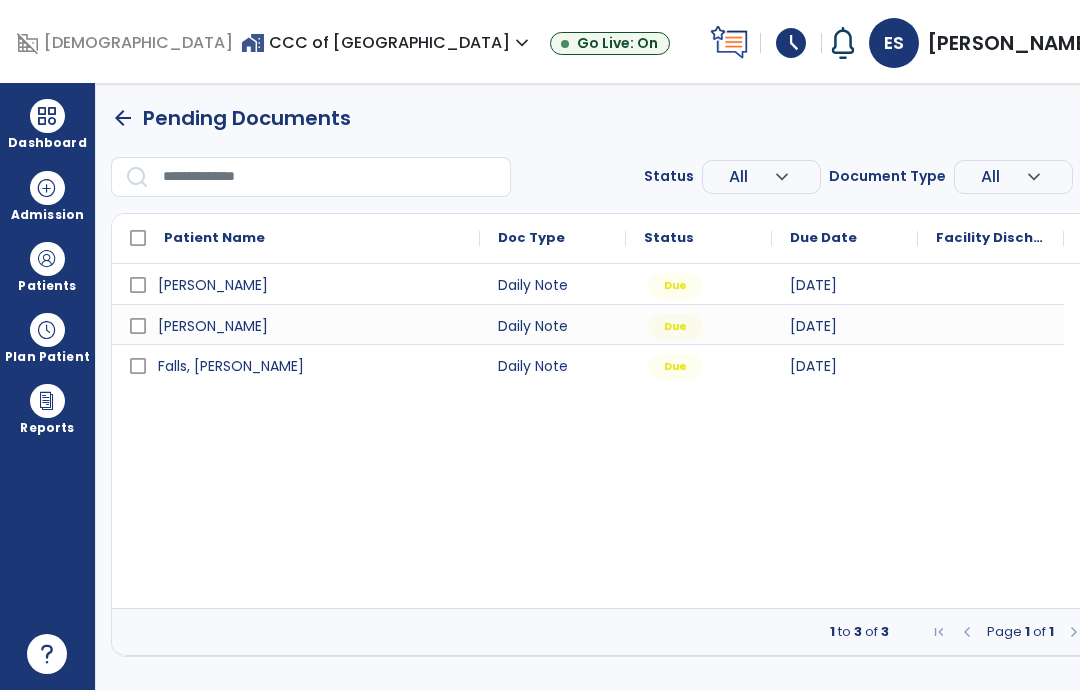 click at bounding box center [47, 259] 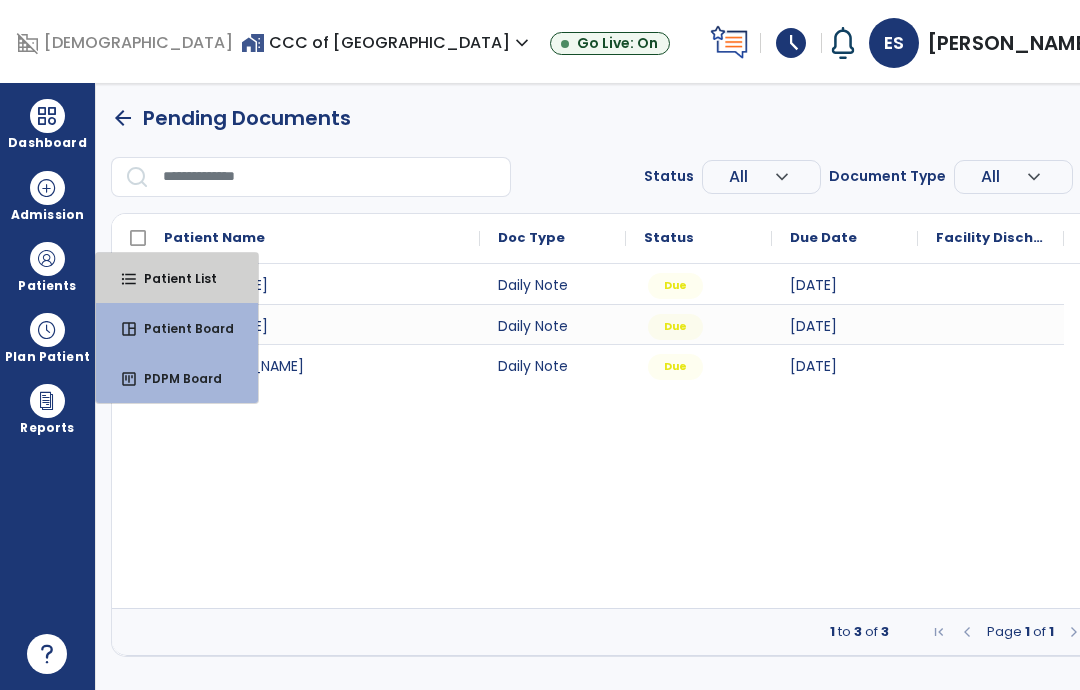 click on "Patient List" at bounding box center (172, 278) 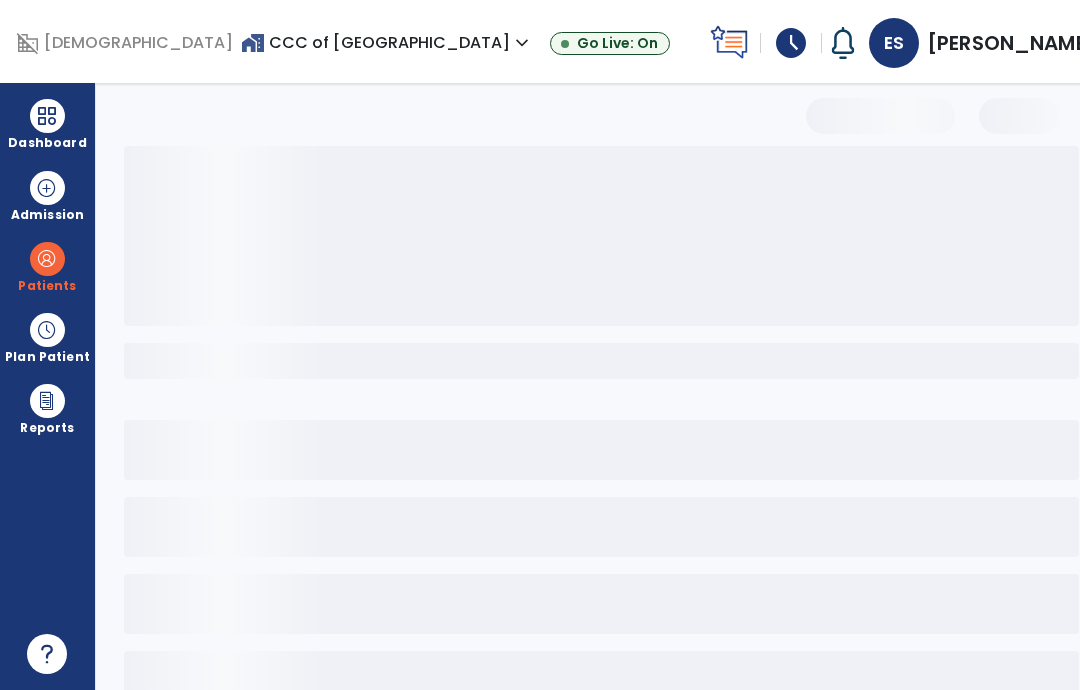 select on "***" 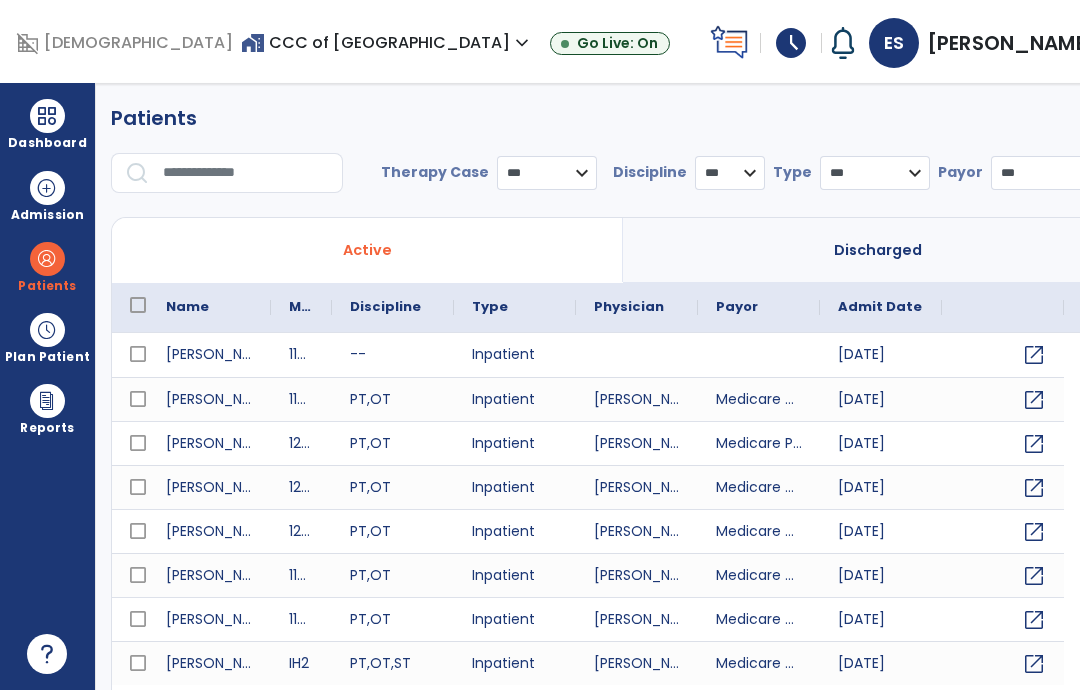 click at bounding box center [246, 173] 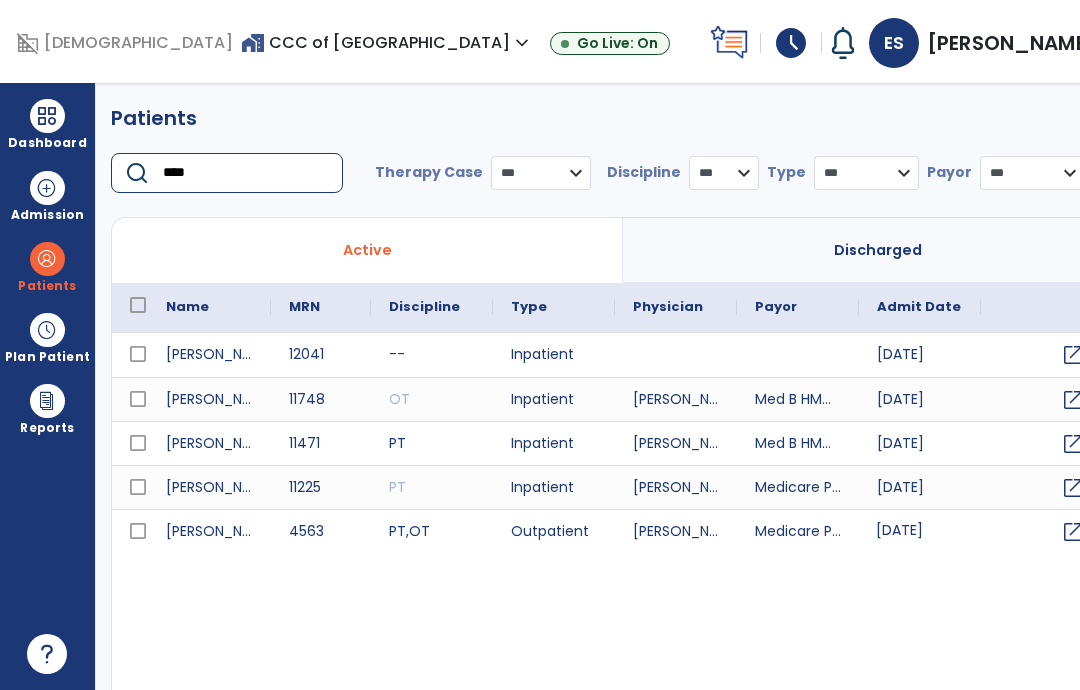 type on "****" 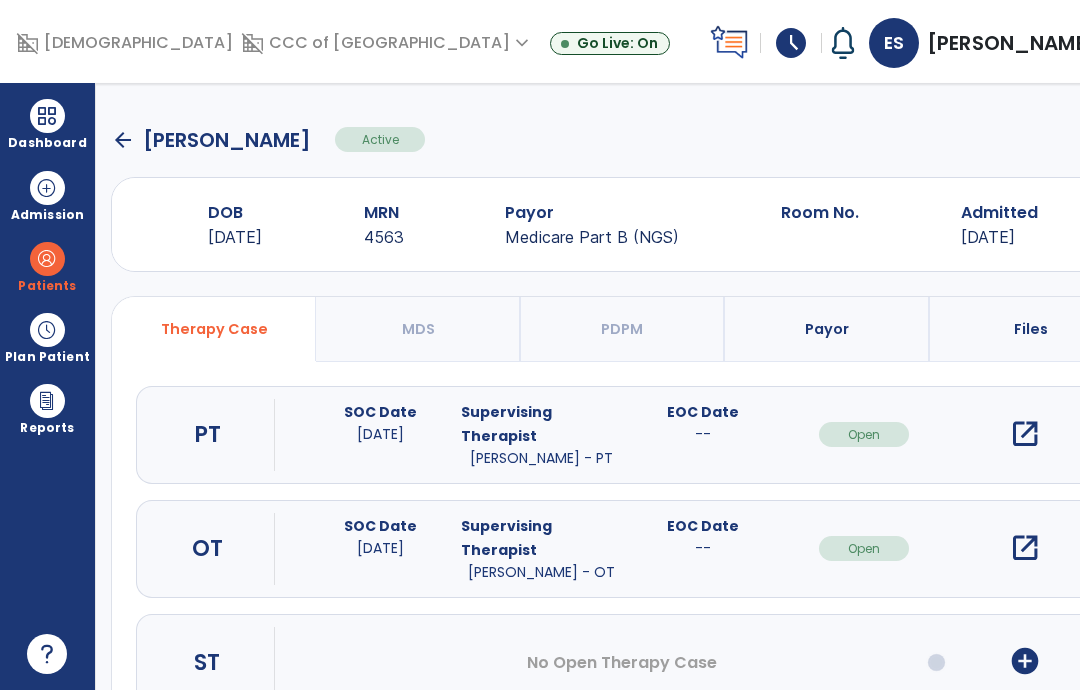 click on "open_in_new" at bounding box center (1025, 548) 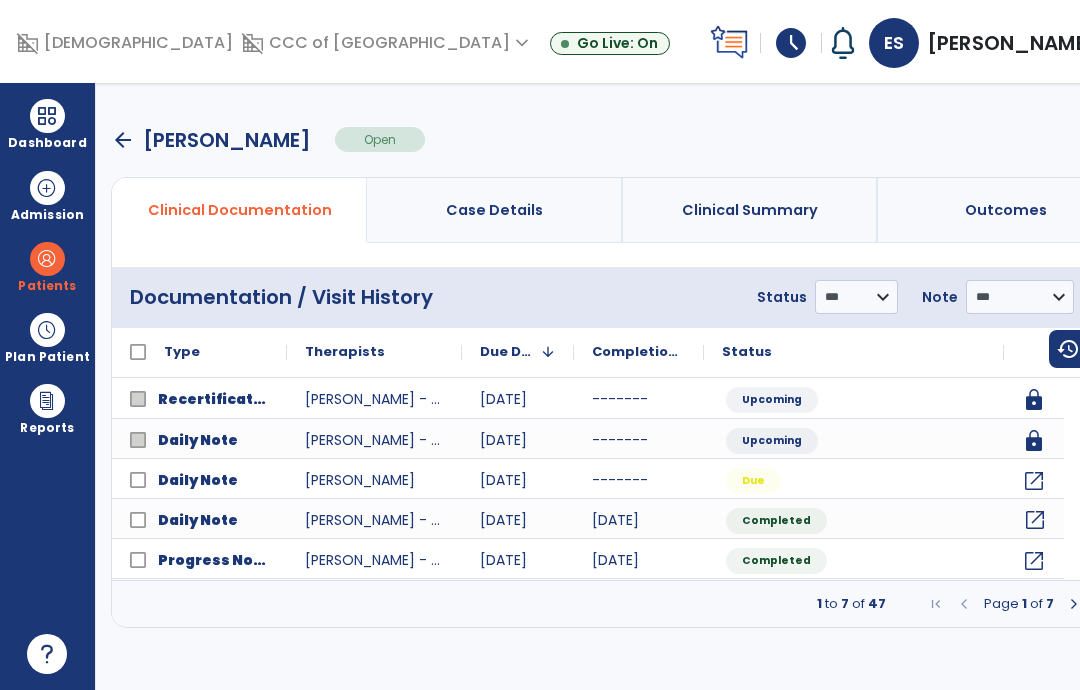 click on "open_in_new" 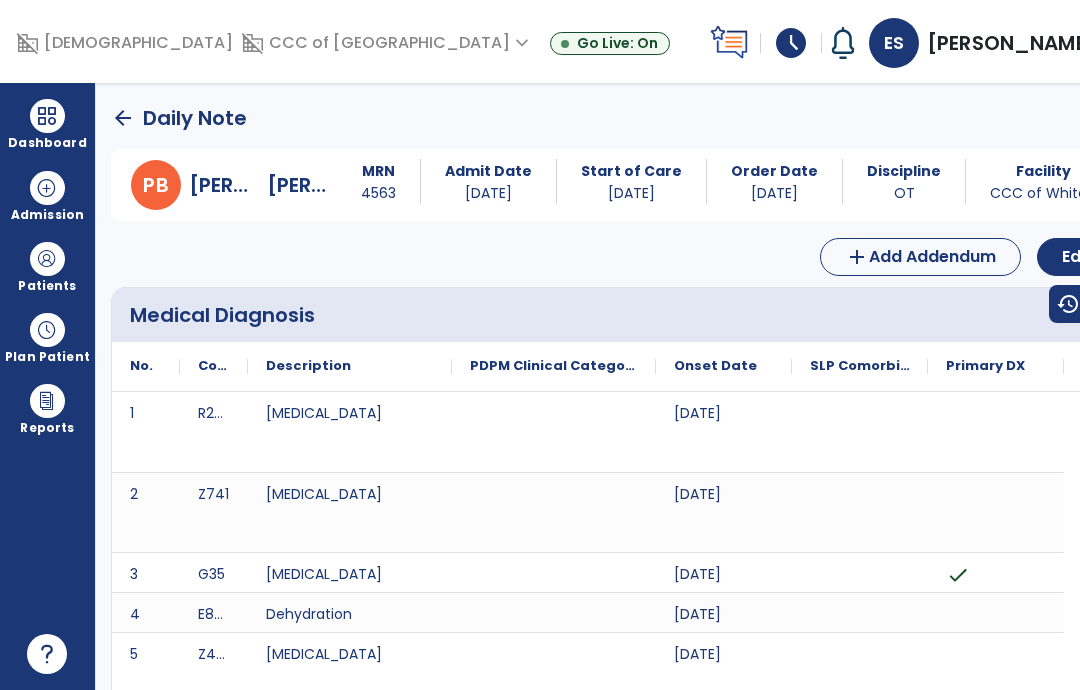 scroll, scrollTop: 0, scrollLeft: 0, axis: both 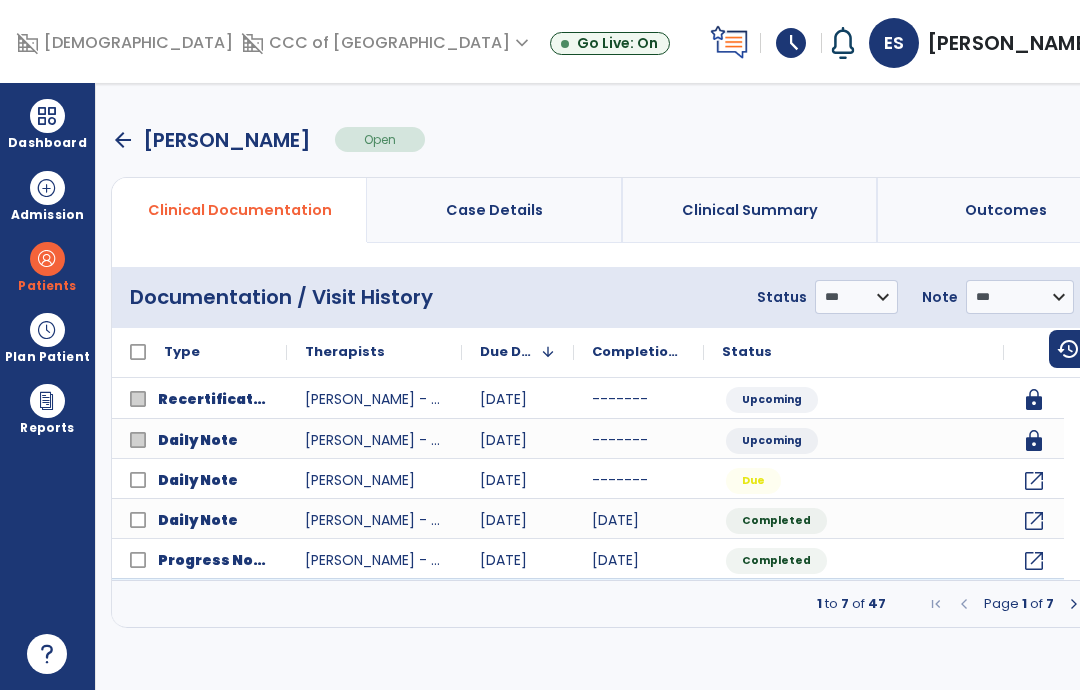 click on "open_in_new" 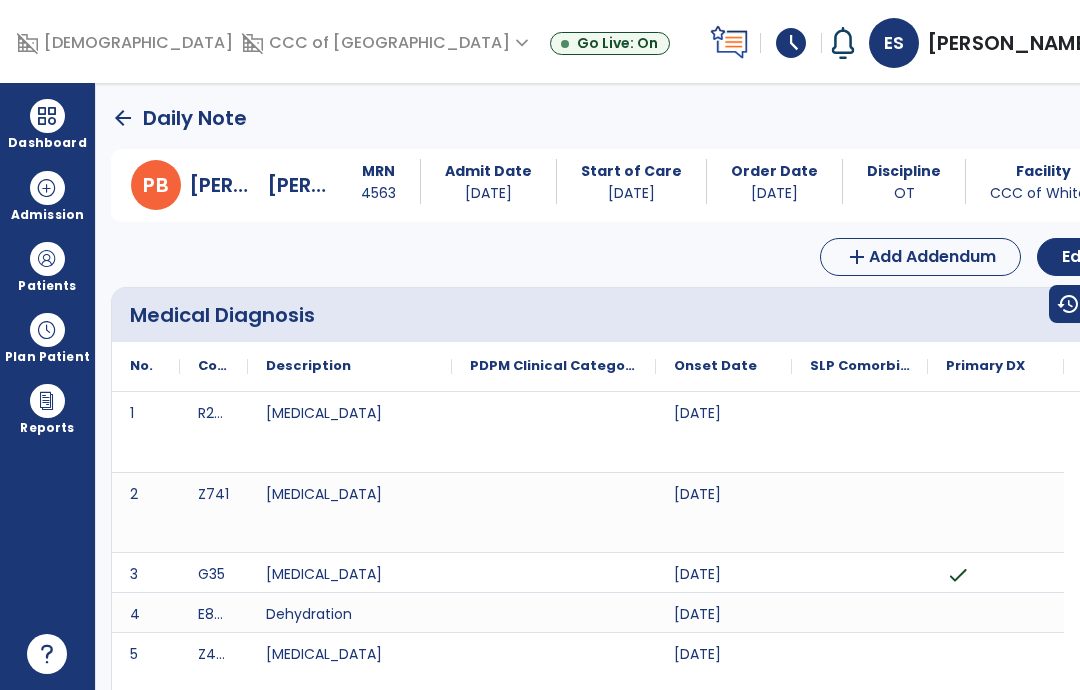 scroll, scrollTop: 0, scrollLeft: 0, axis: both 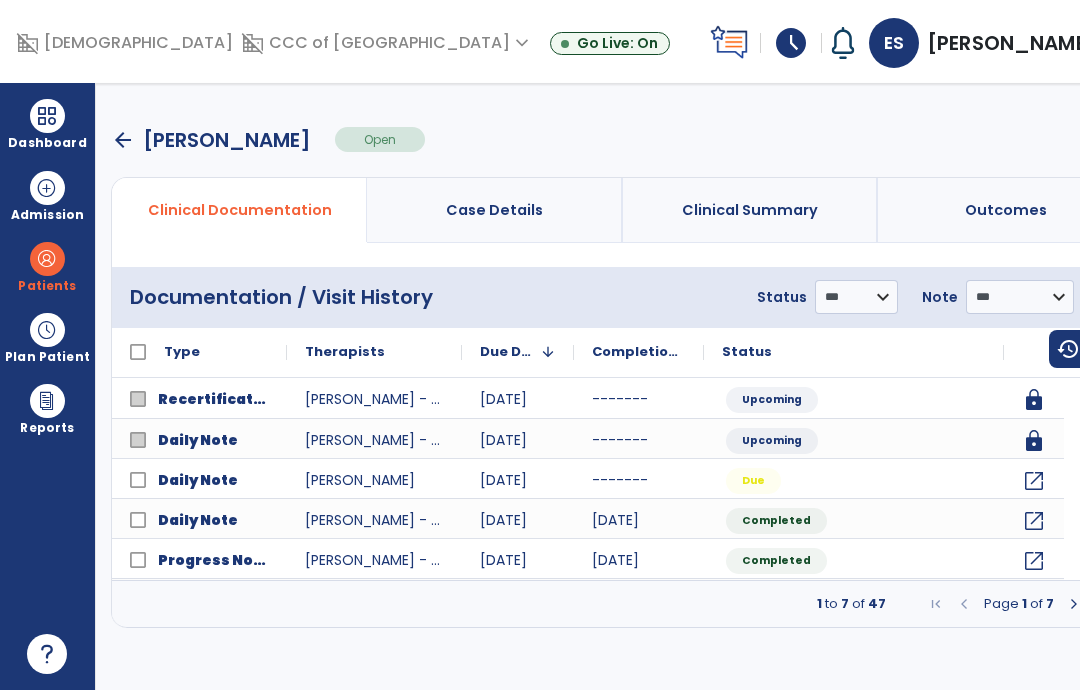click on "open_in_new" 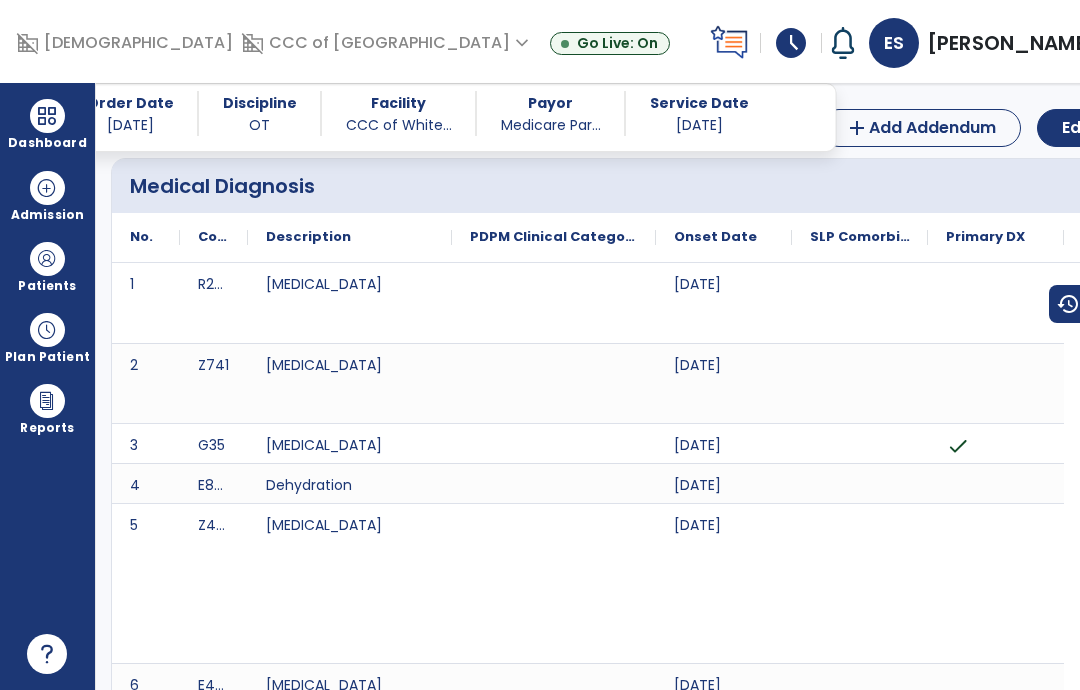 scroll, scrollTop: 108, scrollLeft: 0, axis: vertical 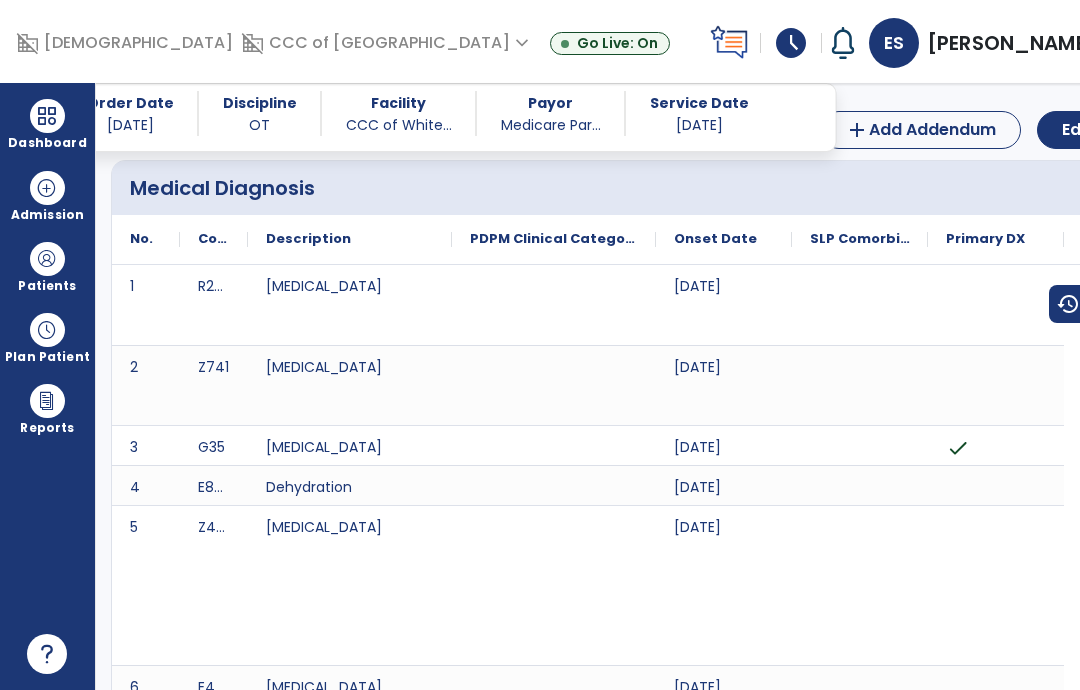 click at bounding box center [47, 116] 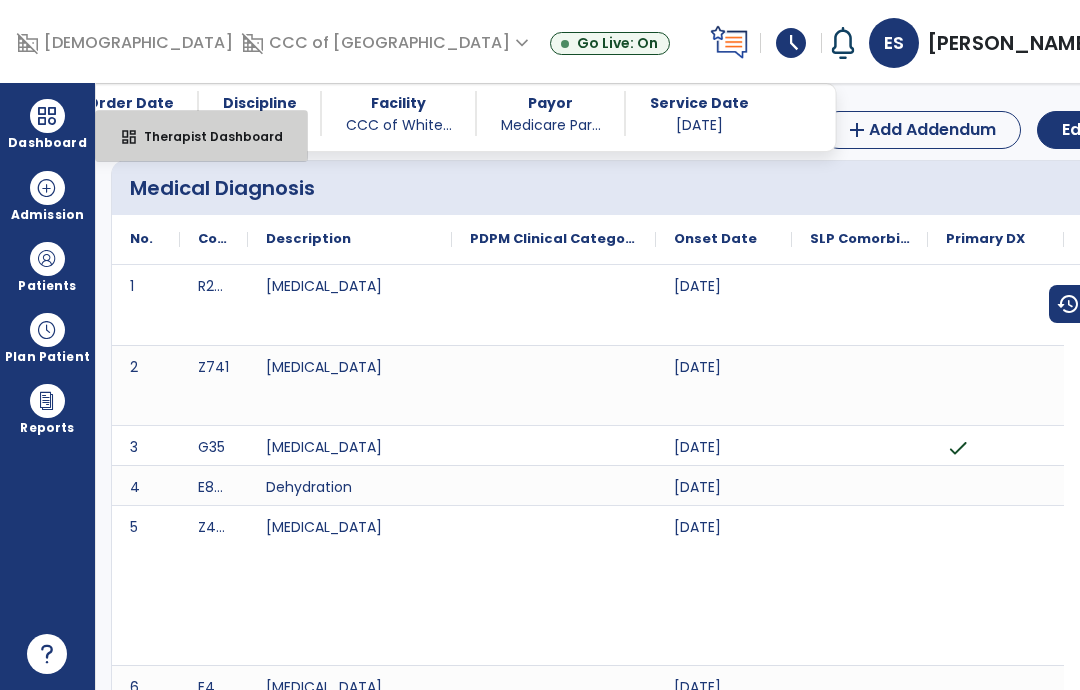 click on "dashboard" at bounding box center (129, 137) 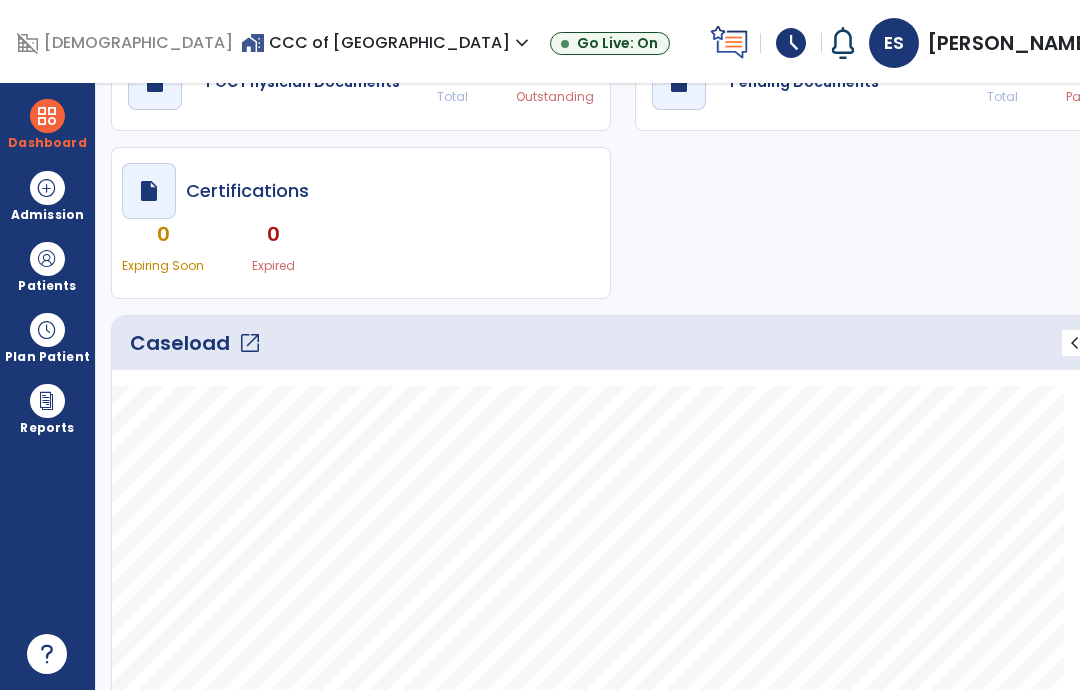 click on "draft   open_in_new  Pending Documents 3 Total 0 Past Due" 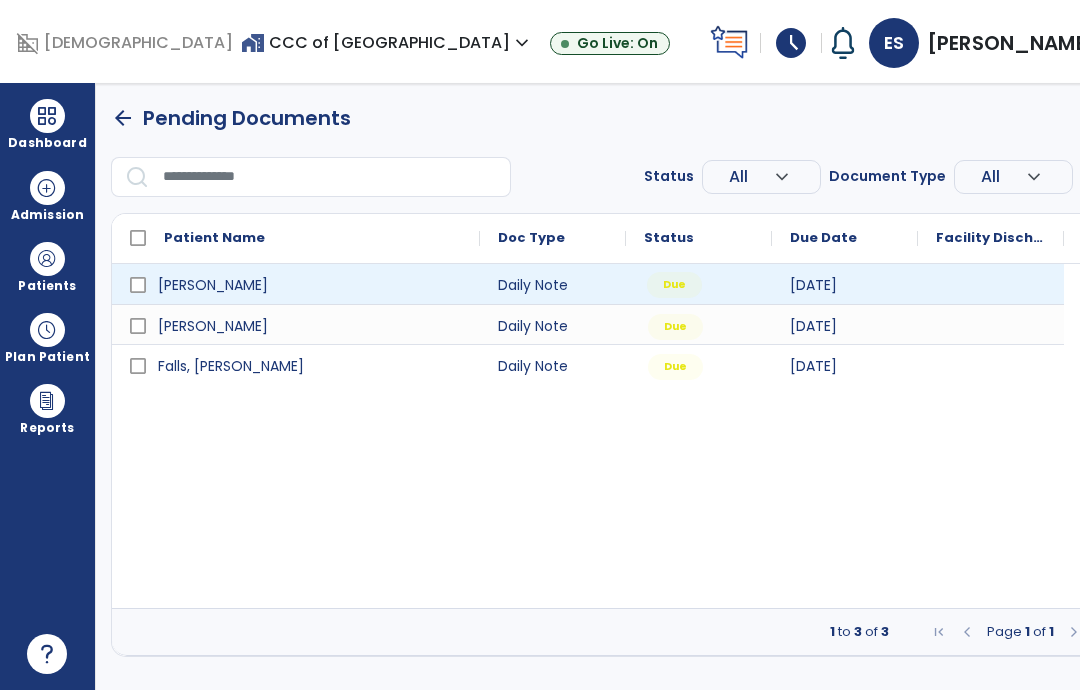click on "Due" at bounding box center (674, 285) 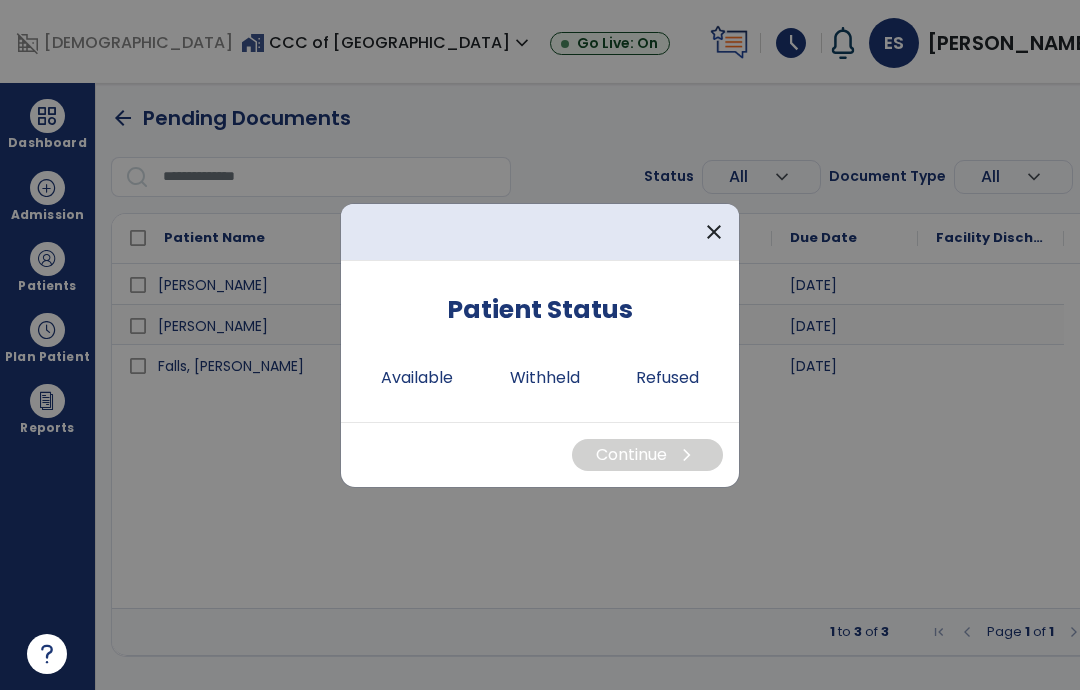 click on "Available" at bounding box center (417, 378) 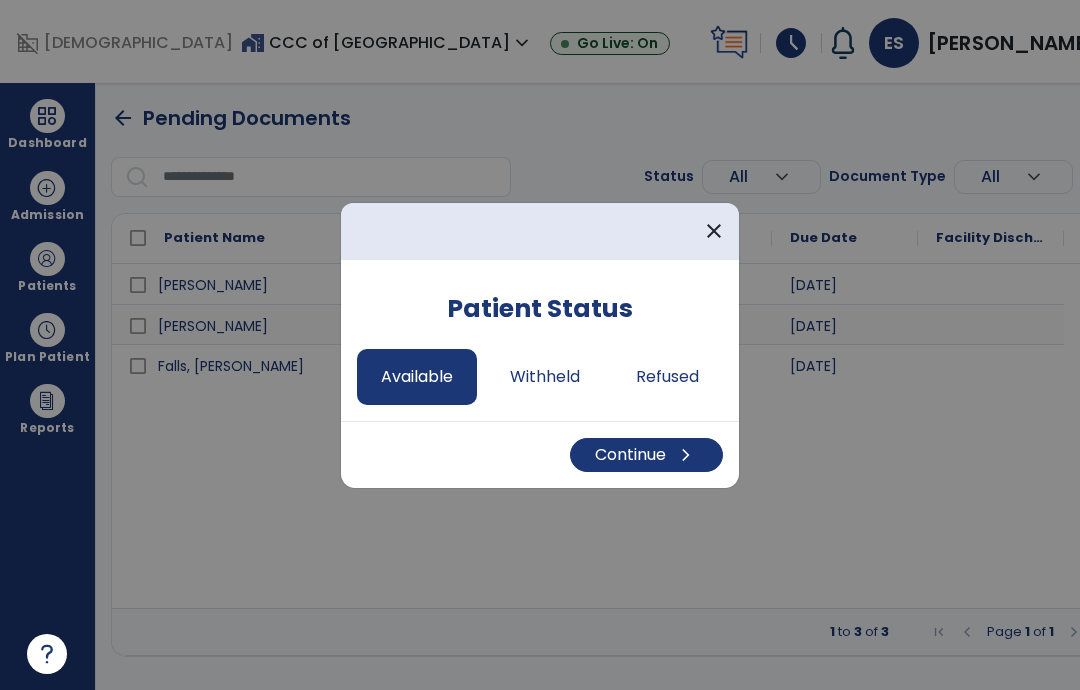 click on "Continue   chevron_right" at bounding box center (646, 455) 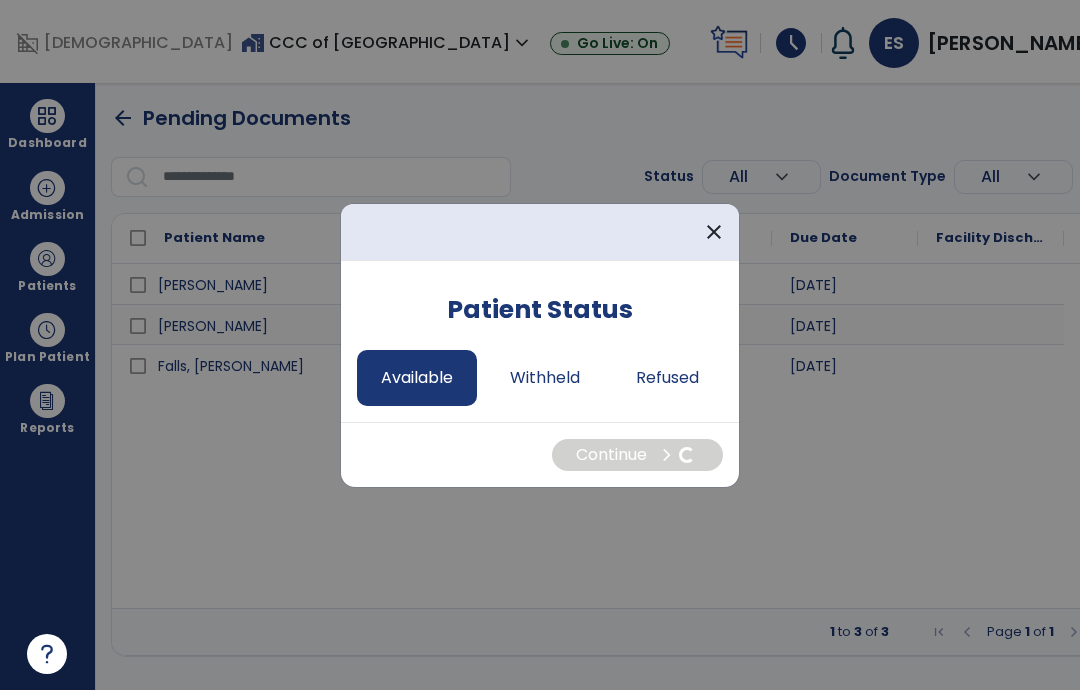 select on "*" 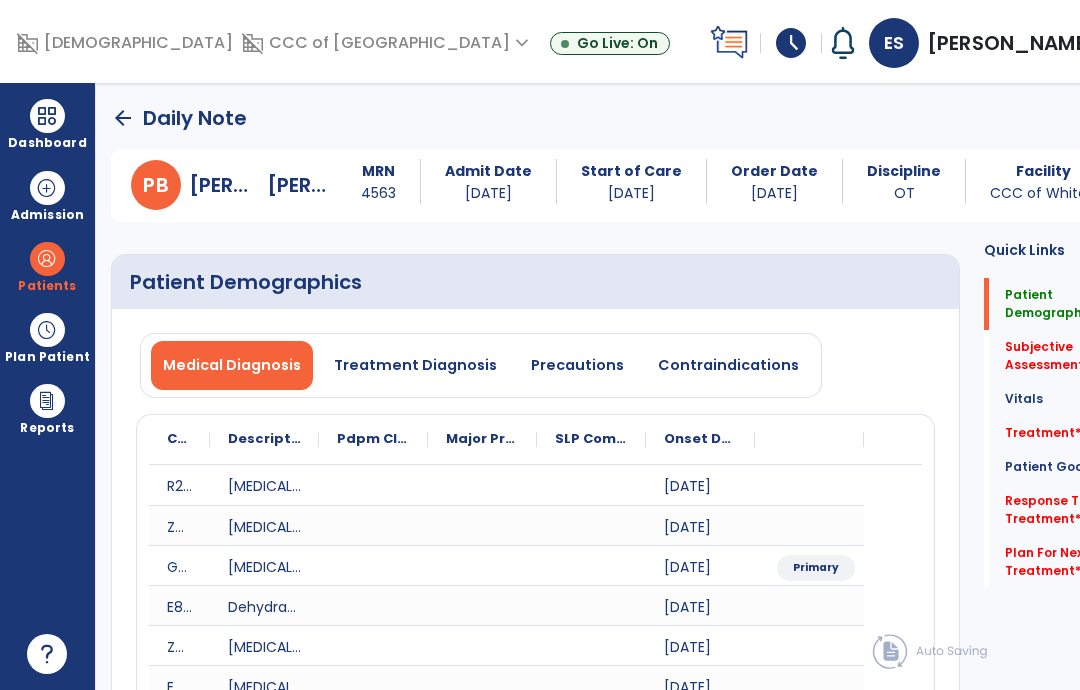 click on "Patient Goals   Patient Goals" 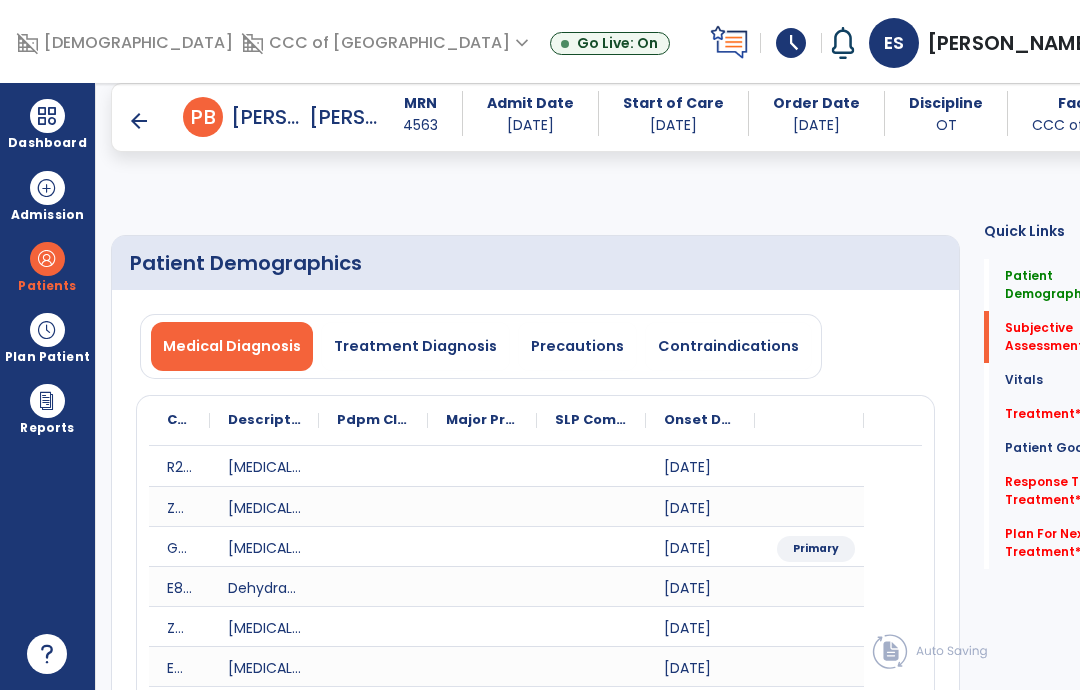 scroll, scrollTop: 1249, scrollLeft: 0, axis: vertical 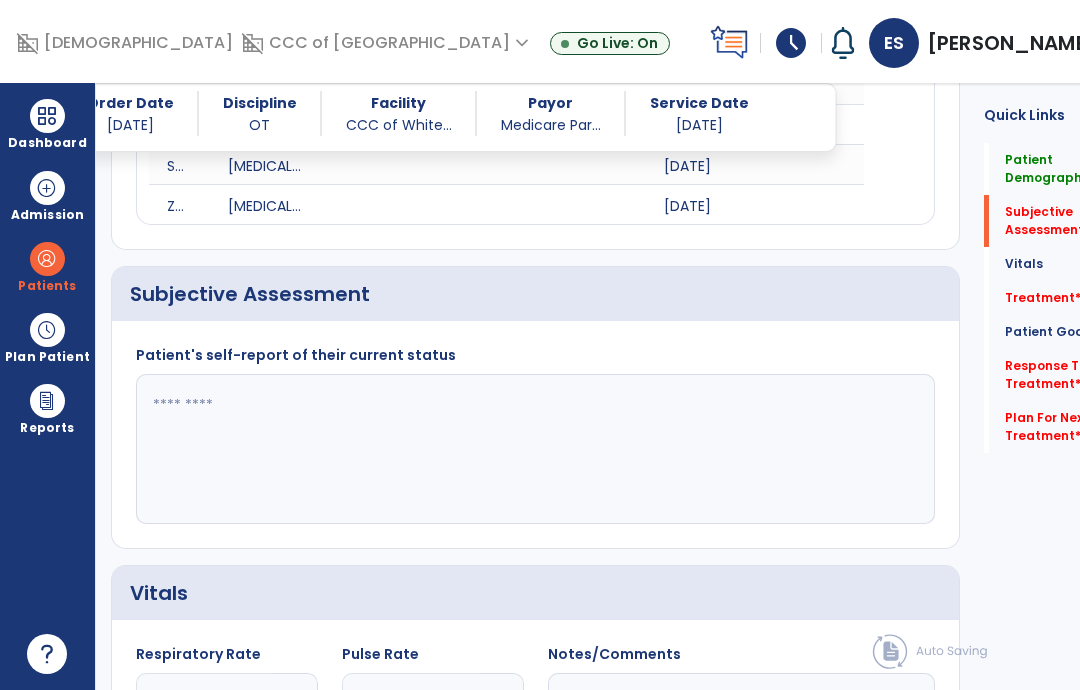 click 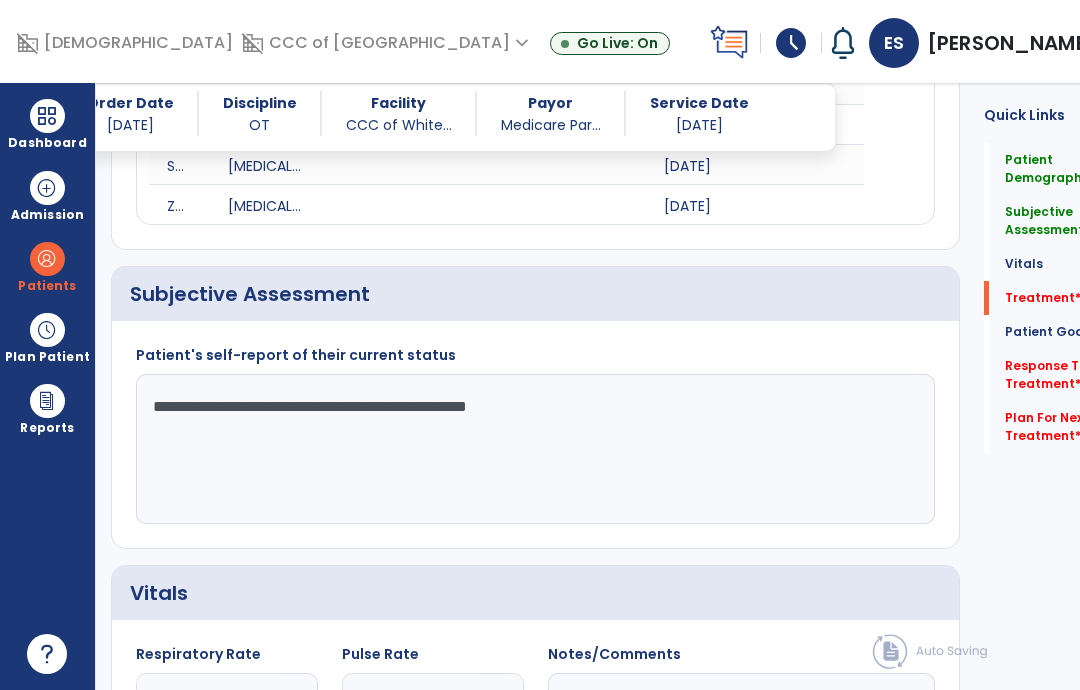 type on "**********" 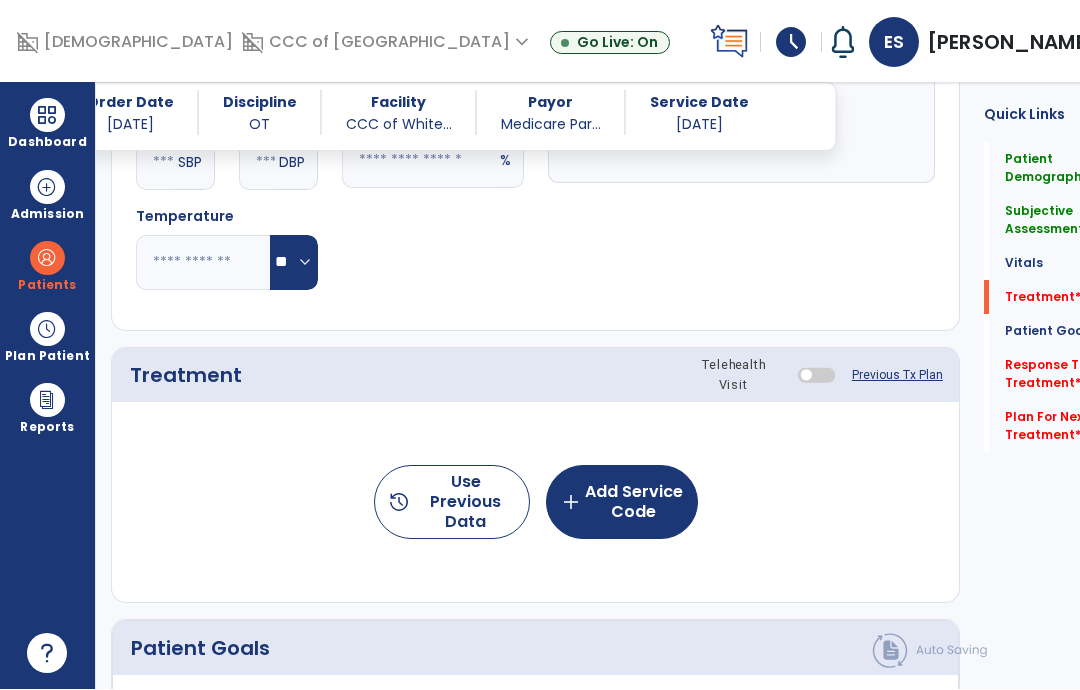 scroll, scrollTop: 1992, scrollLeft: 0, axis: vertical 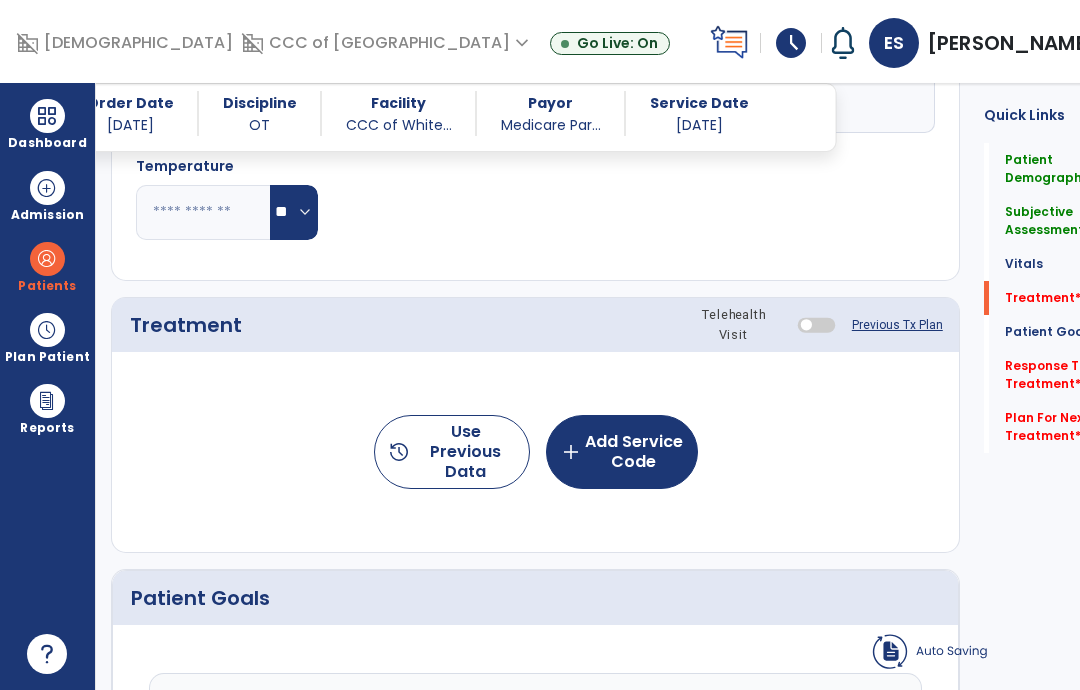 click on "add  Add Service Code" 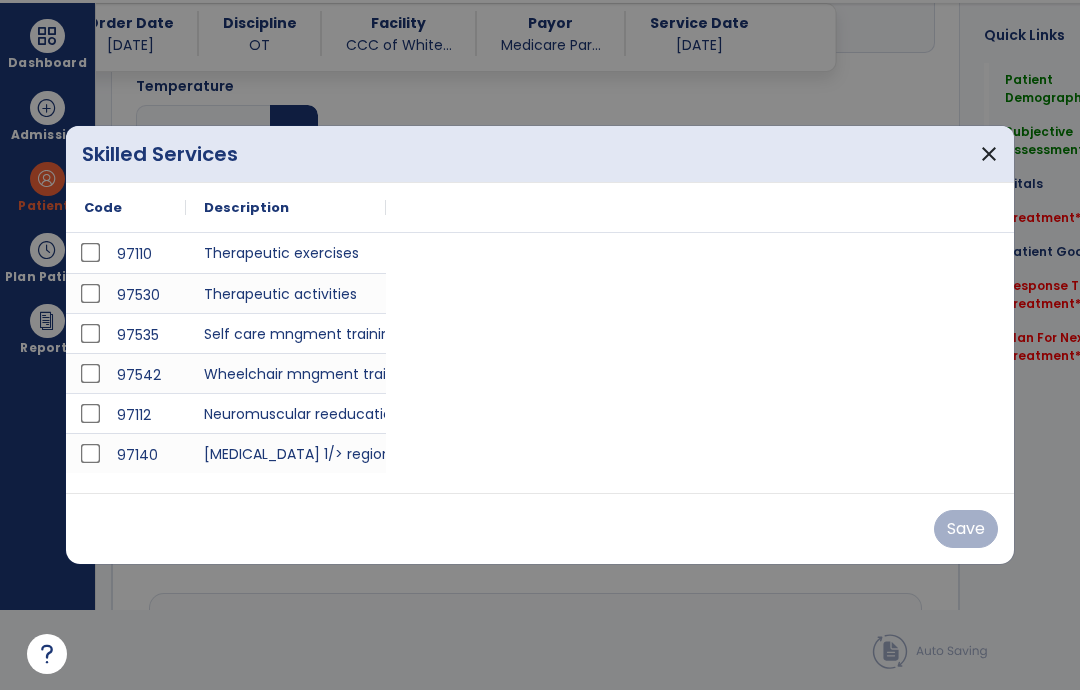 scroll, scrollTop: 0, scrollLeft: 0, axis: both 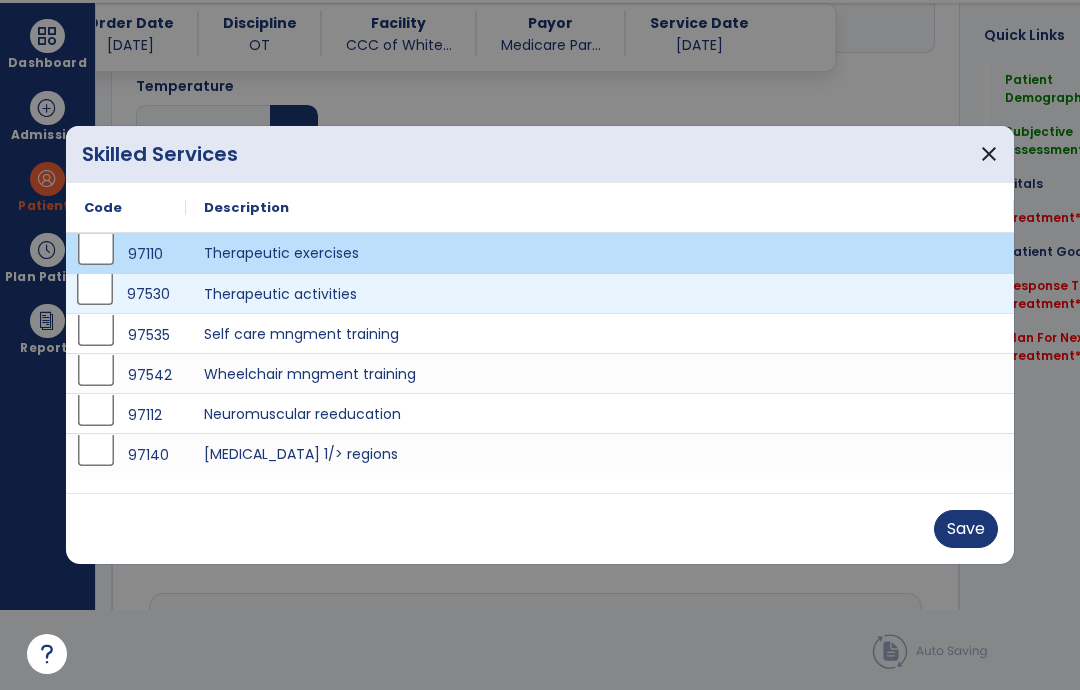 click on "Save" at bounding box center (966, 529) 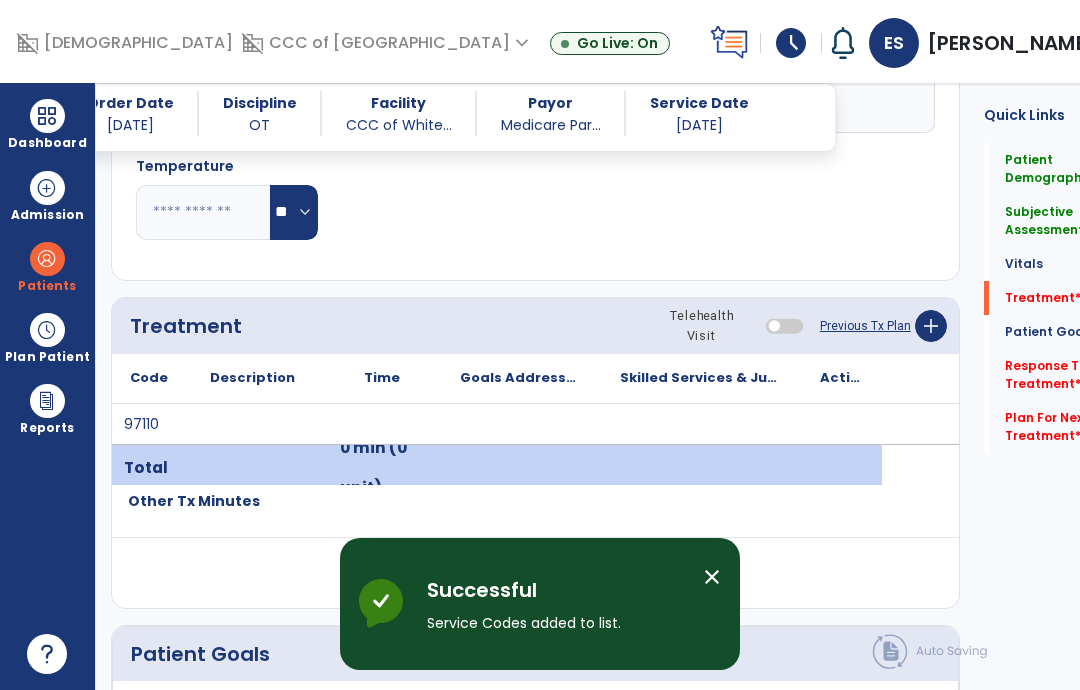scroll, scrollTop: 80, scrollLeft: 0, axis: vertical 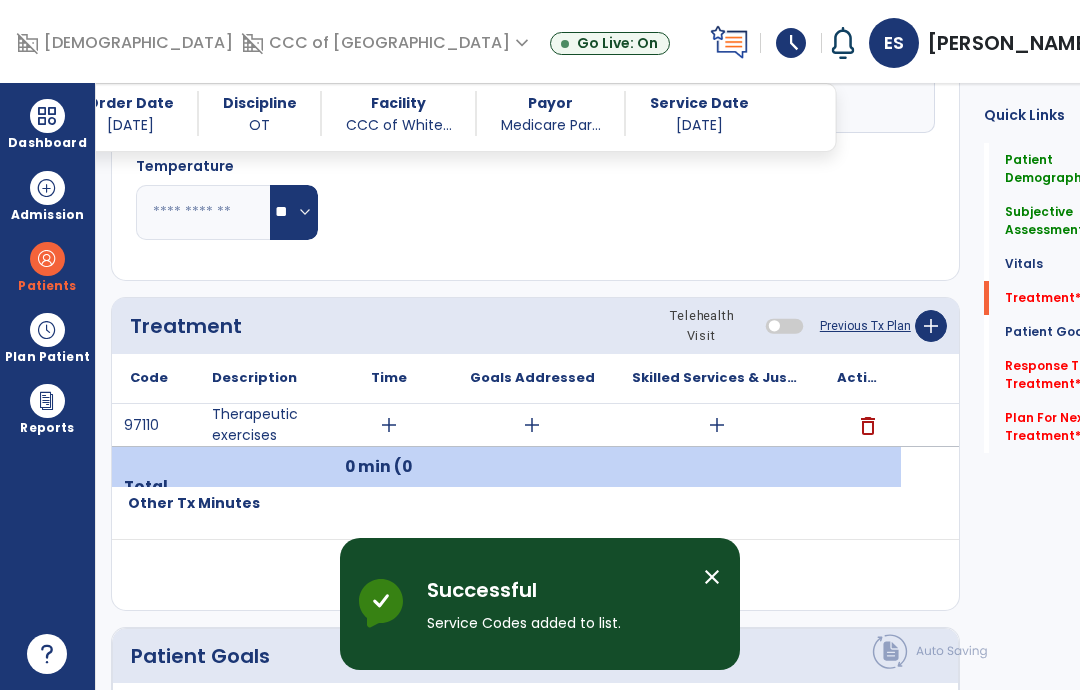 click on "add" at bounding box center [716, 425] 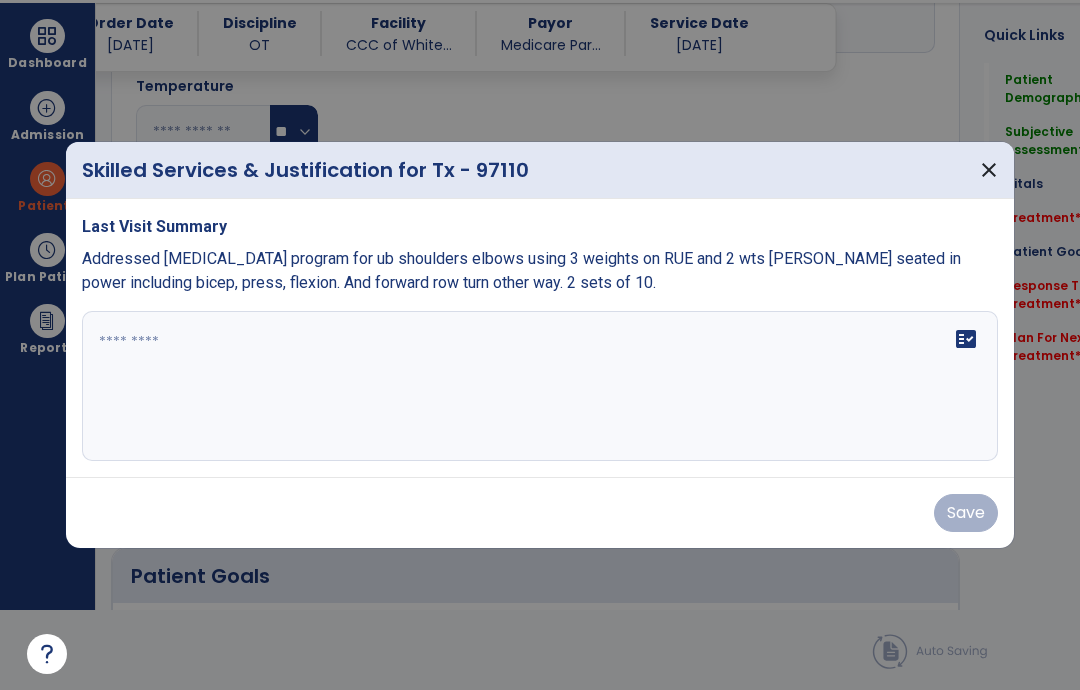 scroll, scrollTop: 0, scrollLeft: 0, axis: both 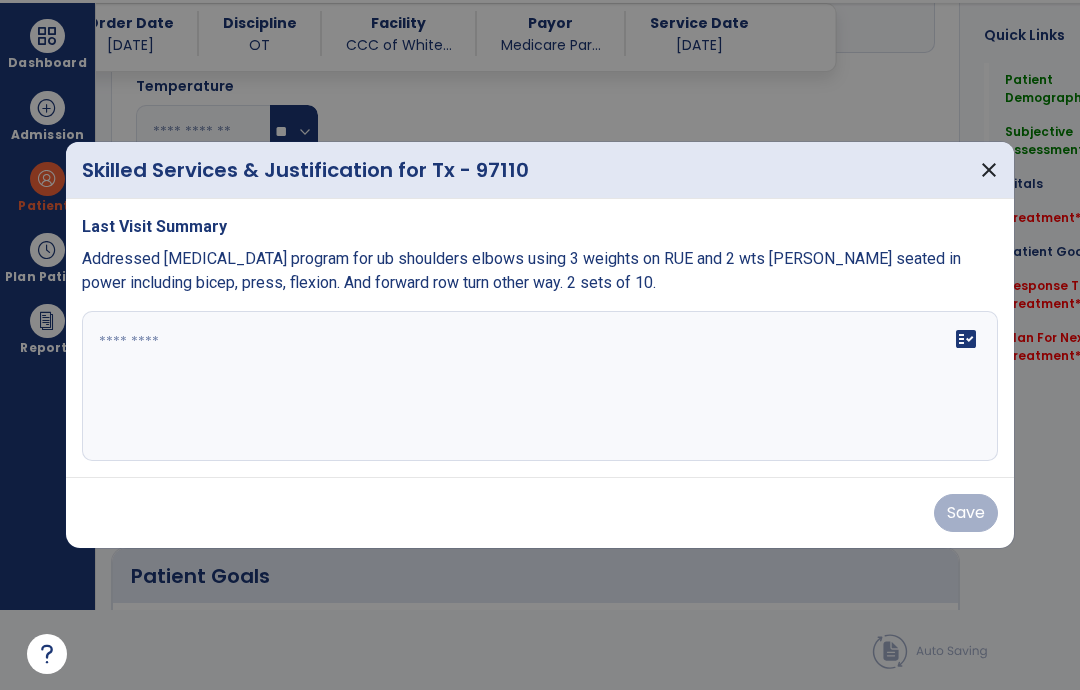 click on "fact_check" at bounding box center [540, 386] 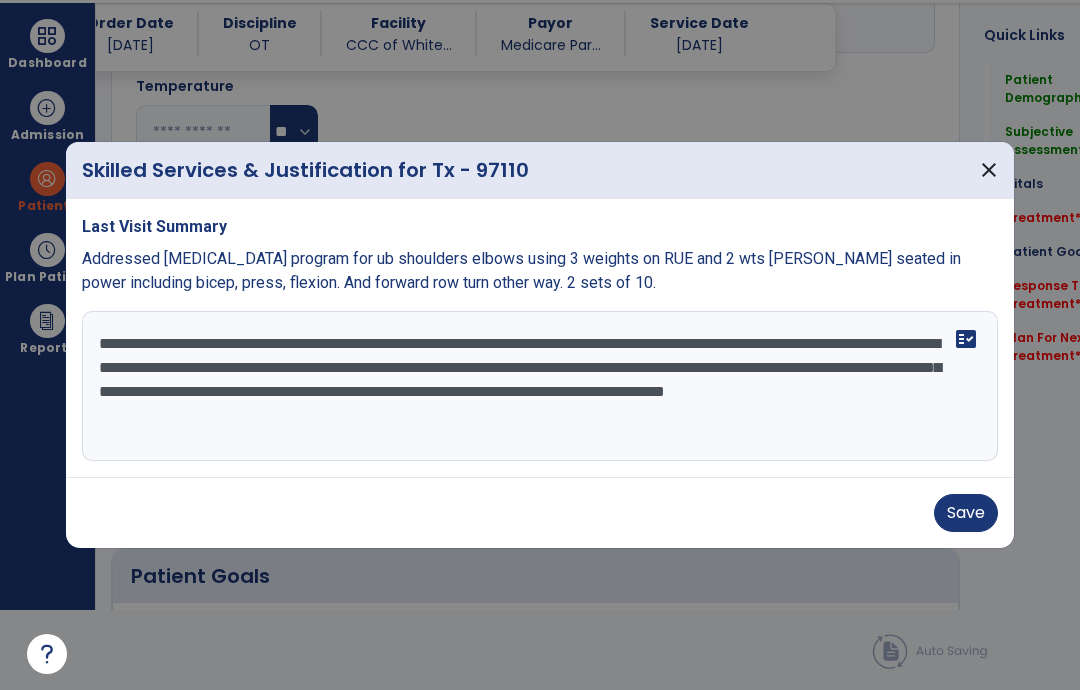 type on "**********" 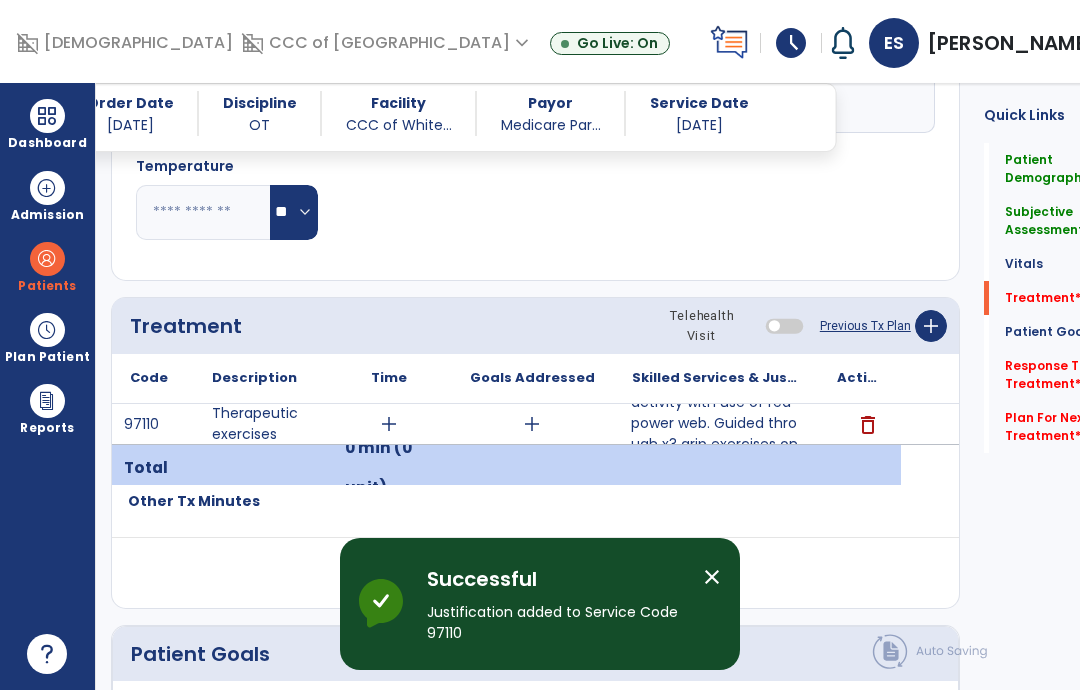 scroll, scrollTop: 80, scrollLeft: 0, axis: vertical 